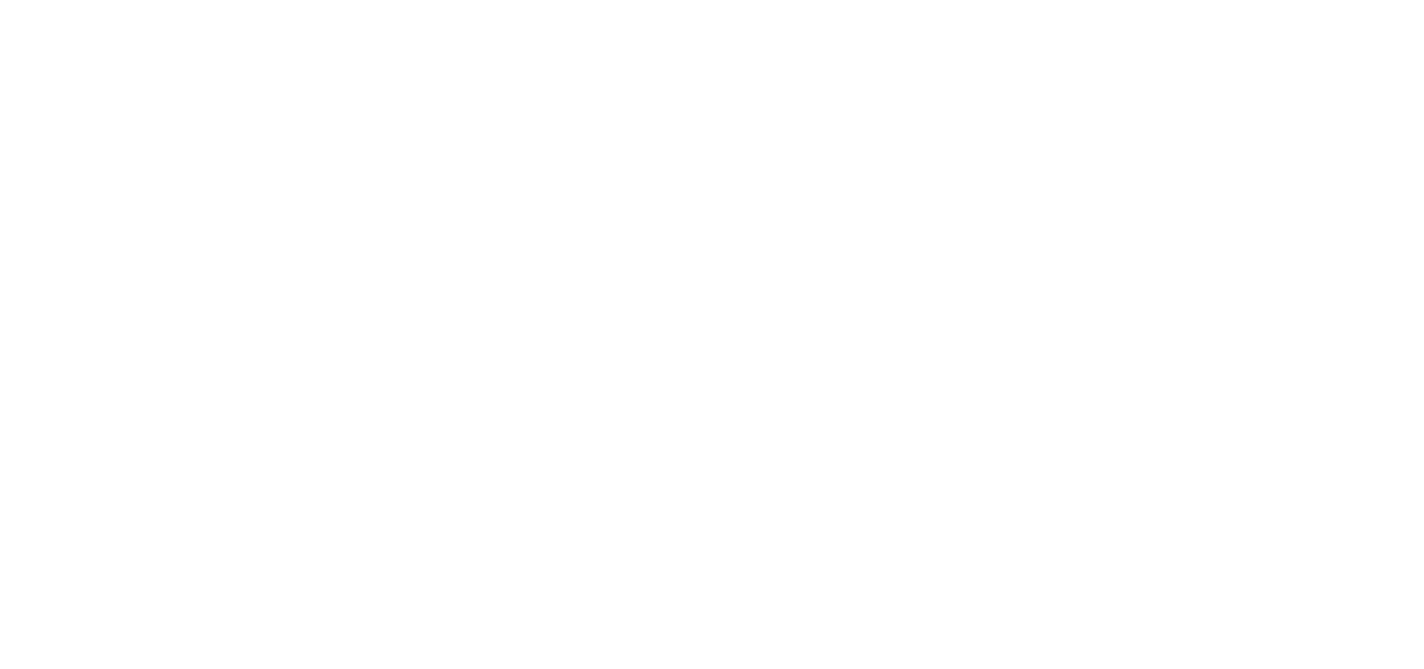 scroll, scrollTop: 0, scrollLeft: 0, axis: both 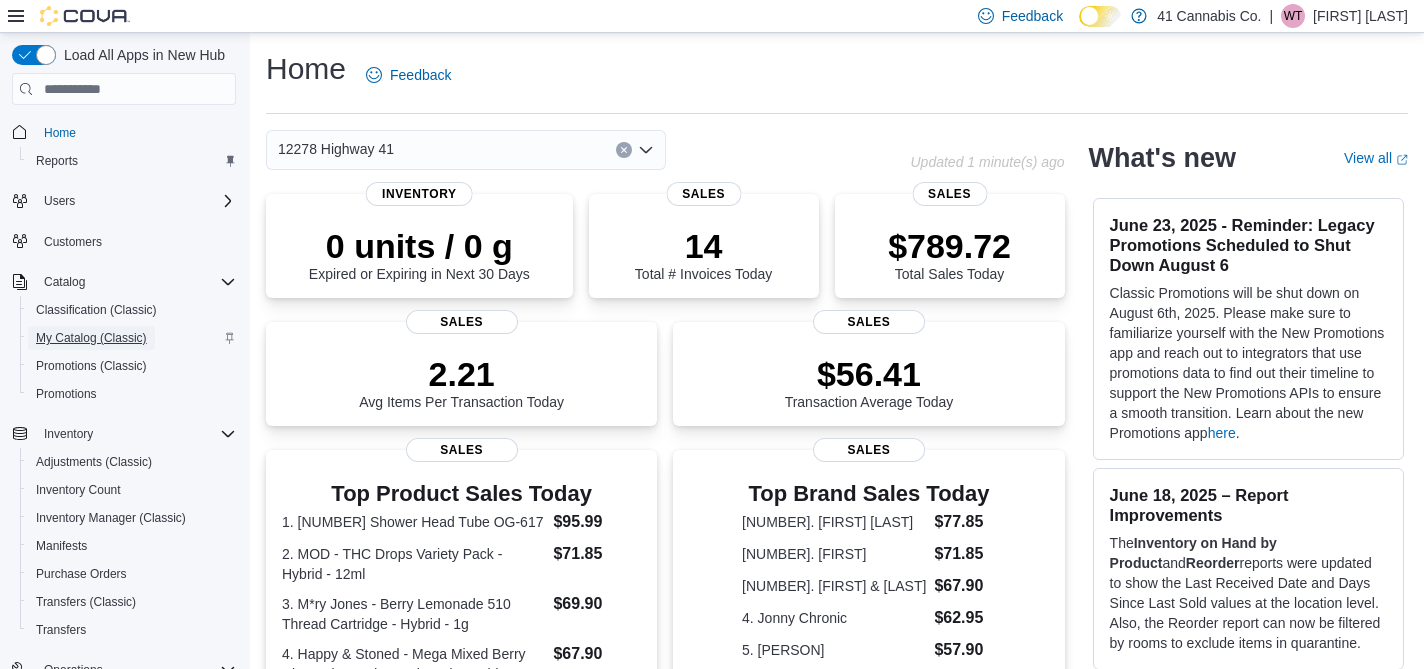 click on "My Catalog (Classic)" at bounding box center [91, 338] 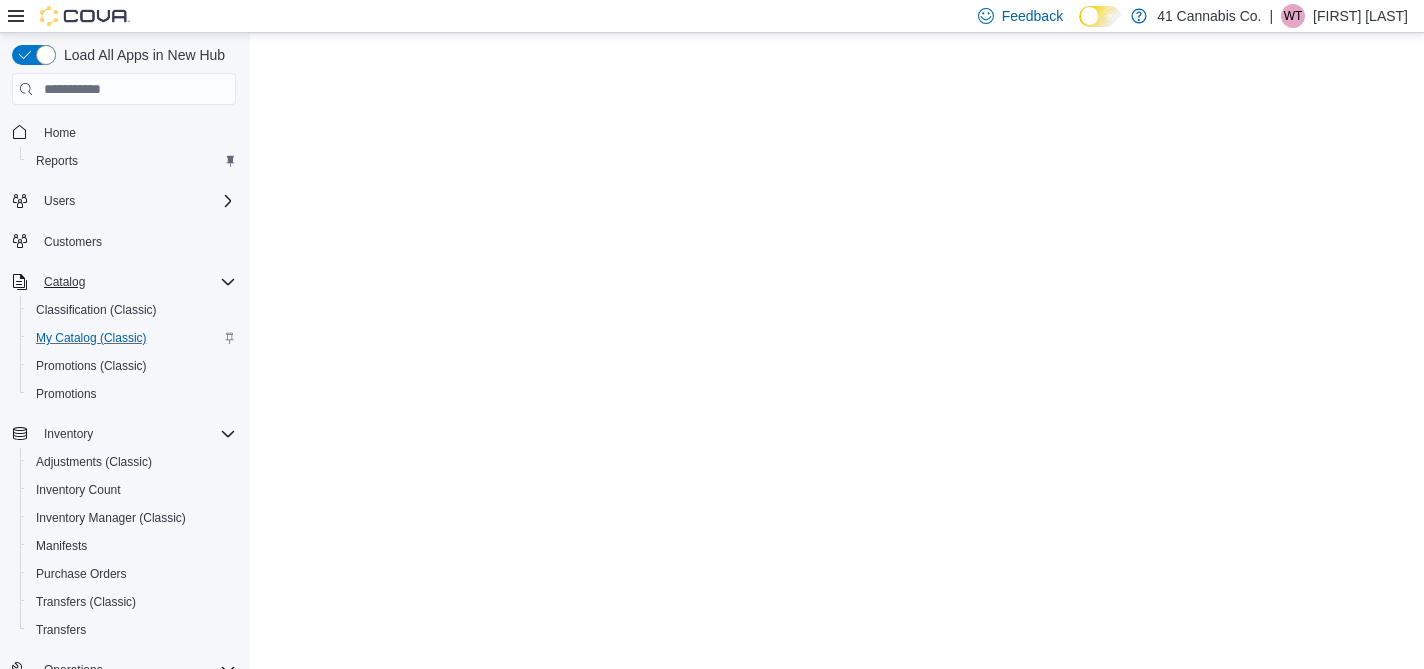 scroll, scrollTop: 0, scrollLeft: 0, axis: both 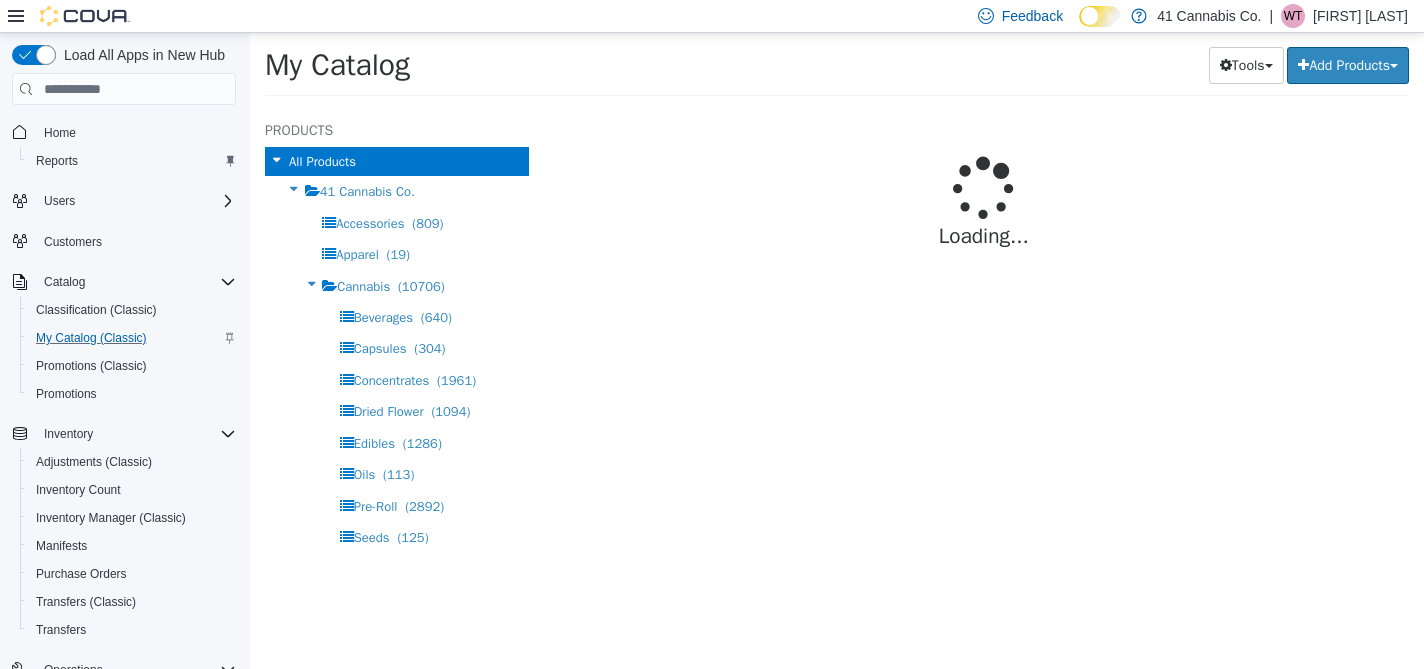 select on "**********" 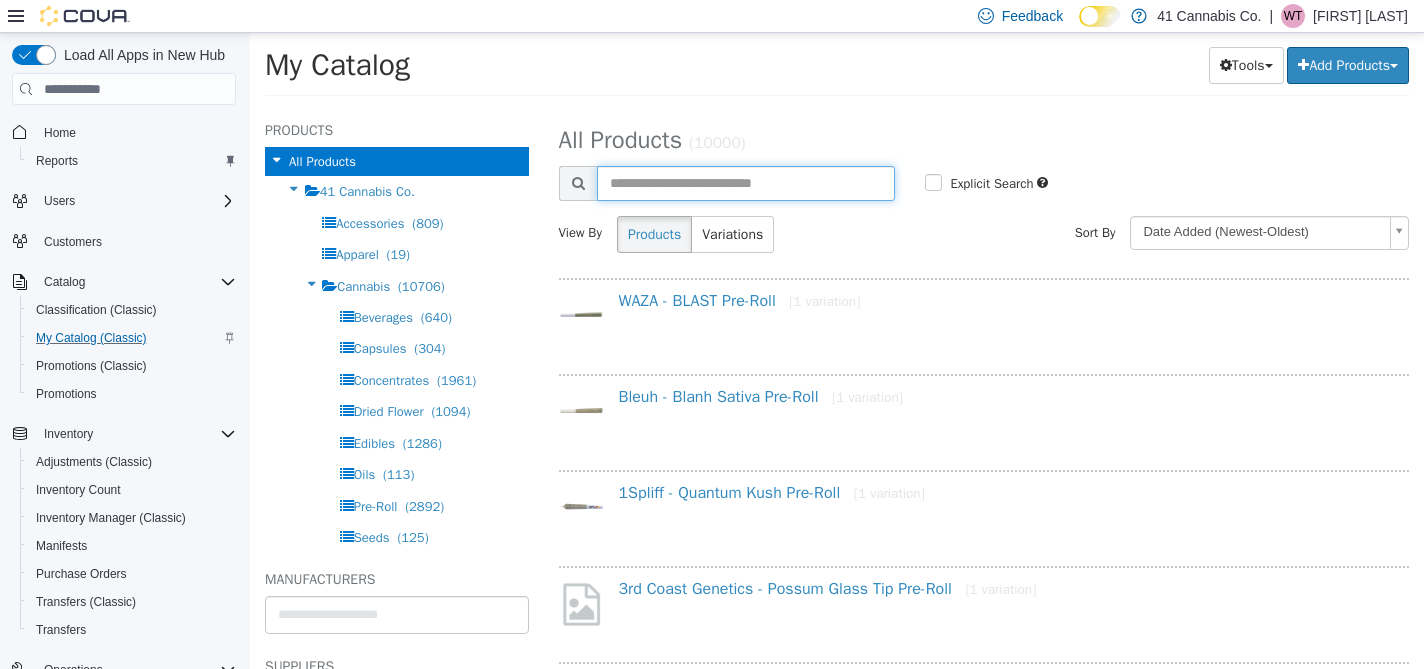 click at bounding box center [746, 183] 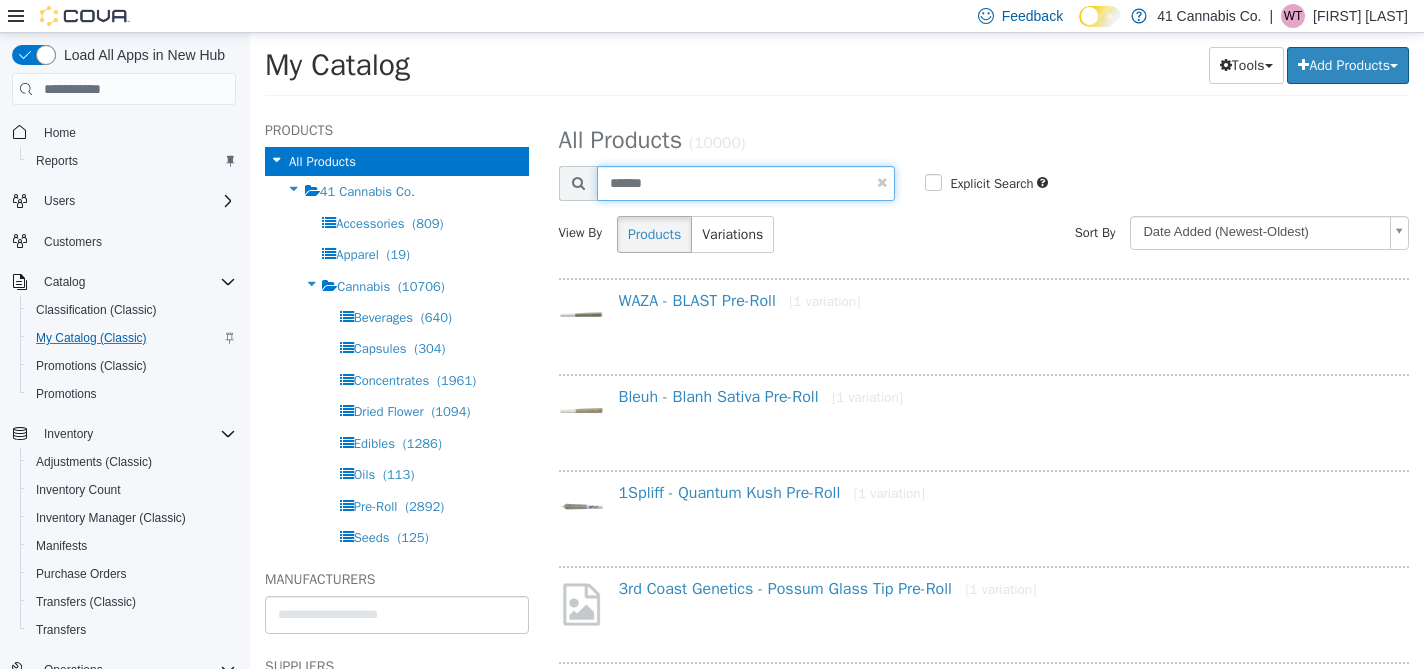 type on "******" 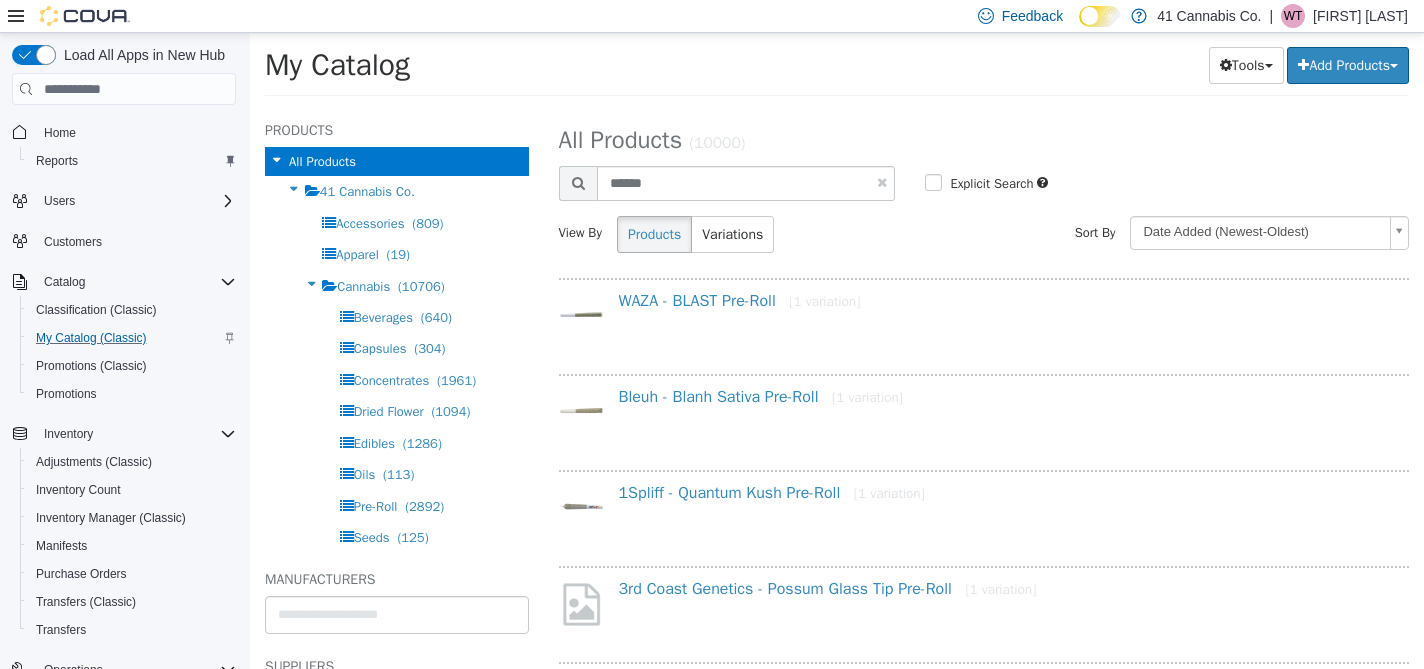 select on "**********" 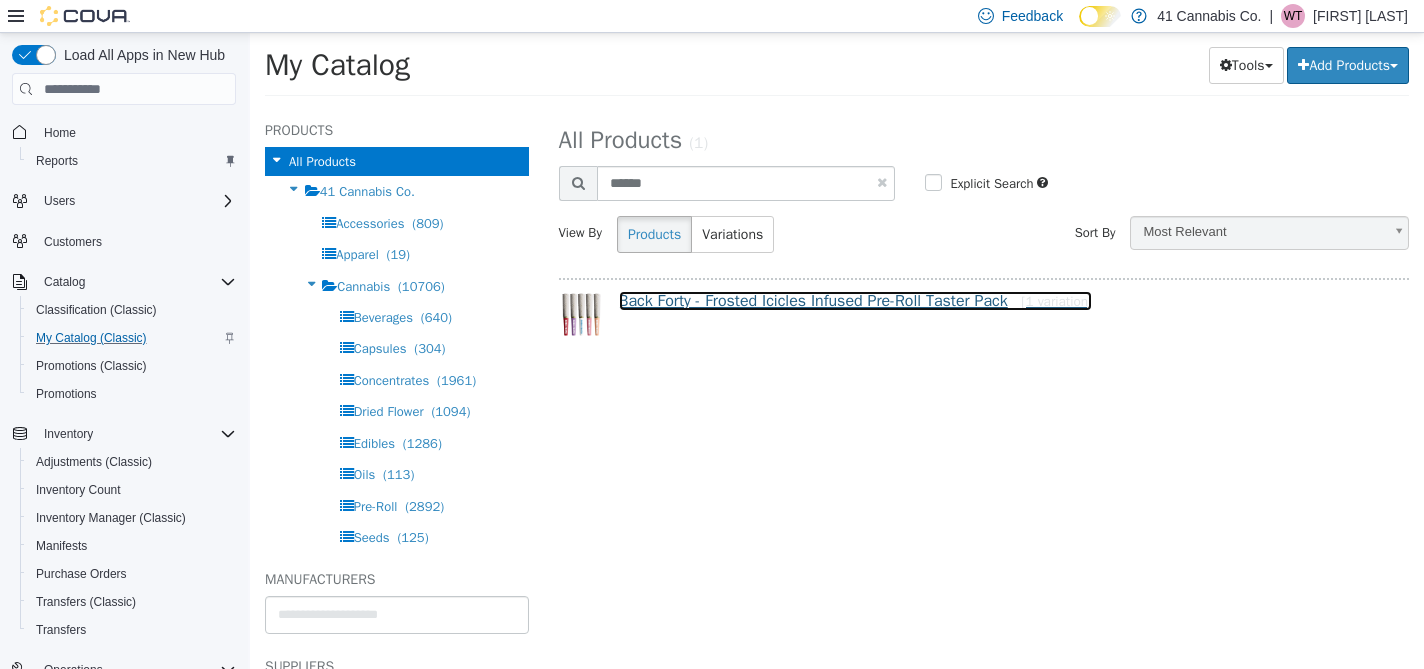 click on "Back Forty - Frosted Icicles Infused Pre-Roll Taster Pack
[1 variation]" at bounding box center (856, 301) 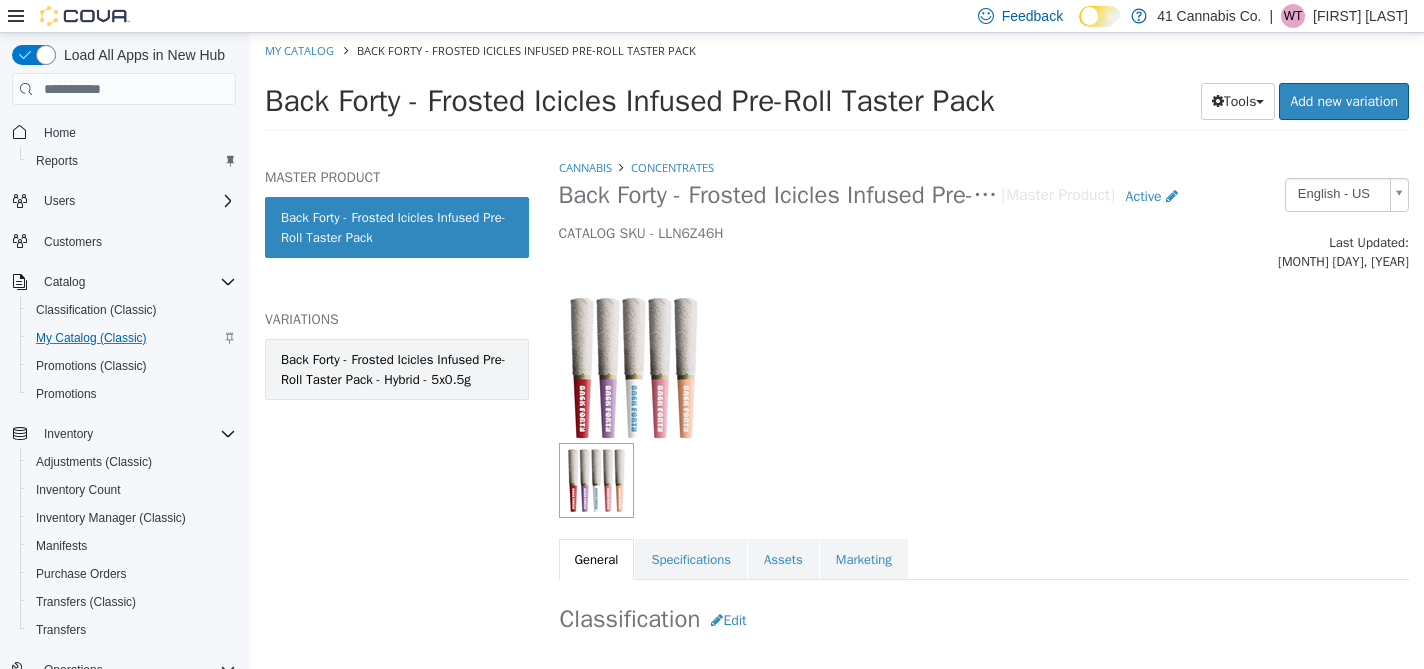 click on "Back Forty - Frosted Icicles Infused Pre-Roll Taster Pack - Hybrid - 5x0.5g" at bounding box center (397, 369) 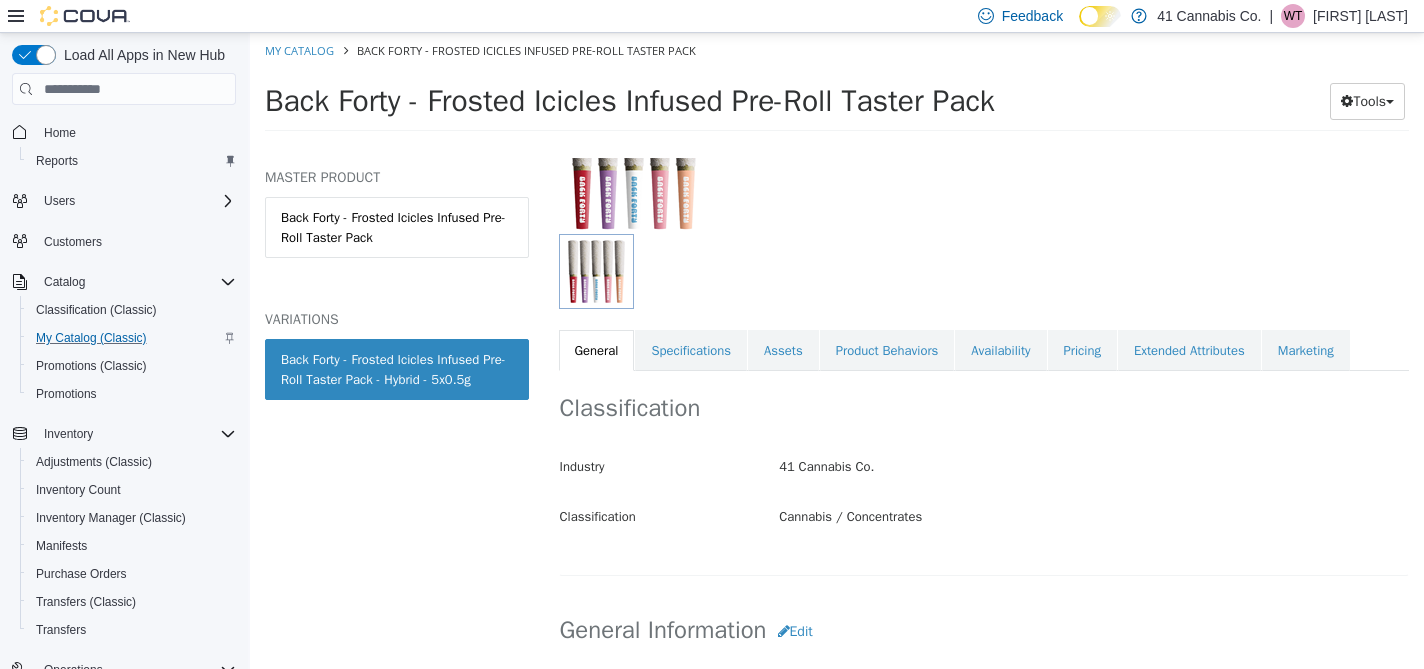 scroll, scrollTop: 226, scrollLeft: 0, axis: vertical 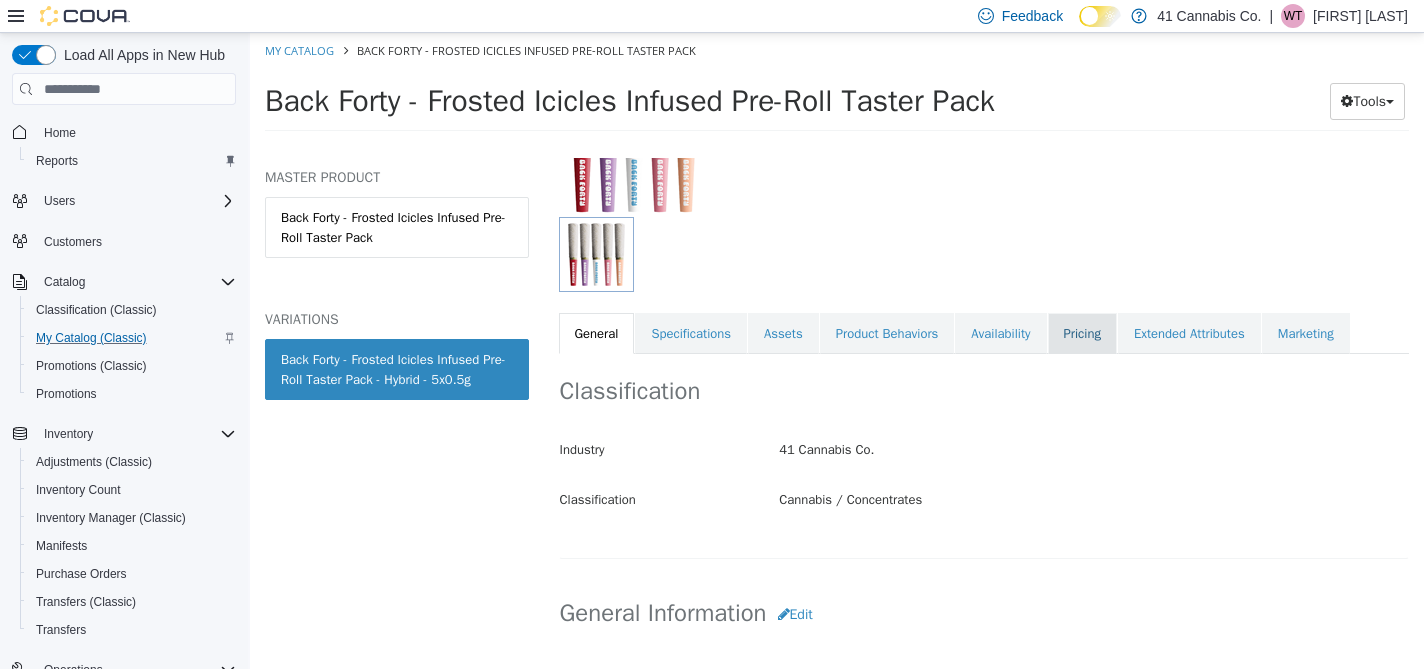 click on "Pricing" at bounding box center (1082, 334) 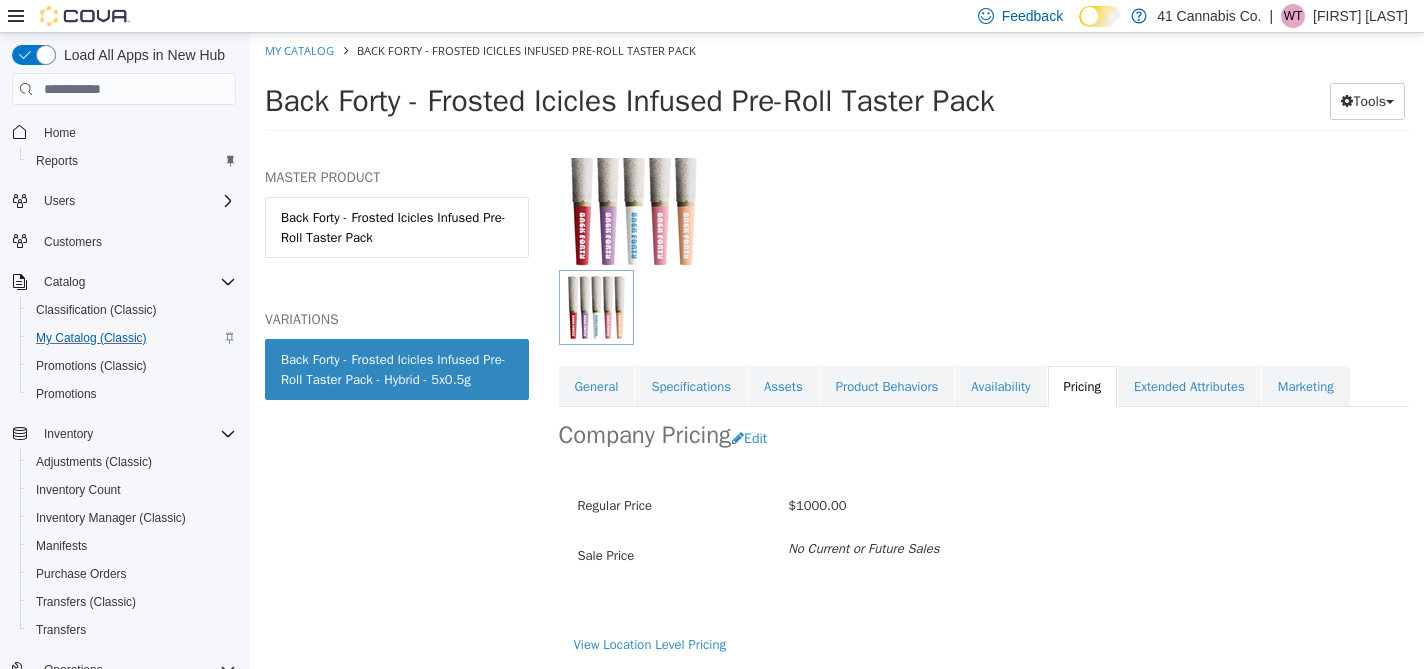 scroll, scrollTop: 156, scrollLeft: 0, axis: vertical 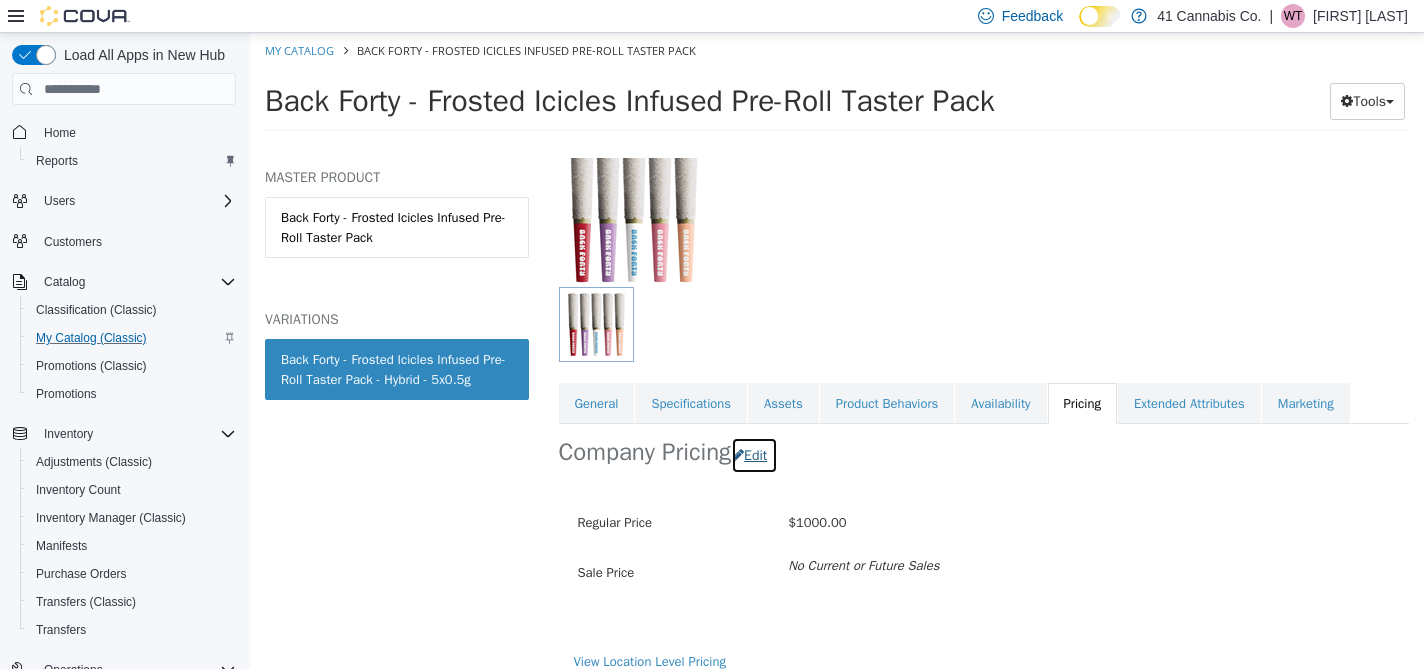 click on "Edit" at bounding box center [754, 455] 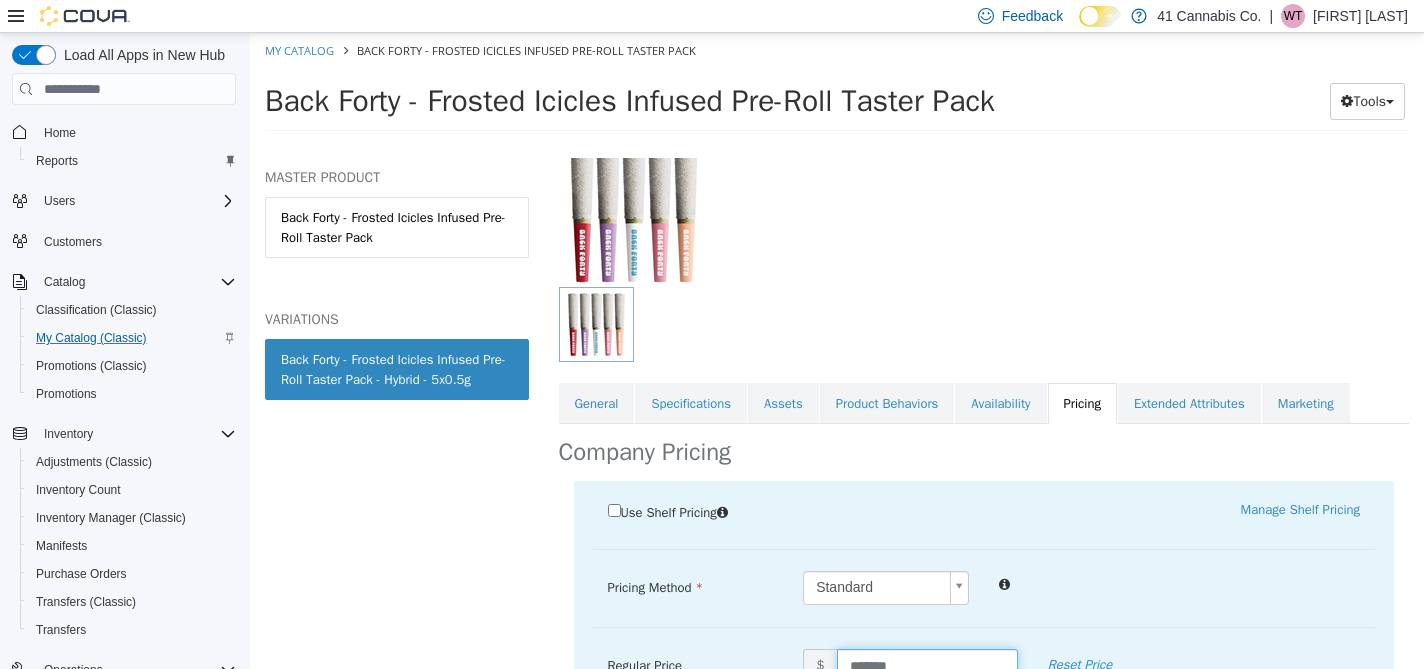 drag, startPoint x: 936, startPoint y: 647, endPoint x: 803, endPoint y: 657, distance: 133.37541 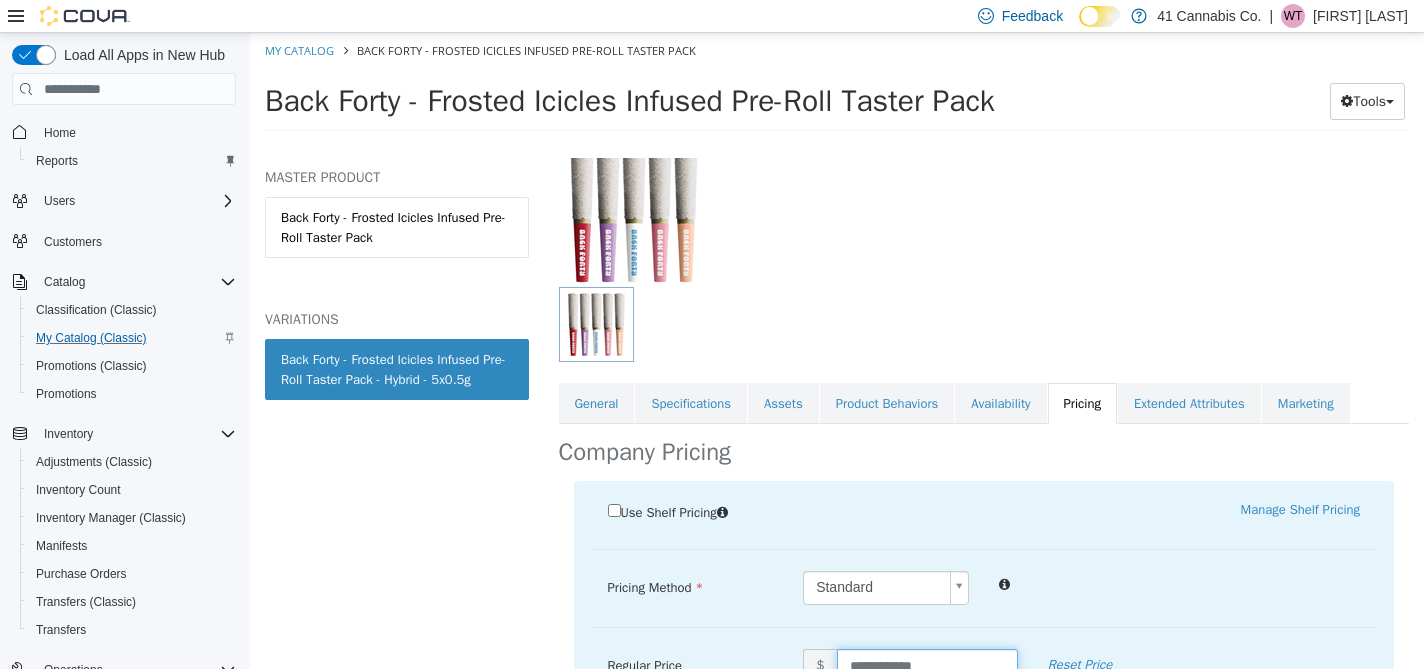 drag, startPoint x: 902, startPoint y: 646, endPoint x: 840, endPoint y: 650, distance: 62.1289 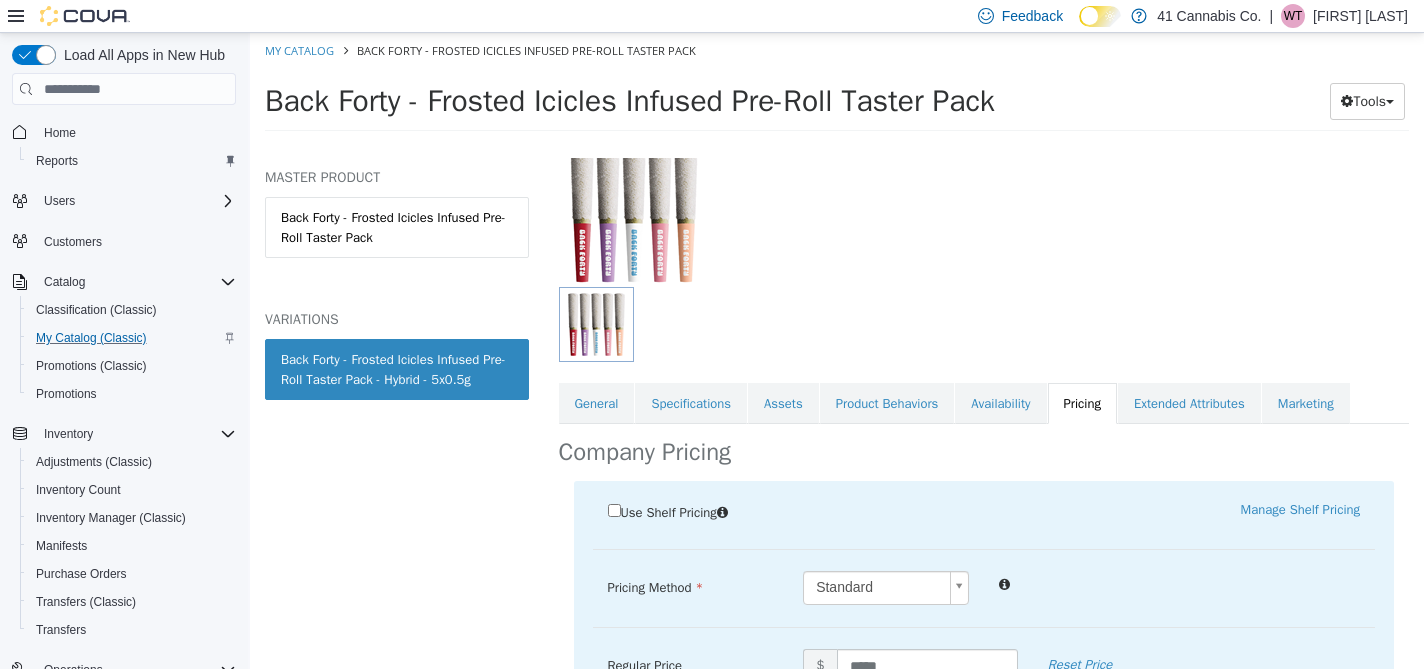click on "Pricing Method     Standard                             * Regular Price $ ***** Reset Price Sale Price $ Select Date     (UTC-4) [CITY]                                Add Sale" at bounding box center [984, 599] 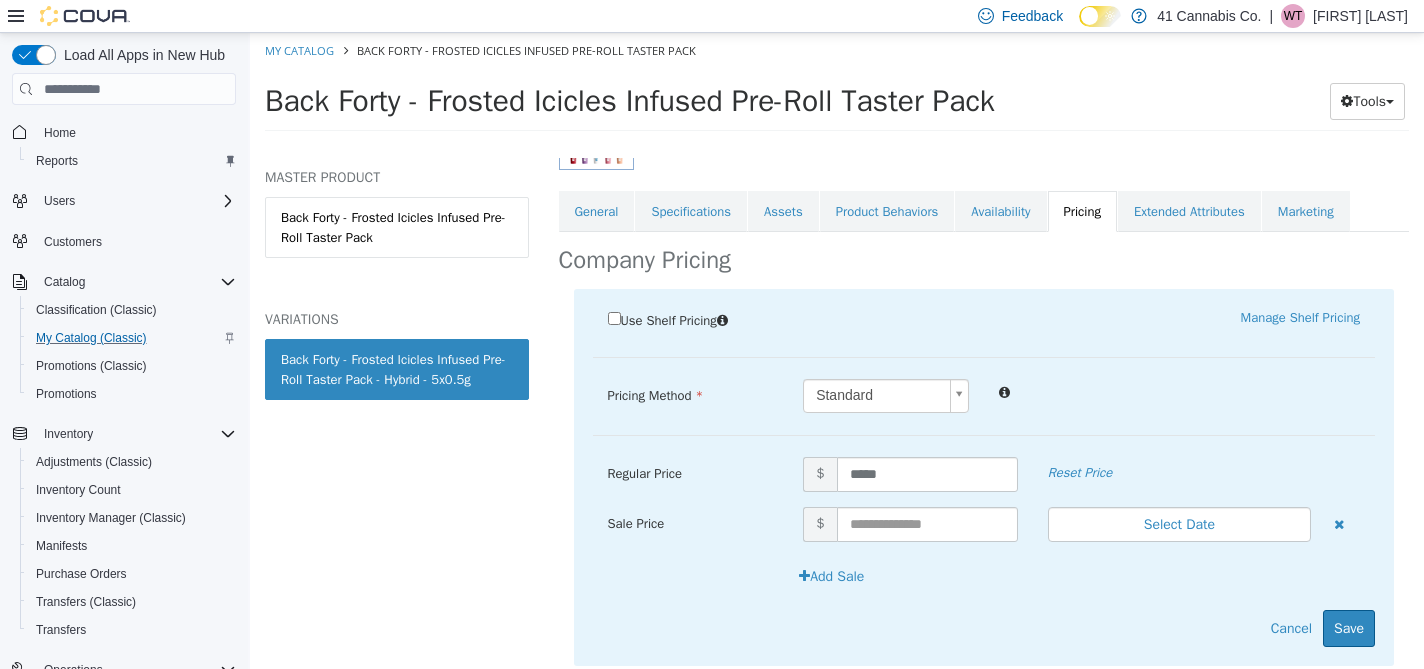 scroll, scrollTop: 382, scrollLeft: 0, axis: vertical 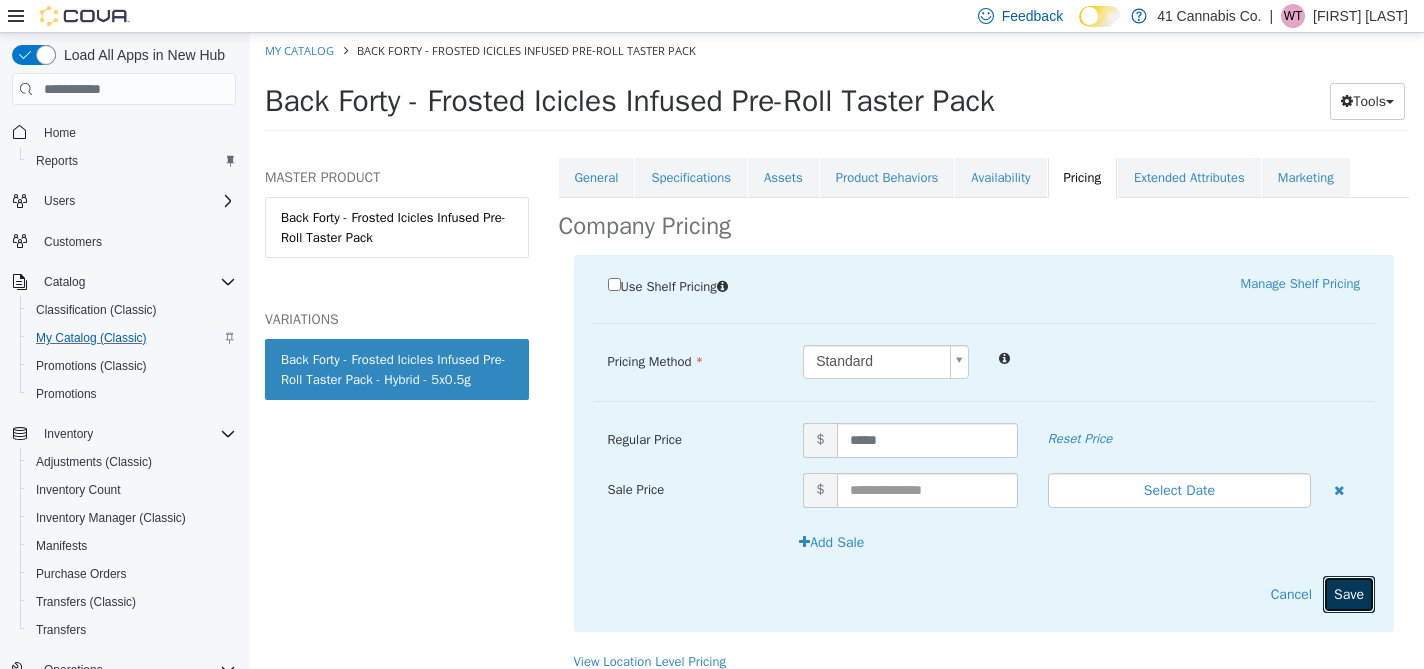 click on "Save" at bounding box center [1349, 594] 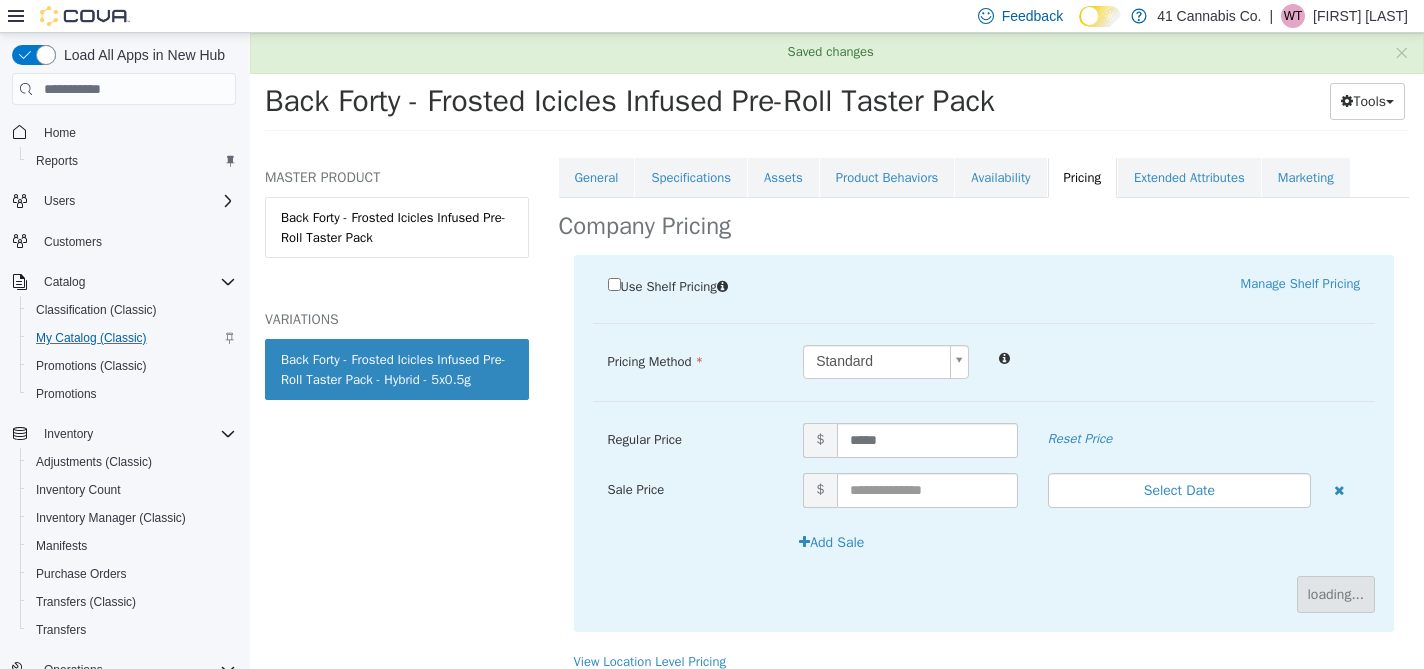 scroll, scrollTop: 156, scrollLeft: 0, axis: vertical 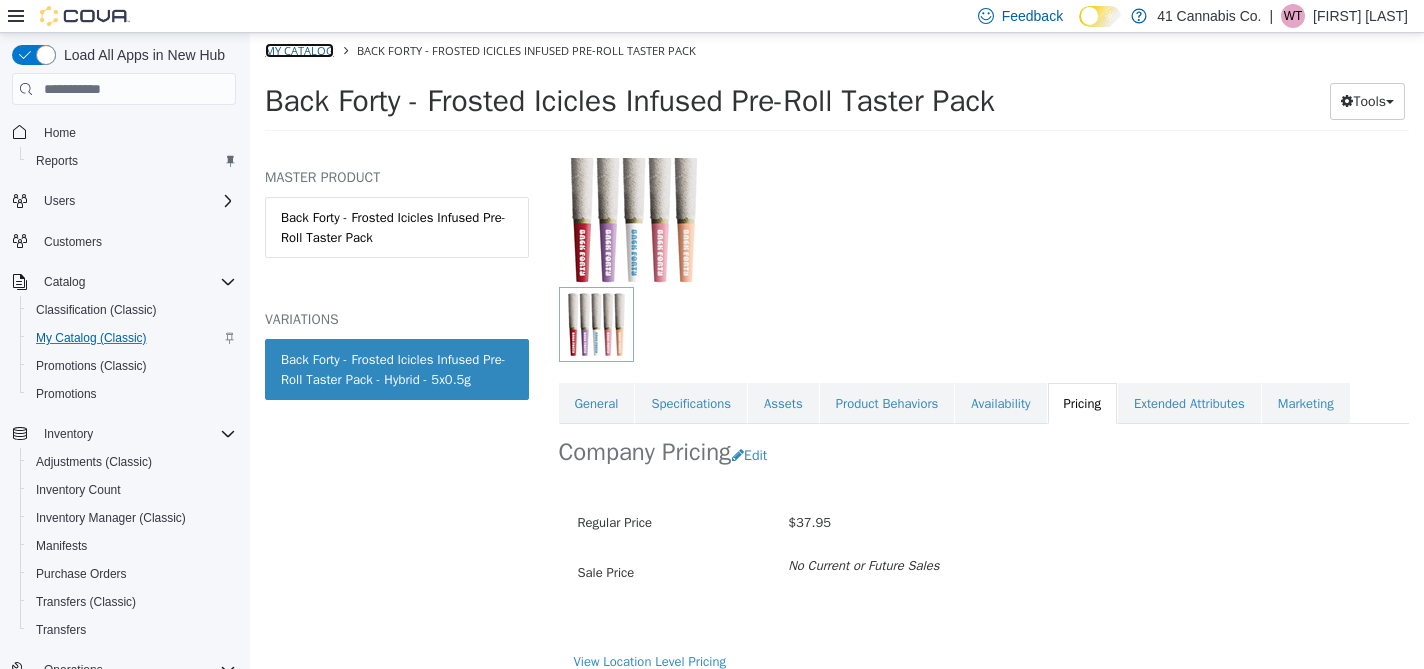 click on "My Catalog" at bounding box center [299, 50] 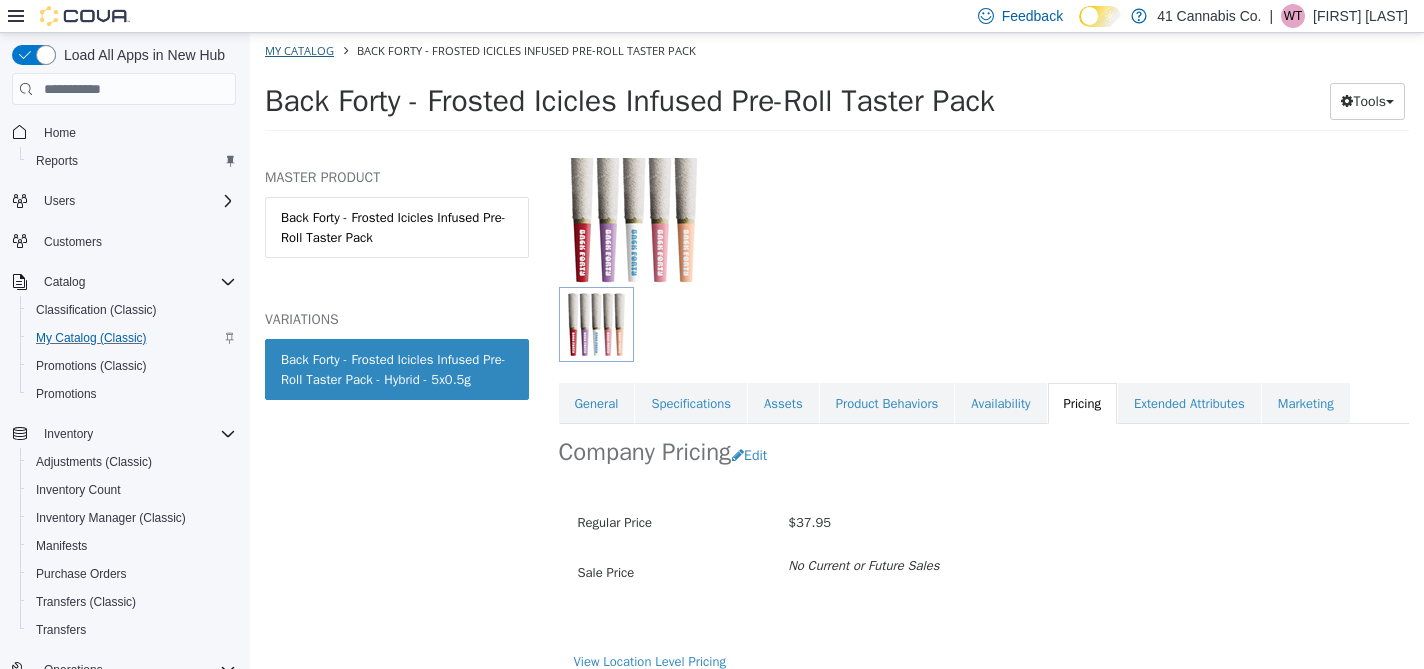 select on "**********" 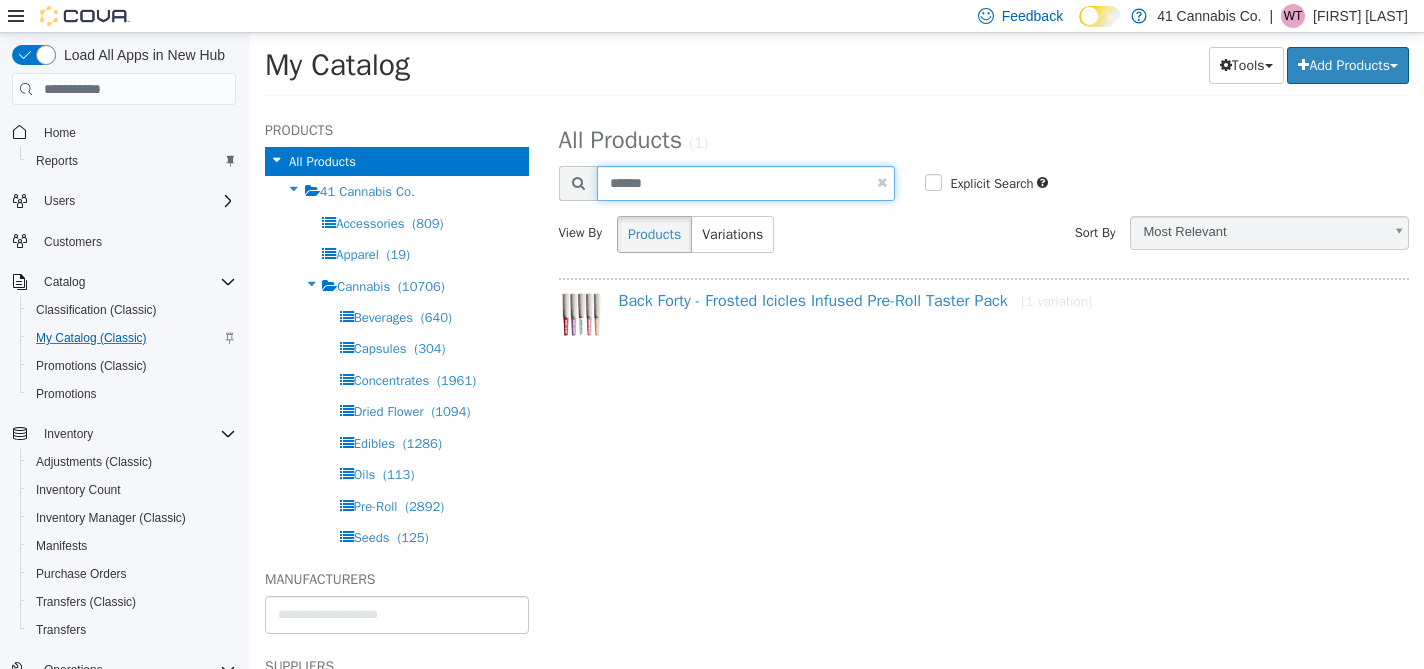 drag, startPoint x: 671, startPoint y: 181, endPoint x: 571, endPoint y: 178, distance: 100.04499 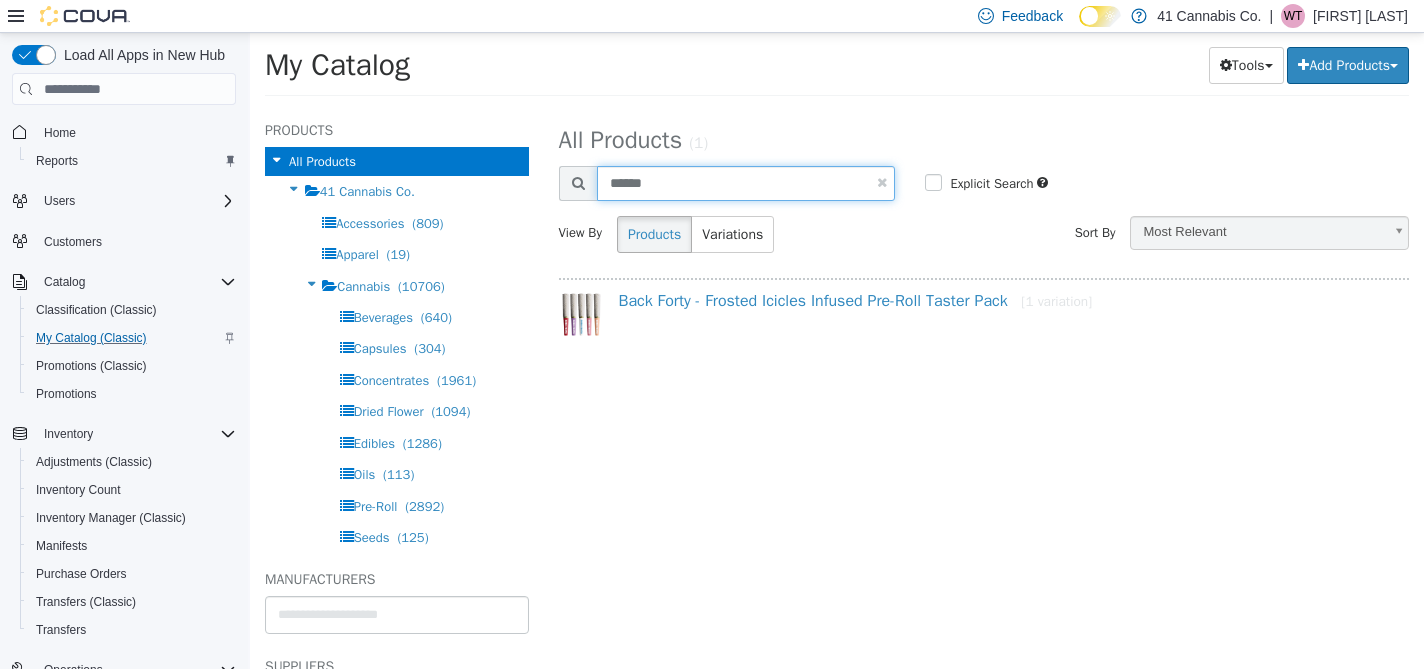 type on "******" 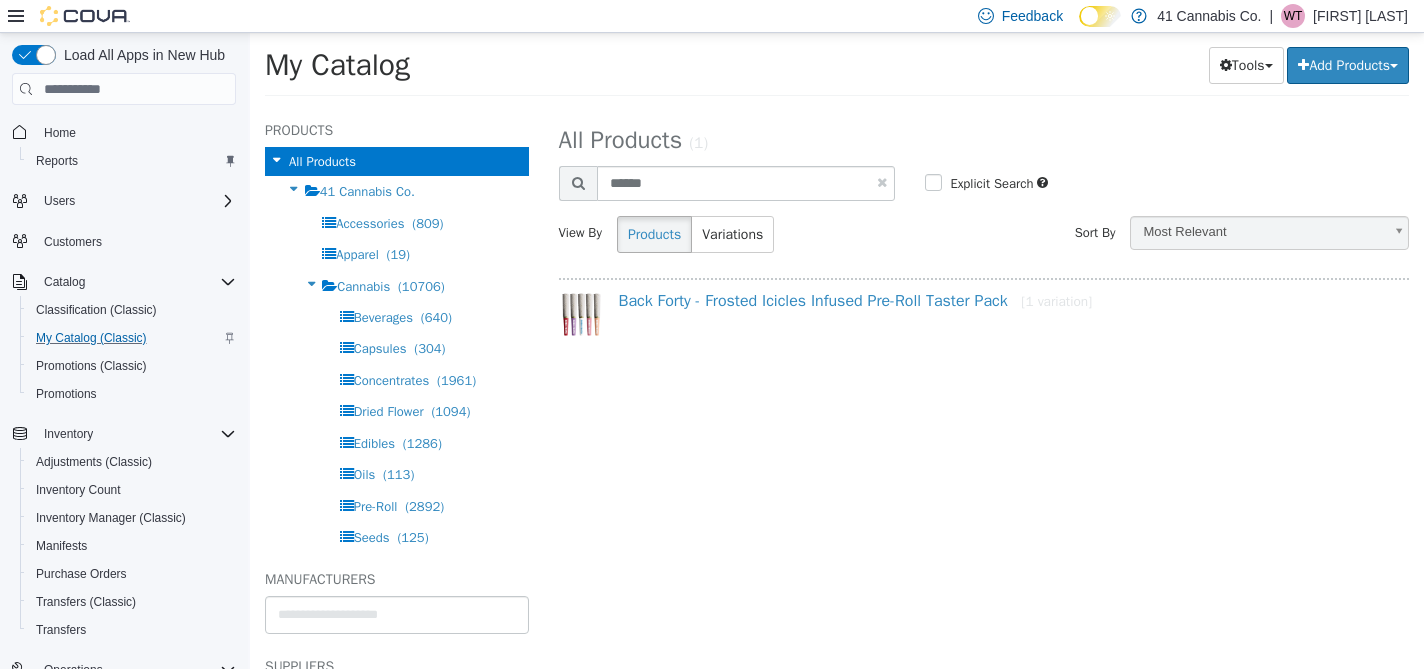 select on "**********" 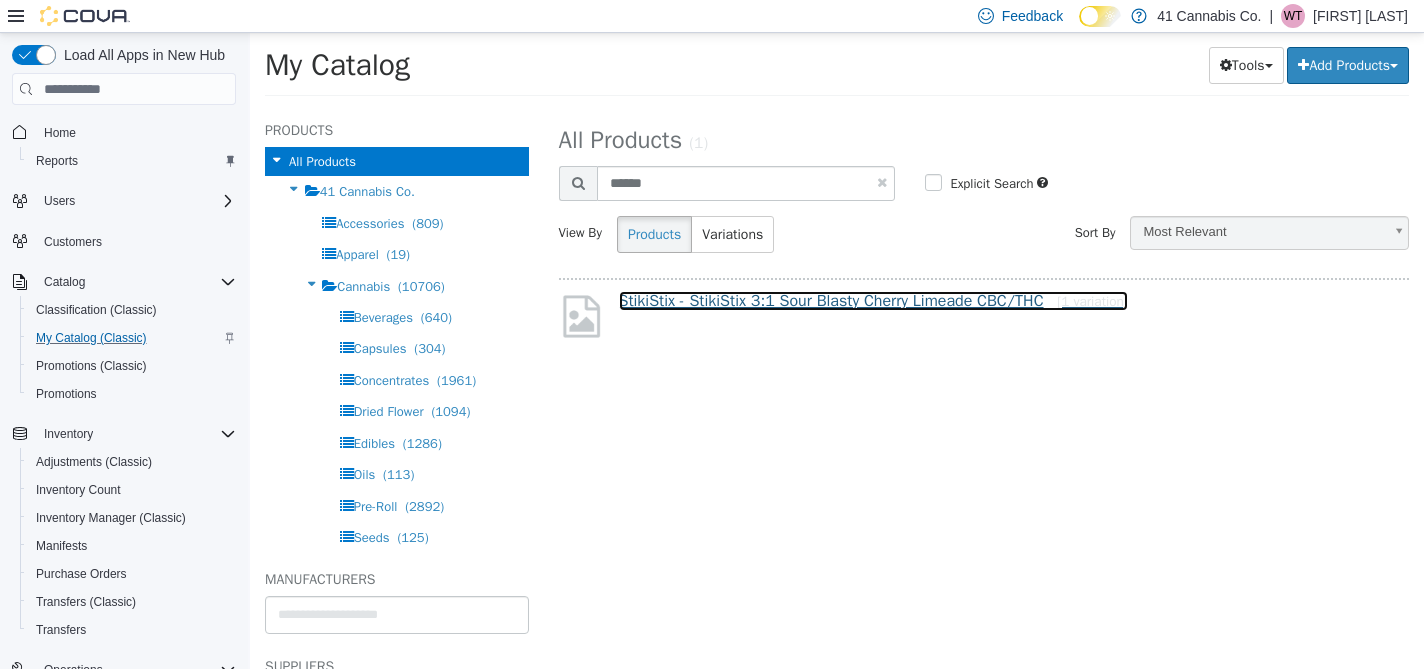 click on "StikiStix - StikiStix 3:1 Sour Blasty Cherry Limeade CBC/THC
[1 variation]" at bounding box center (873, 301) 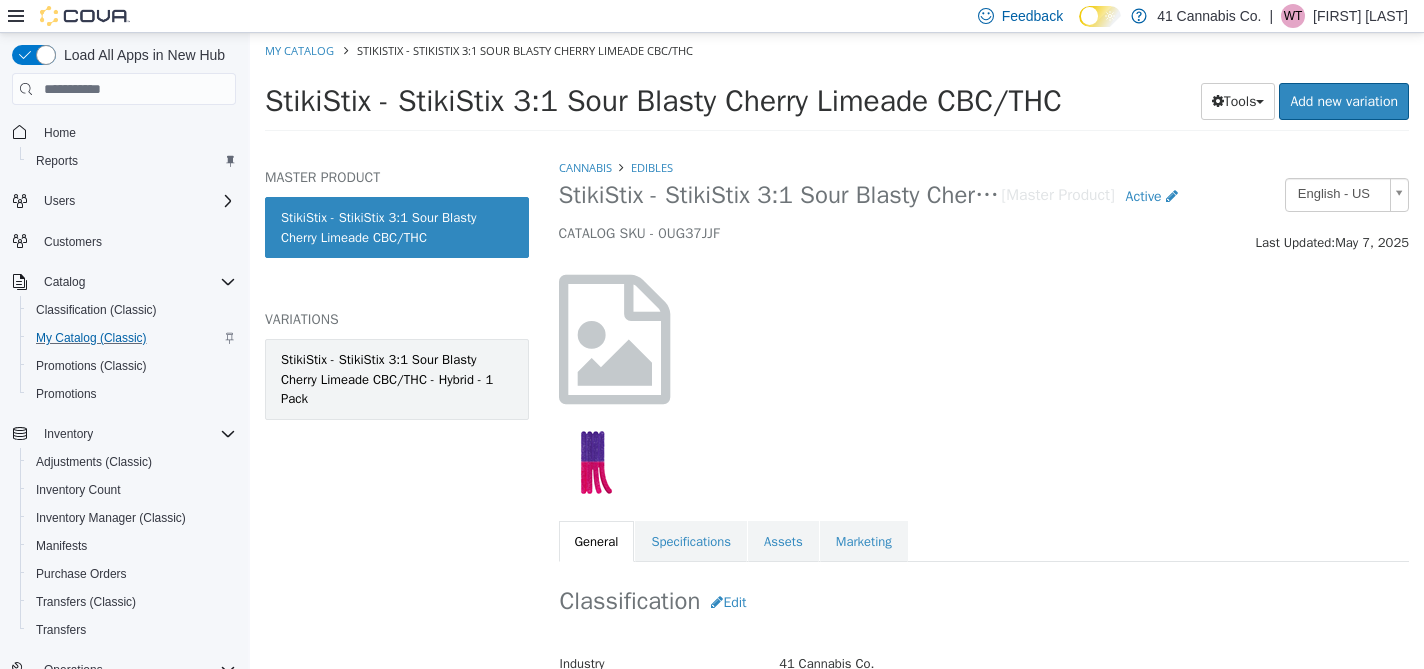 click on "StikiStix - StikiStix 3:1 Sour Blasty Cherry Limeade CBC/THC - Hybrid - 1 Pack" at bounding box center [397, 379] 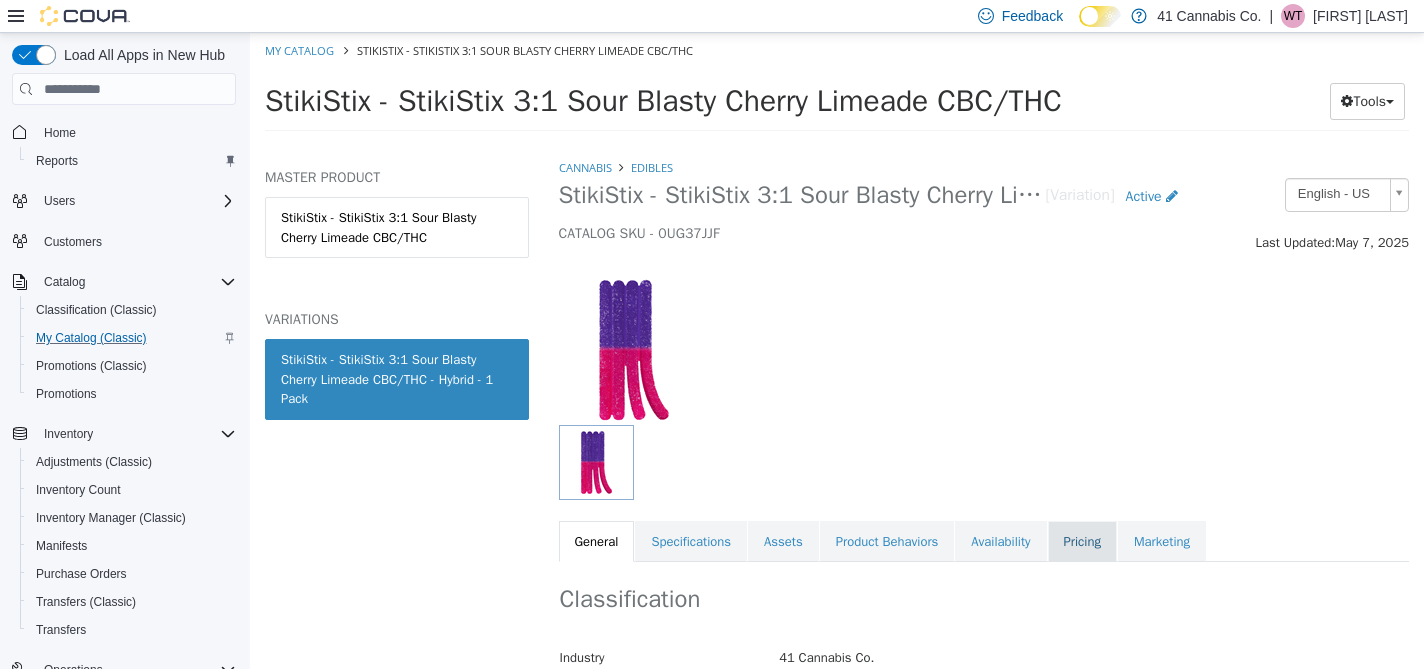 click on "Pricing" at bounding box center [1082, 542] 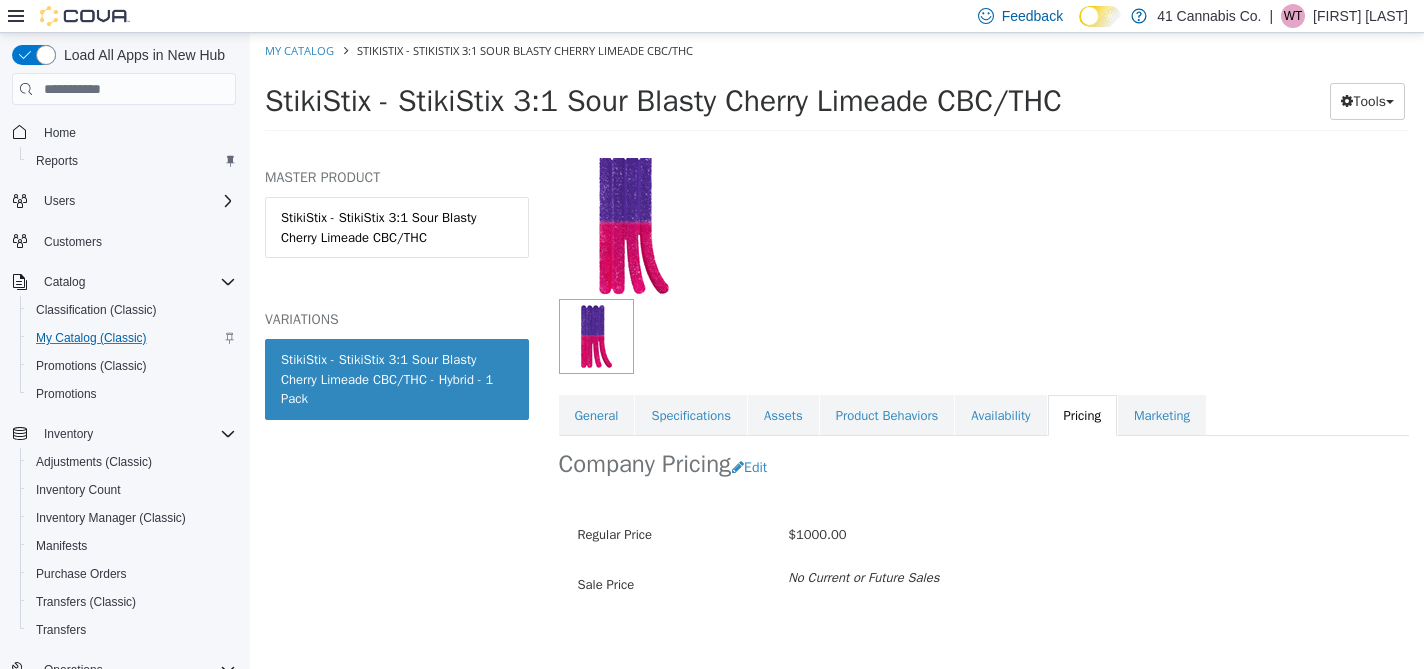 scroll, scrollTop: 156, scrollLeft: 0, axis: vertical 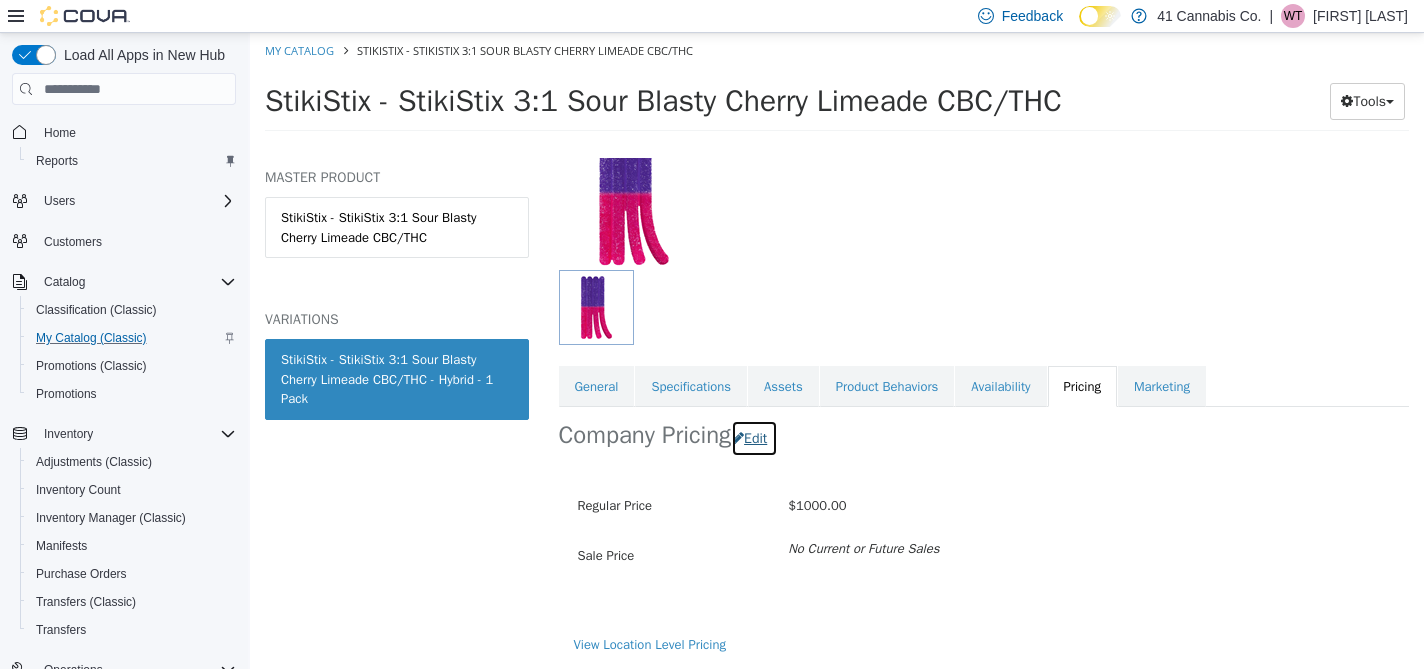 click on "Edit" at bounding box center [754, 438] 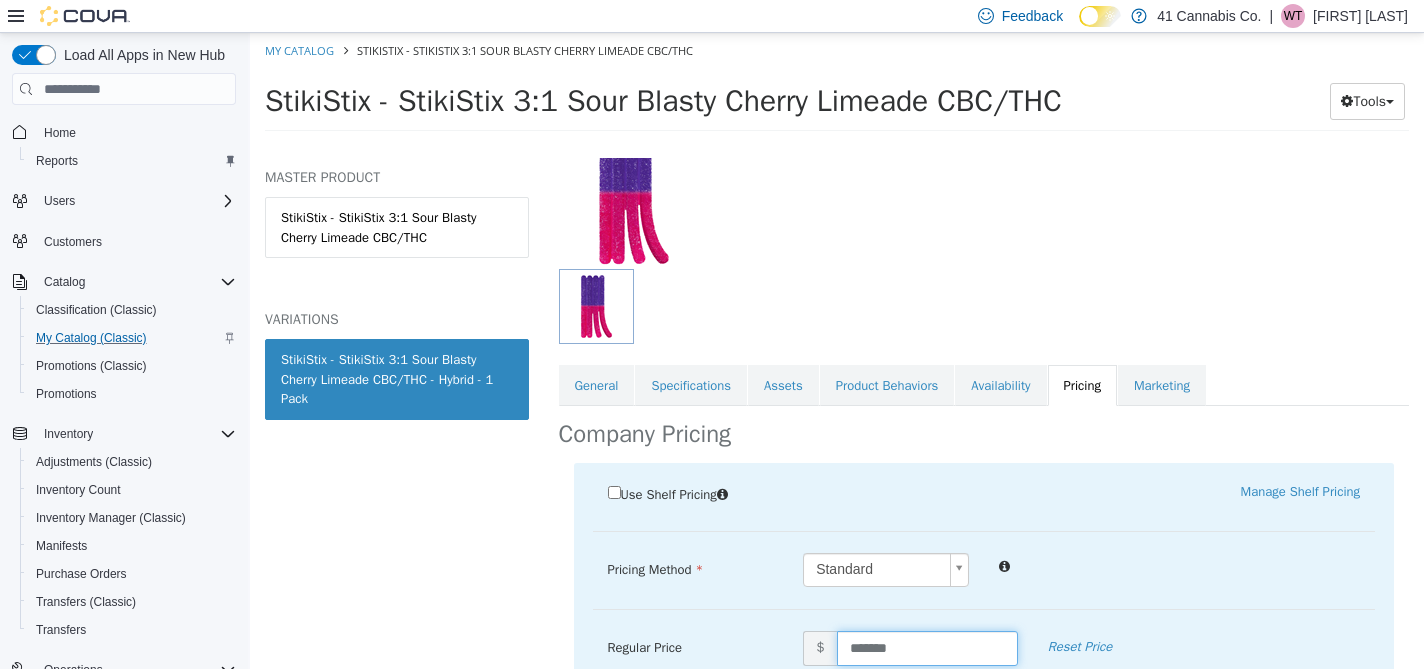 drag, startPoint x: 918, startPoint y: 653, endPoint x: 829, endPoint y: 652, distance: 89.005615 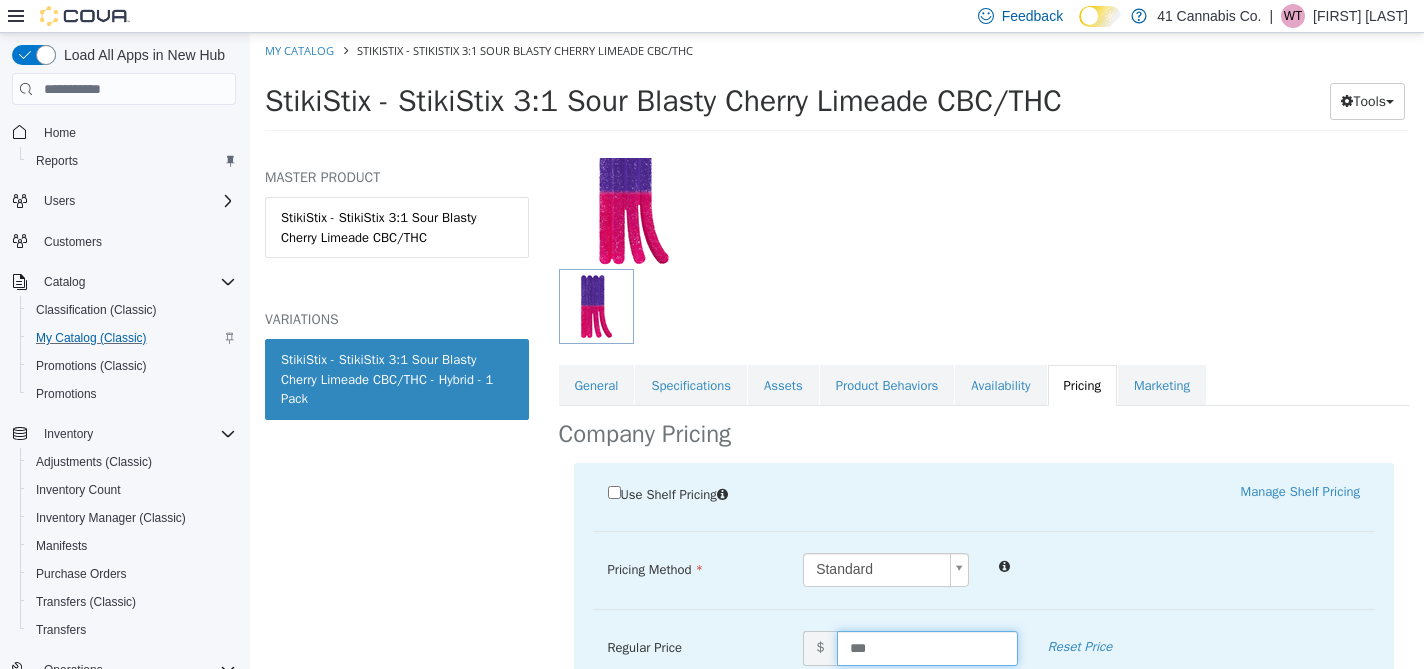 type on "****" 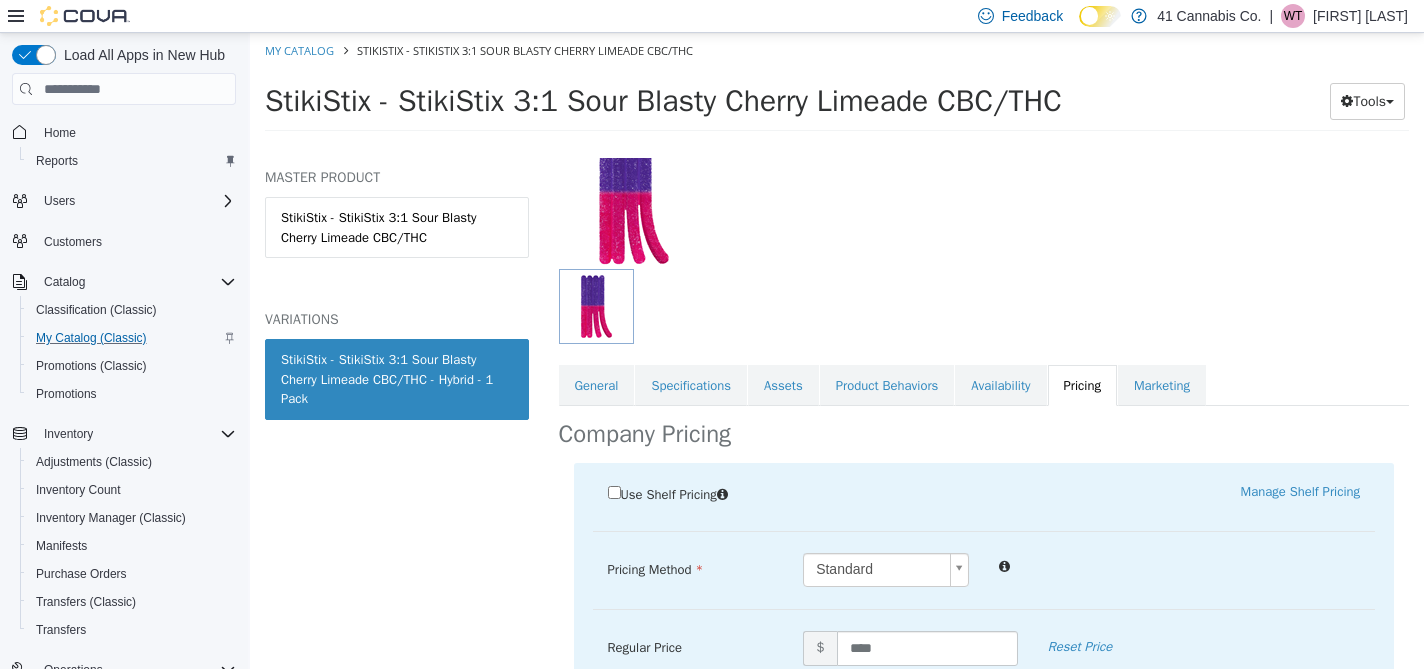 click on "Regular Price $ **** Reset Price Sale Price $ Select Date     (UTC-4) [CITY]" at bounding box center [984, 581] 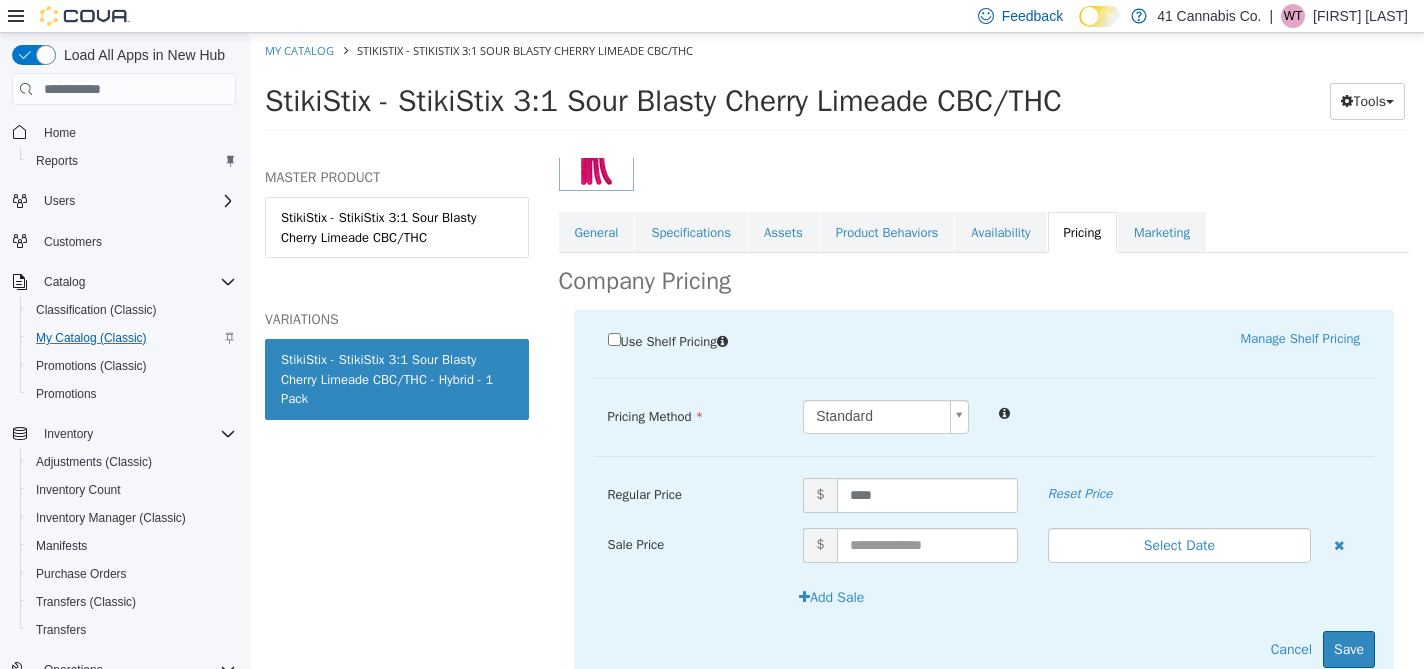 scroll, scrollTop: 382, scrollLeft: 0, axis: vertical 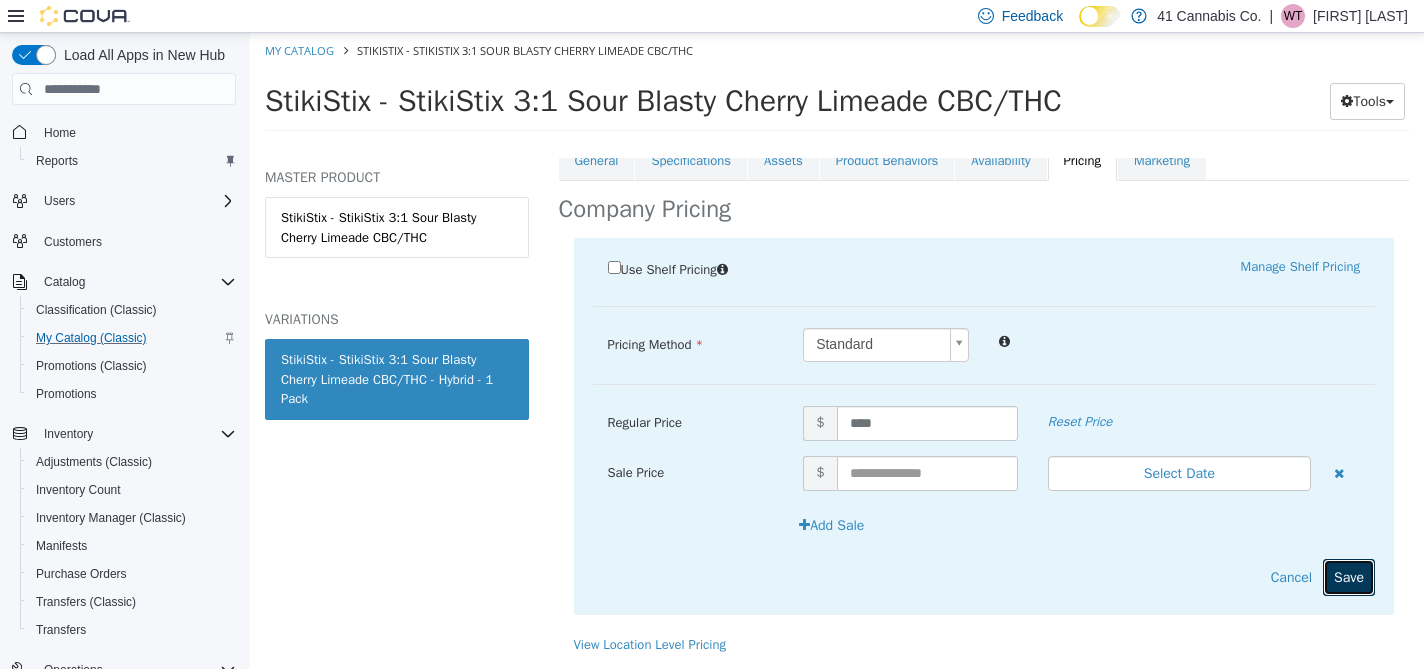 click on "Save" at bounding box center [1349, 577] 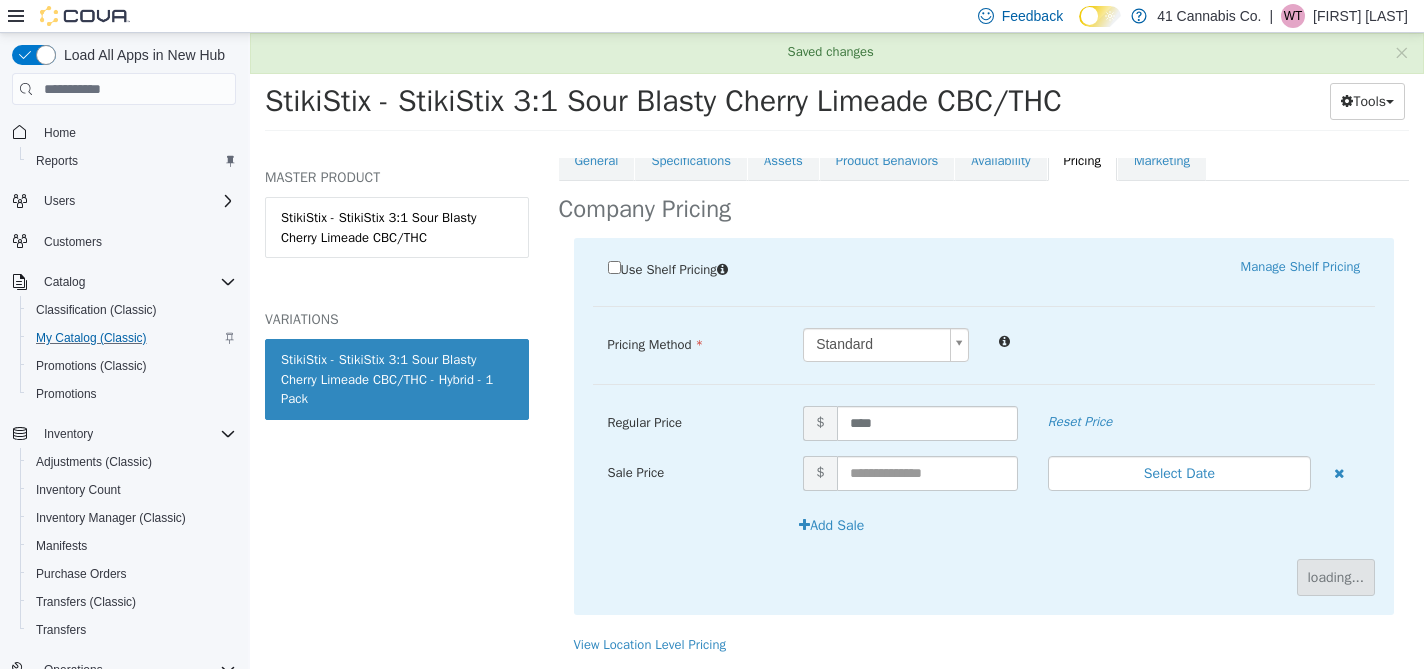 scroll, scrollTop: 156, scrollLeft: 0, axis: vertical 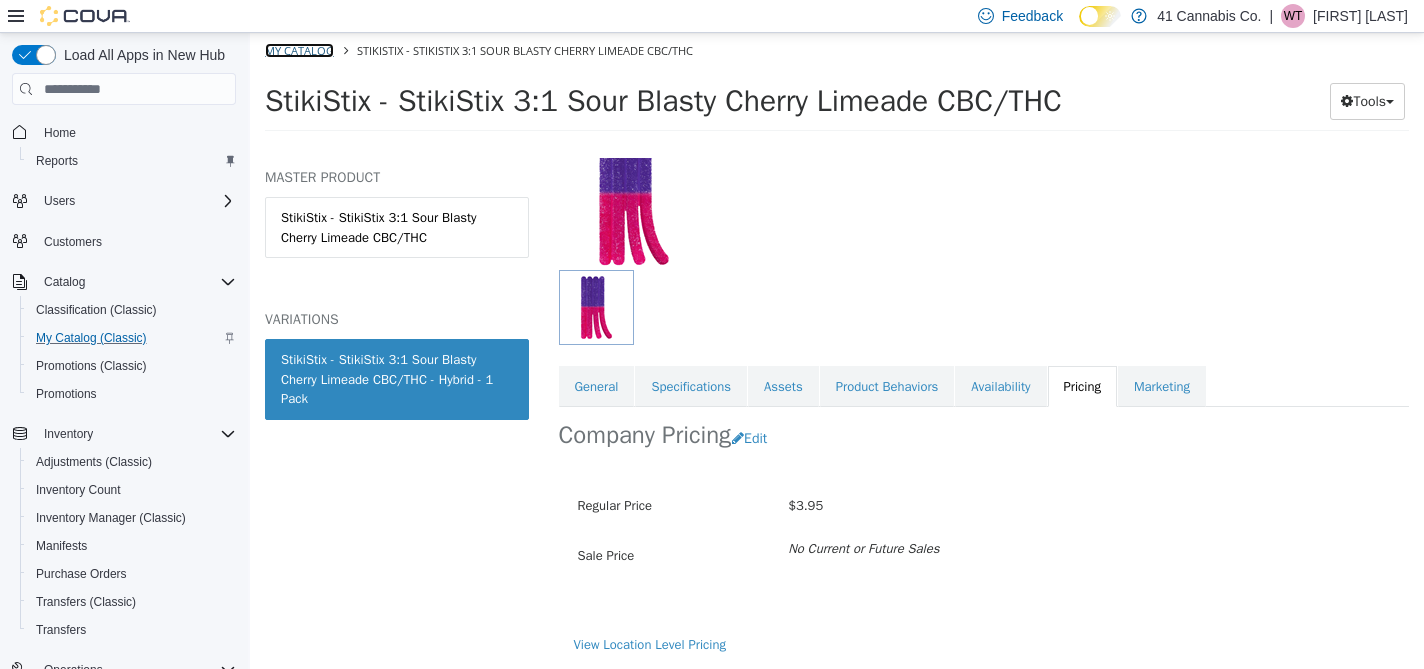 click on "My Catalog" at bounding box center [299, 50] 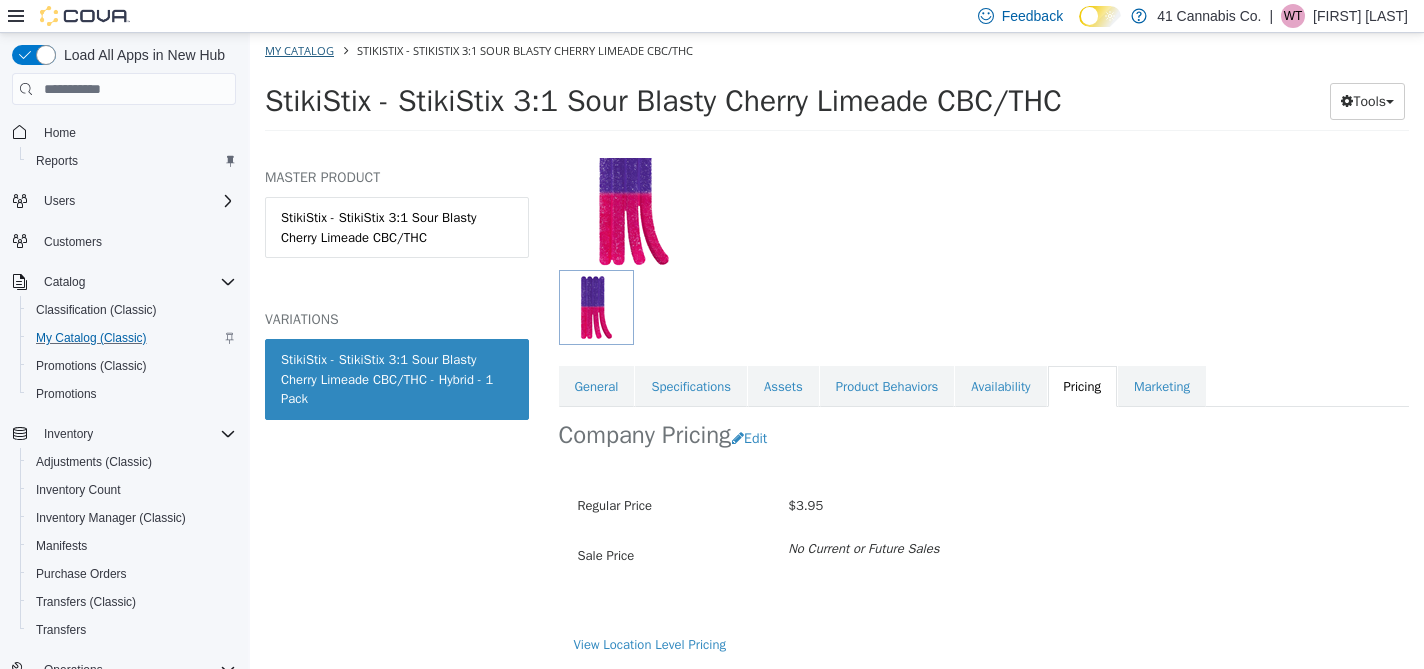select on "**********" 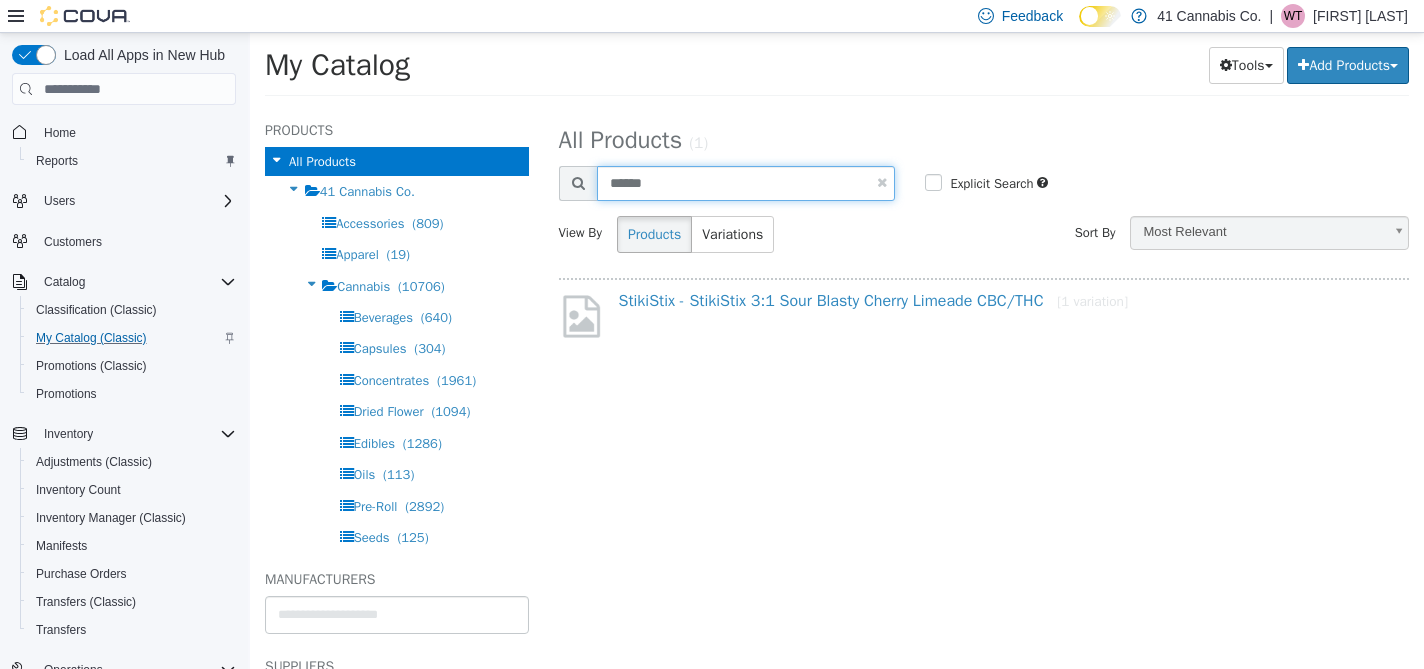 drag, startPoint x: 668, startPoint y: 172, endPoint x: 692, endPoint y: 193, distance: 31.890438 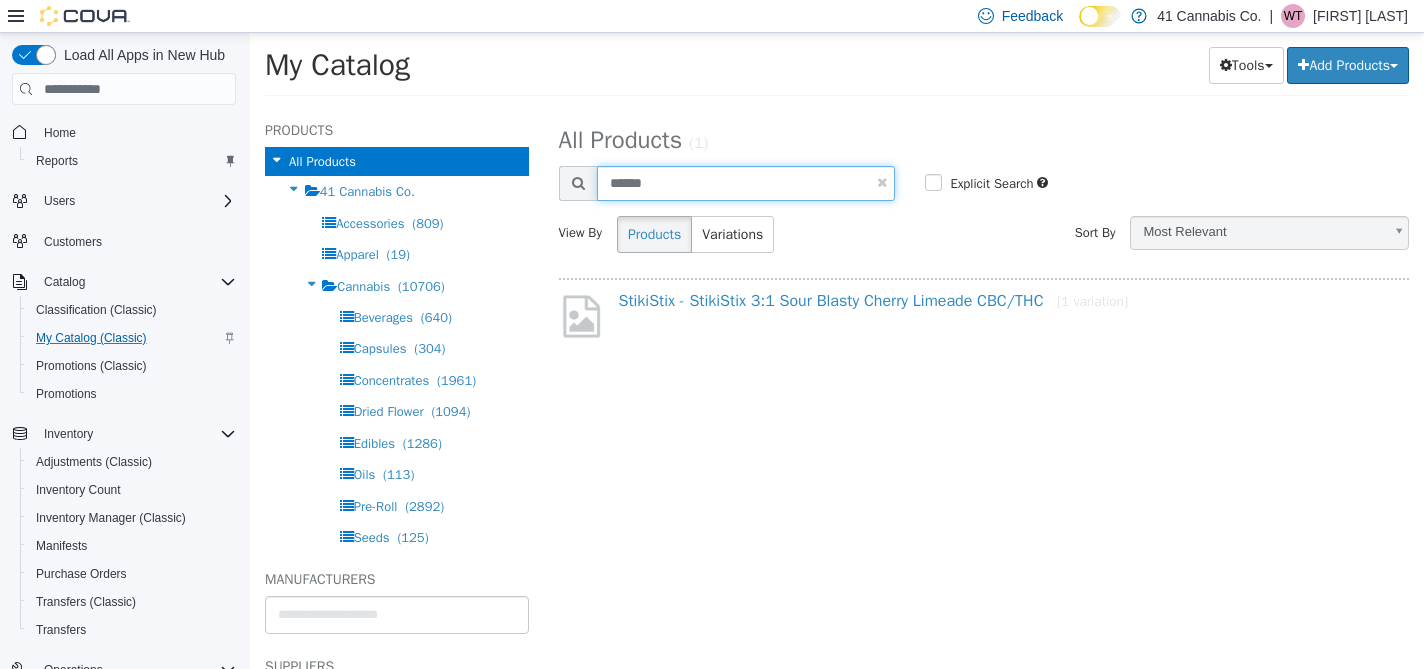 type on "******" 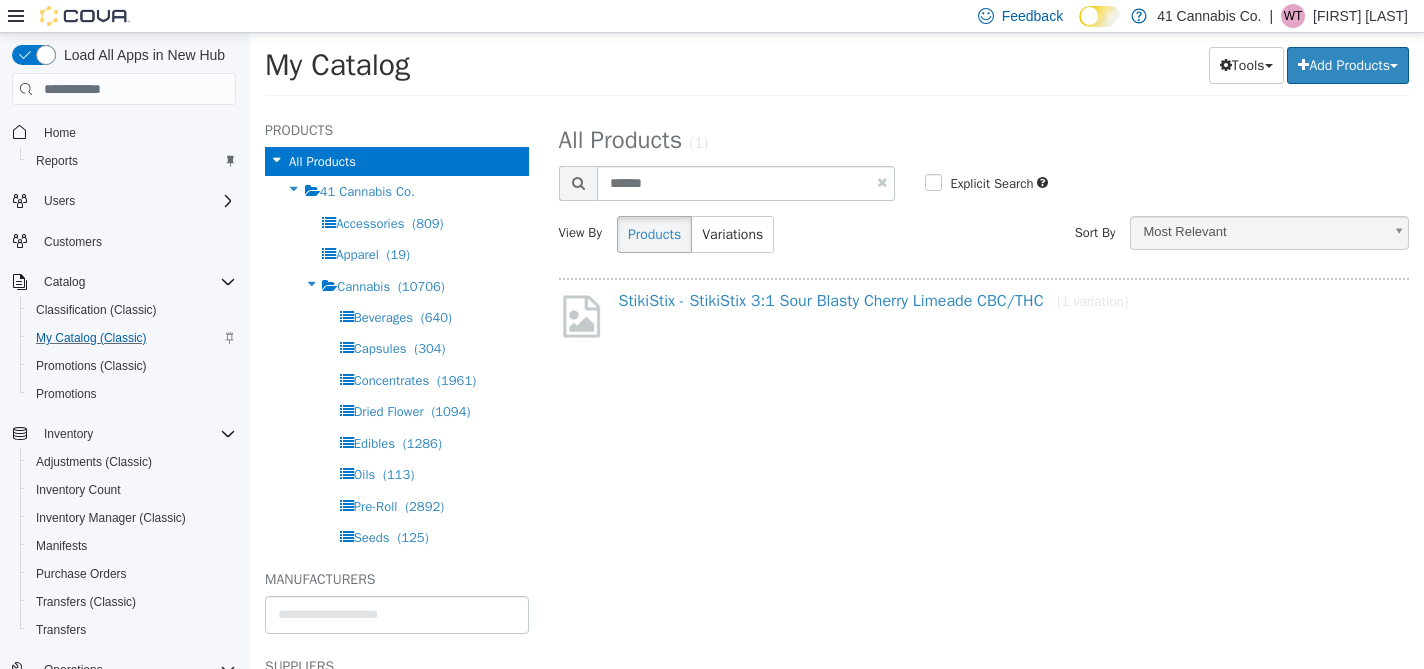 select on "**********" 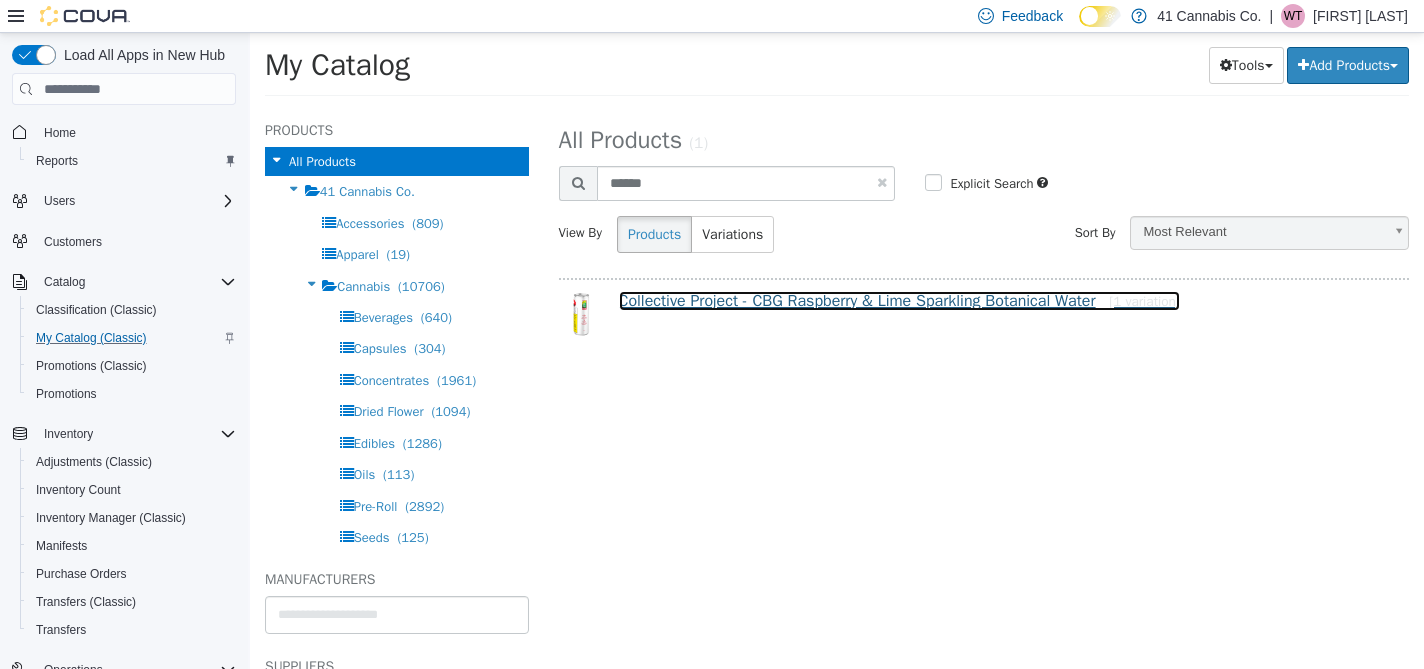 click on "Collective Project - CBG Raspberry & Lime Sparkling Botanical Water
[1 variation]" at bounding box center [900, 301] 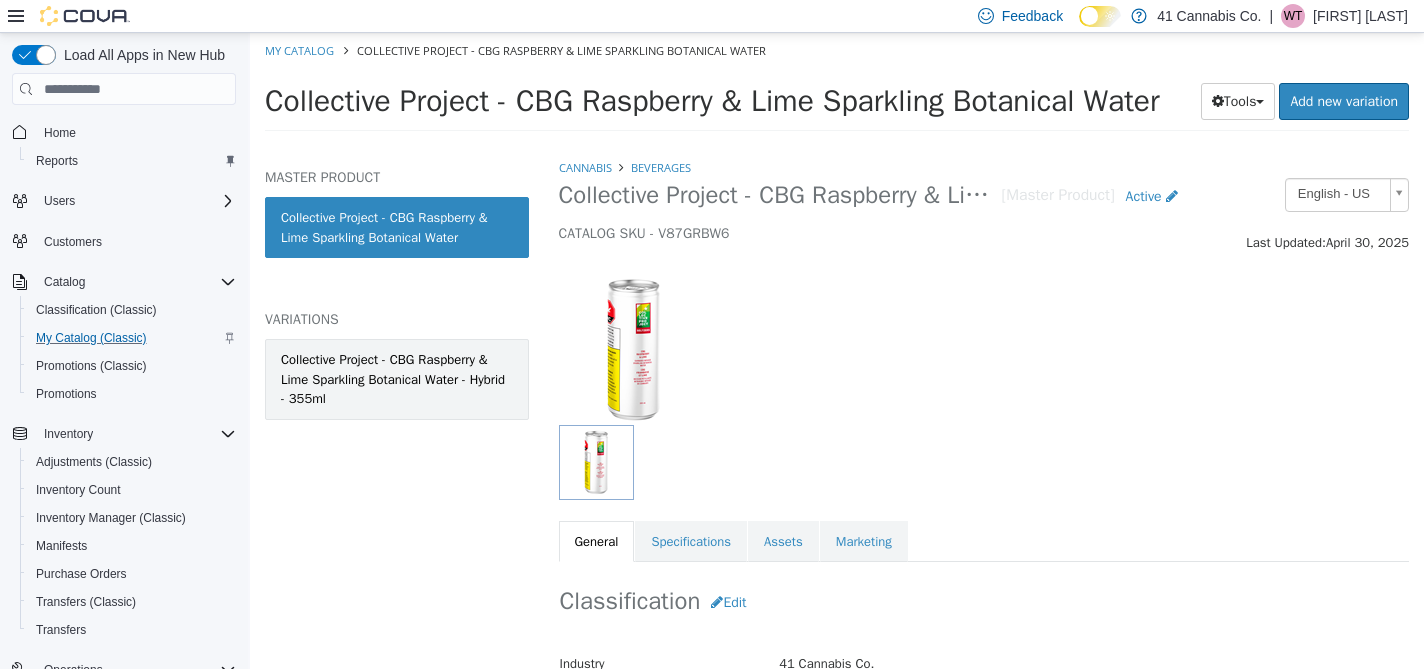 click on "Collective Project - CBG Raspberry & Lime Sparkling Botanical Water - Hybrid - 355ml" at bounding box center (397, 379) 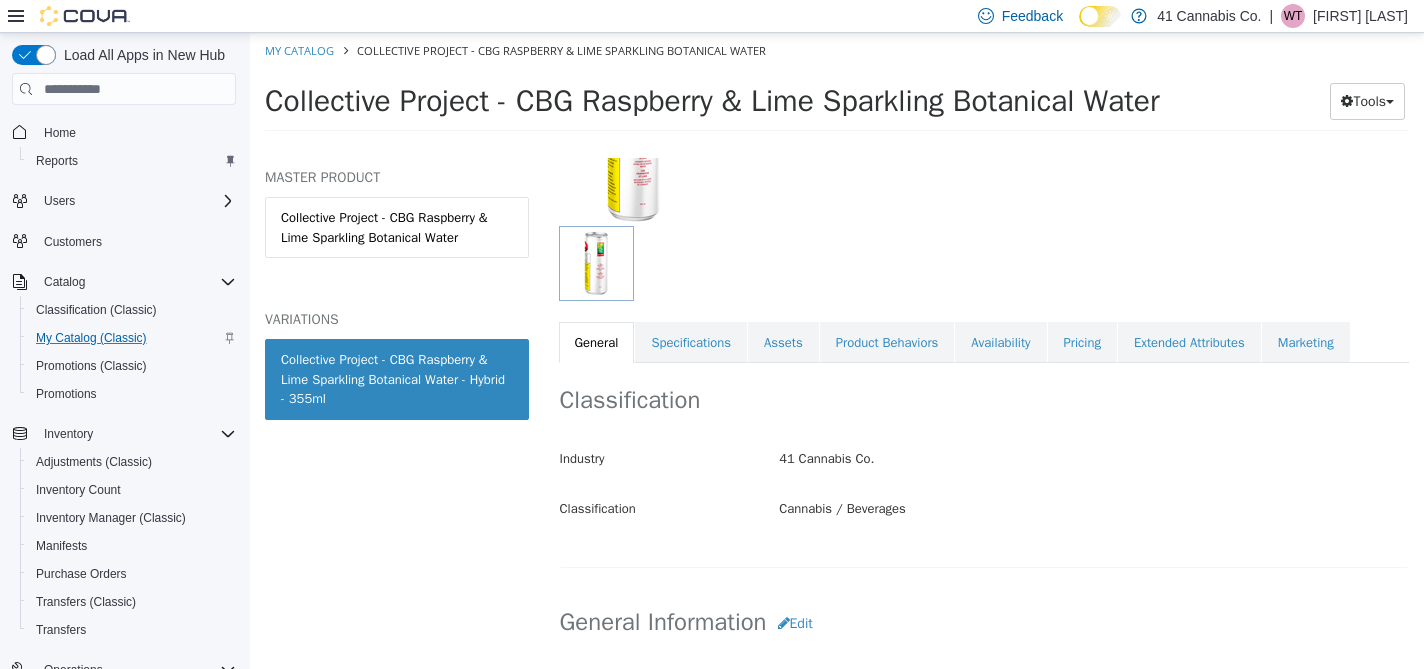 scroll, scrollTop: 283, scrollLeft: 0, axis: vertical 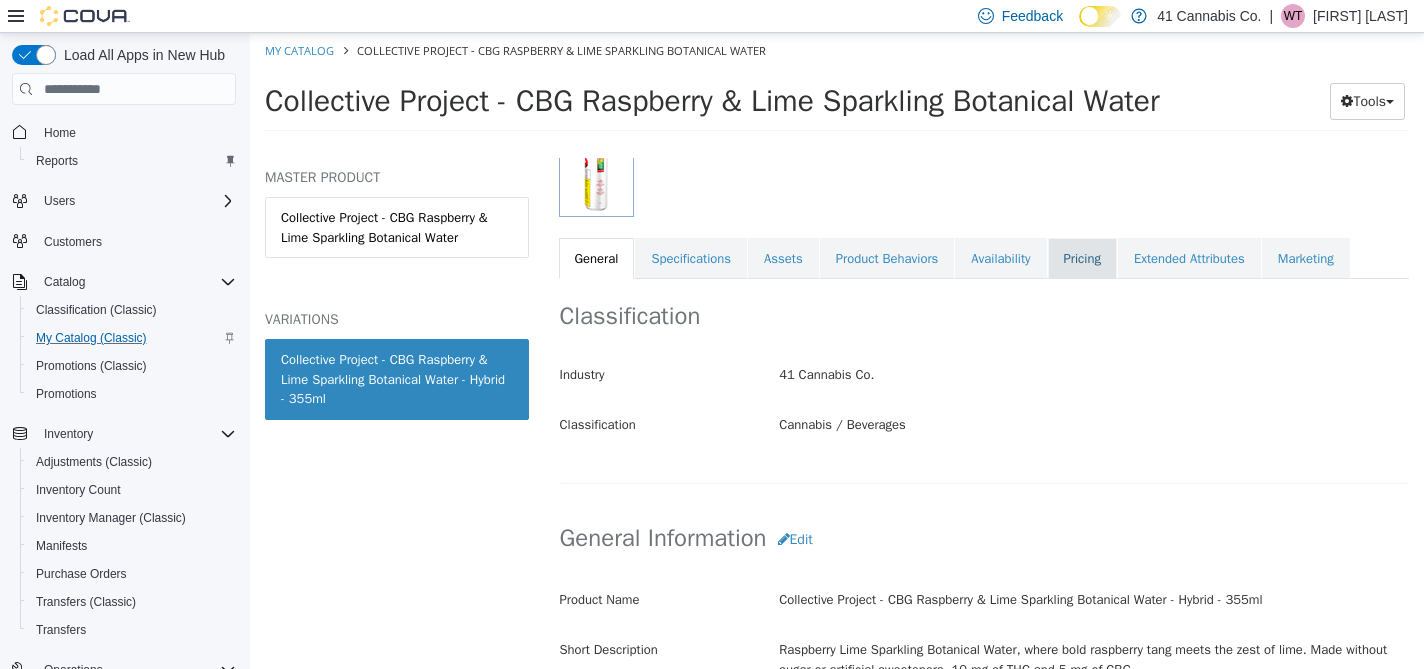 click on "Pricing" at bounding box center (1082, 259) 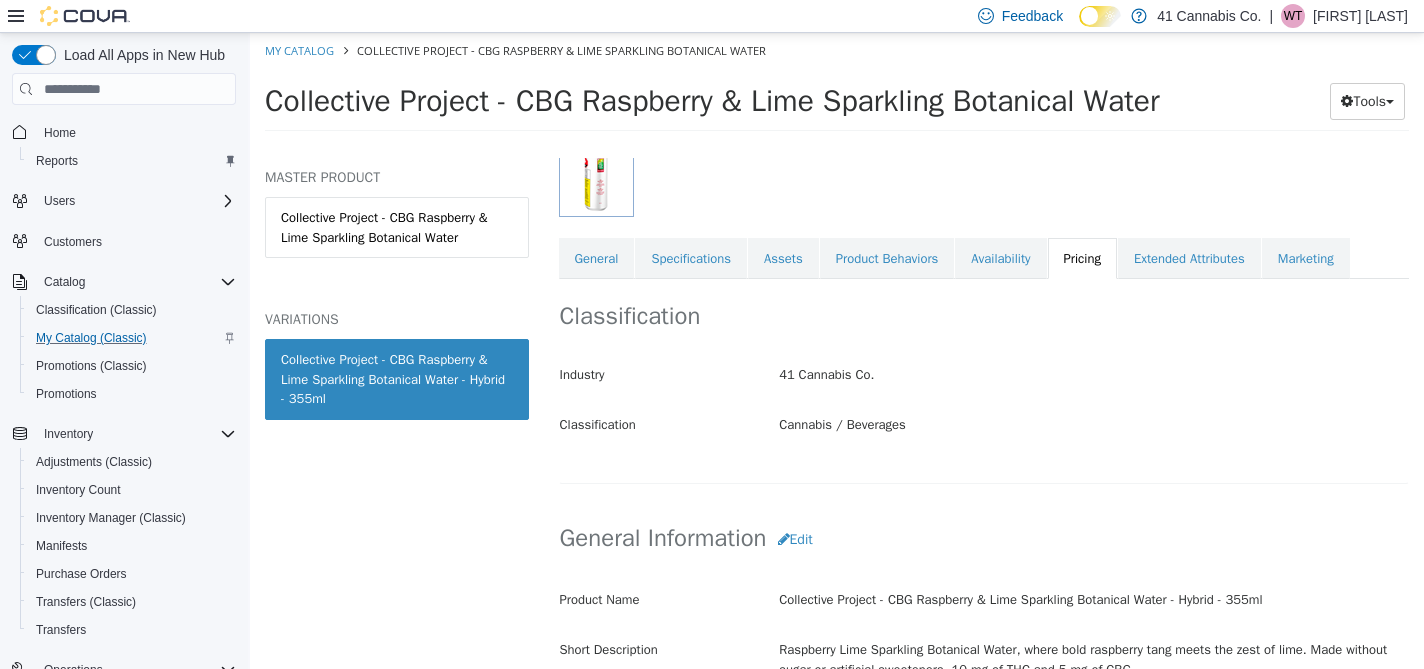 scroll, scrollTop: 156, scrollLeft: 0, axis: vertical 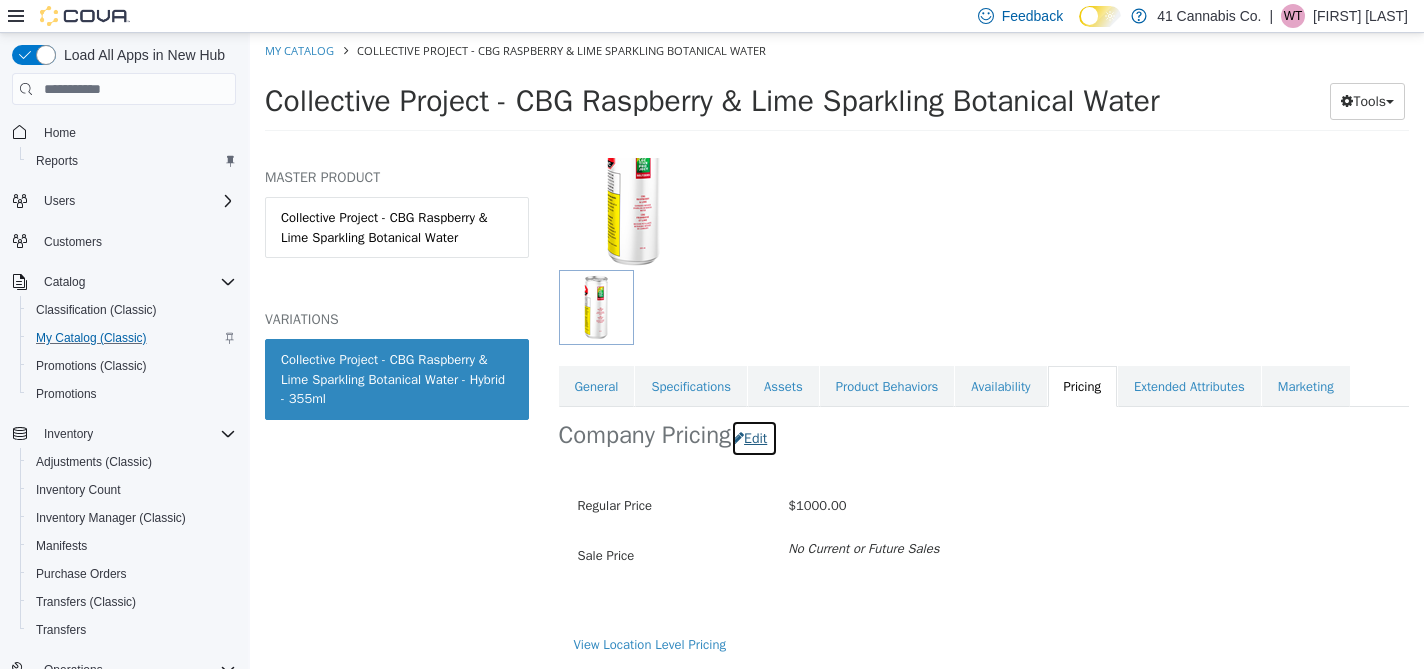 click on "Edit" at bounding box center [754, 438] 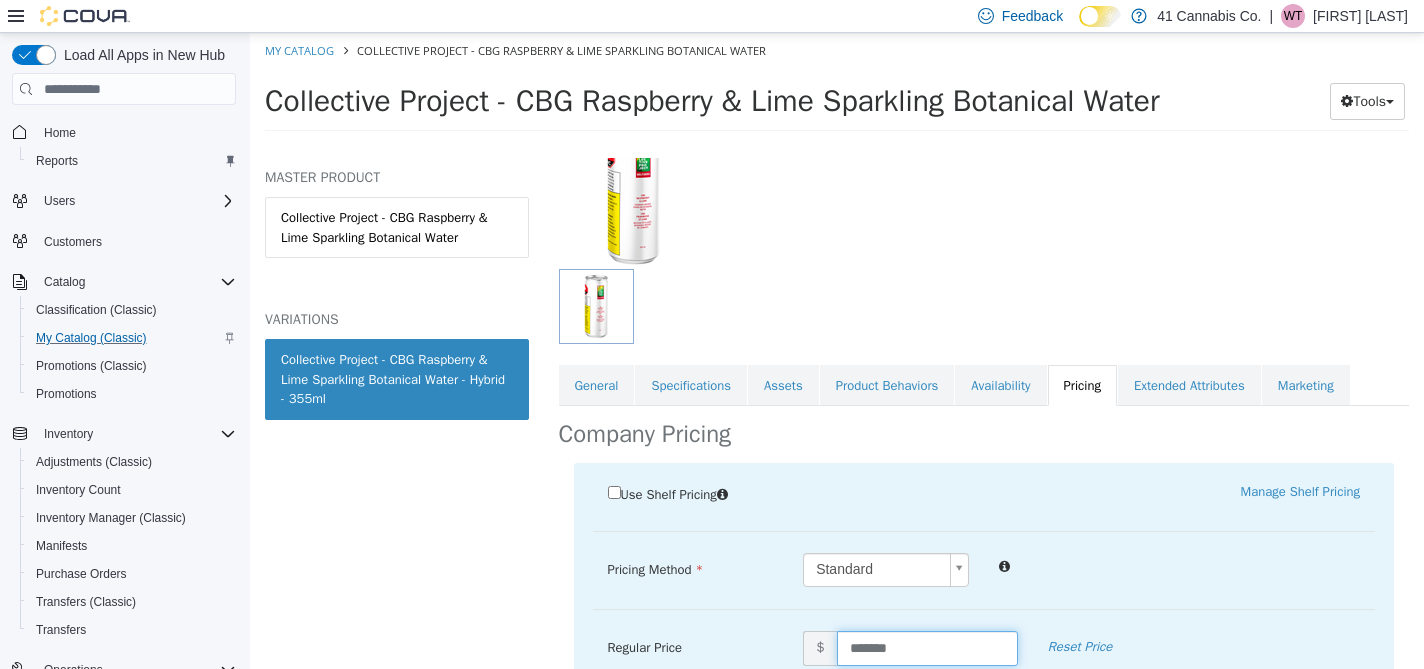 drag, startPoint x: 918, startPoint y: 643, endPoint x: 840, endPoint y: 648, distance: 78.160095 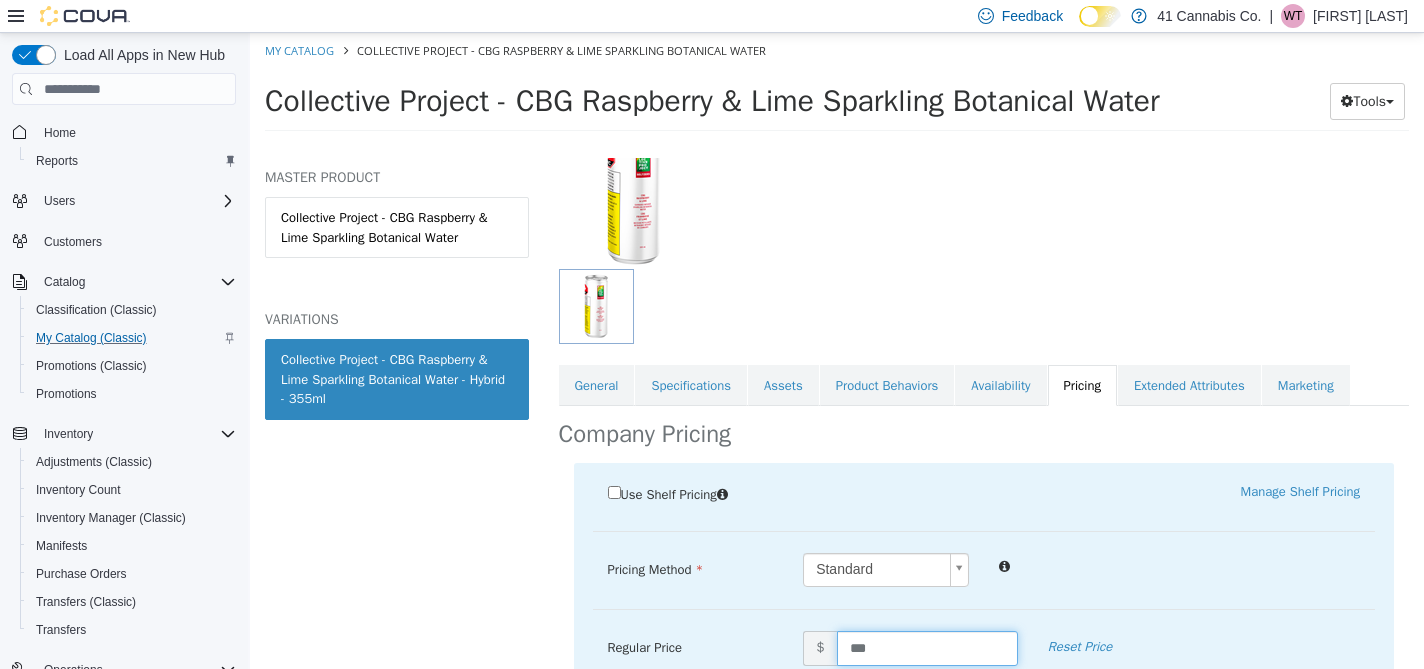 type on "****" 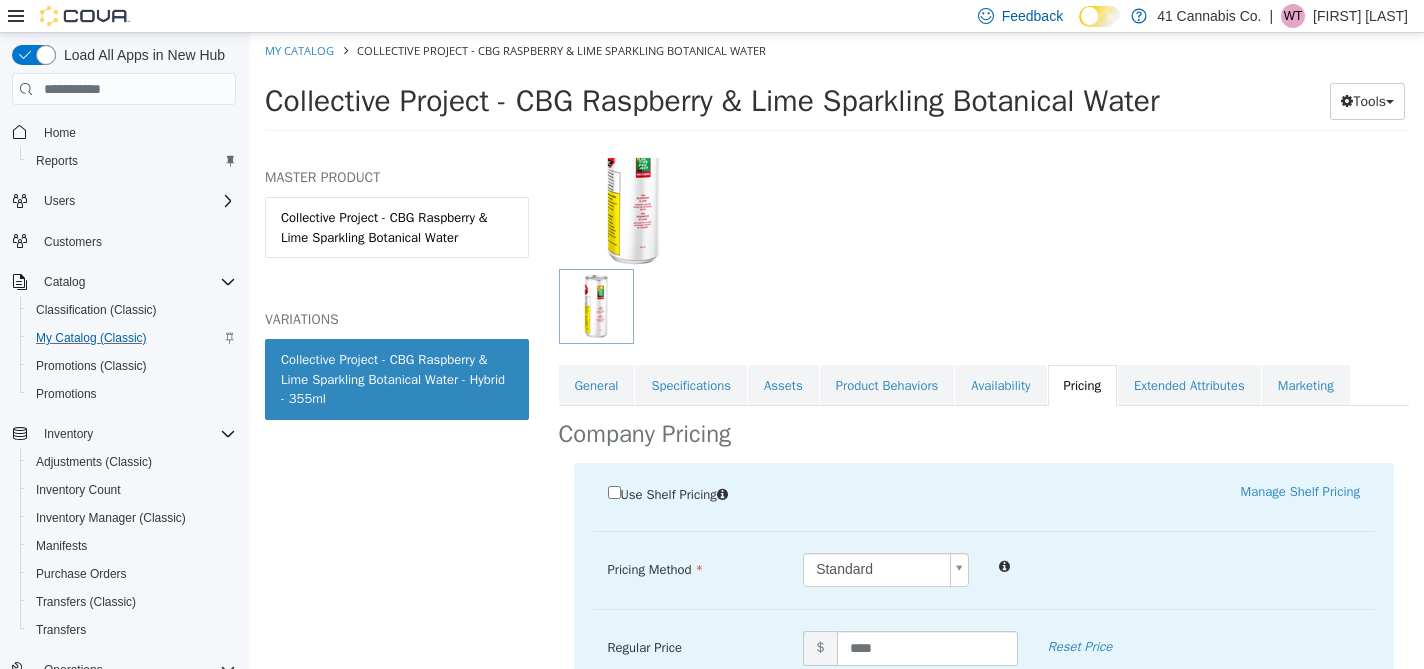click on "Use Shelf Pricing    Manage Shelf Pricing Shelf Price     Select a Shelf Price                             Shelf Price is required Pricing Method     Standard                             * Regular Price $ **** Reset Price Sale Price $ Select Date     (UTC-4) Toronto                                Add Sale Cancel Save" at bounding box center (984, 651) 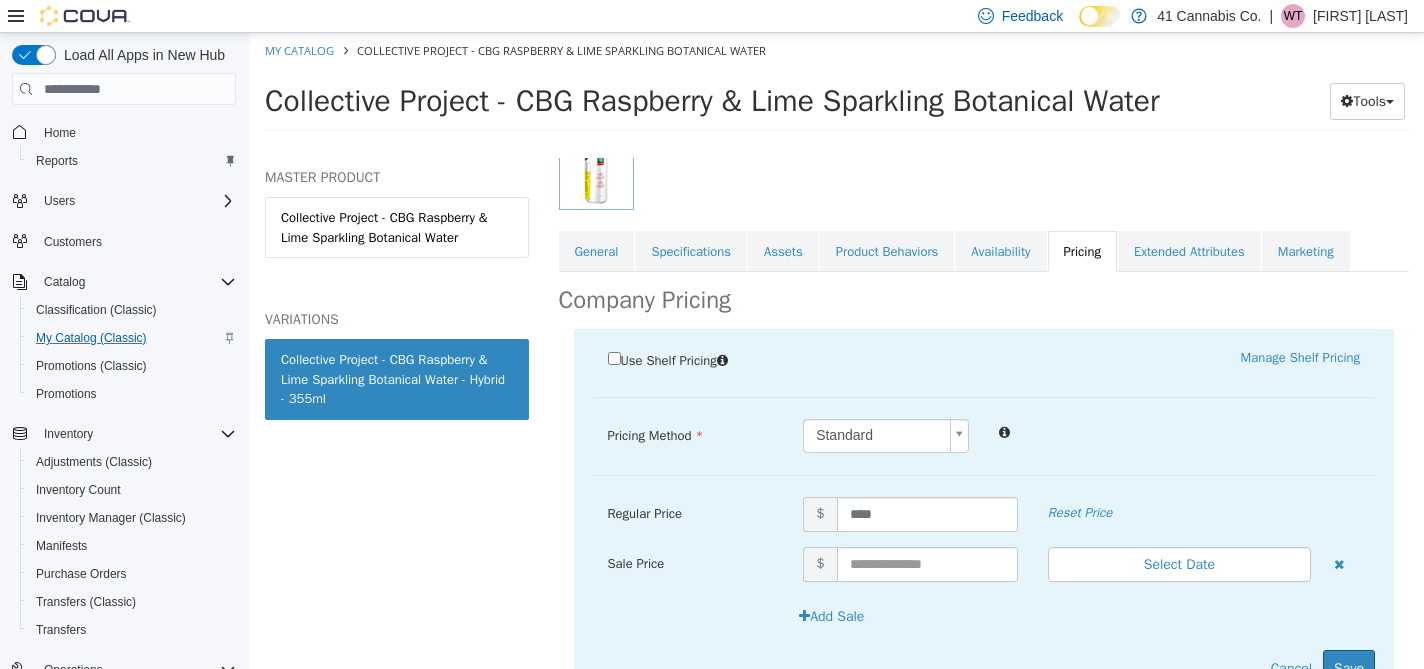 scroll, scrollTop: 382, scrollLeft: 0, axis: vertical 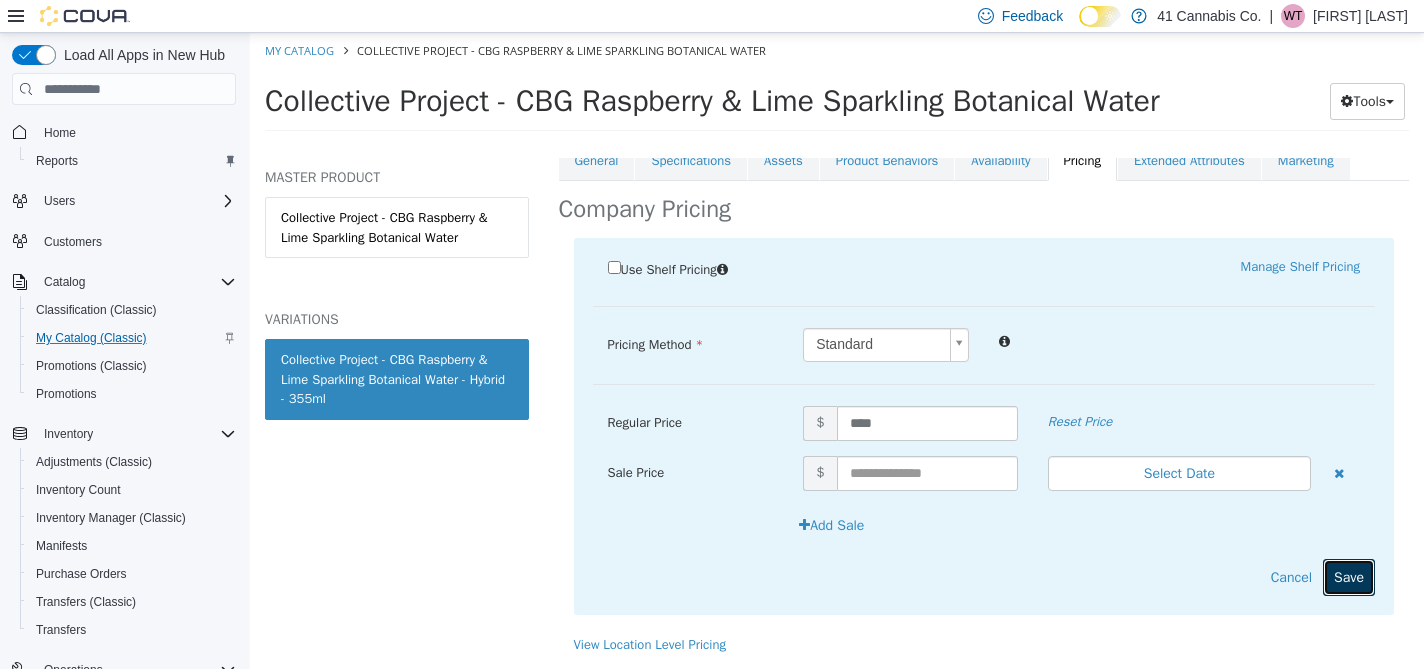 click on "Save" at bounding box center (1349, 577) 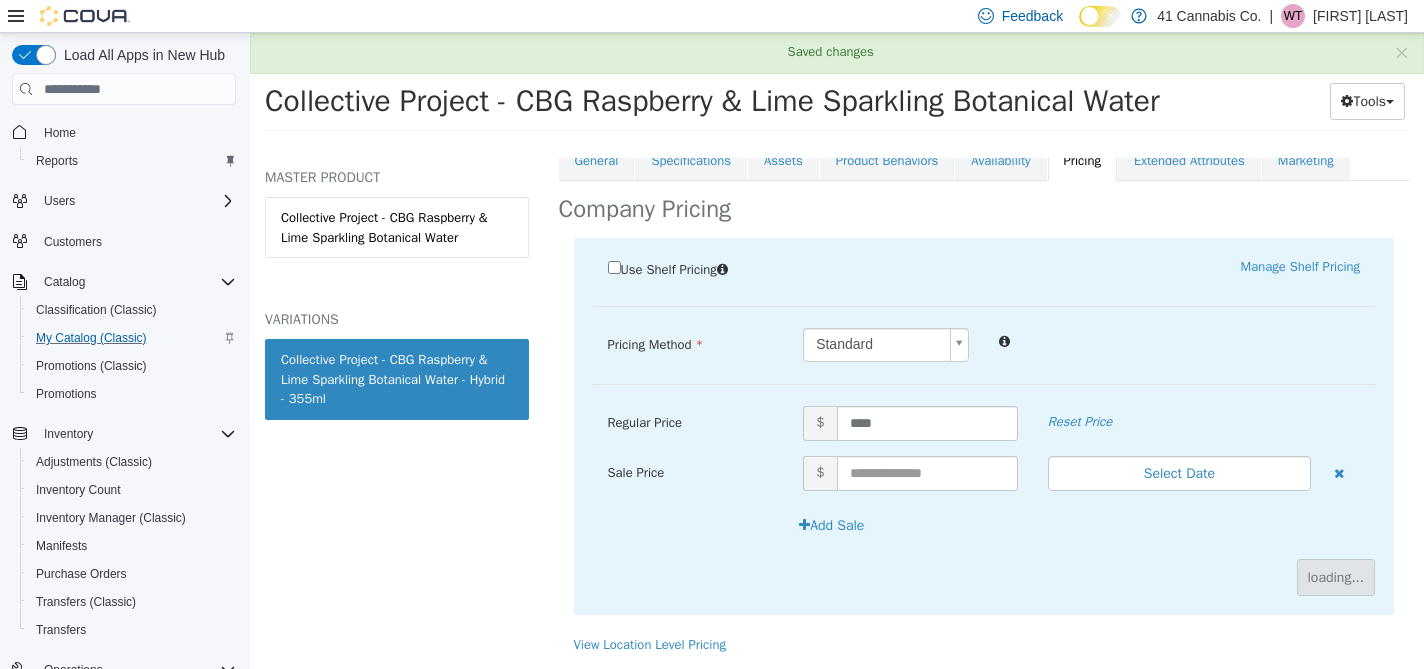scroll, scrollTop: 156, scrollLeft: 0, axis: vertical 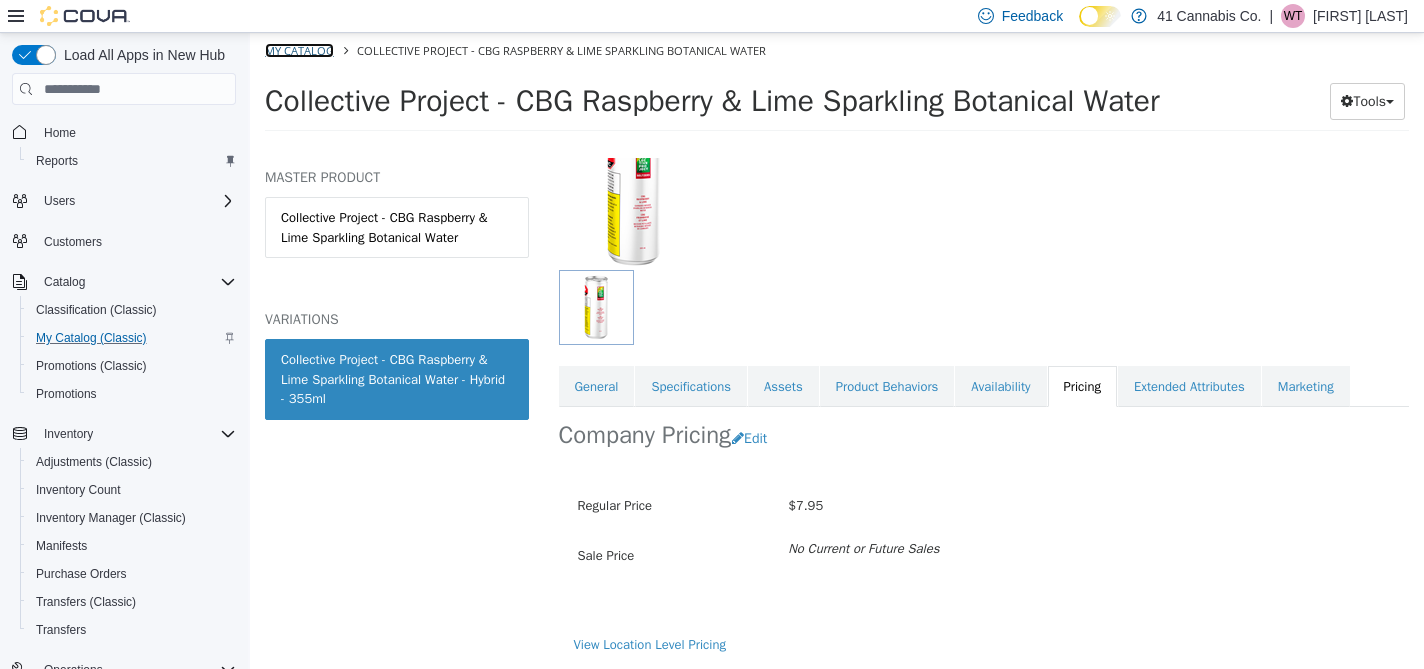 click on "My Catalog" at bounding box center (299, 50) 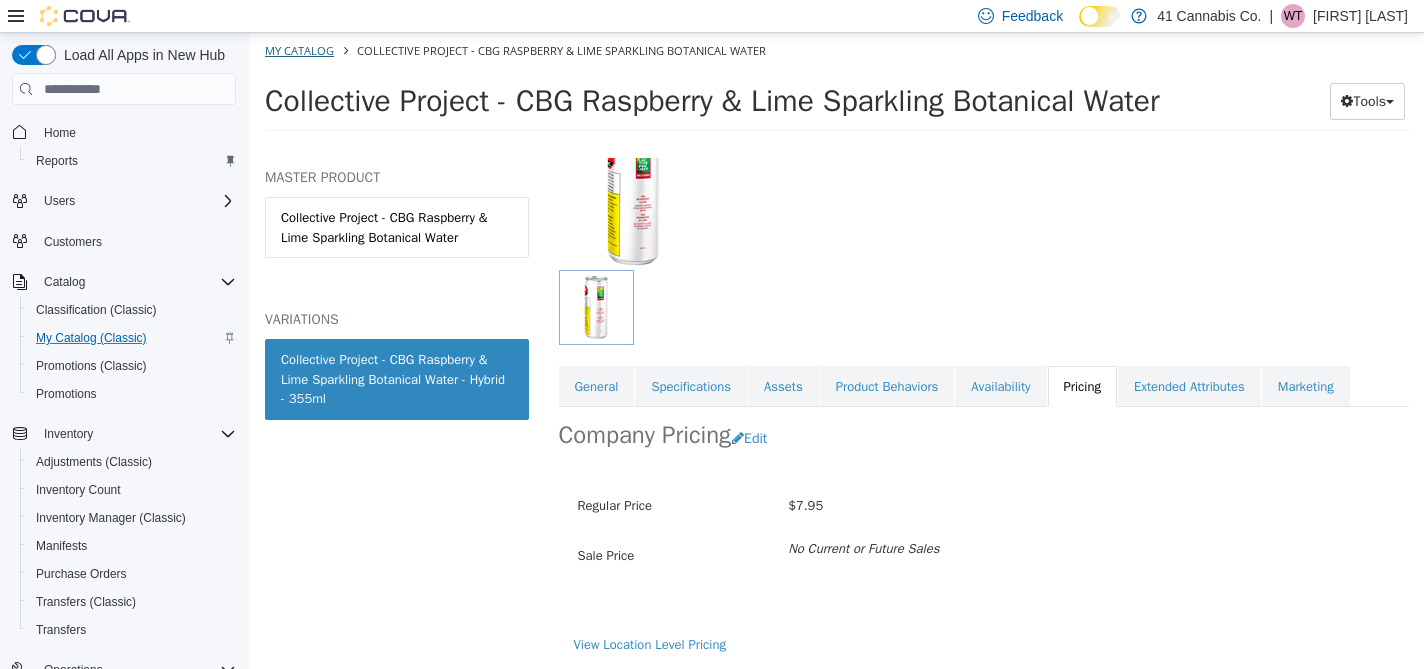 select on "**********" 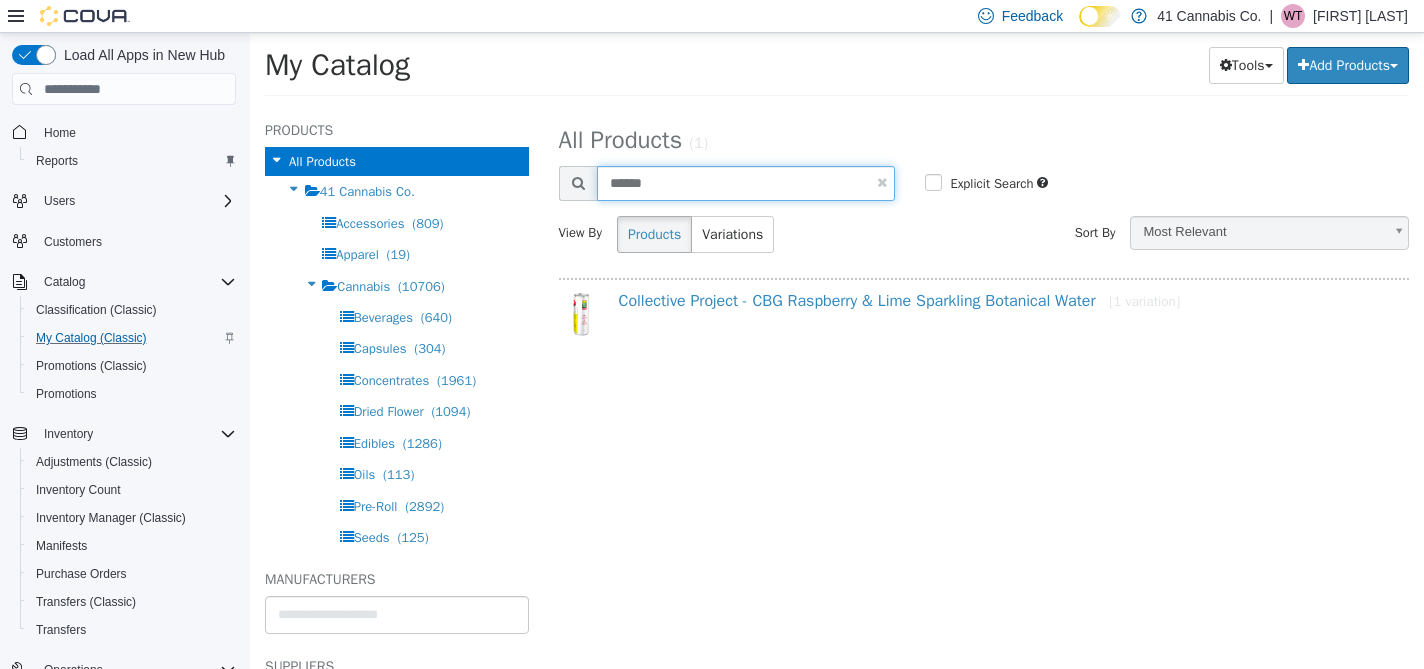 click on "******" at bounding box center [746, 183] 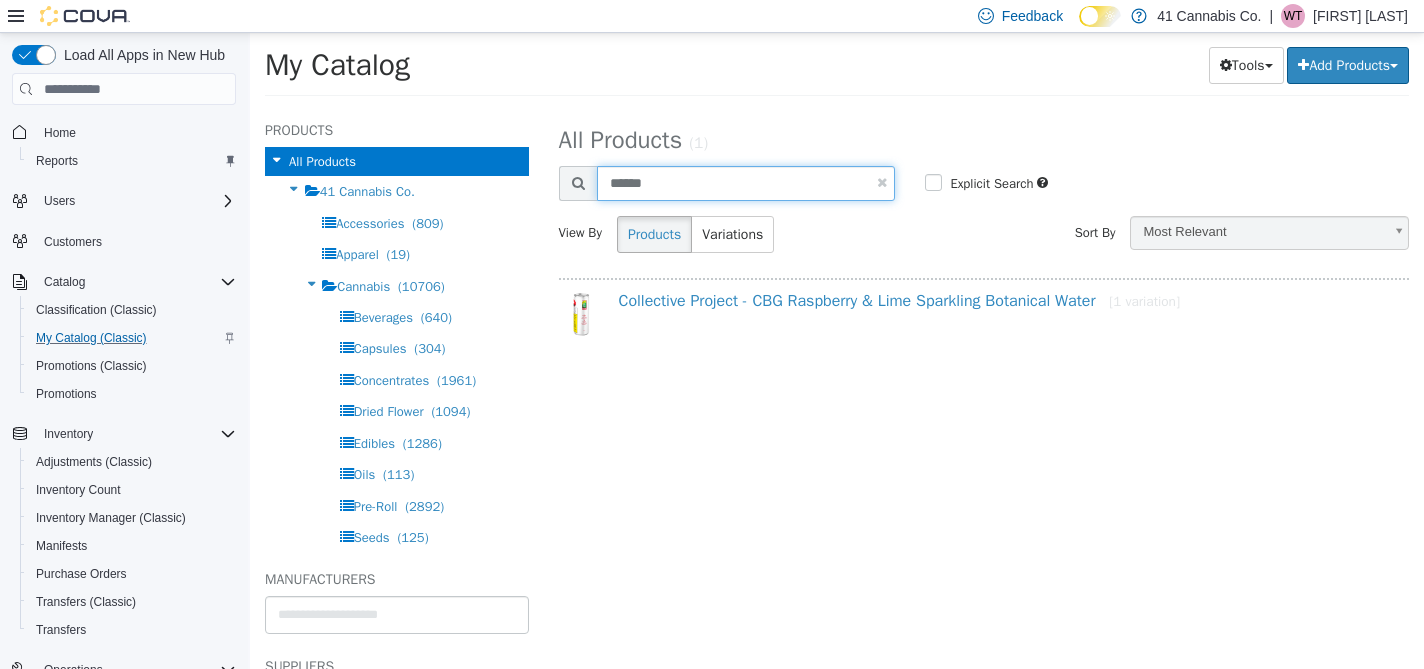 type on "******" 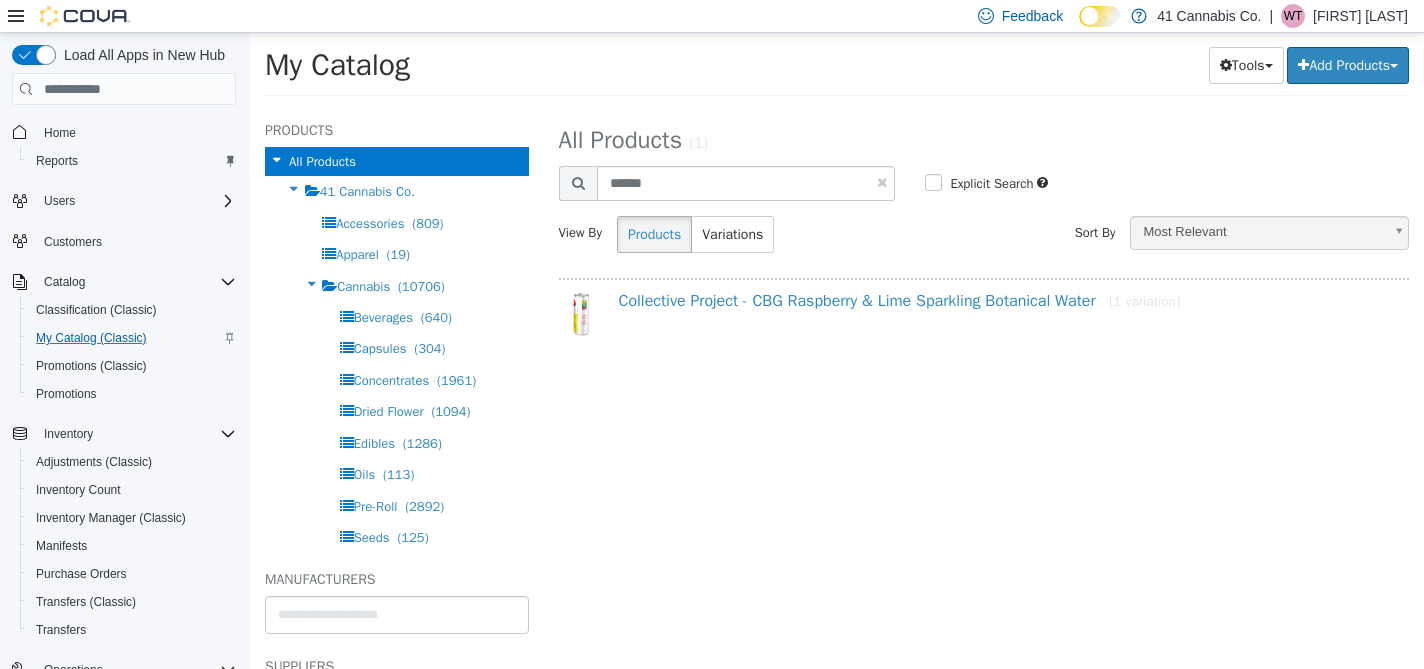 select on "**********" 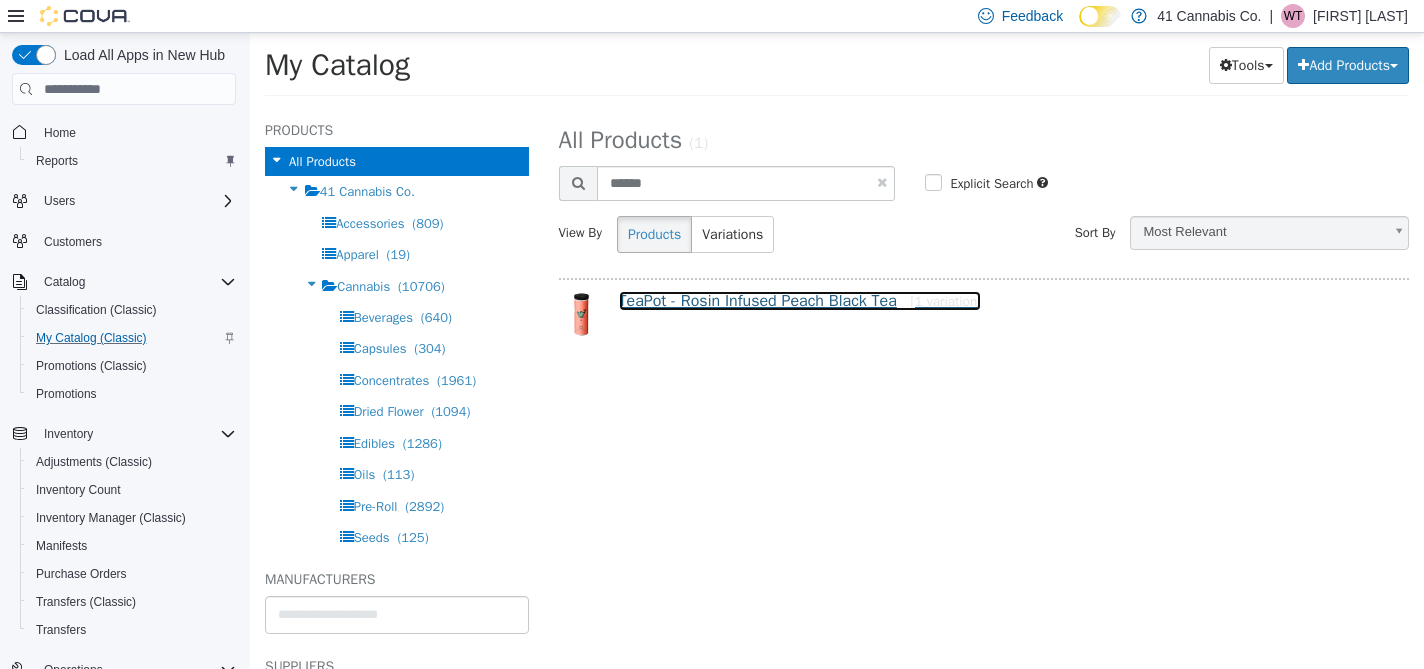 click on "TeaPot - Rosin Infused Peach Black Tea
[1 variation]" at bounding box center (800, 301) 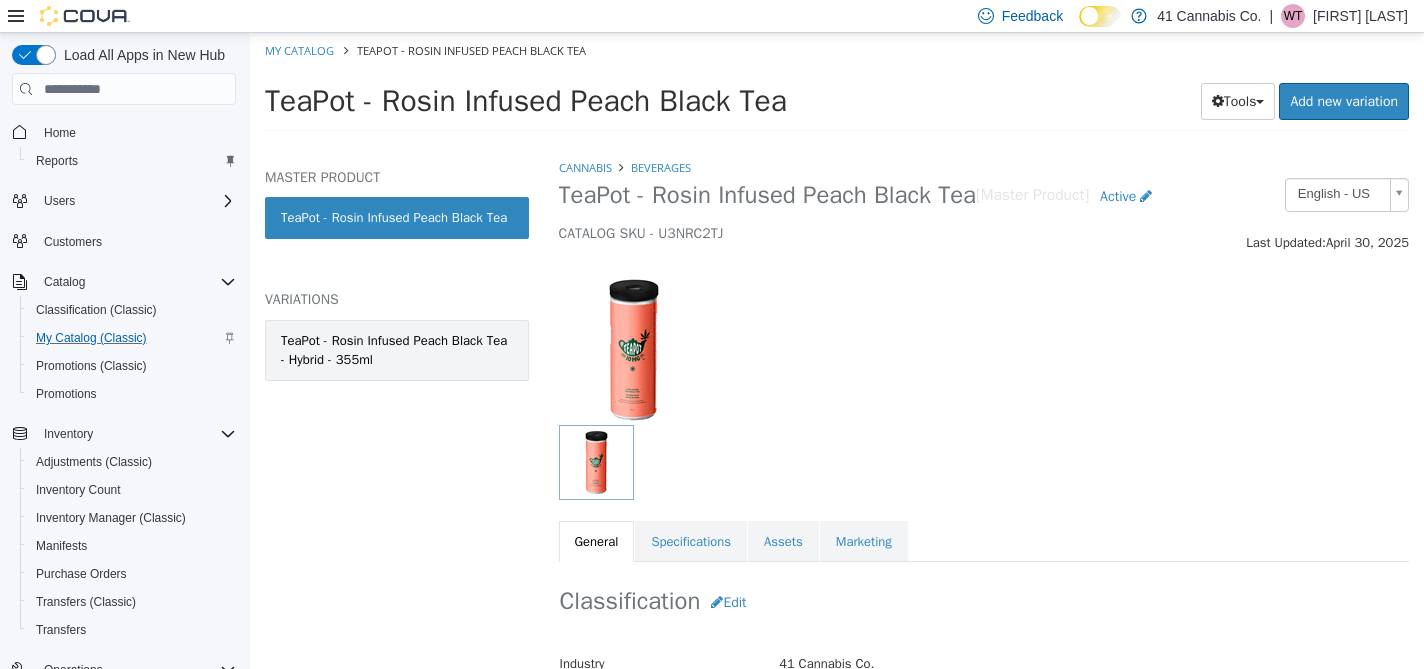 click on "TeaPot - Rosin Infused Peach Black Tea - Hybrid - 355ml" at bounding box center (397, 350) 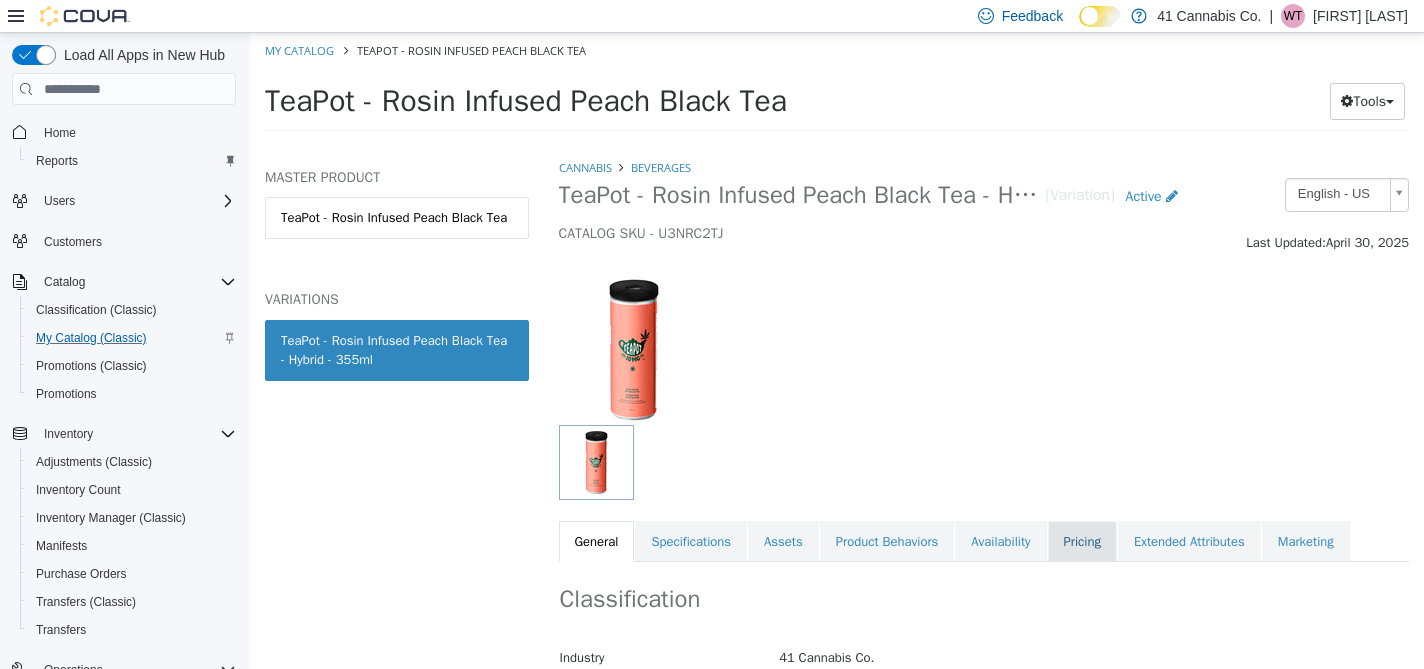 click on "Pricing" at bounding box center (1082, 542) 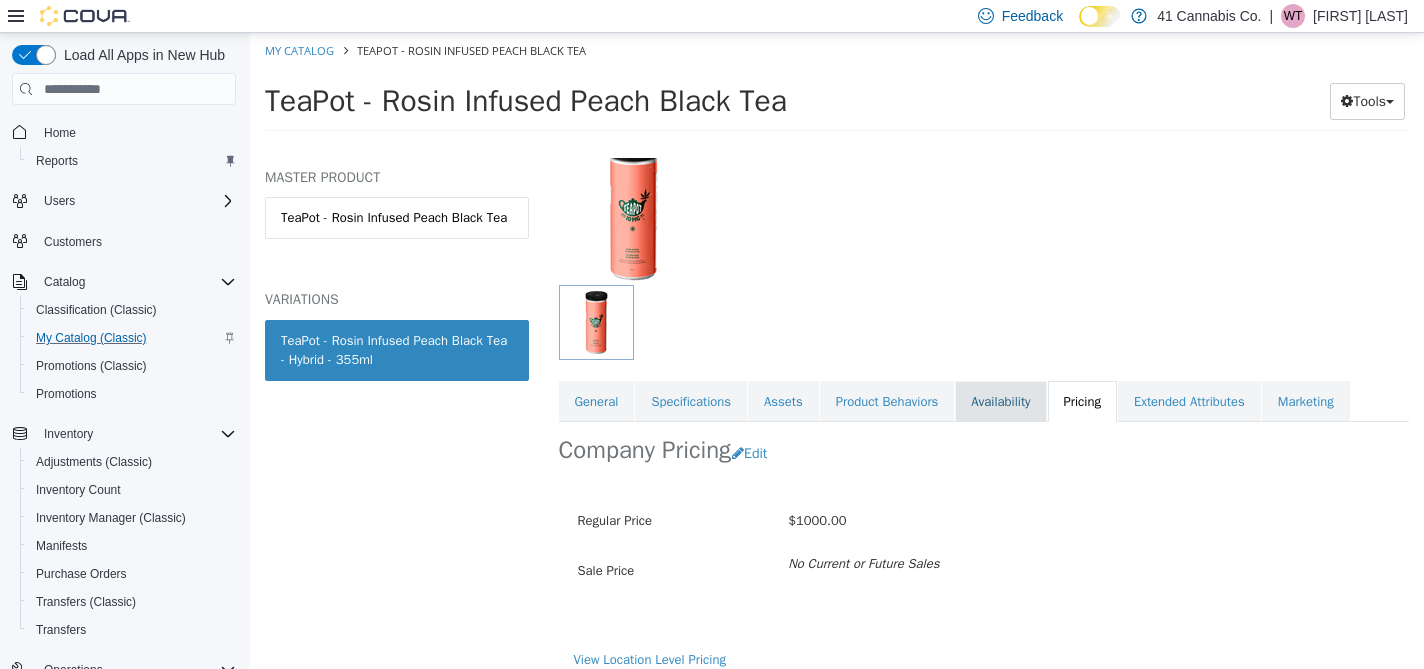 scroll, scrollTop: 156, scrollLeft: 0, axis: vertical 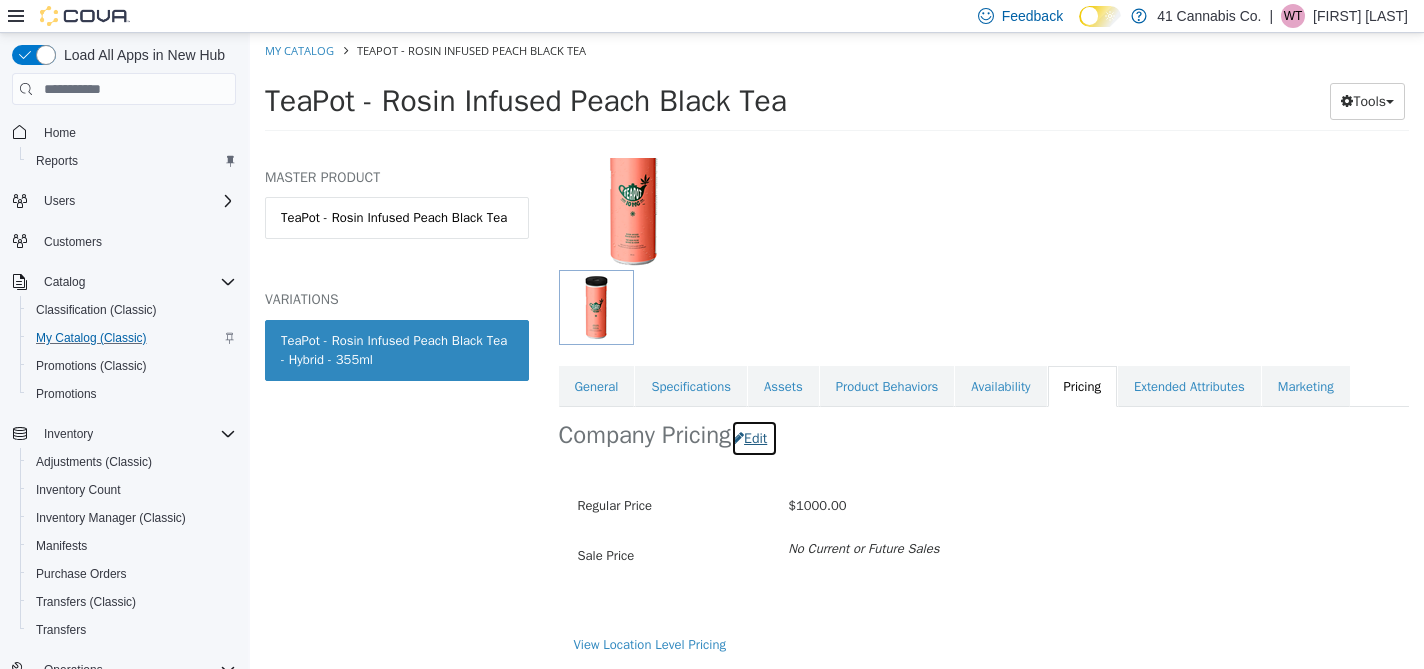 click on "Edit" at bounding box center [754, 438] 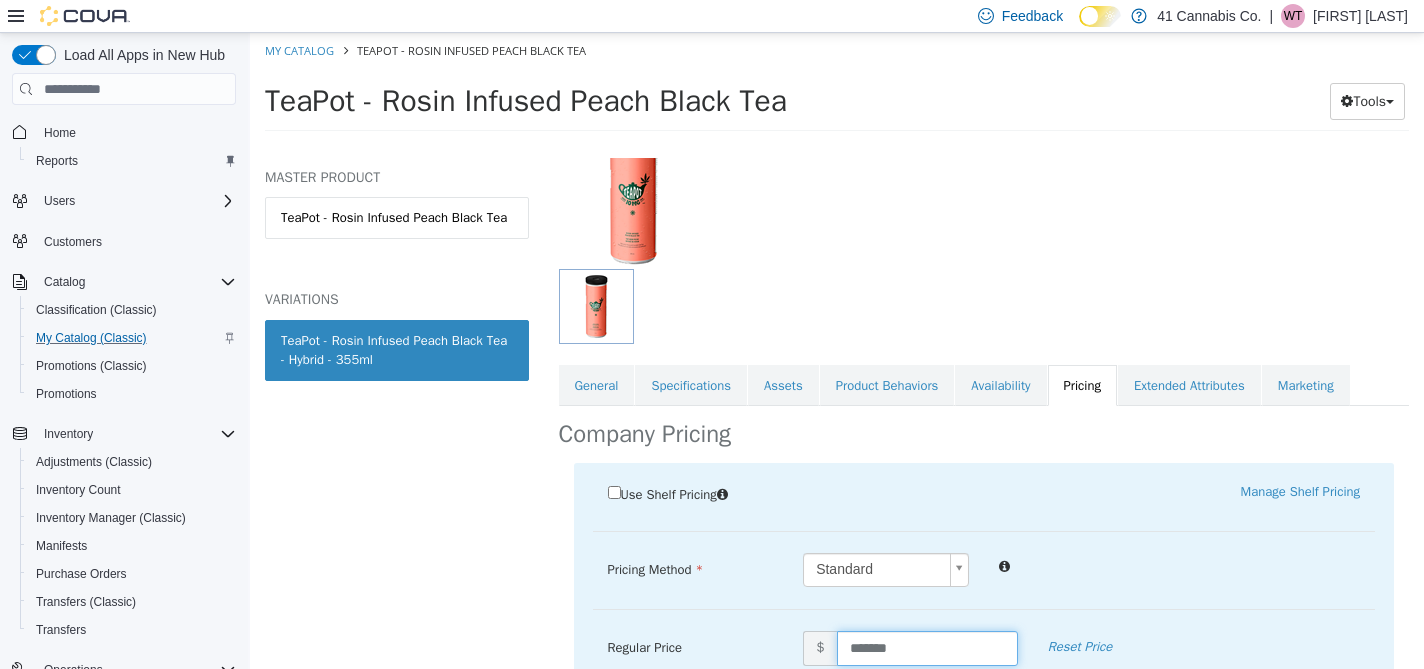 drag, startPoint x: 943, startPoint y: 650, endPoint x: 826, endPoint y: 650, distance: 117 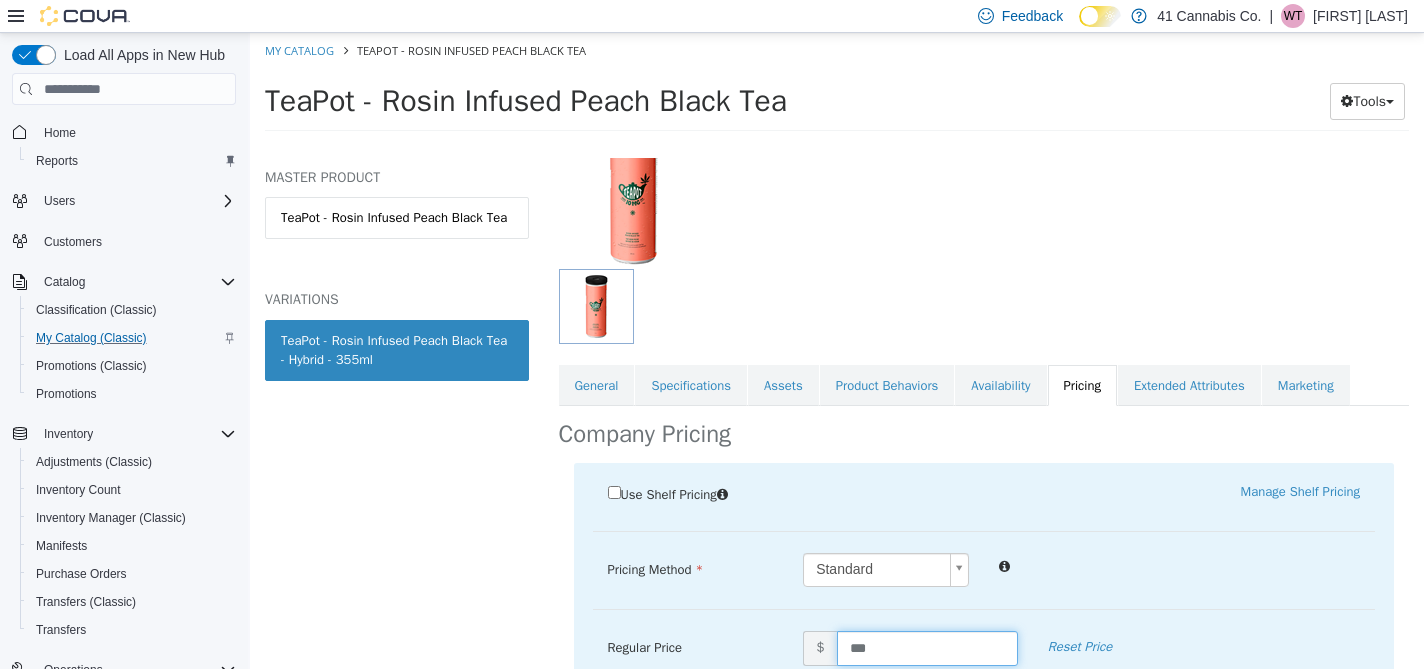 type on "****" 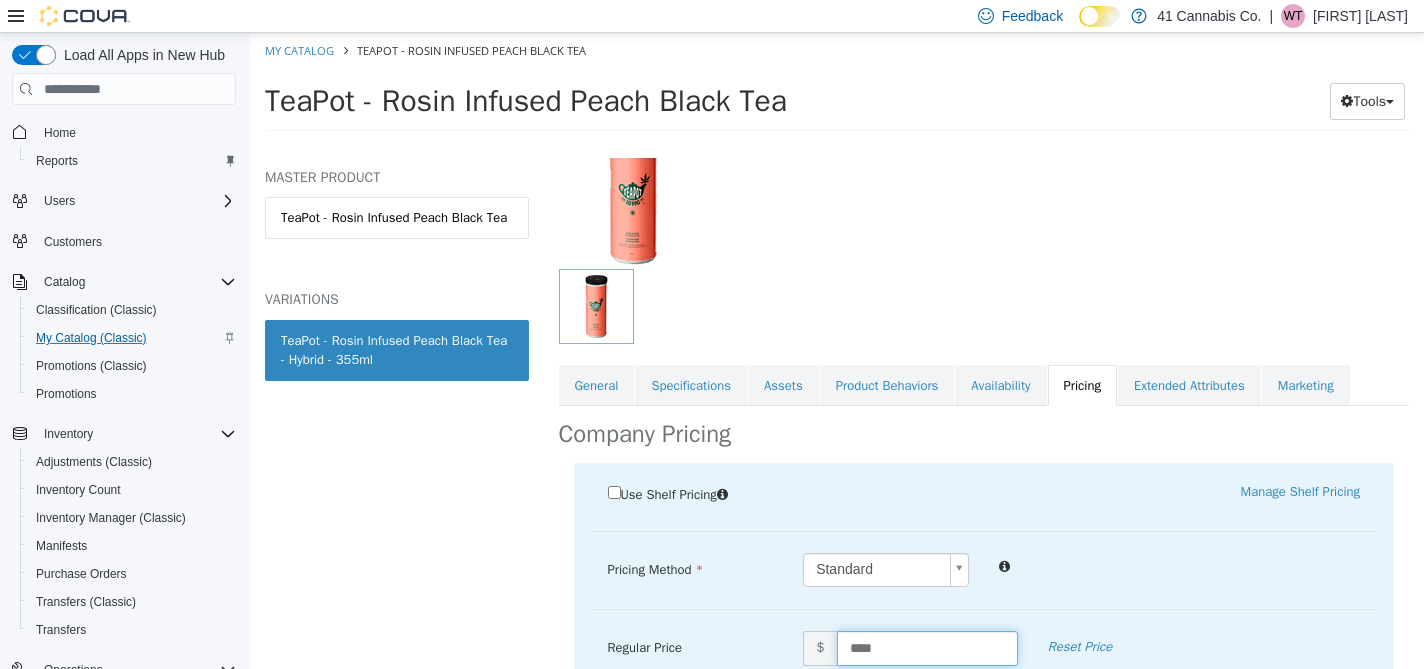 click on "Regular Price $ **** Reset Price Sale Price $ Select Date     (UTC-4) [CITY]" at bounding box center (984, 581) 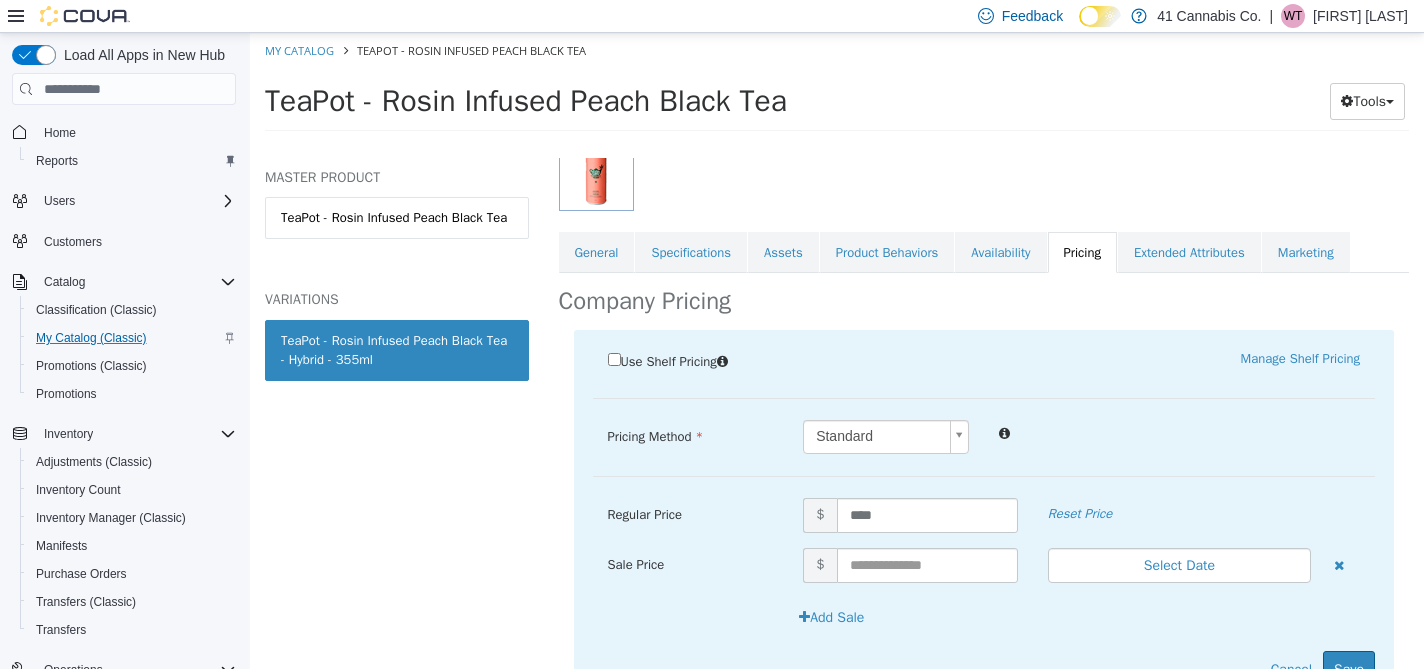 scroll, scrollTop: 365, scrollLeft: 0, axis: vertical 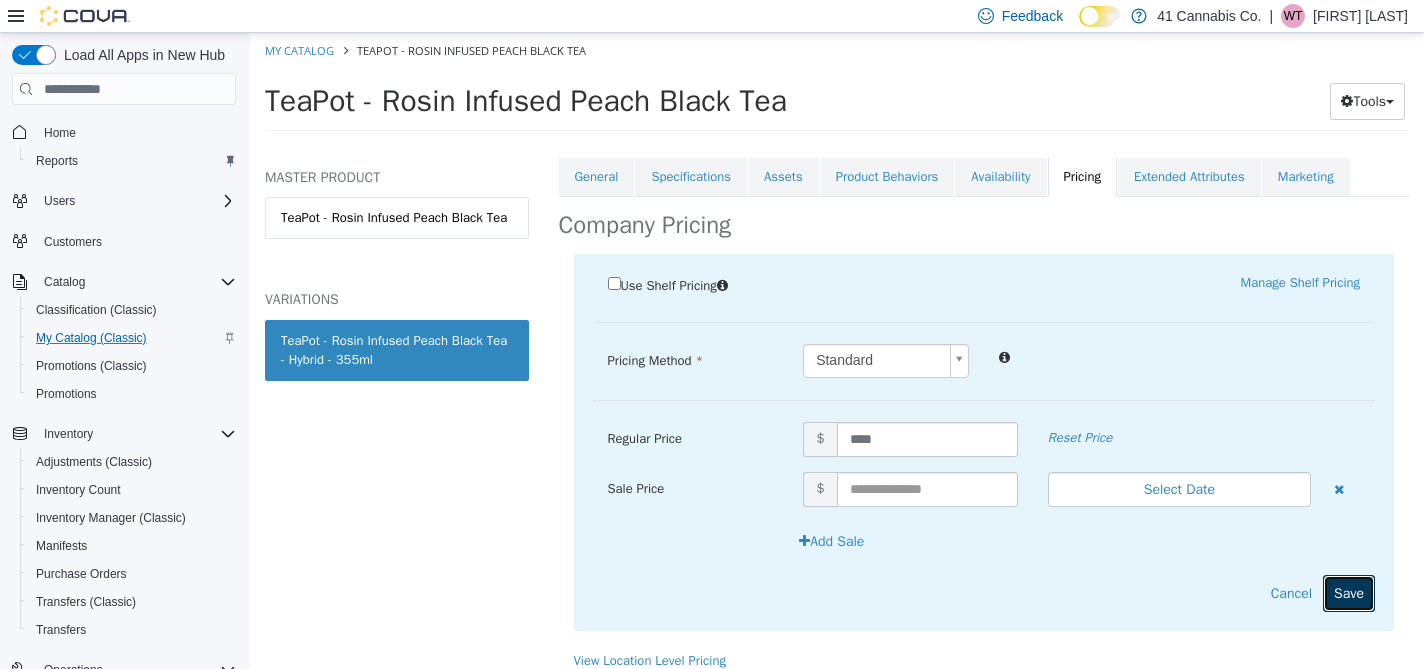click on "Save" at bounding box center (1349, 593) 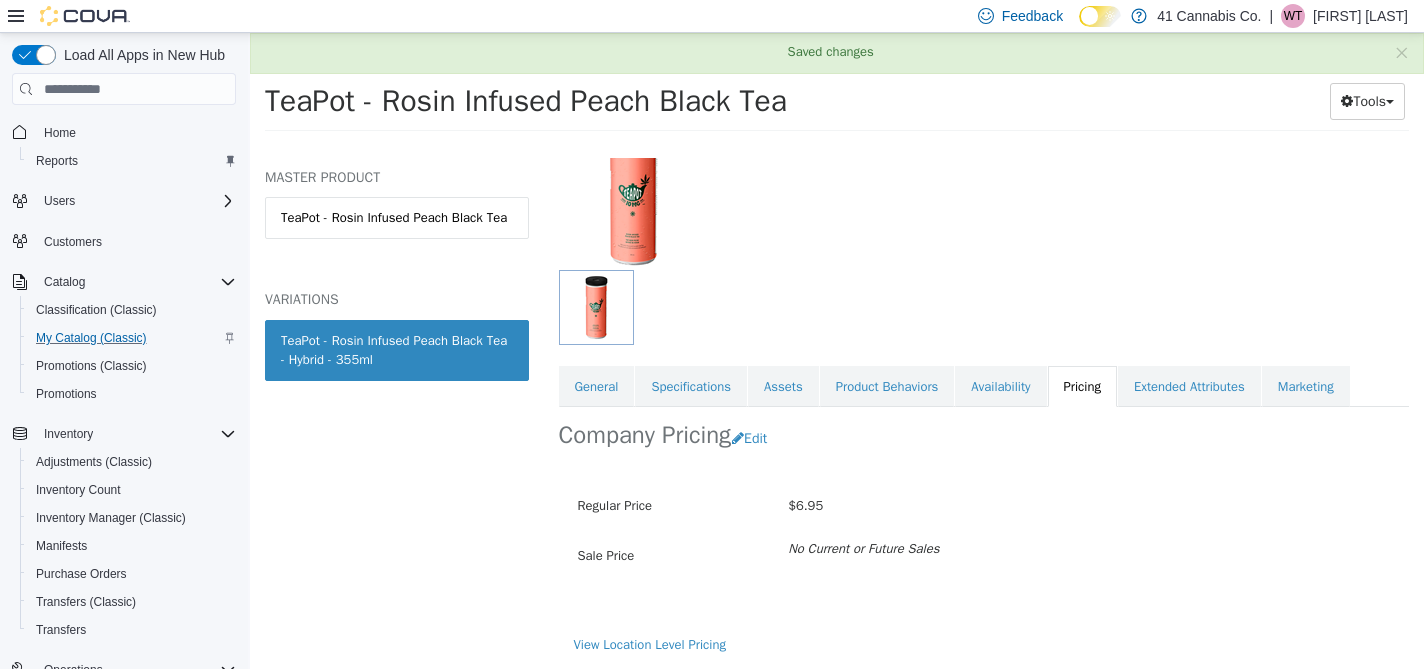 scroll, scrollTop: 156, scrollLeft: 0, axis: vertical 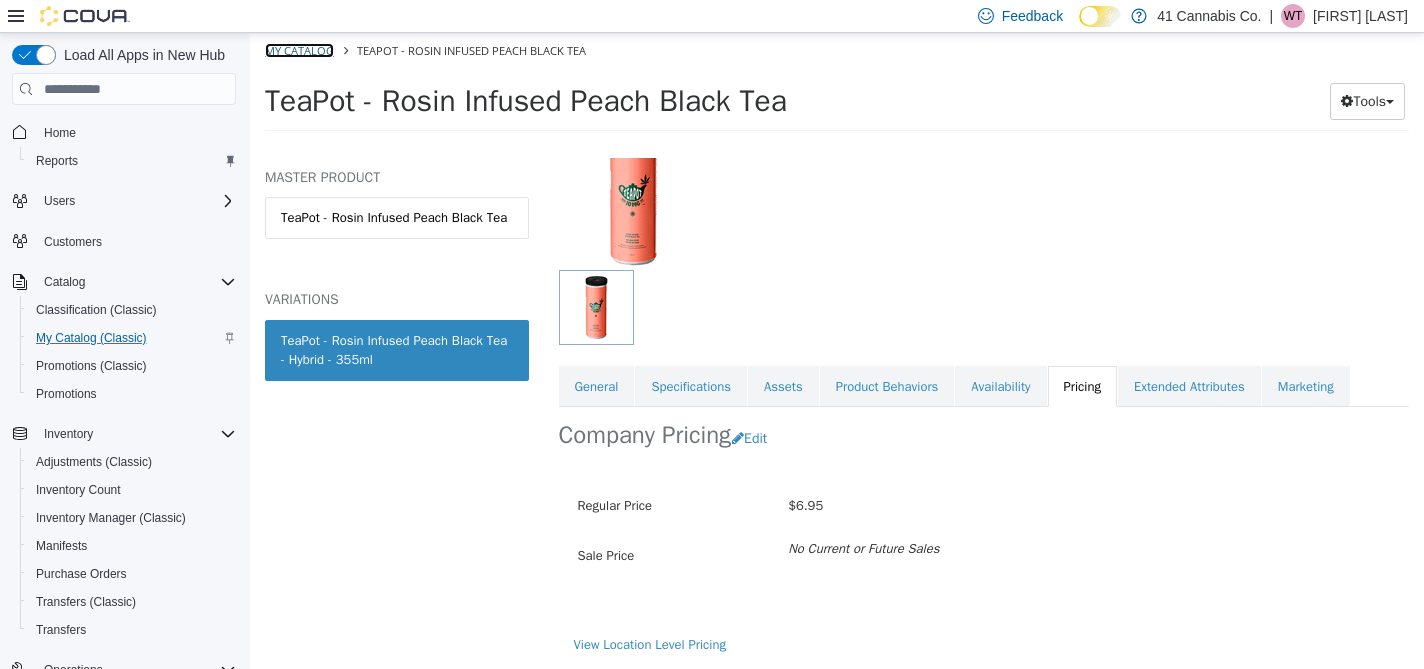 click on "My Catalog" at bounding box center [299, 50] 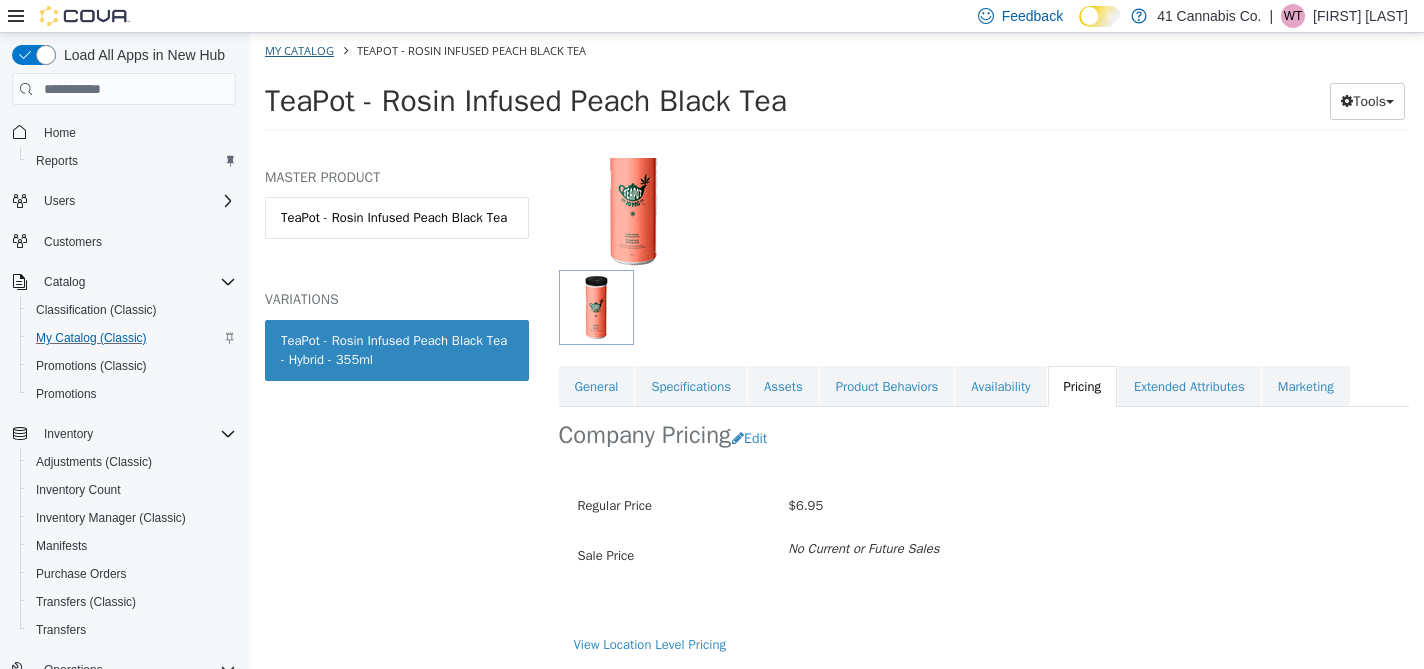 select on "**********" 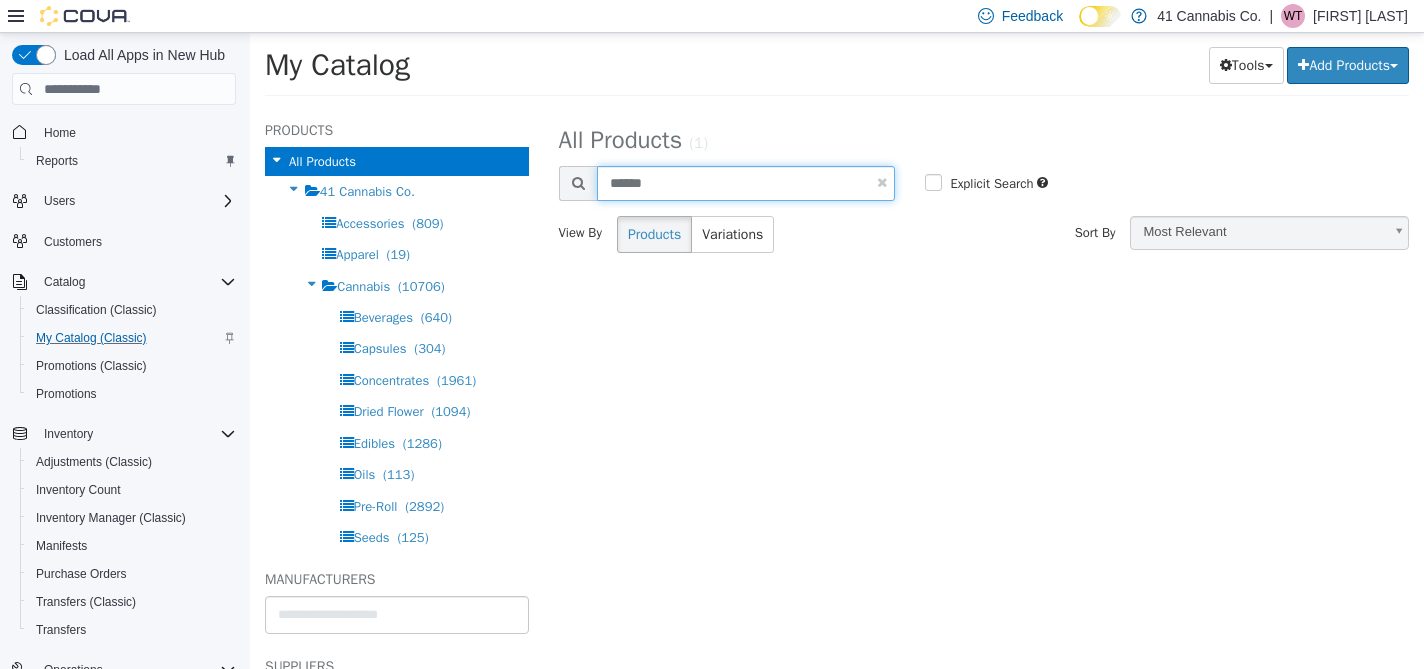 drag, startPoint x: 693, startPoint y: 179, endPoint x: 573, endPoint y: 187, distance: 120.26637 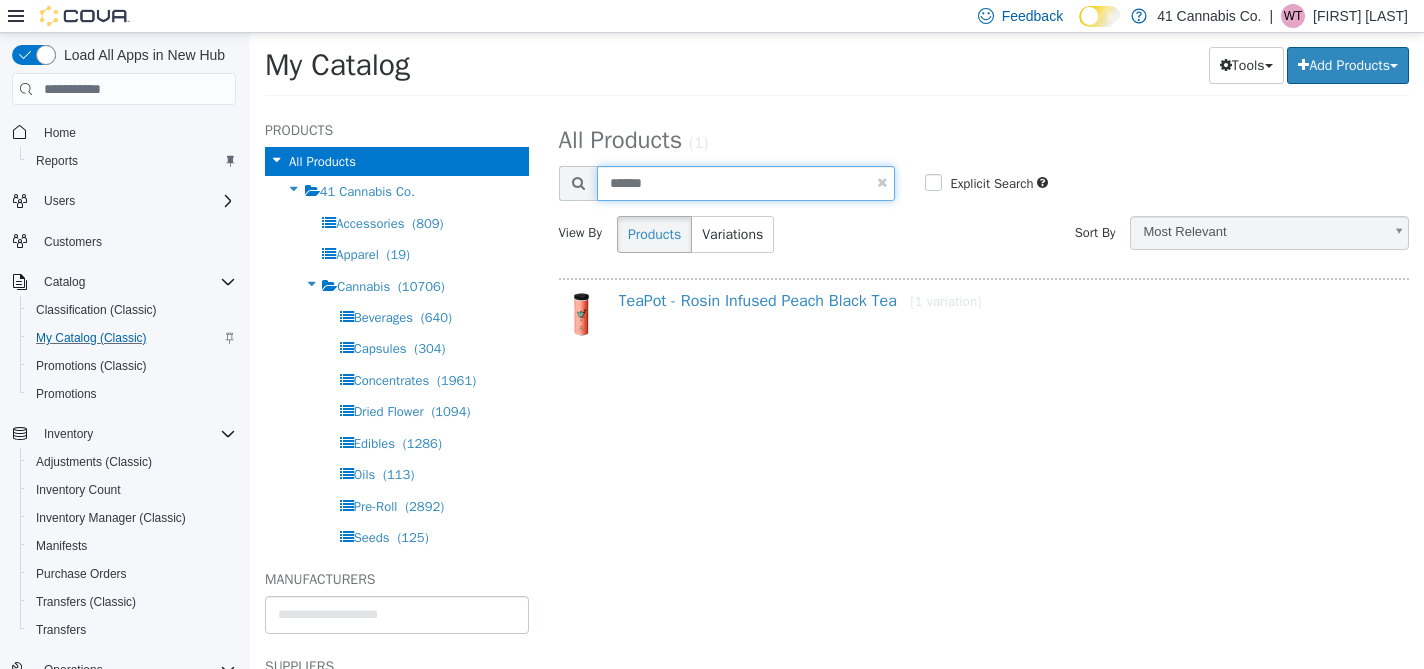 type on "*" 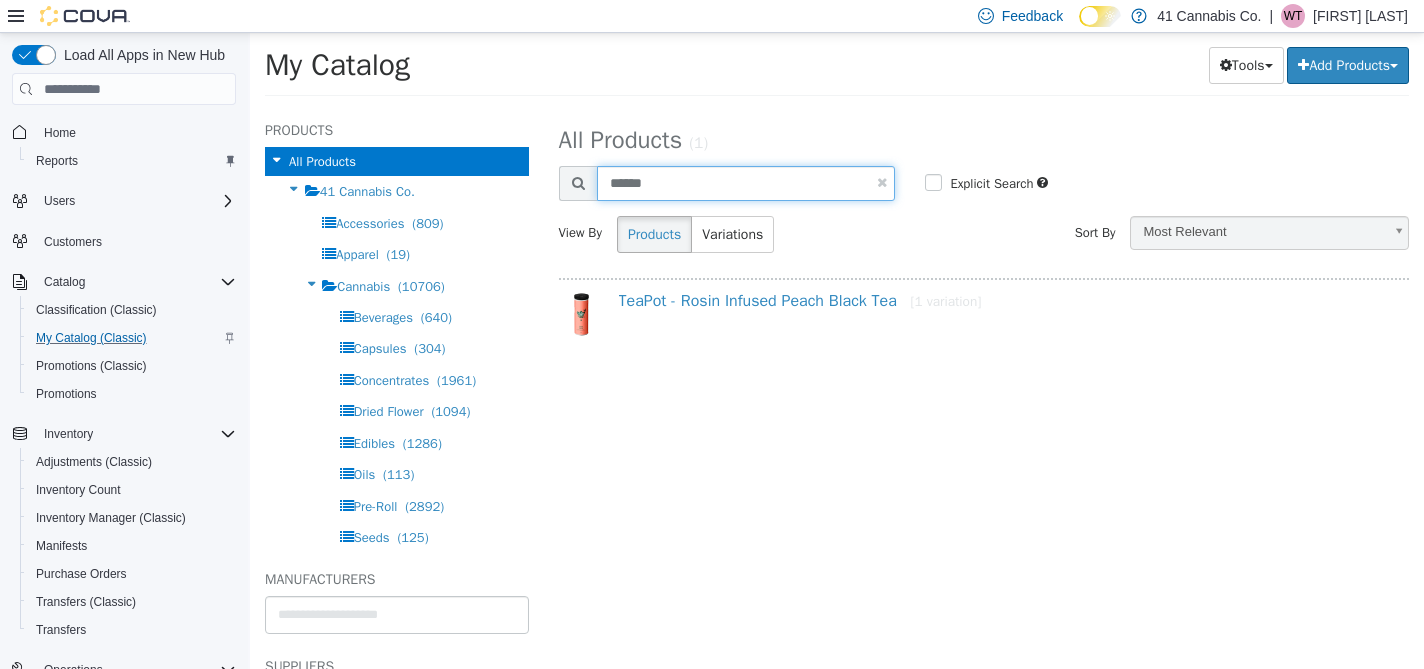 type on "******" 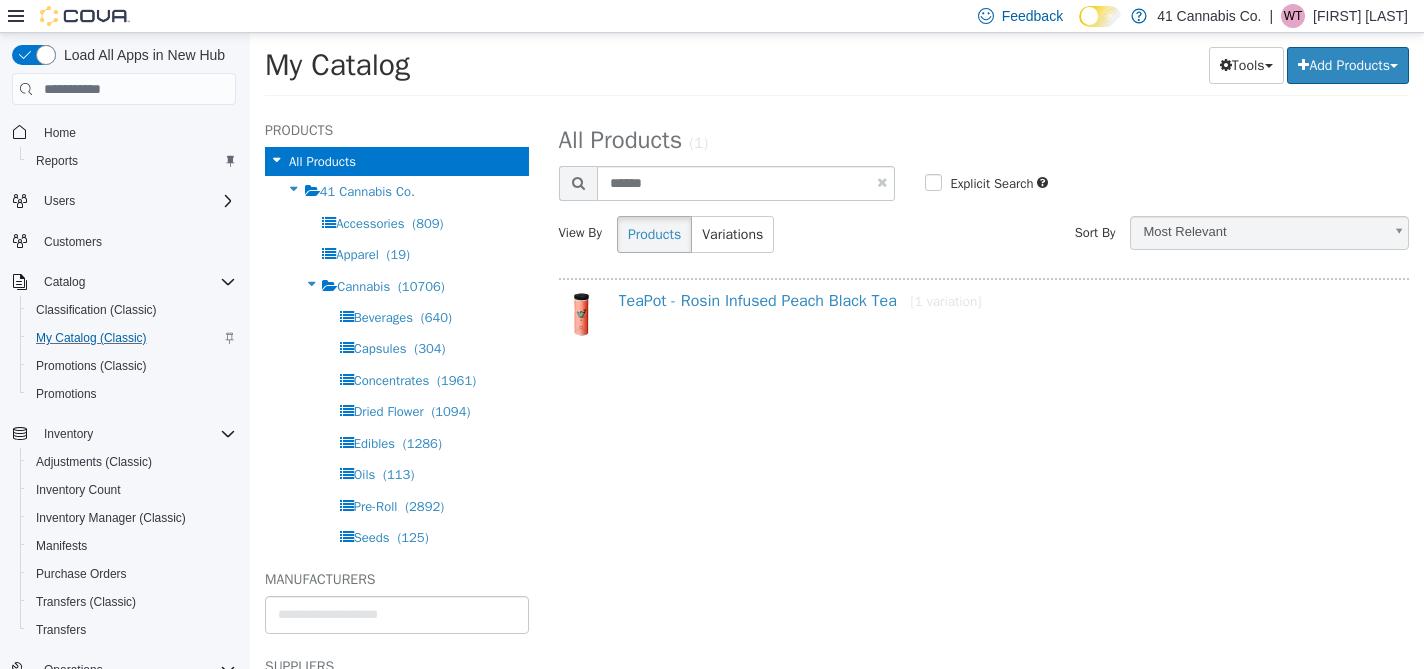 select on "**********" 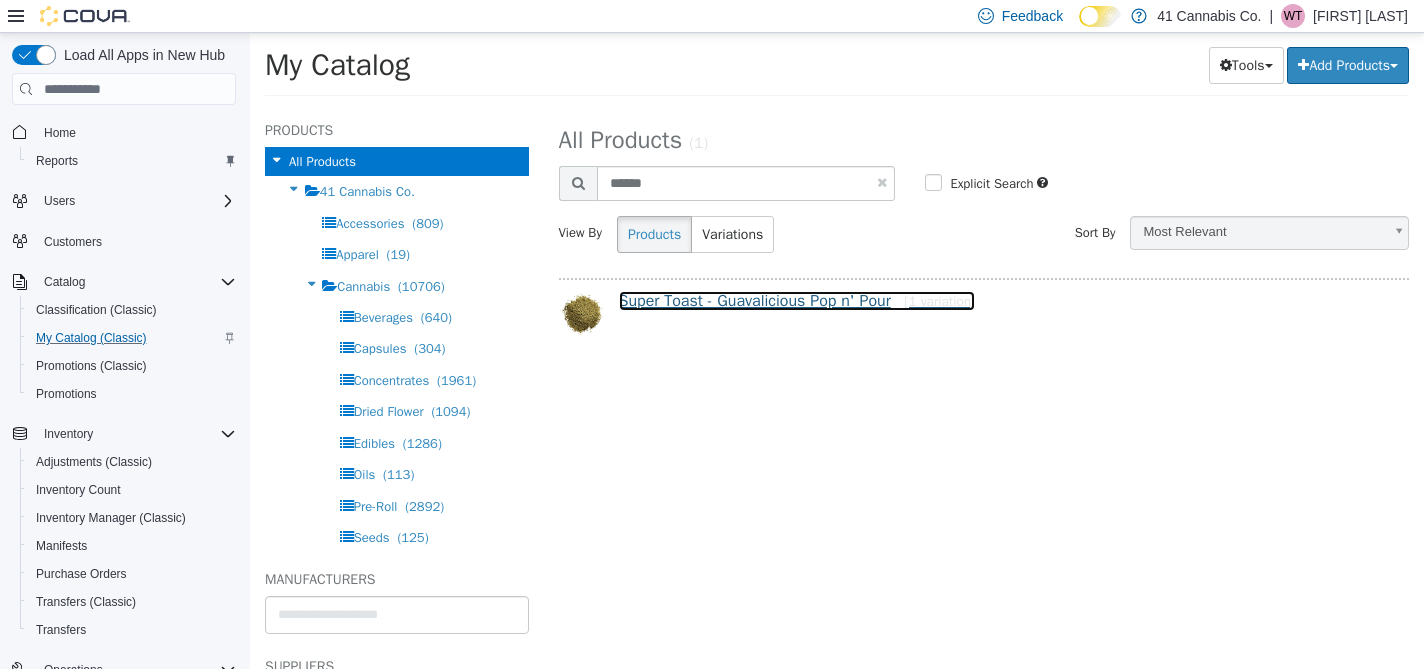 click on "Super Toast - Guavalicious Pop n' Pour
[1 variation]" at bounding box center (797, 301) 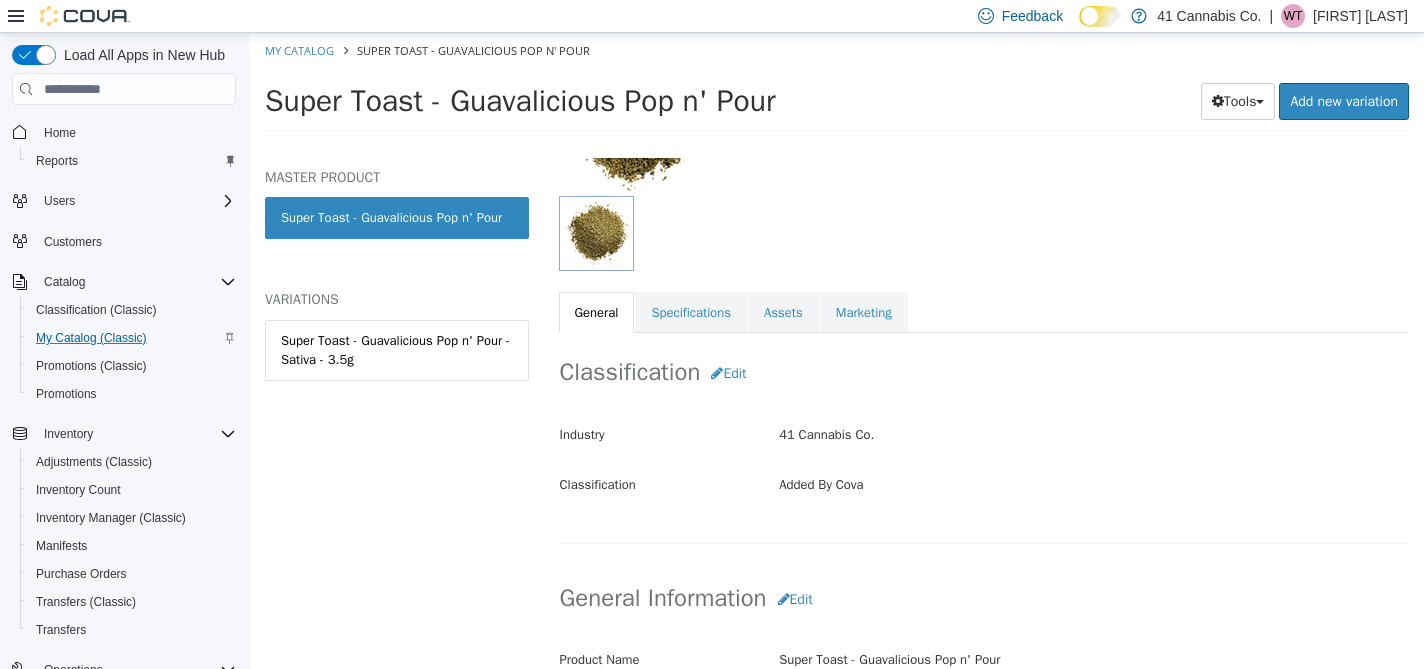 scroll, scrollTop: 234, scrollLeft: 0, axis: vertical 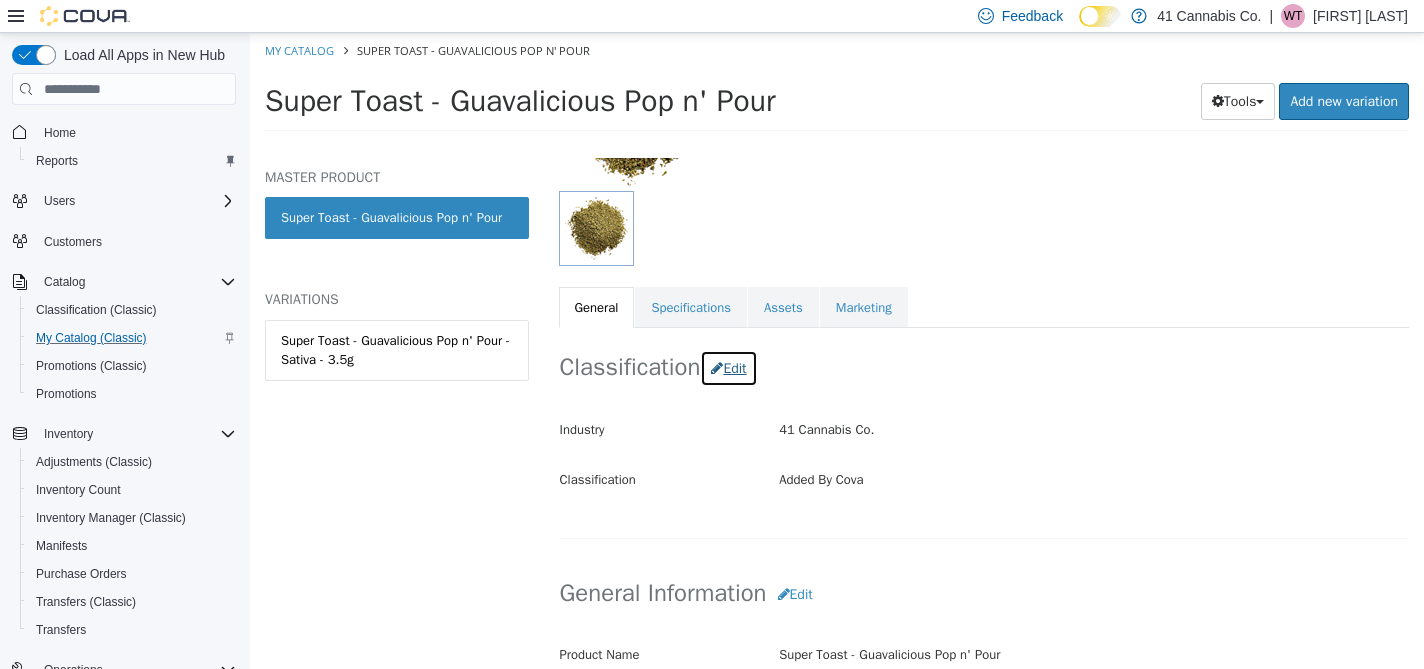 click on "Edit" at bounding box center (728, 368) 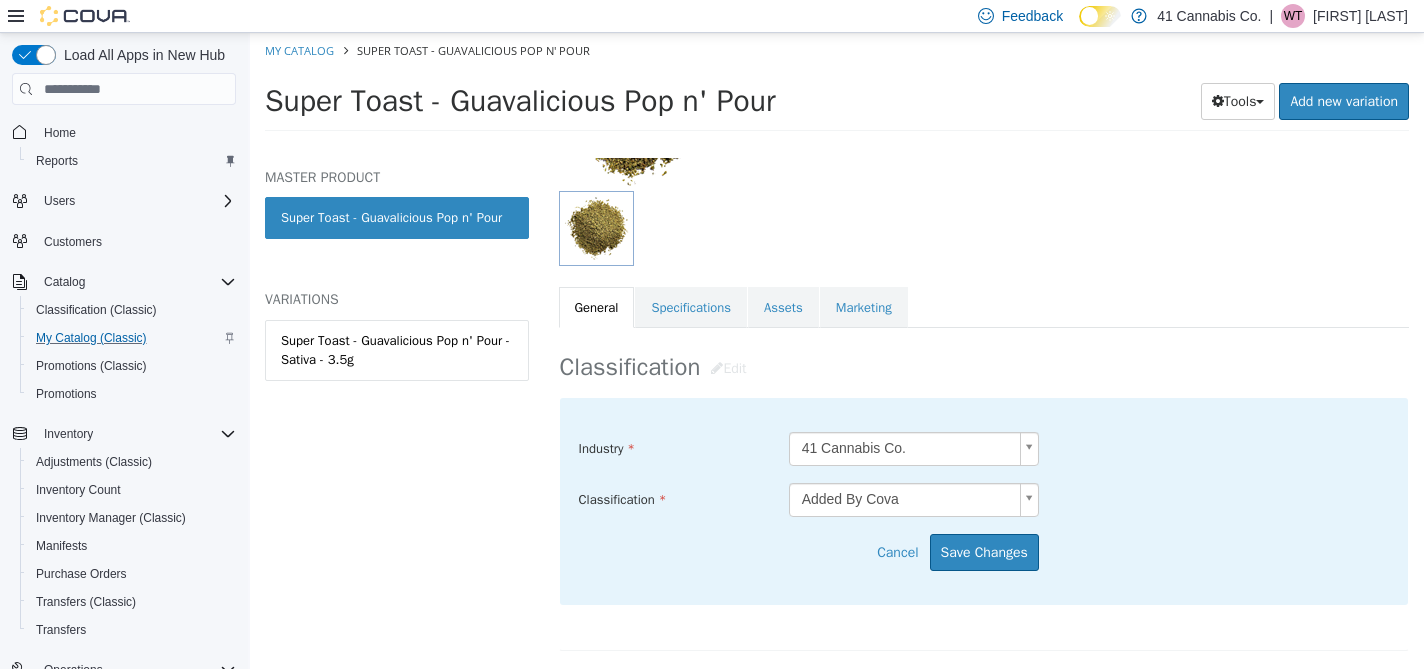 click on "Saving Bulk Changes...
×
Saved changes
My Catalog
Super Toast - Guavalicious Pop n' Pour
Super Toast - Guavalicious Pop n' Pour
Tools
Clone Print Labels   Add new variation
MASTER PRODUCT
Super Toast - Guavalicious Pop n' Pour
VARIATIONS
Super Toast - Guavalicious Pop n' Pour - Sativa - 3.5g
Added By Cova
Super Toast - Guavalicious Pop n' Pour
[Master Product] Active   CATALOG SKU - CL2T7P48     English - US                             Last Updated:  [DATE]
General Specifications Assets Marketing Classification  Edit Industry
41 Cannabis Co.                             ***** Classification
Added By Cova                             ***** Cancel Save Changes General Information  Edit Product Name
Super Toast - Guavalicious Pop n' Pour
Short Description
Ground flower smelling like fresh and juicy guava lemonade. Just shake, pop n' pour.
Long Description" at bounding box center [837, 88] 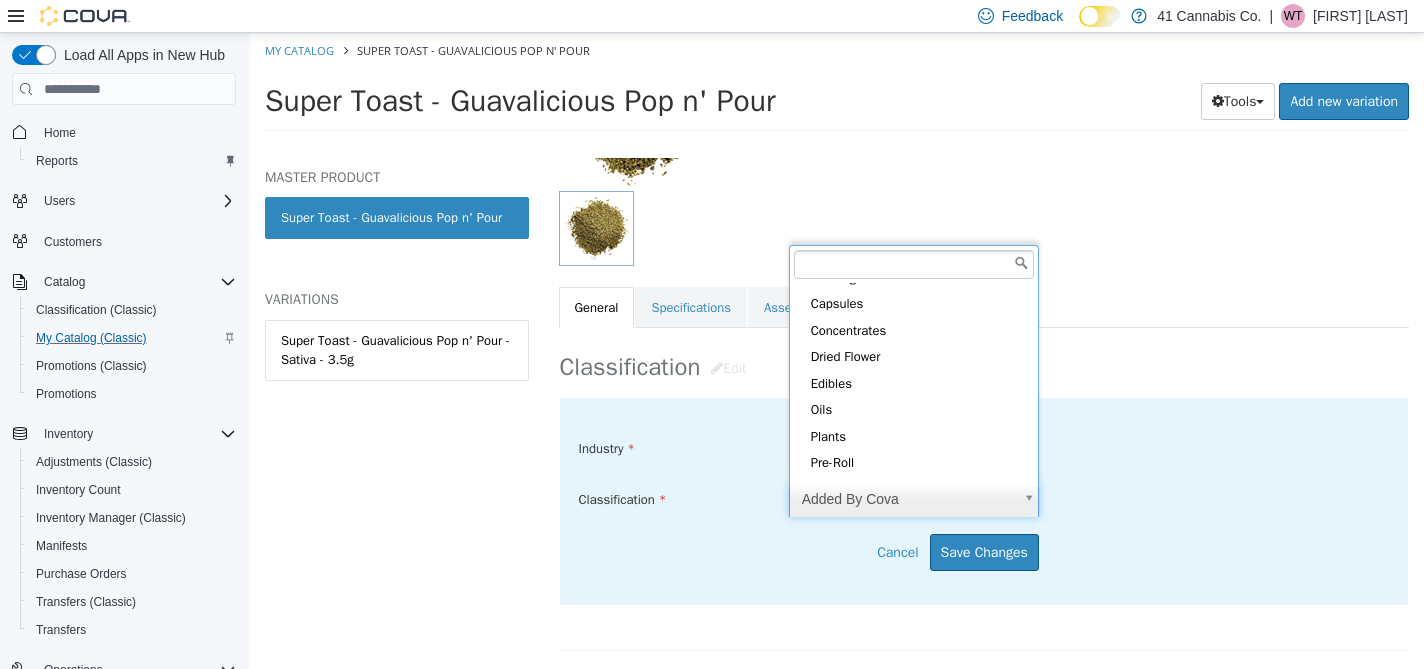 scroll, scrollTop: 91, scrollLeft: 0, axis: vertical 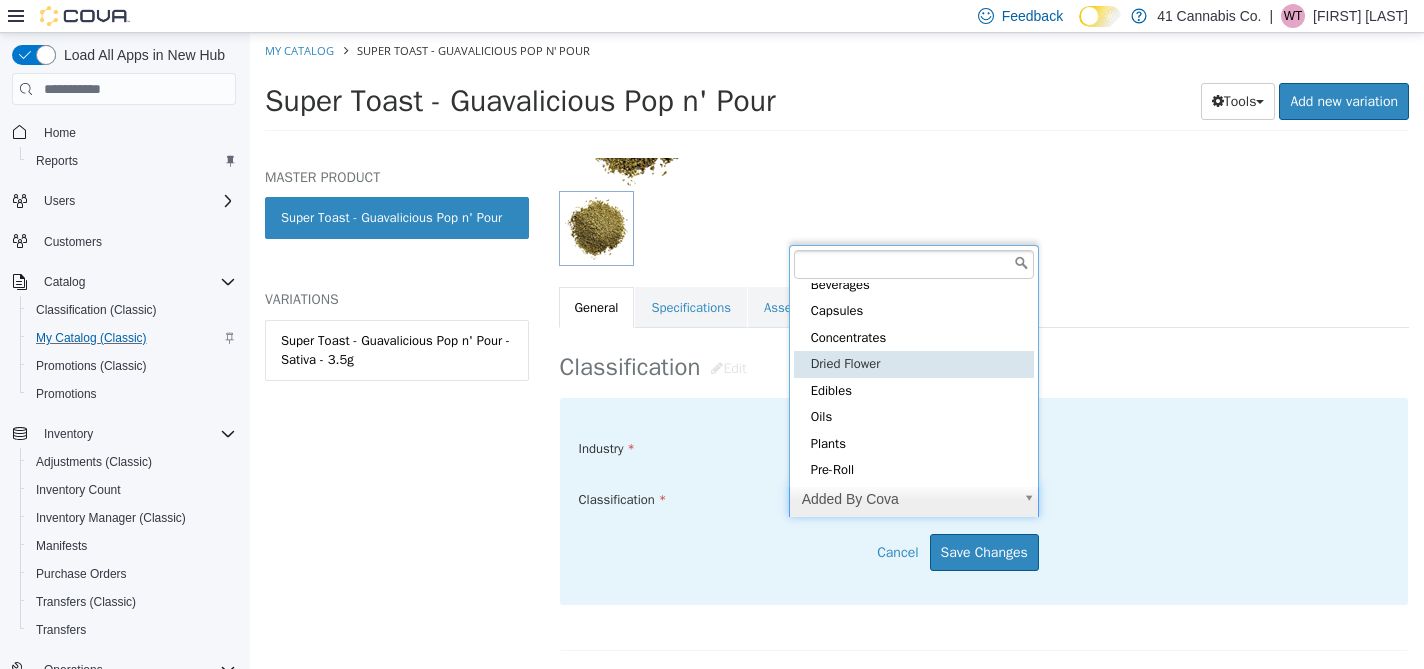 type on "*****" 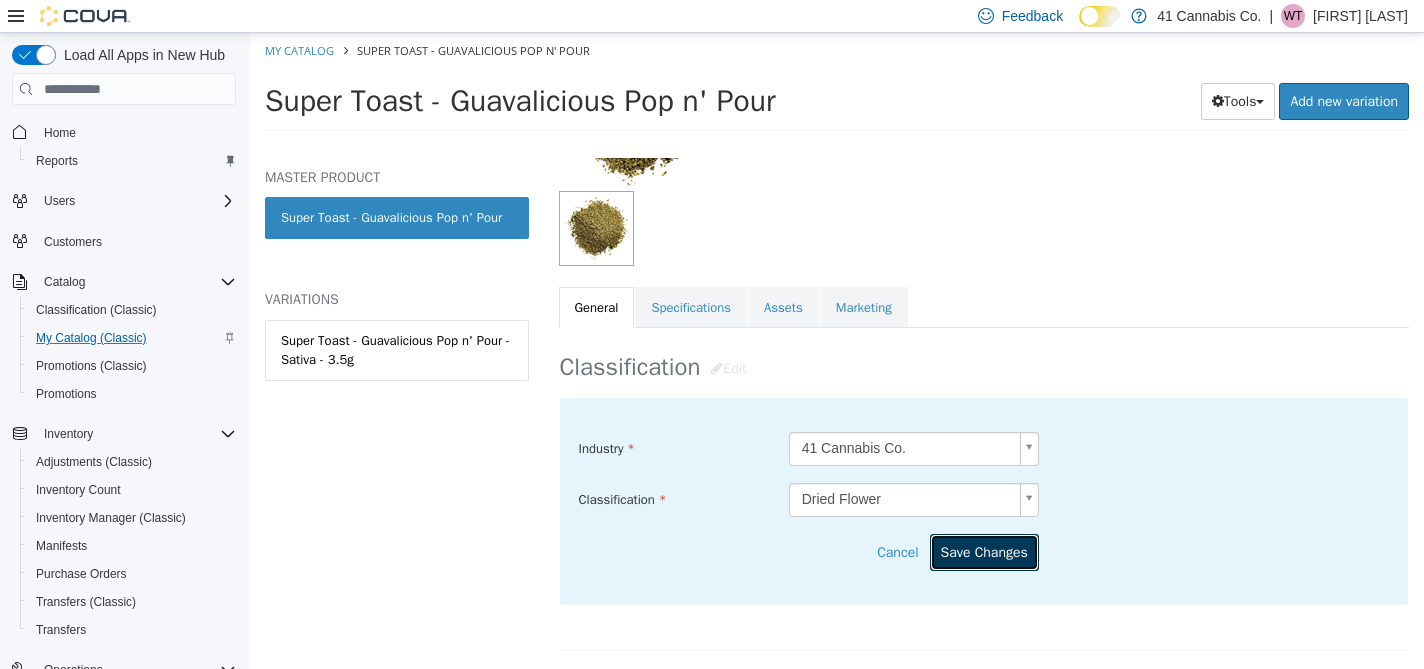 click on "Save Changes" at bounding box center [984, 552] 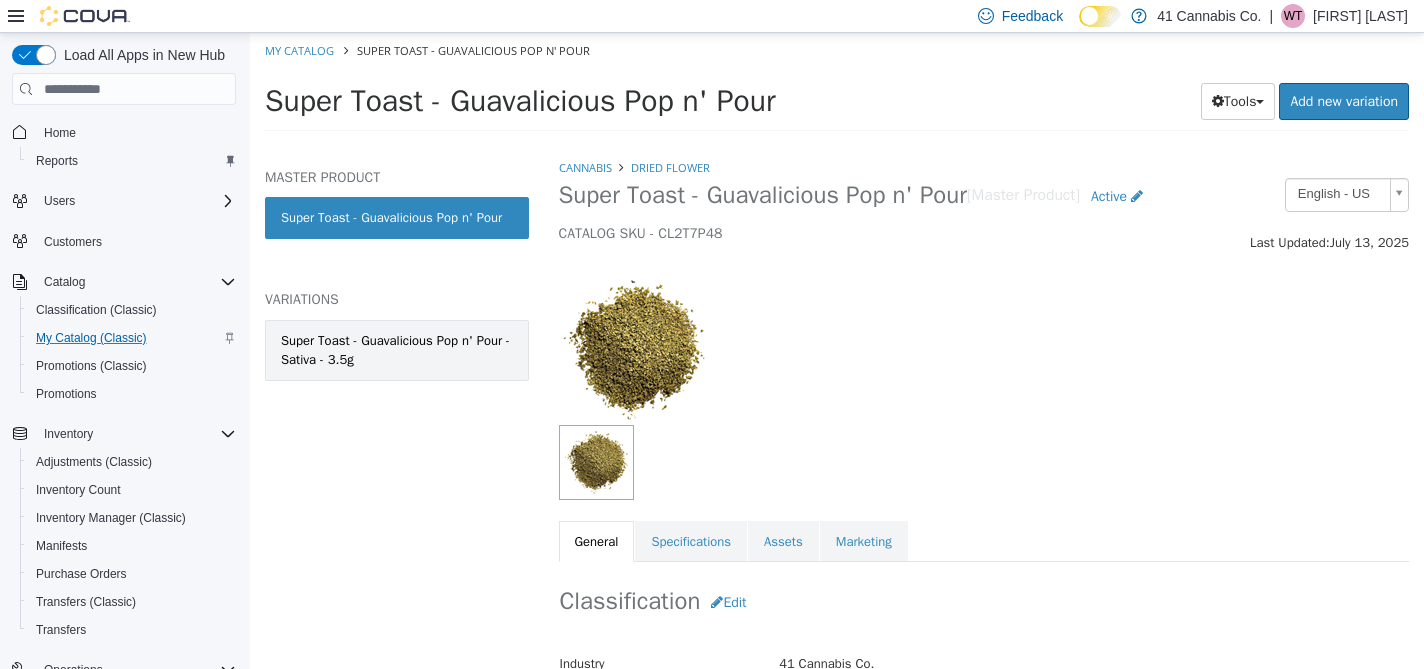 click on "Super Toast - Guavalicious Pop n' Pour - Sativa - 3.5g" at bounding box center [397, 350] 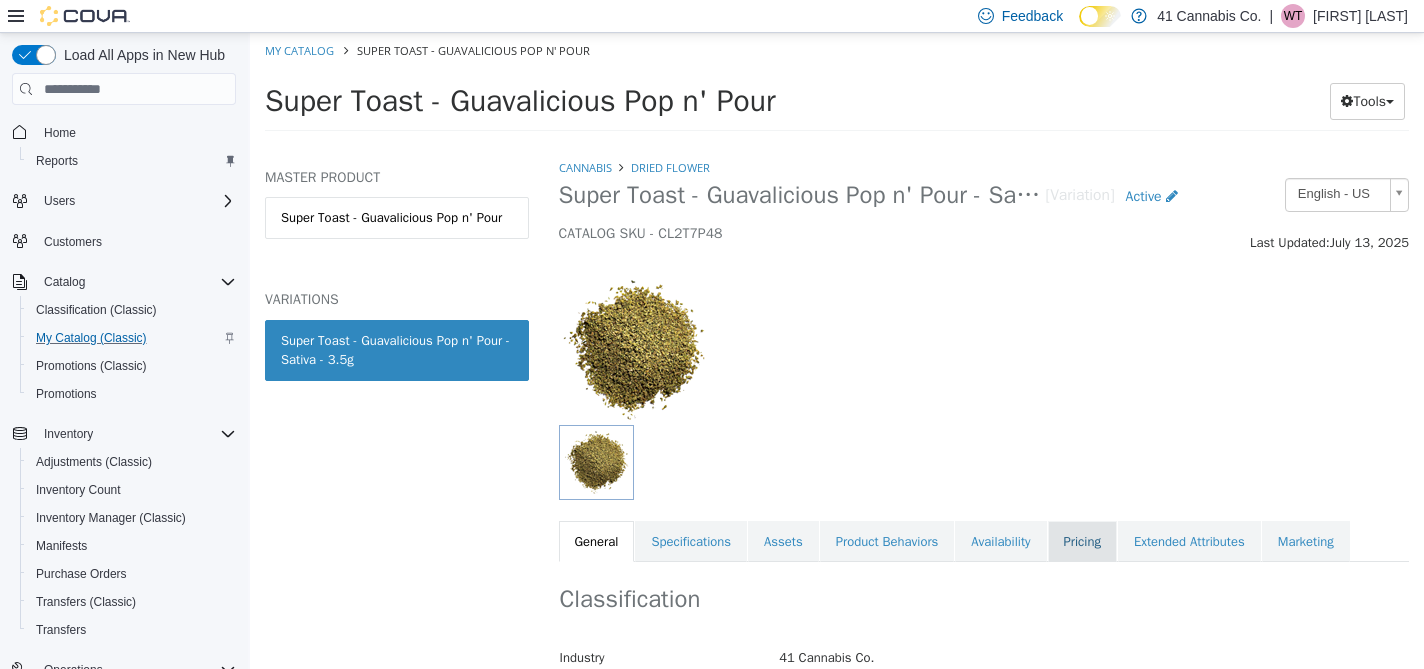 click on "Pricing" at bounding box center (1082, 542) 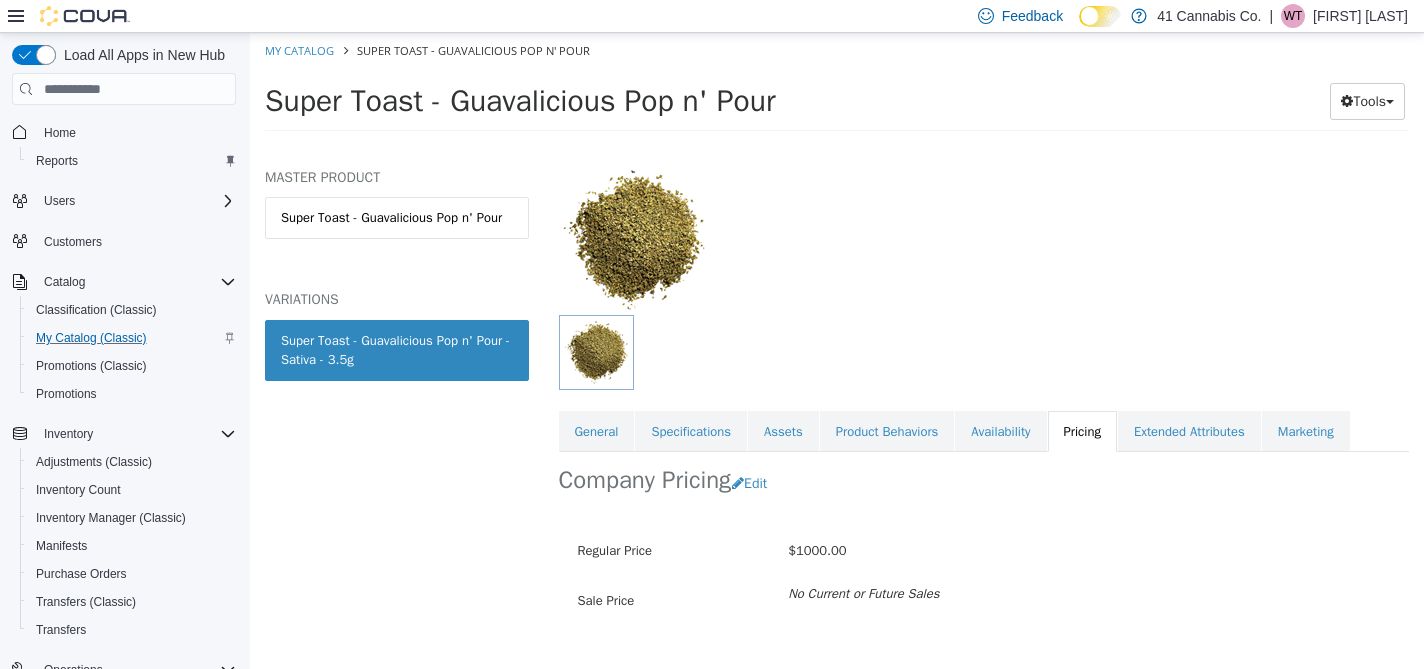 scroll, scrollTop: 156, scrollLeft: 0, axis: vertical 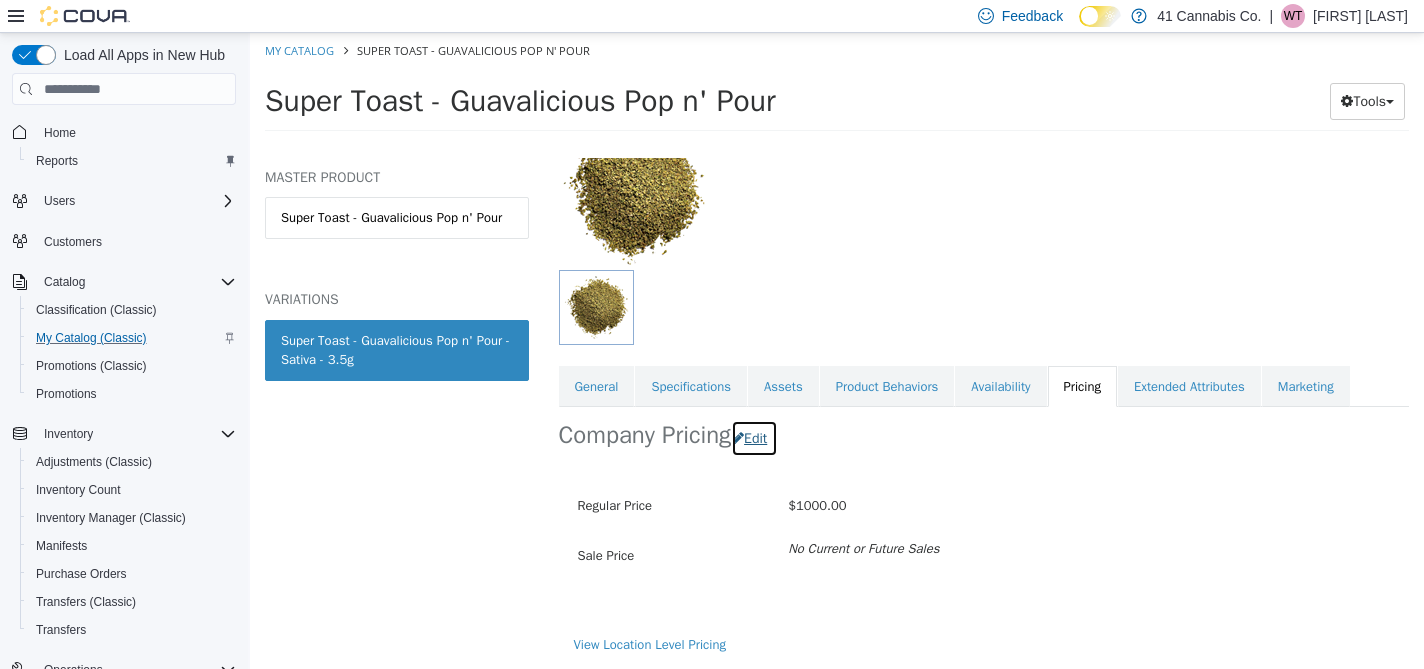 click on "Edit" at bounding box center (754, 438) 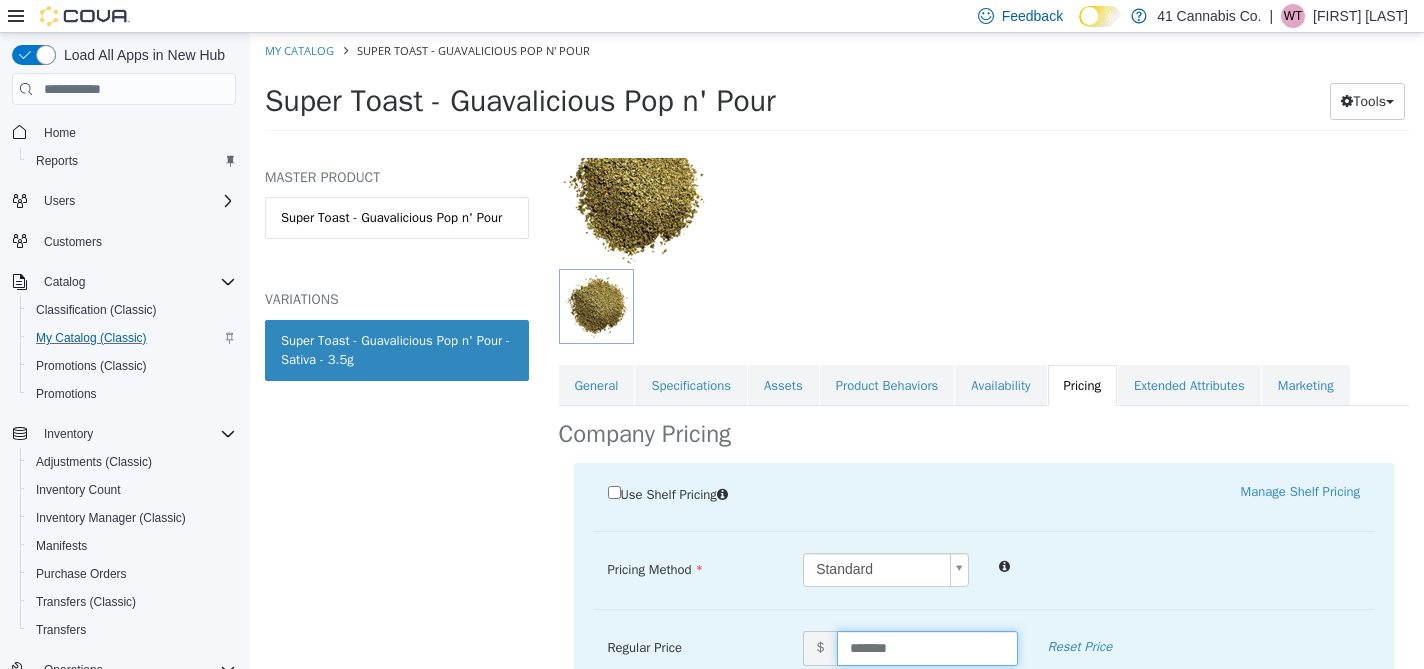 drag, startPoint x: 922, startPoint y: 653, endPoint x: 826, endPoint y: 652, distance: 96.00521 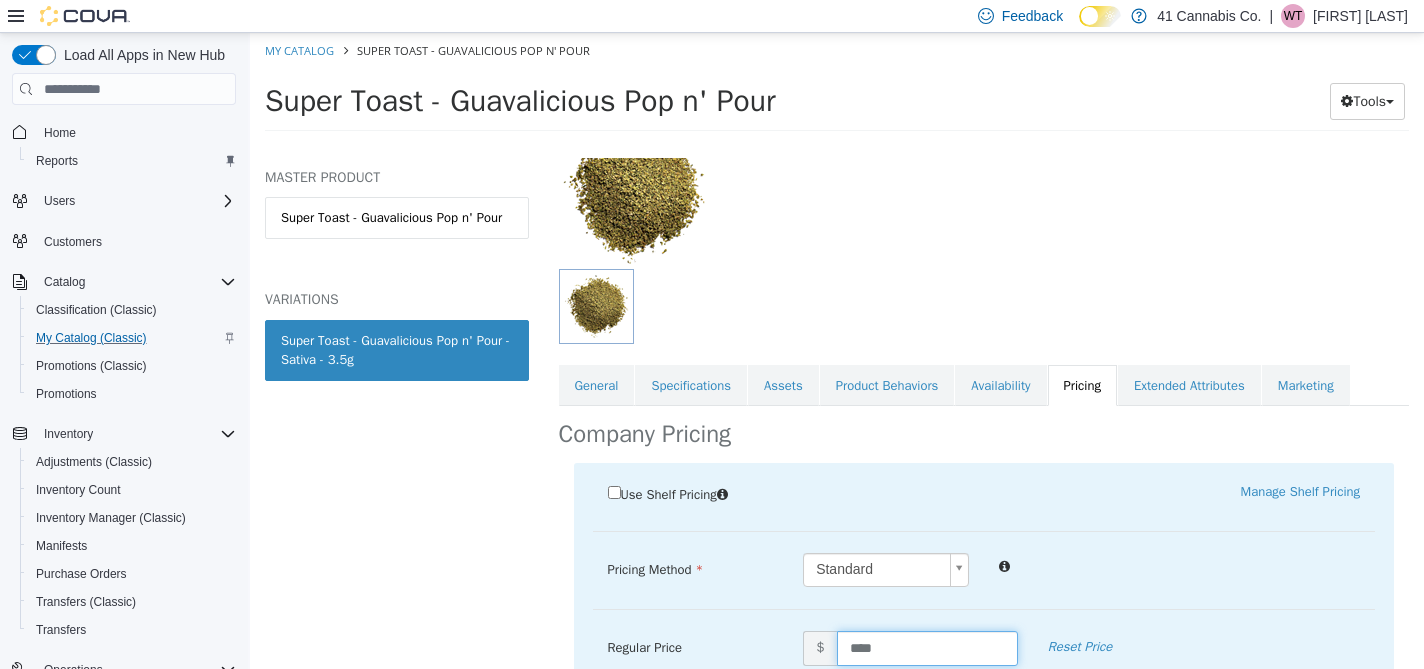type on "*****" 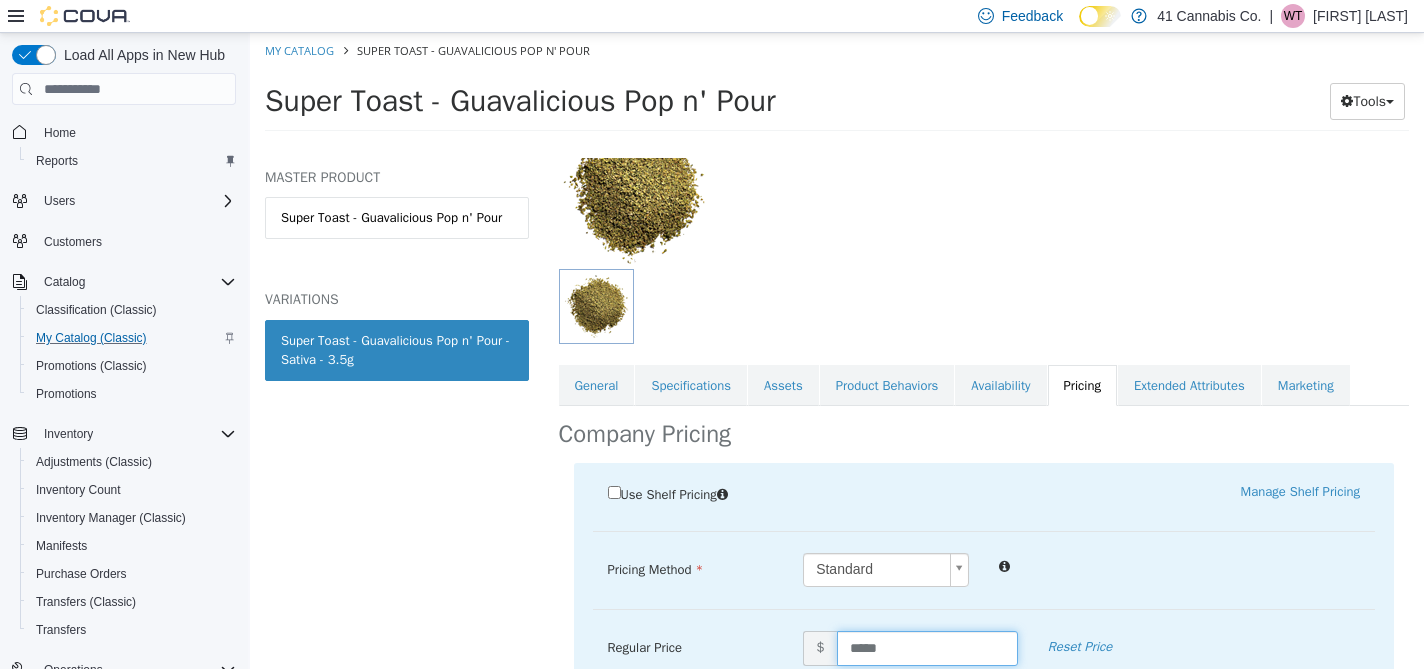 click on "Use Shelf Pricing    Manage Shelf Pricing Shelf Price     Select a Shelf Price                             Shelf Price is required Pricing Method     Standard                             * Regular Price $ ***** Reset Price Sale Price $ Select Date     (UTC-4) [CITY]                                Add Sale Cancel Save" at bounding box center [984, 651] 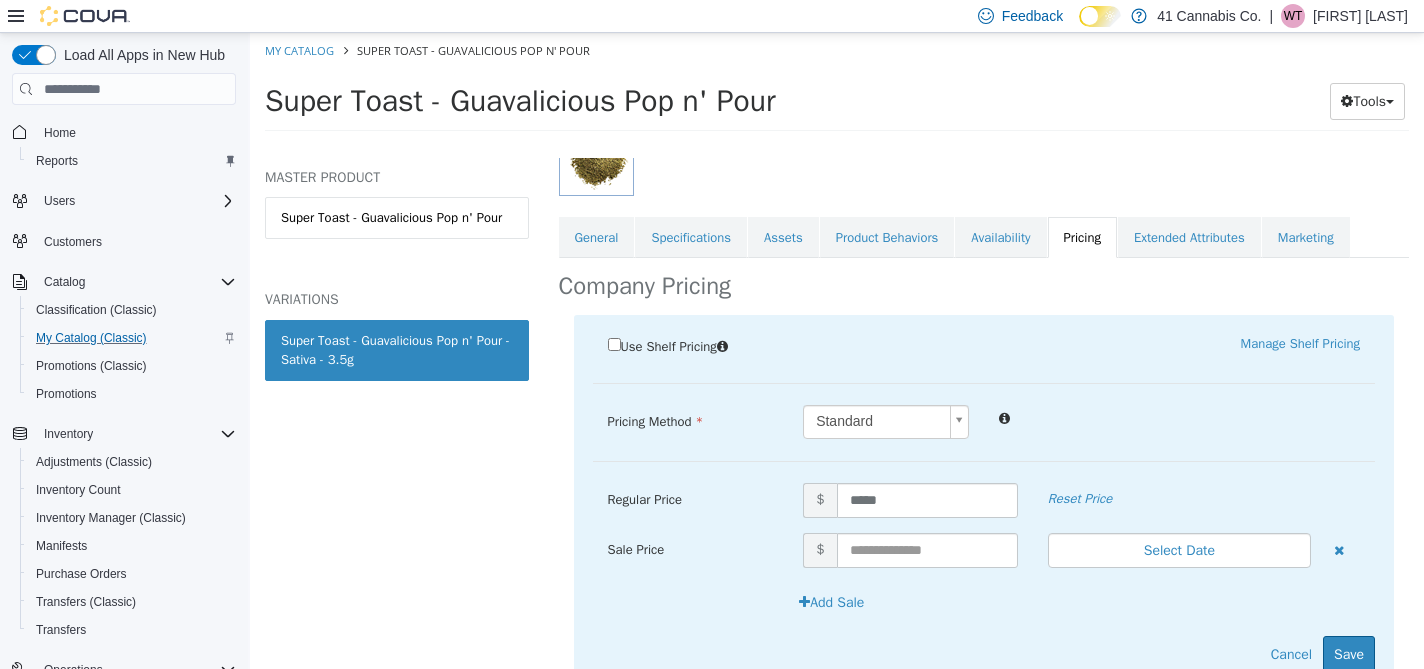 scroll, scrollTop: 382, scrollLeft: 0, axis: vertical 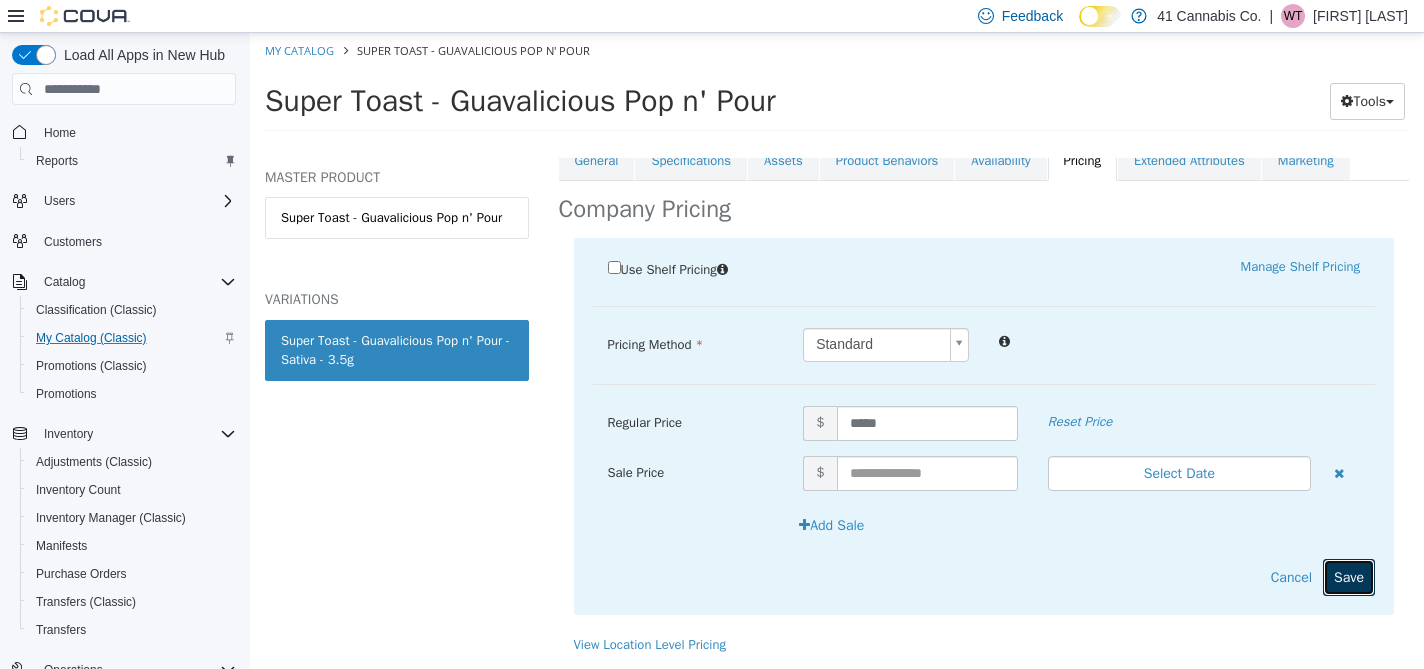 click on "Save" at bounding box center [1349, 577] 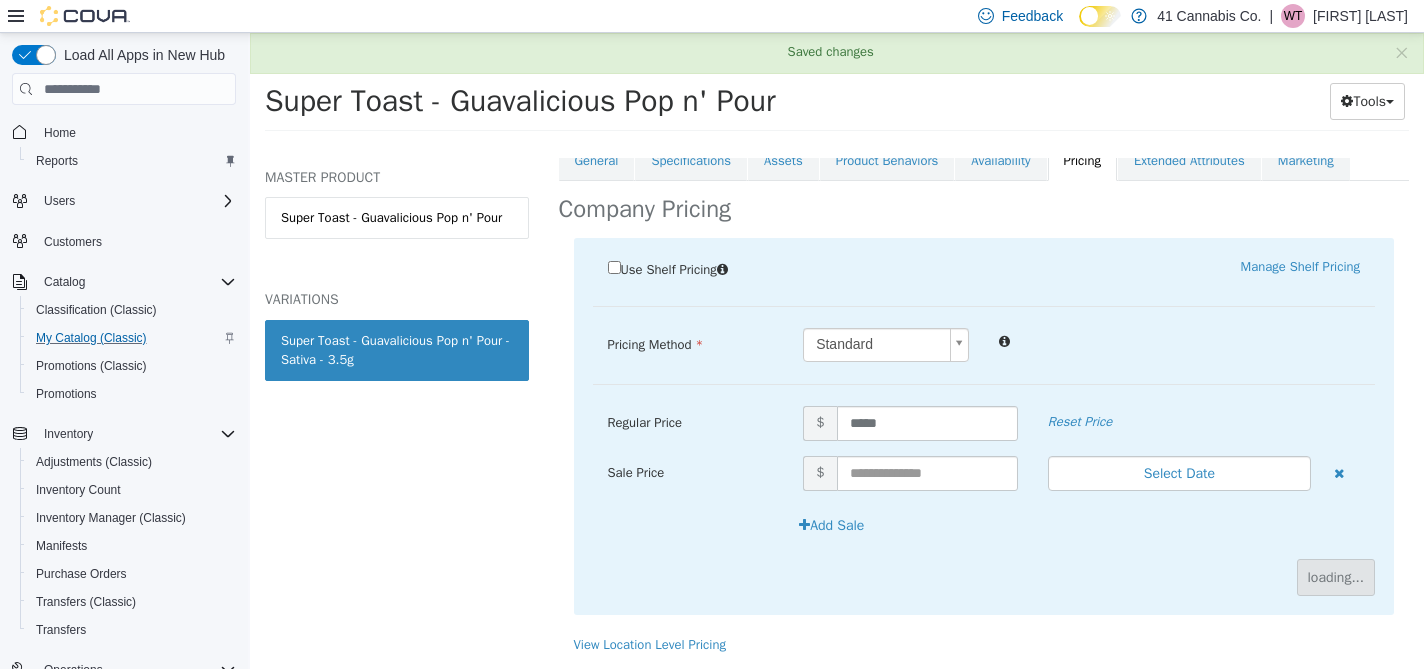 scroll, scrollTop: 156, scrollLeft: 0, axis: vertical 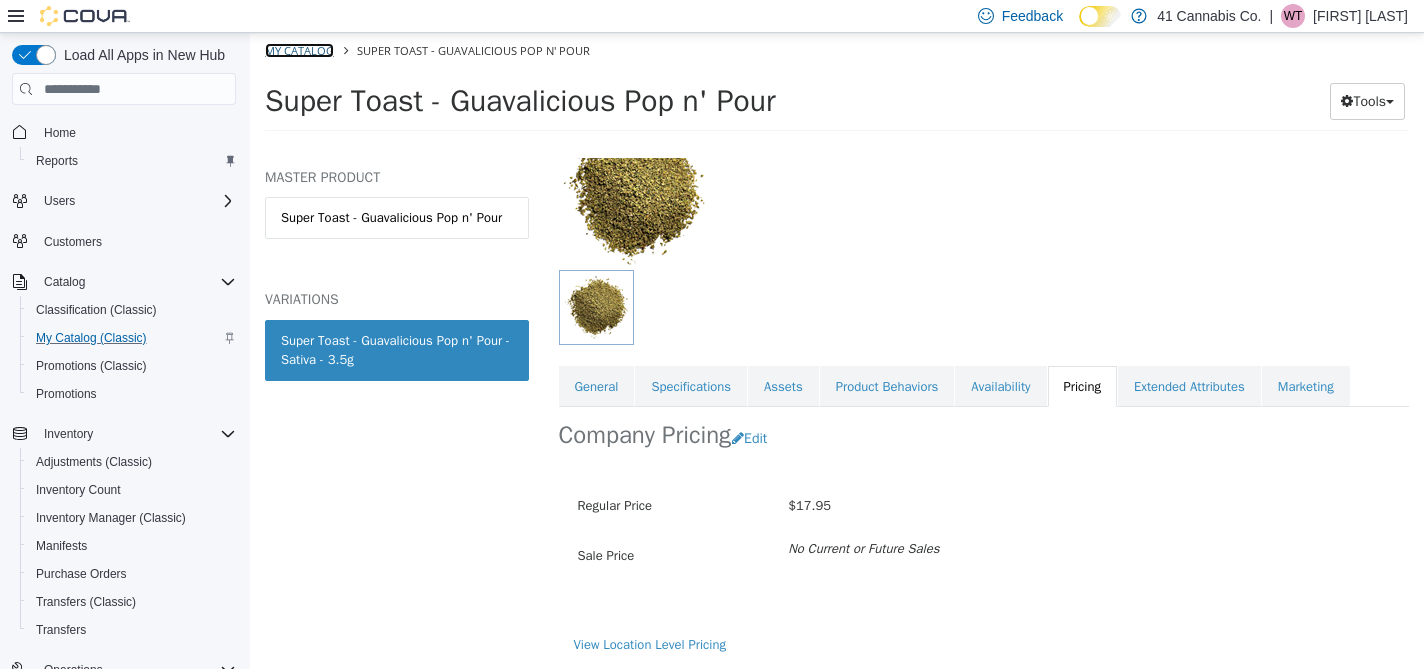 click on "My Catalog" at bounding box center [299, 50] 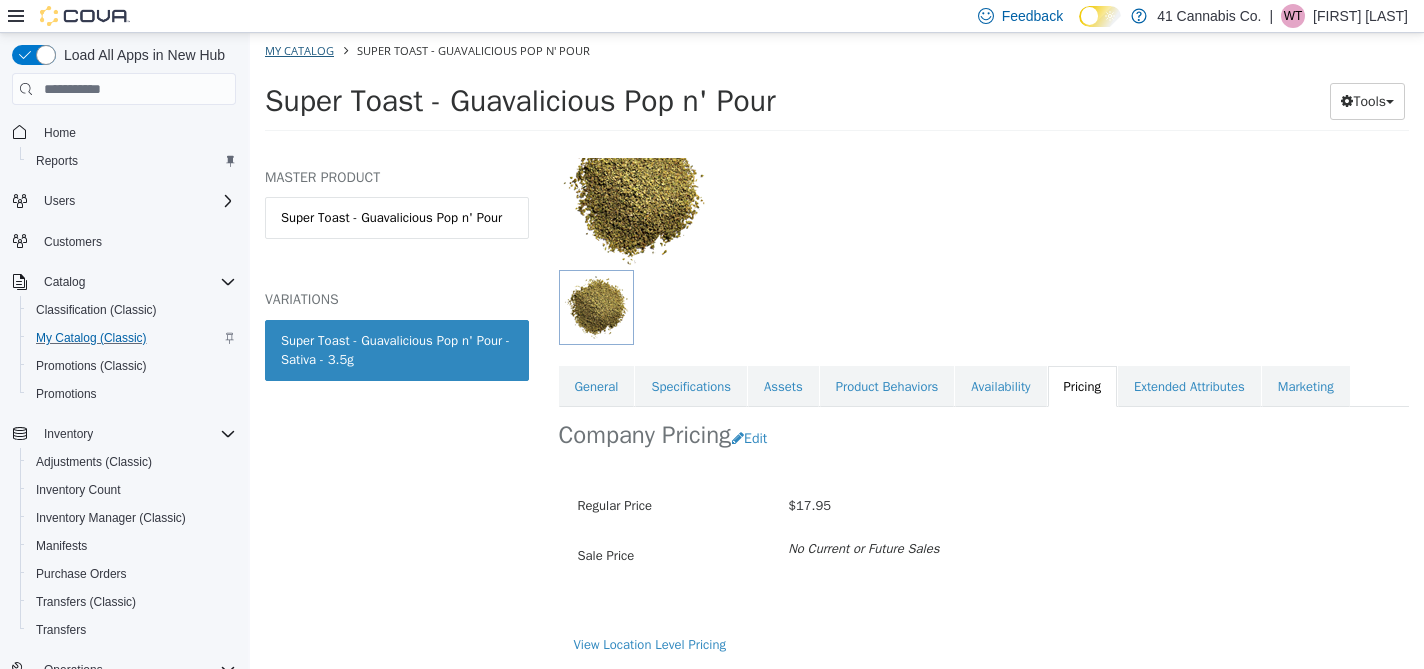 select on "**********" 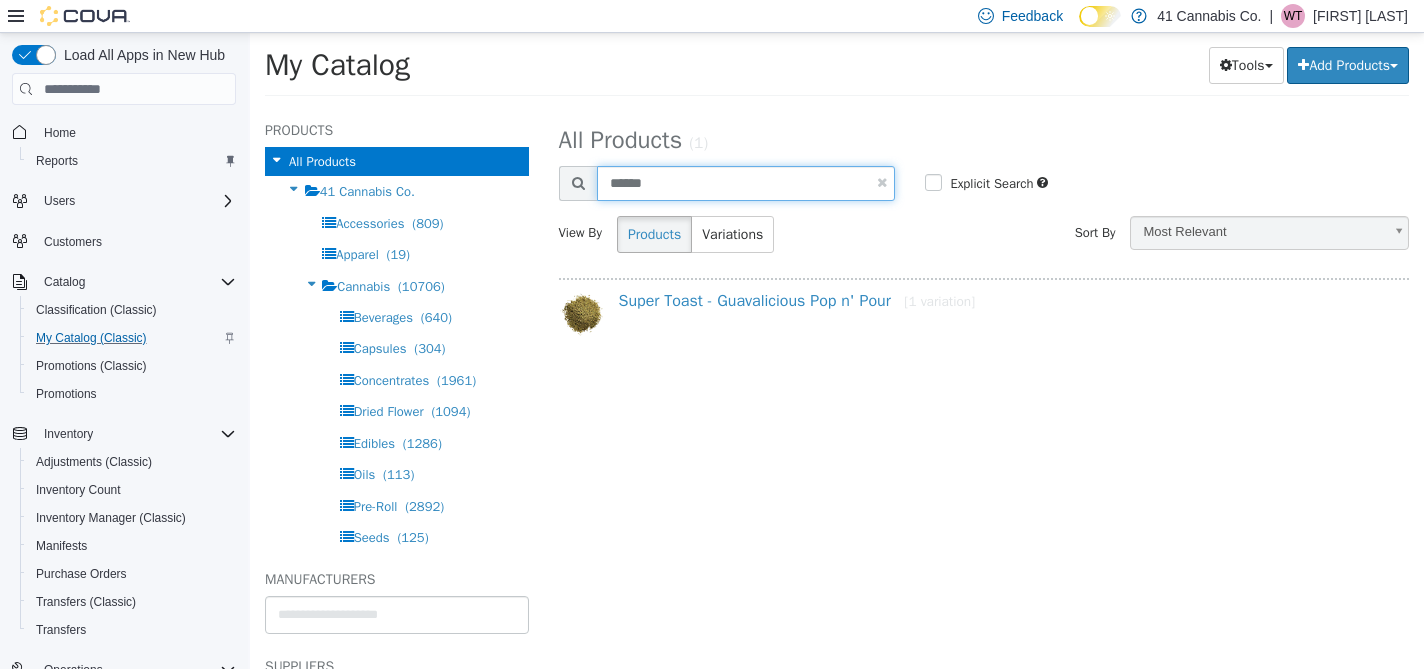 drag, startPoint x: 697, startPoint y: 180, endPoint x: 533, endPoint y: 185, distance: 164.0762 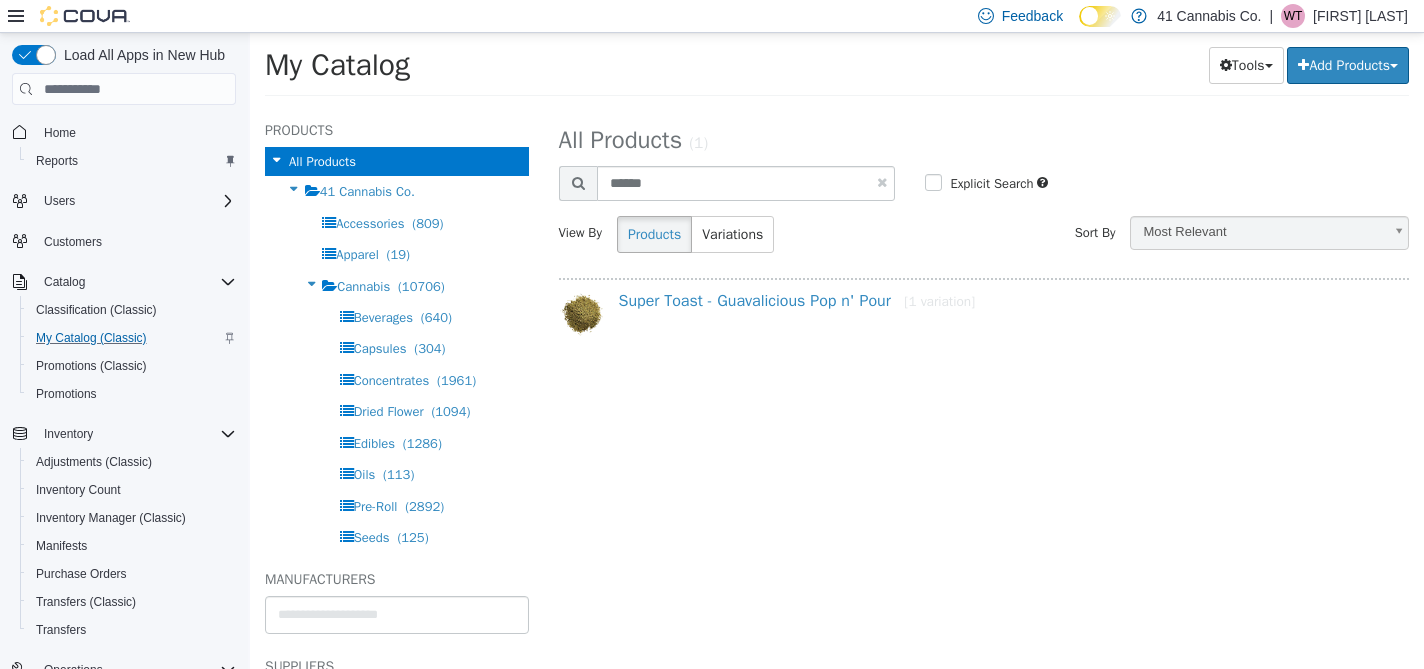 select on "**********" 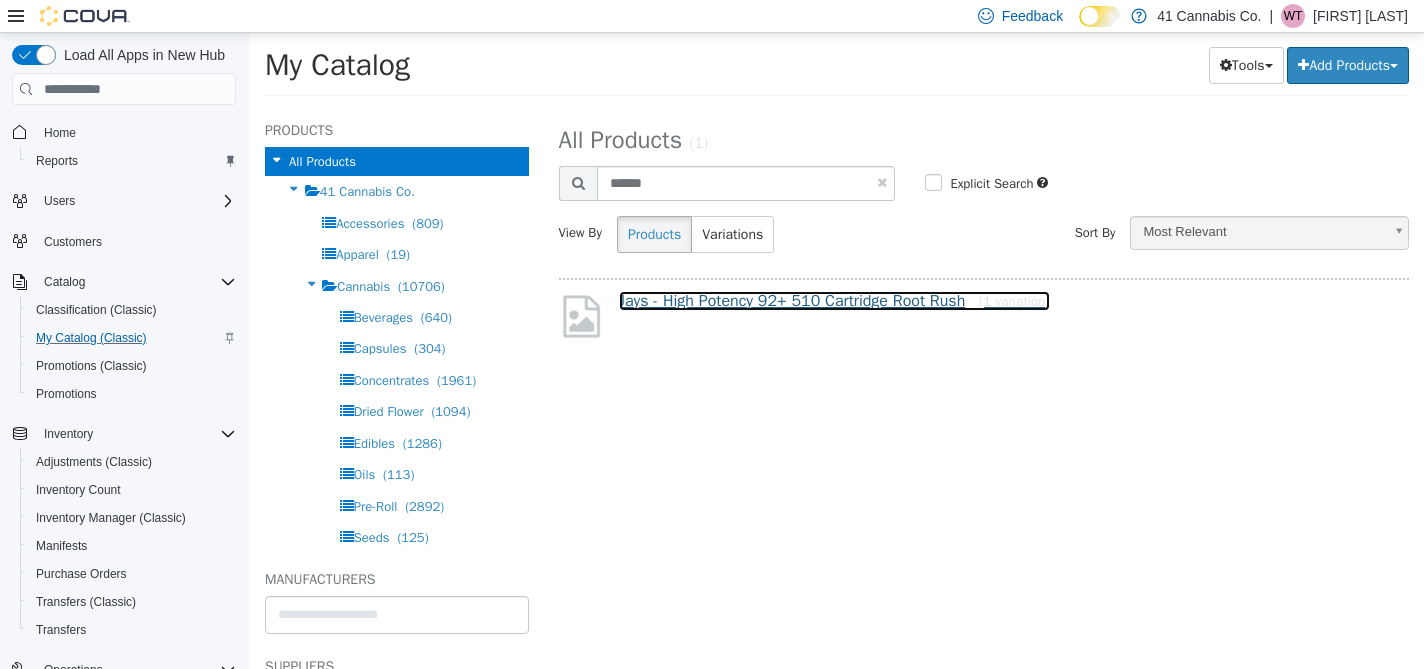 click on "Jays - High Potency 92+ 510 Cartridge Root Rush
[1 variation]" at bounding box center [834, 301] 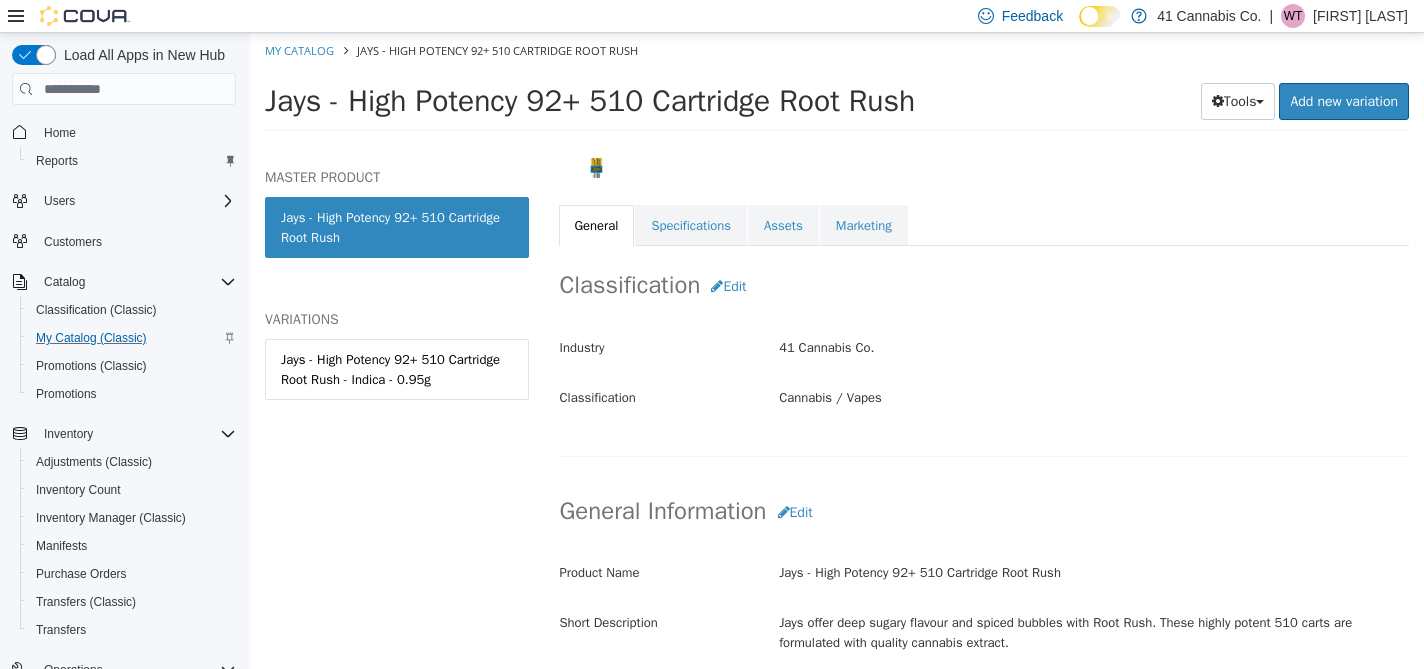 scroll, scrollTop: 323, scrollLeft: 0, axis: vertical 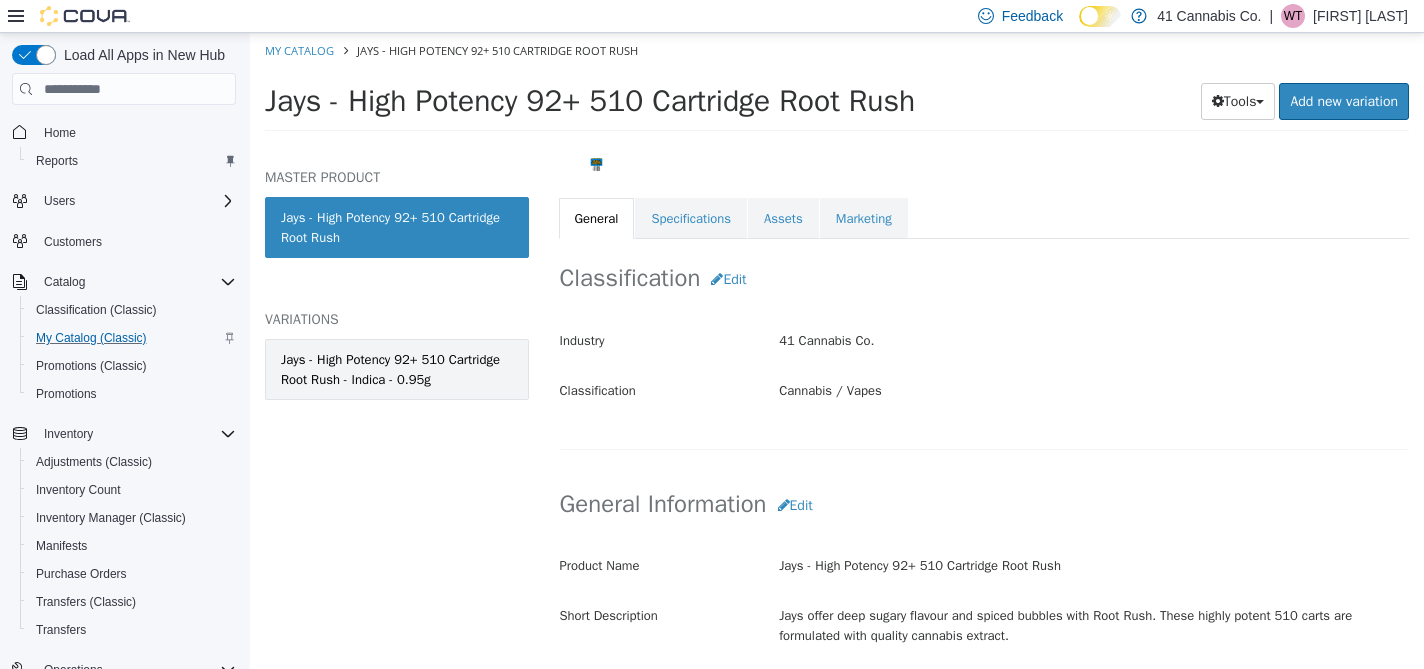 click on "Jays - High Potency 92+ 510 Cartridge Root Rush - Indica - 0.95g" at bounding box center [397, 369] 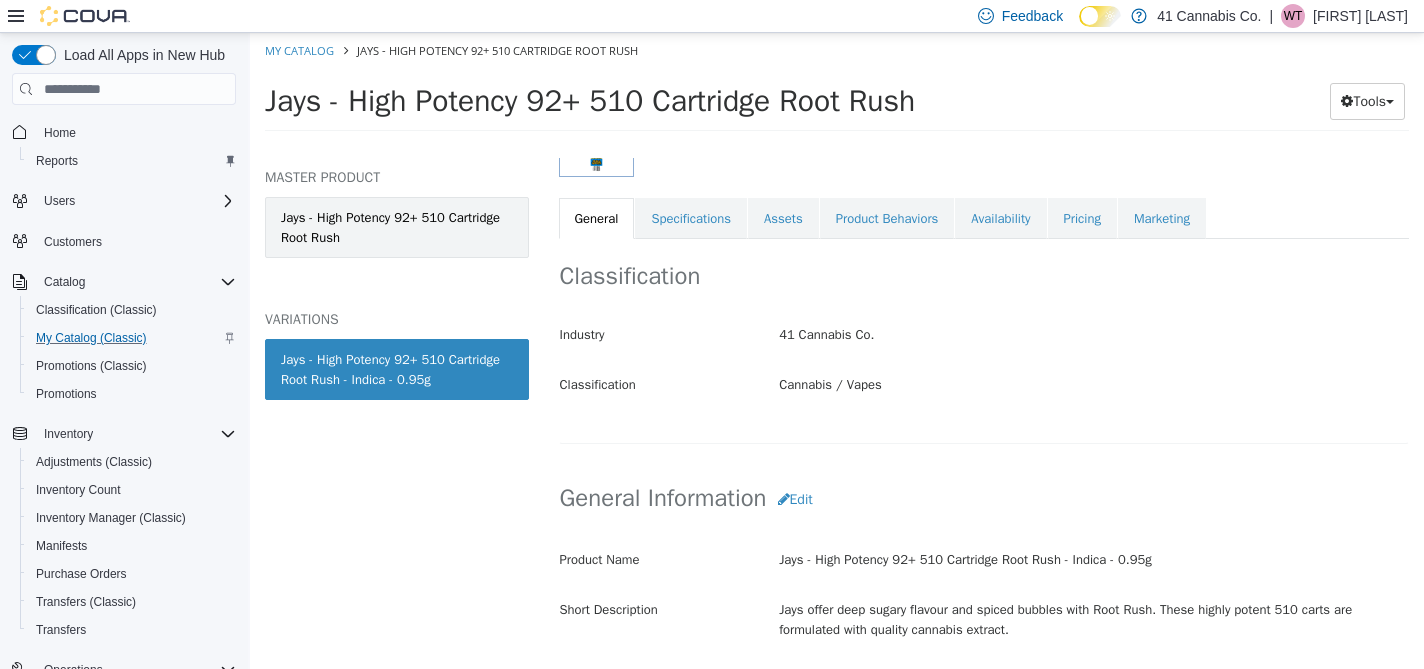 click on "Jays - High Potency 92+ 510 Cartridge Root Rush" at bounding box center (397, 227) 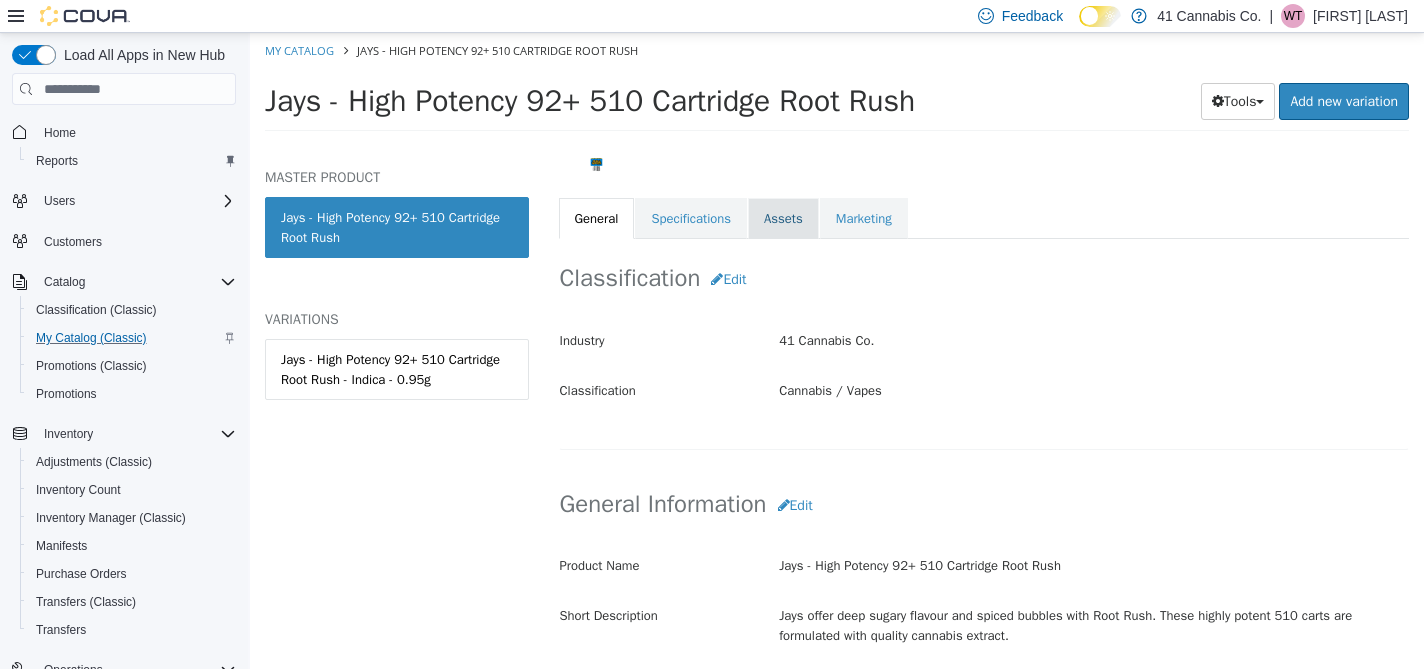 click on "Assets" at bounding box center (783, 219) 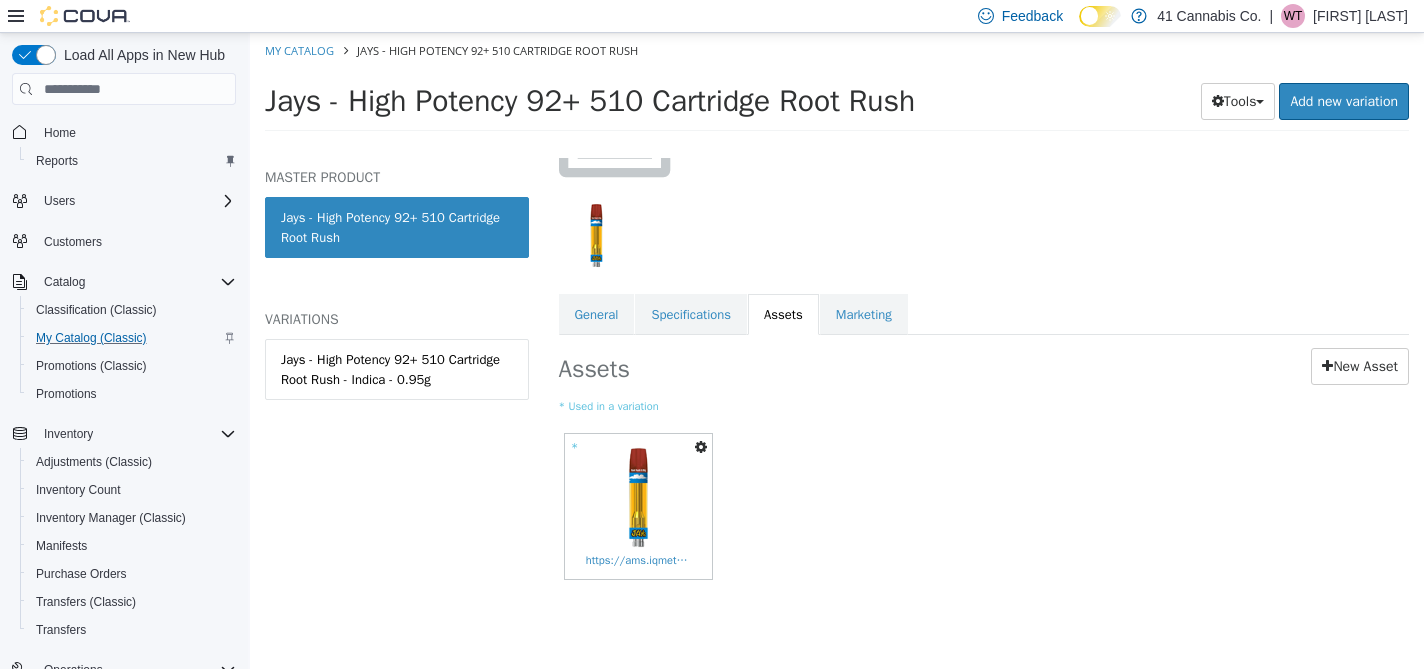 click at bounding box center [701, 447] 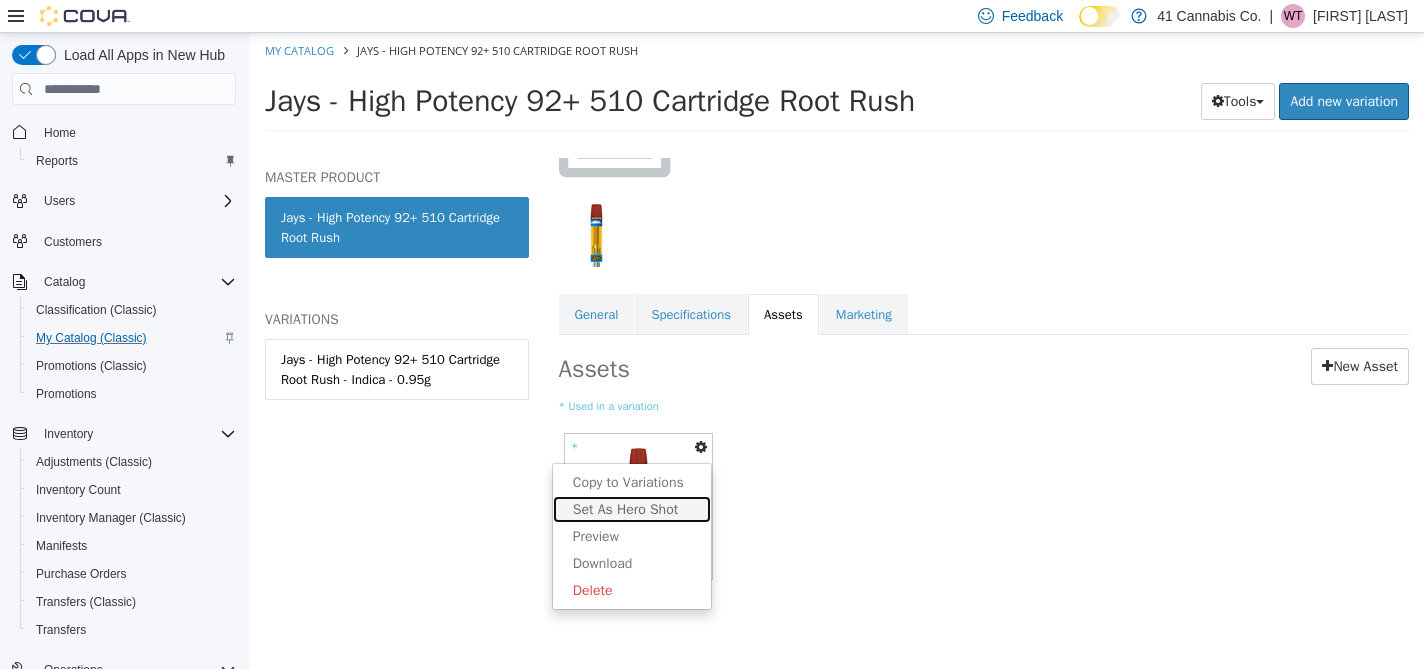 click on "Set As Hero Shot" at bounding box center (632, 509) 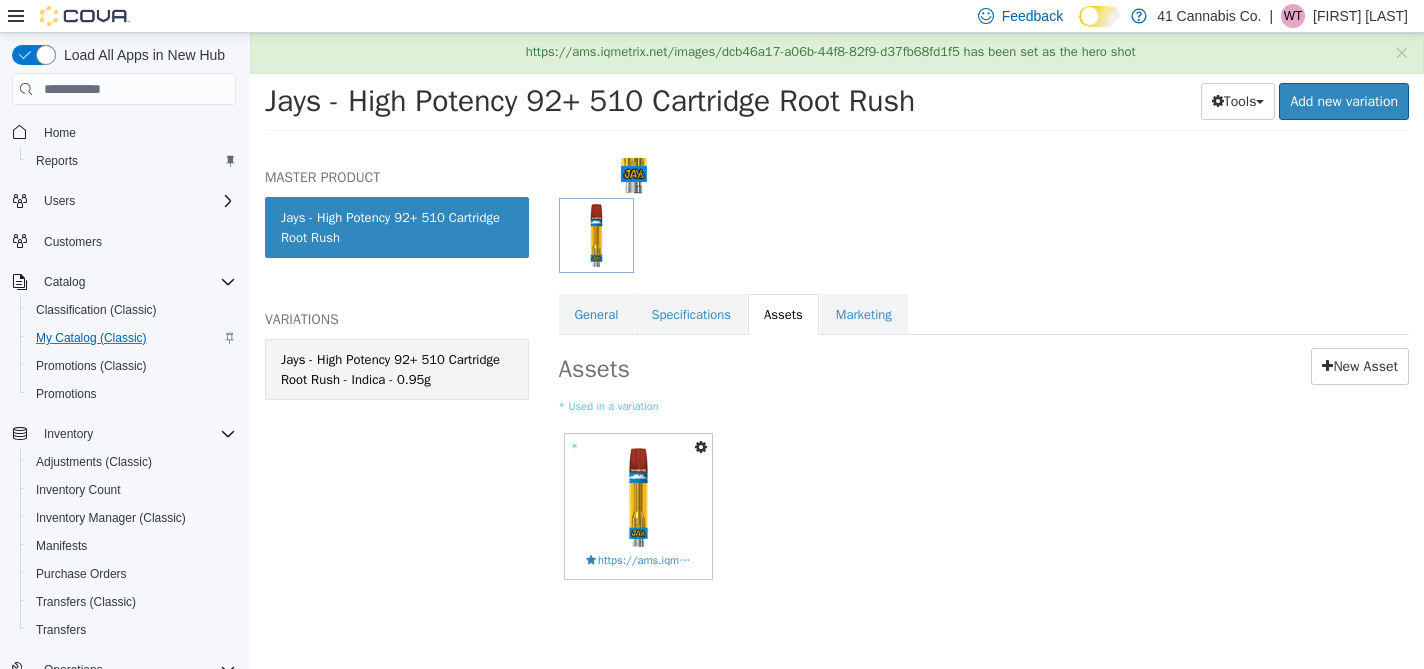 click on "Jays - High Potency 92+ 510 Cartridge Root Rush - Indica - 0.95g" at bounding box center (397, 369) 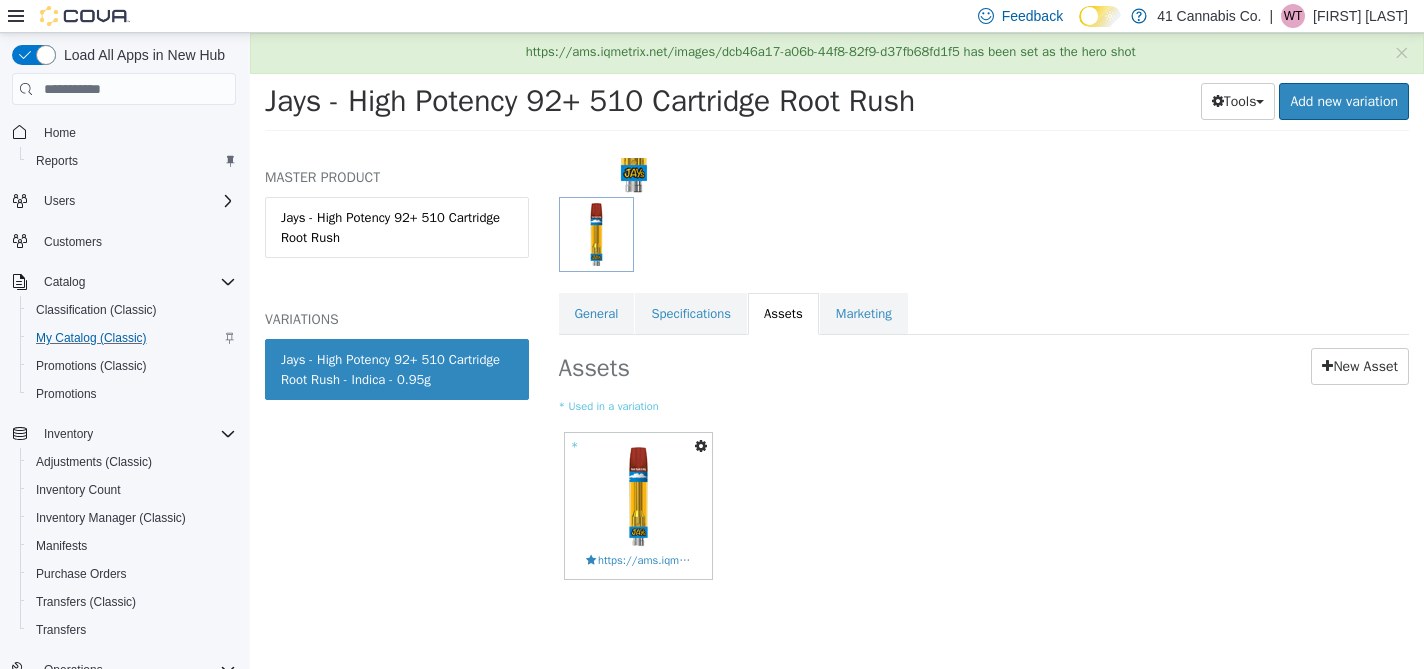 scroll, scrollTop: 226, scrollLeft: 0, axis: vertical 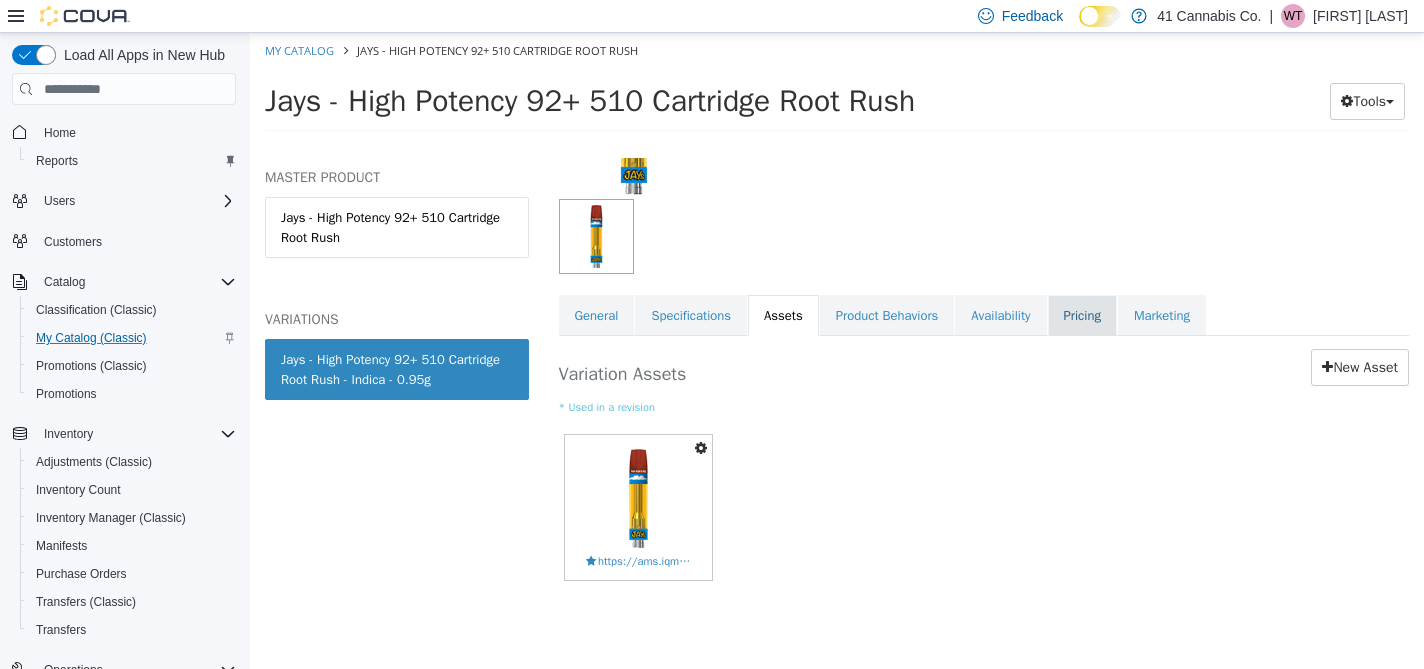 click on "Pricing" at bounding box center (1082, 316) 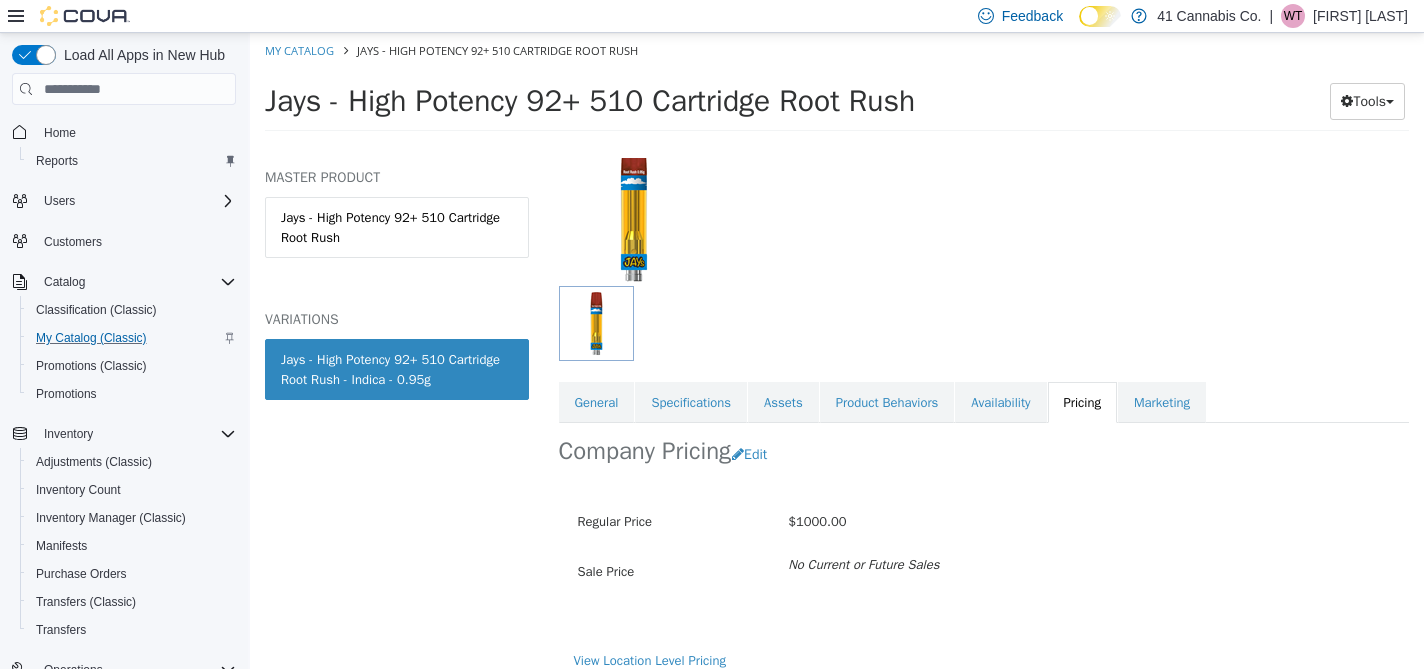 scroll, scrollTop: 156, scrollLeft: 0, axis: vertical 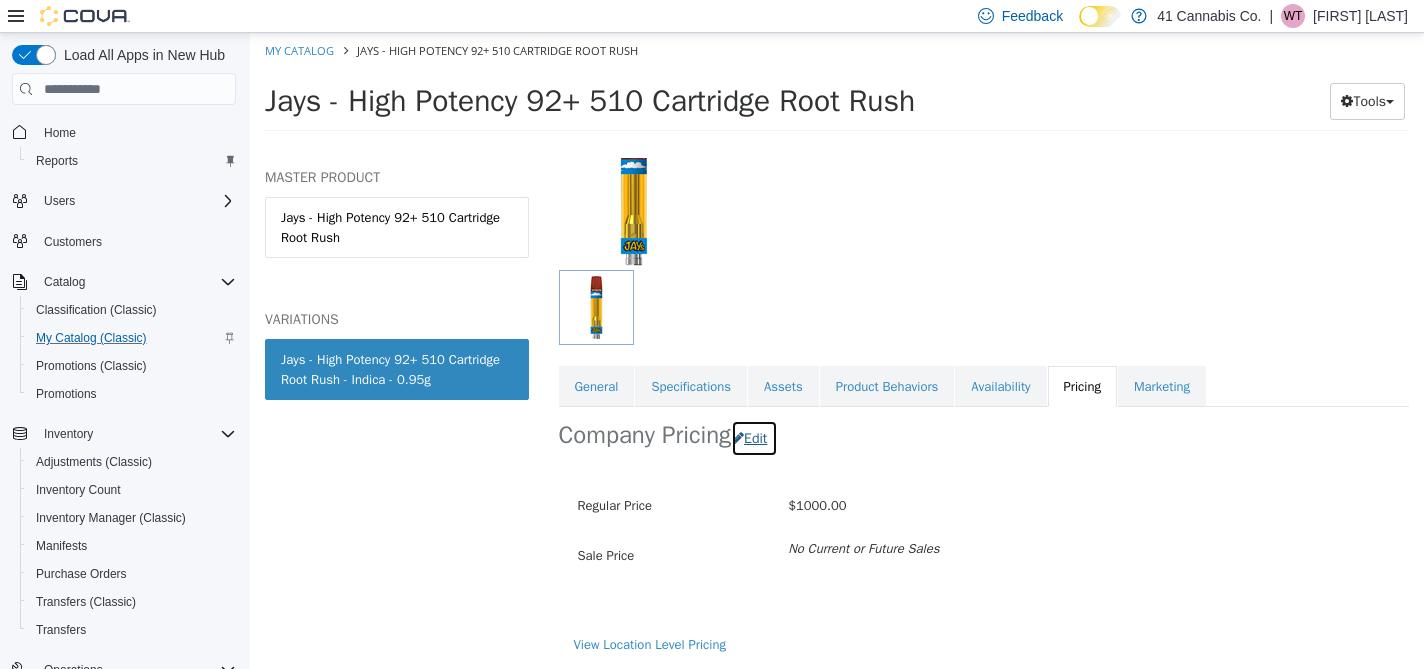 click on "Edit" at bounding box center [754, 438] 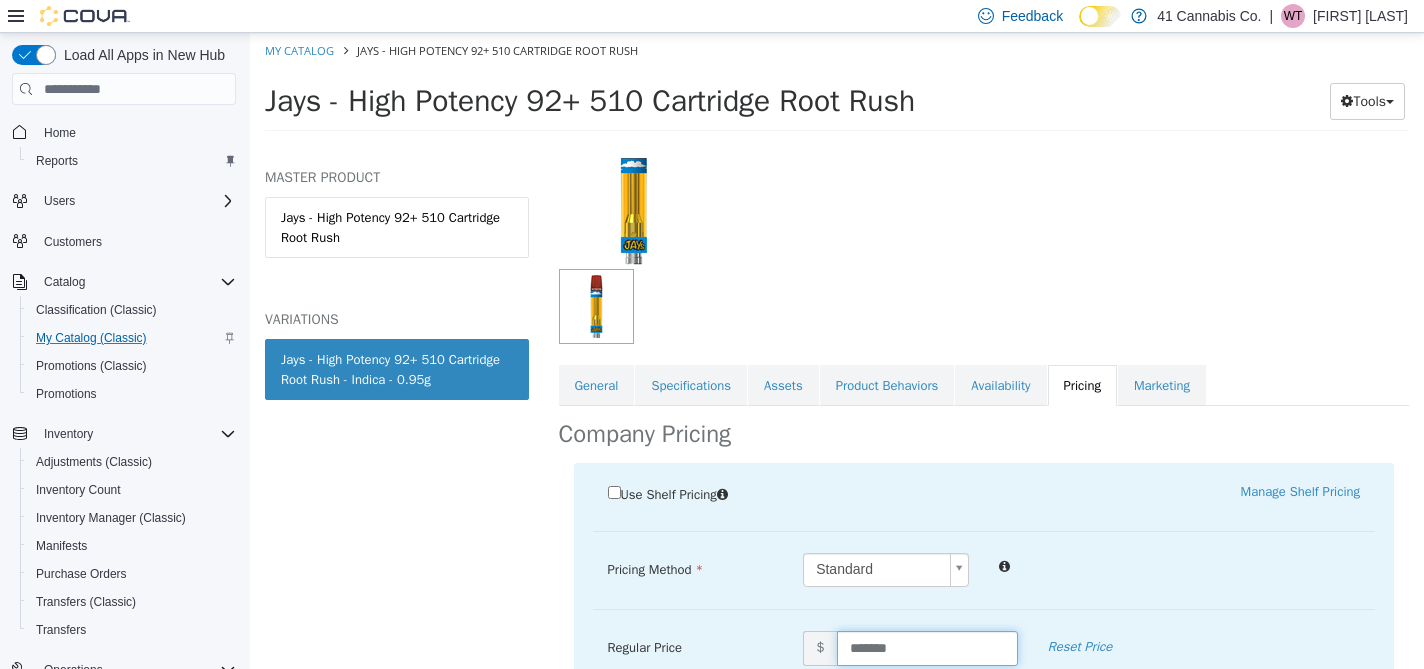 drag, startPoint x: 945, startPoint y: 641, endPoint x: 815, endPoint y: 643, distance: 130.01538 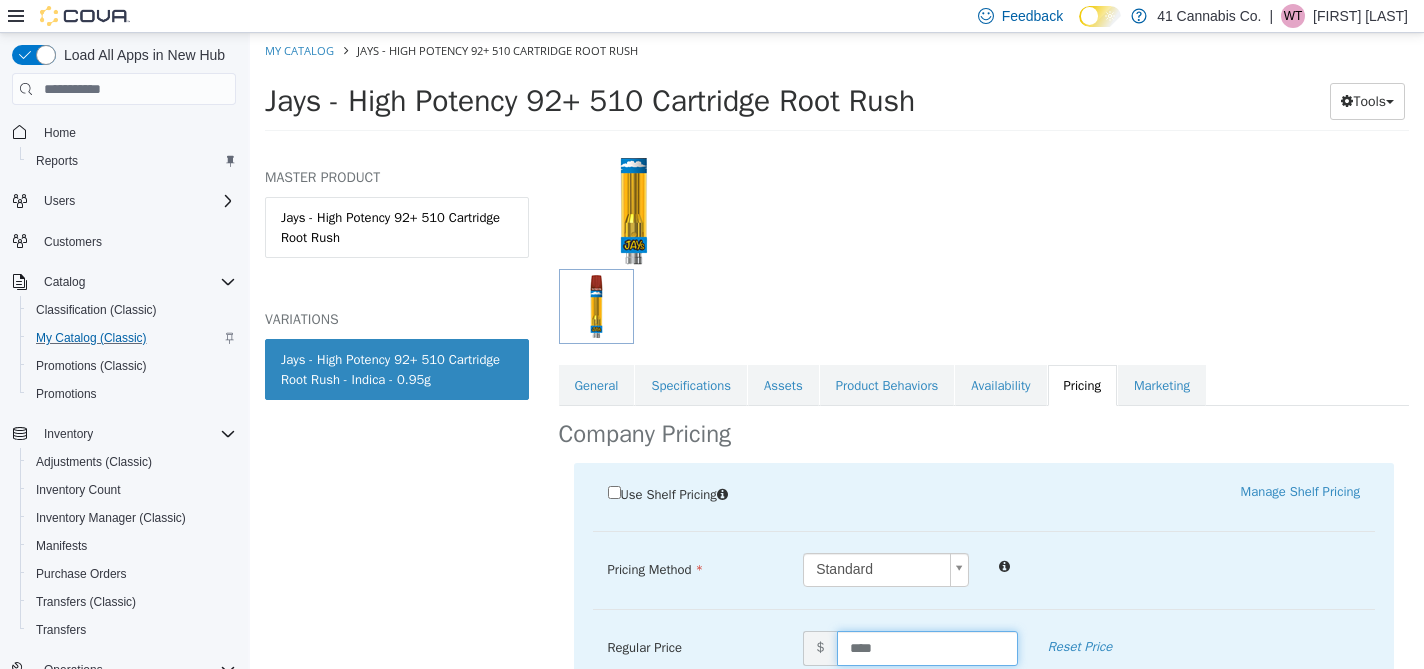 type on "*****" 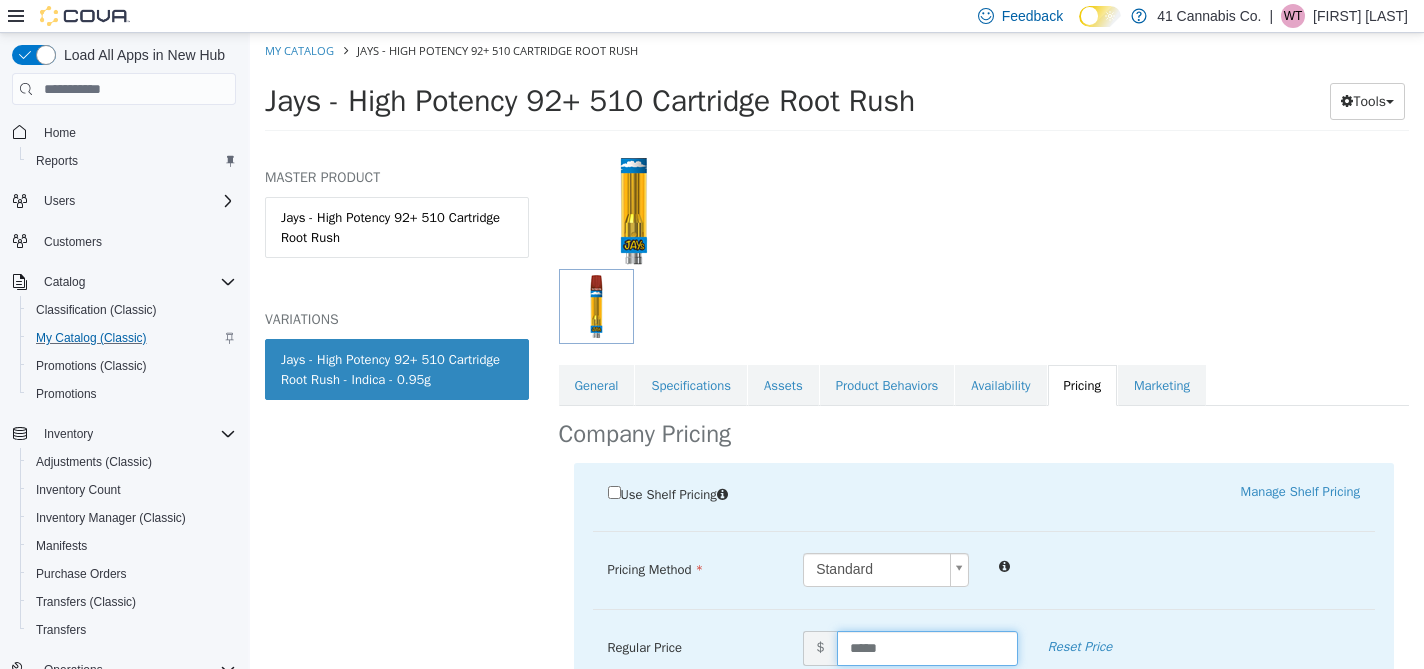click on "Pricing Method     Standard                             * Regular Price $ ***** Reset Price Sale Price $ Select Date     (UTC-4) [CITY]                                Add Sale" at bounding box center (984, 581) 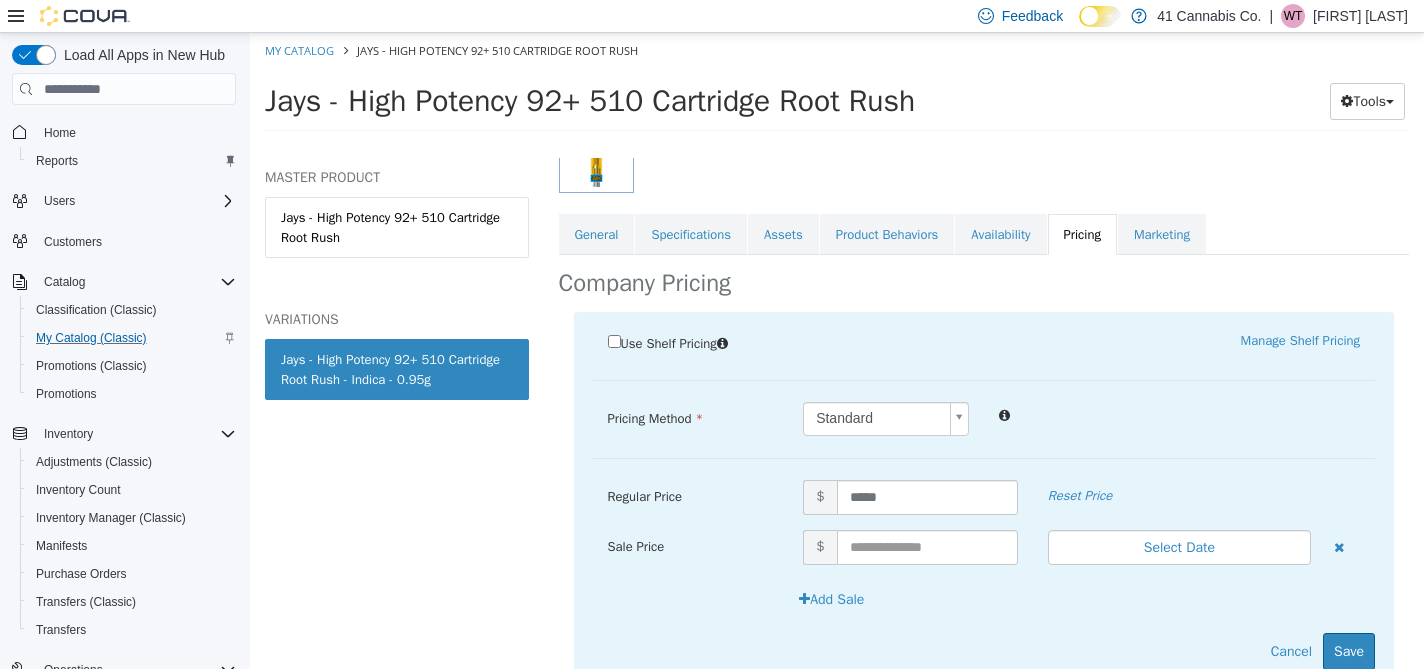 scroll, scrollTop: 382, scrollLeft: 0, axis: vertical 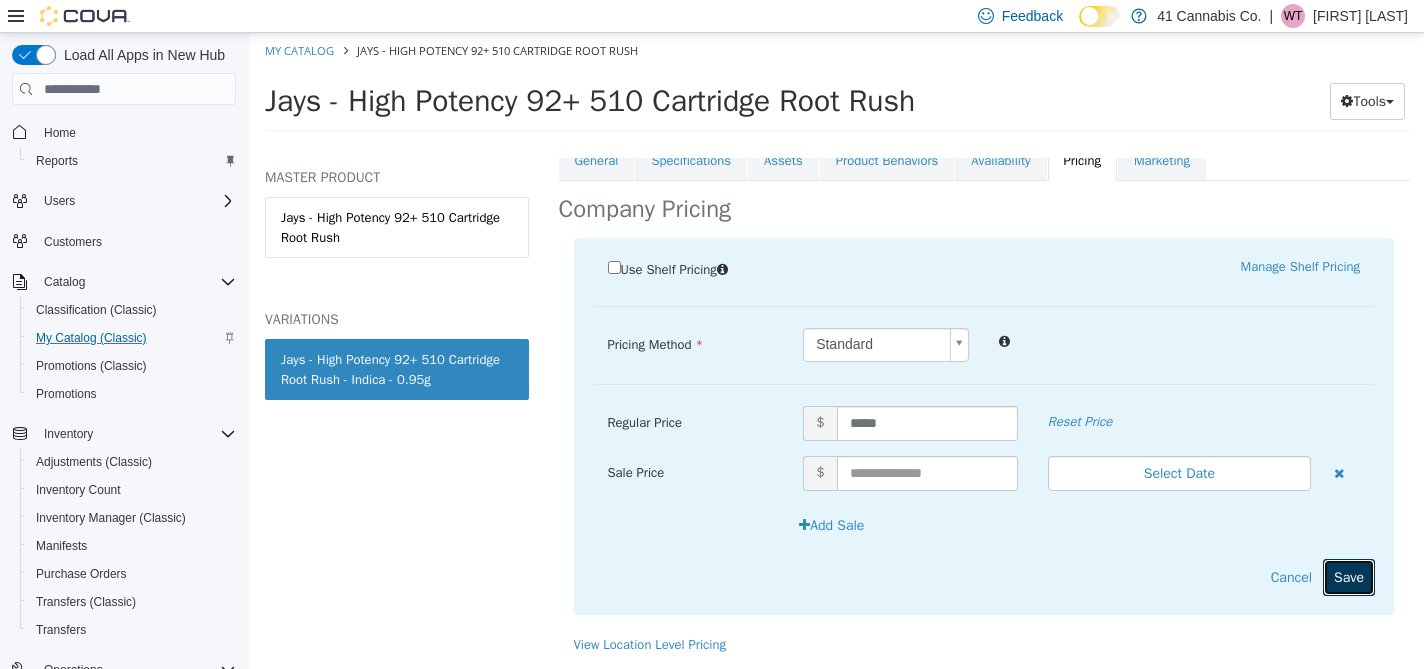 click on "Save" at bounding box center [1349, 577] 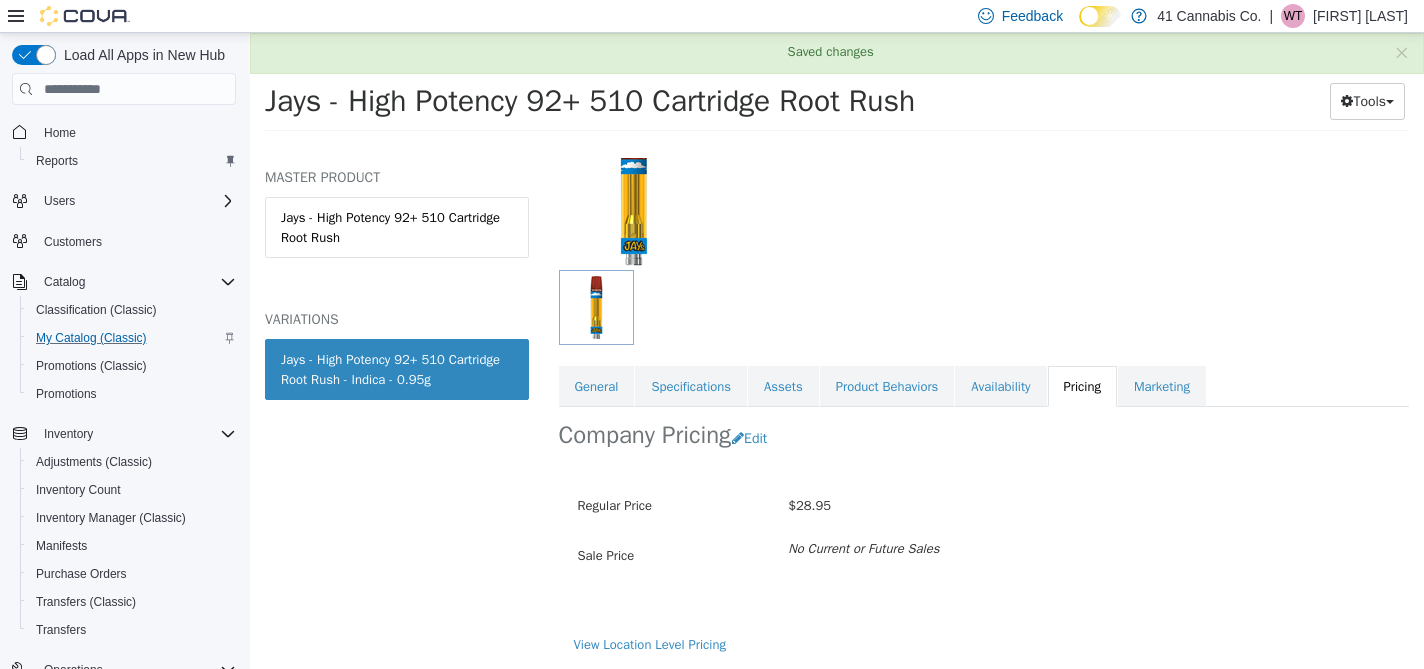 scroll, scrollTop: 156, scrollLeft: 0, axis: vertical 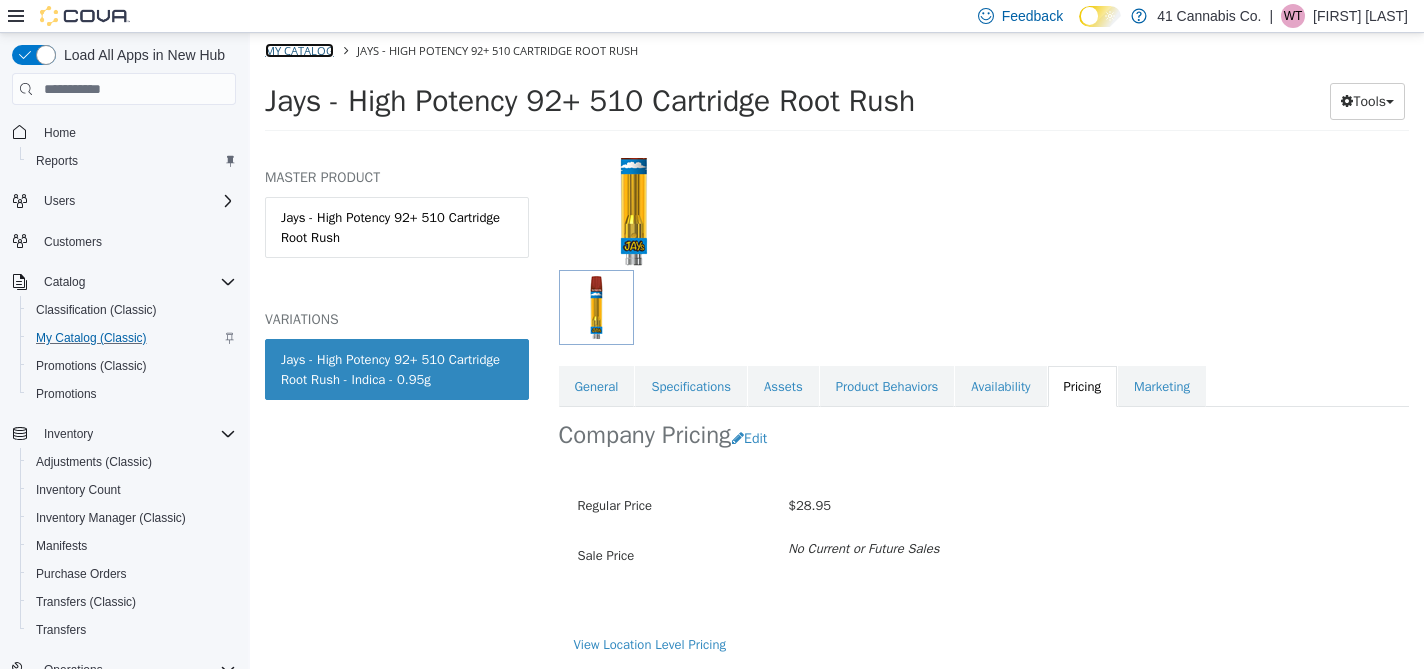 click on "My Catalog" at bounding box center [299, 50] 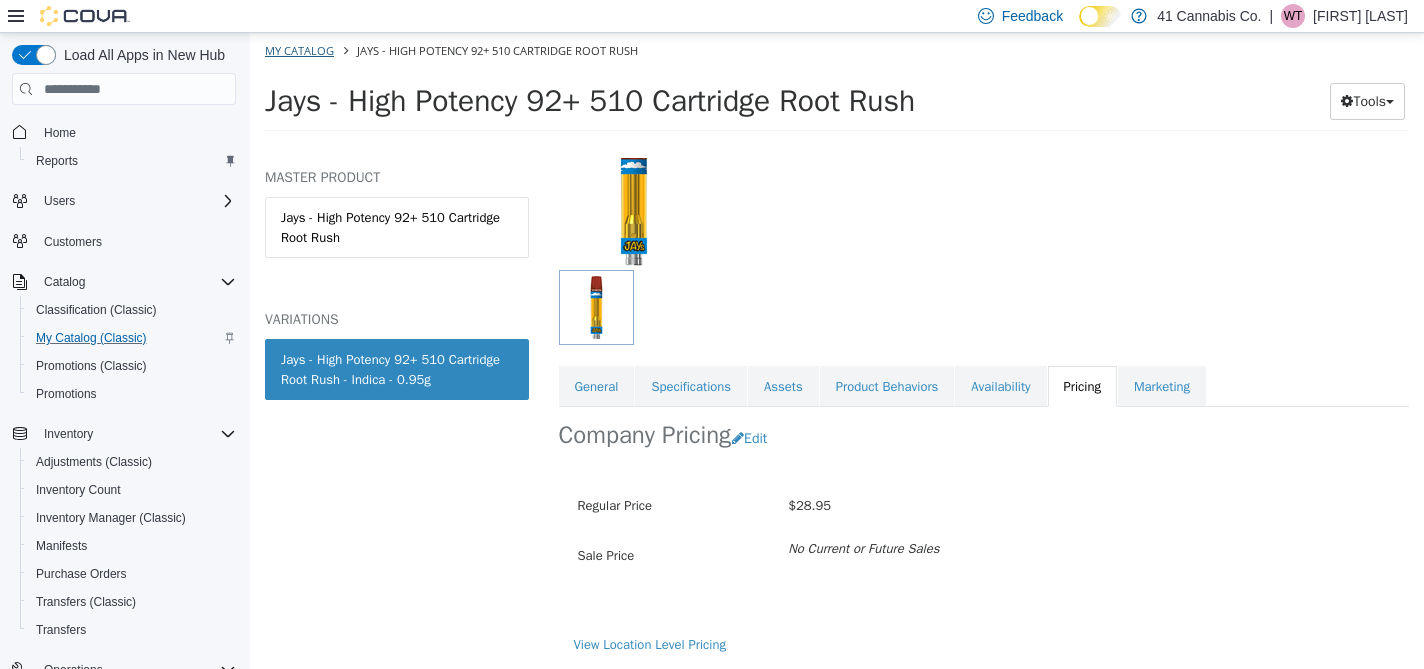 select on "**********" 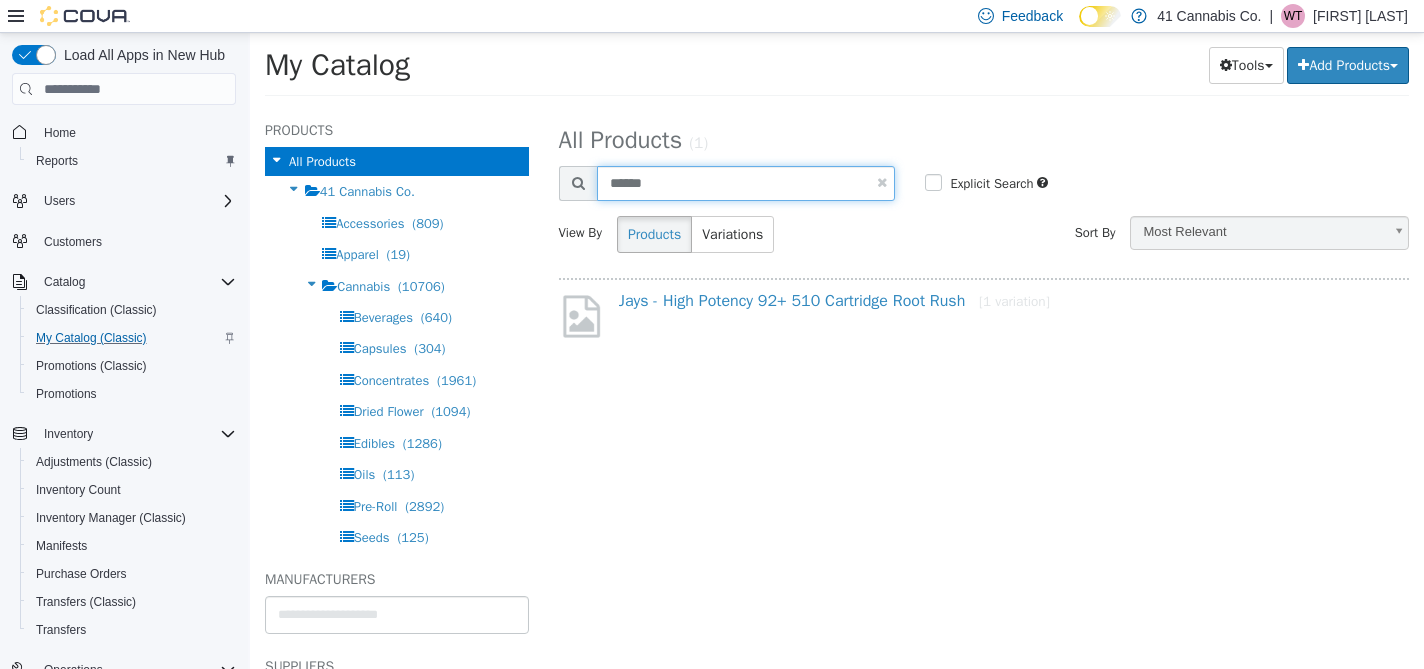 drag, startPoint x: 667, startPoint y: 181, endPoint x: 585, endPoint y: 186, distance: 82.1523 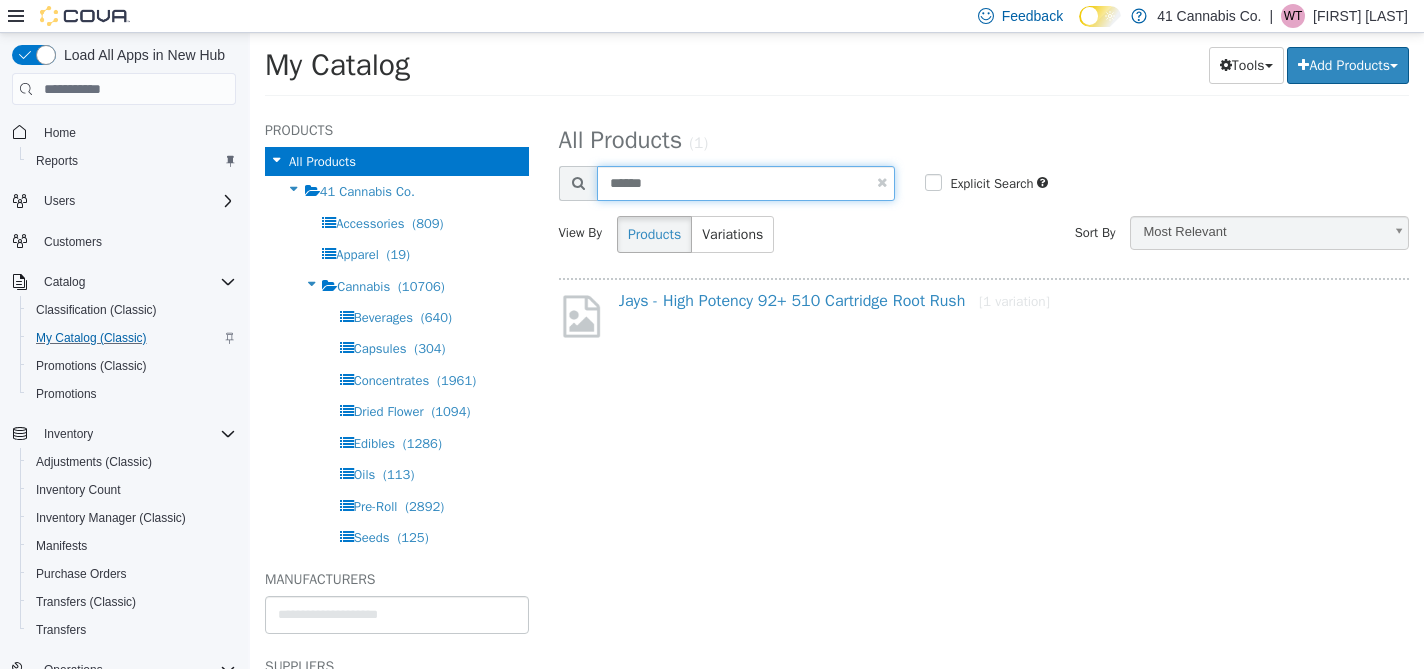 type on "******" 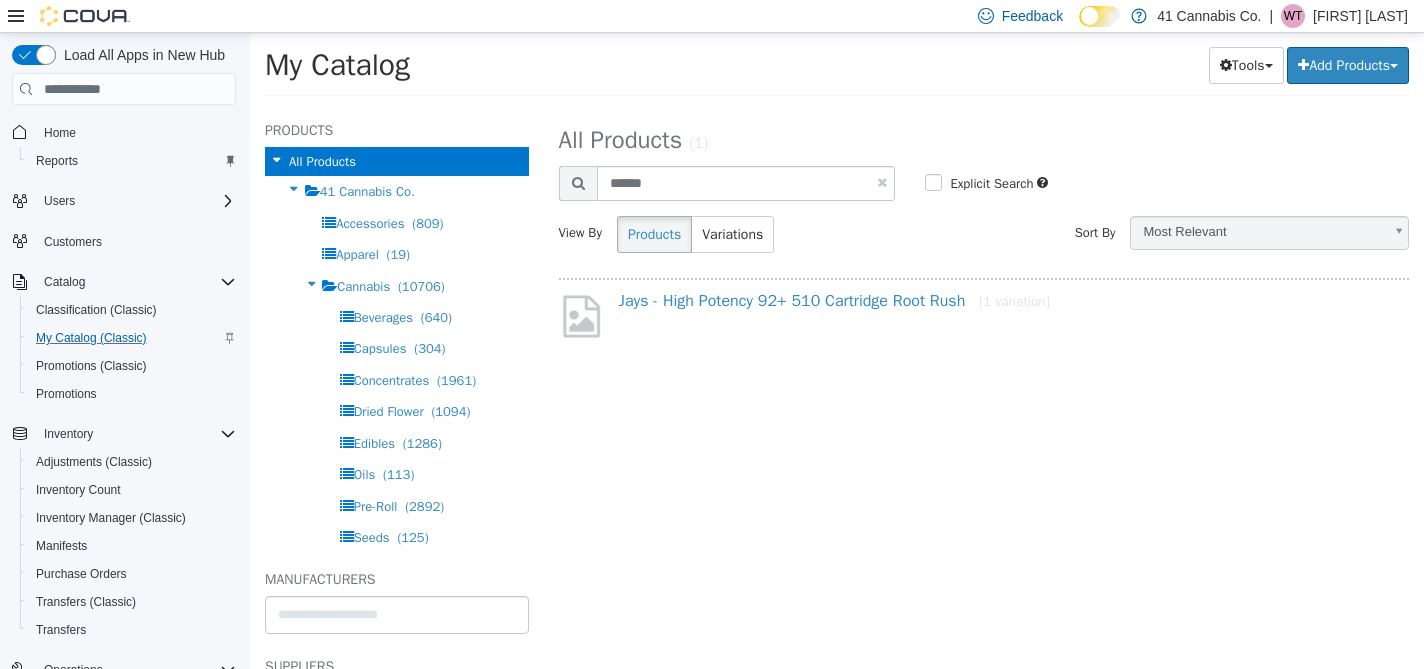 select on "**********" 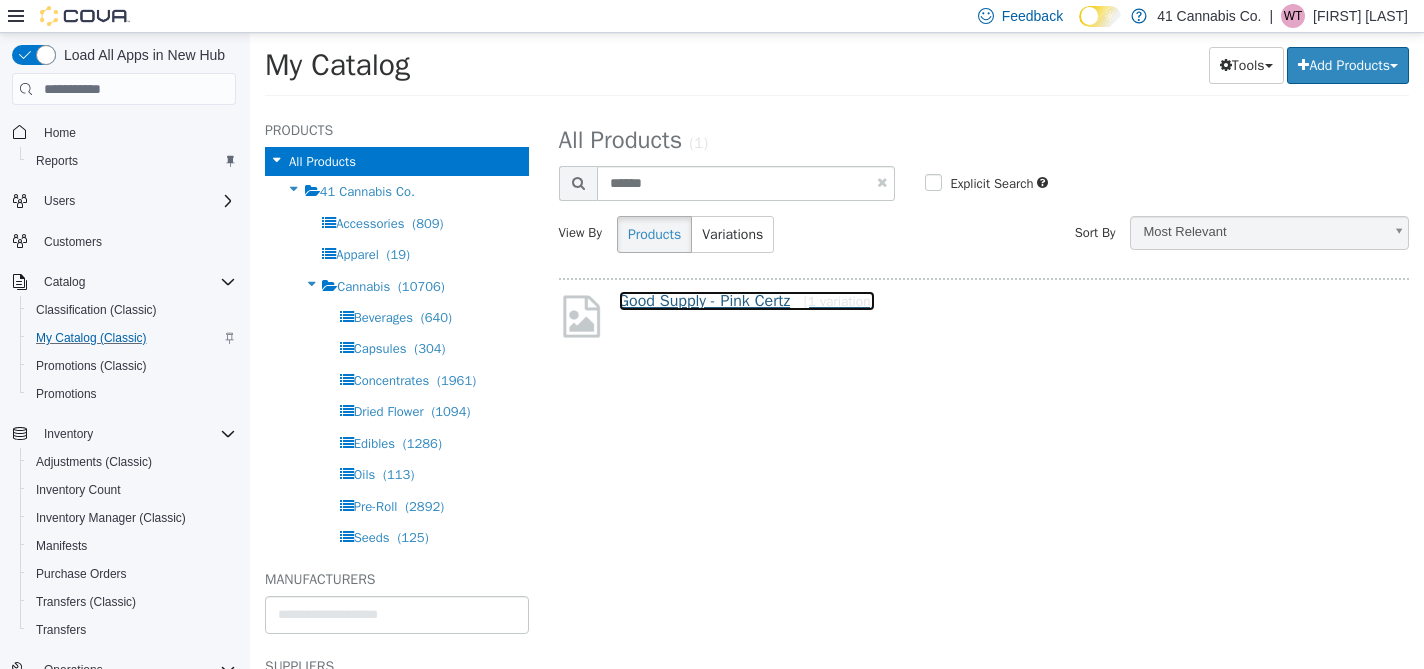 click on "Good Supply - Pink Certz
[1 variation]" at bounding box center (747, 301) 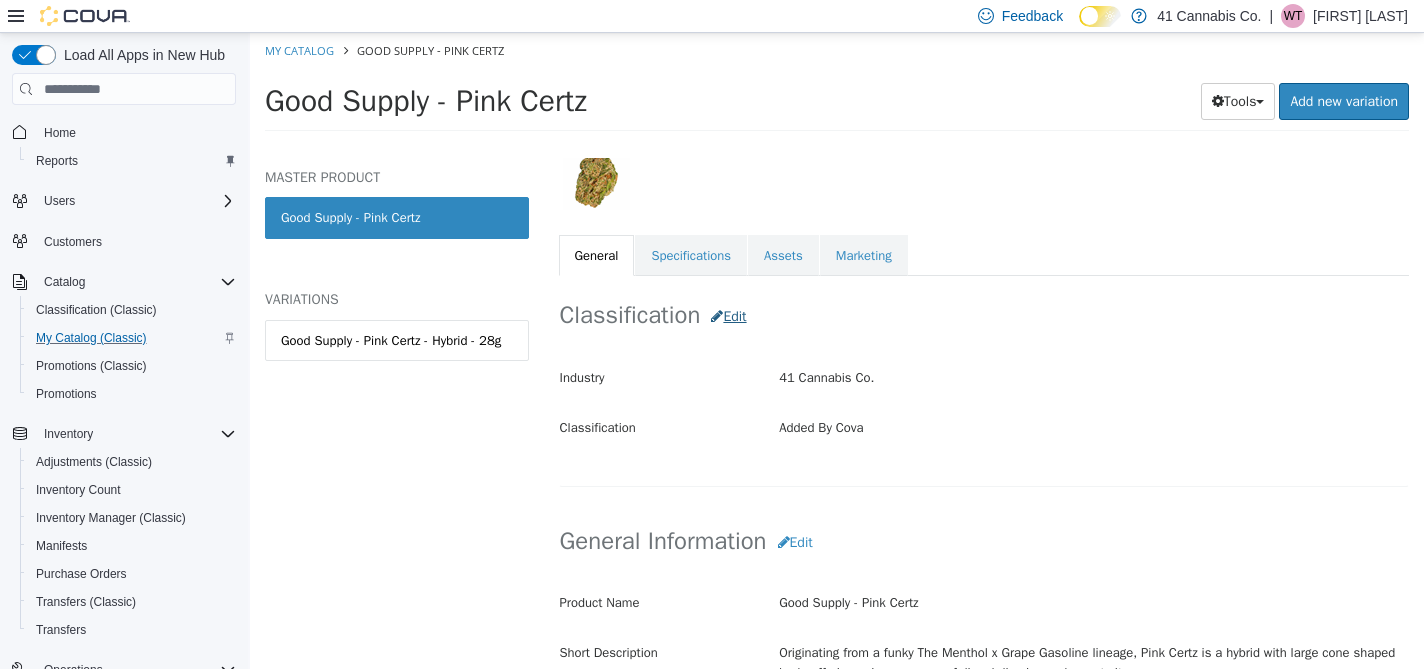scroll, scrollTop: 306, scrollLeft: 0, axis: vertical 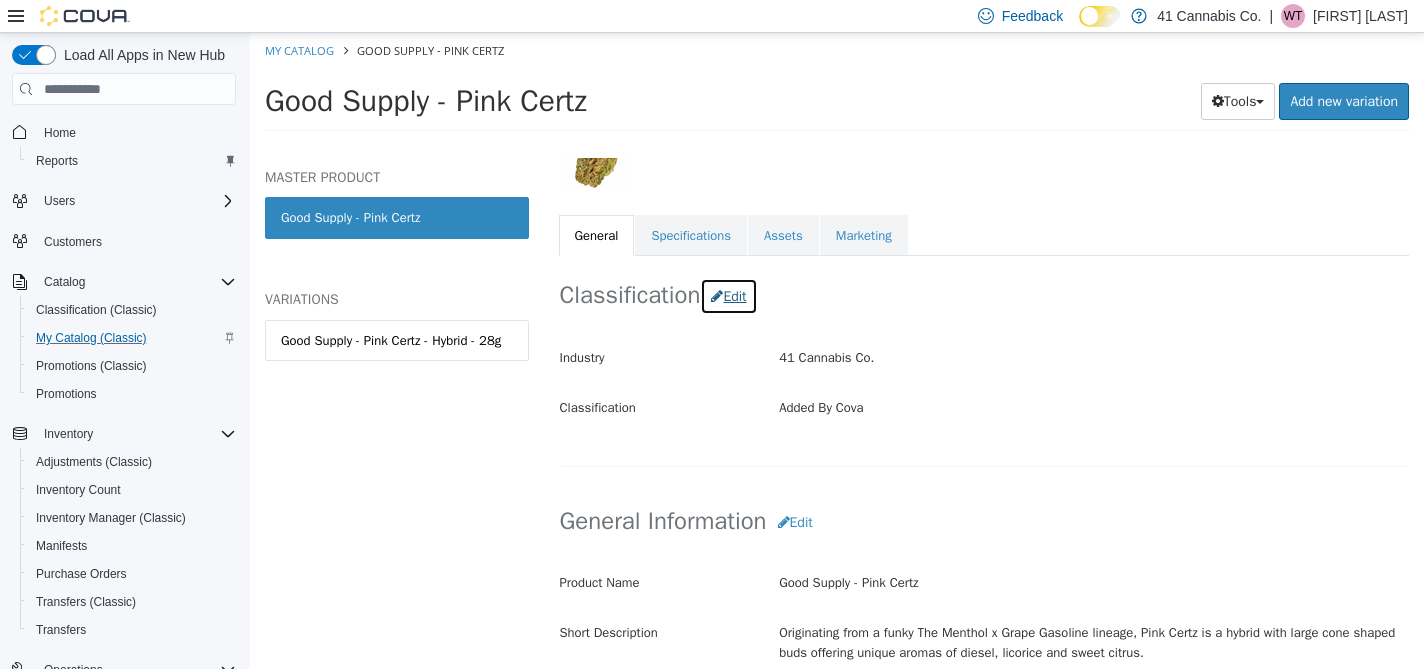 click on "Edit" at bounding box center [728, 296] 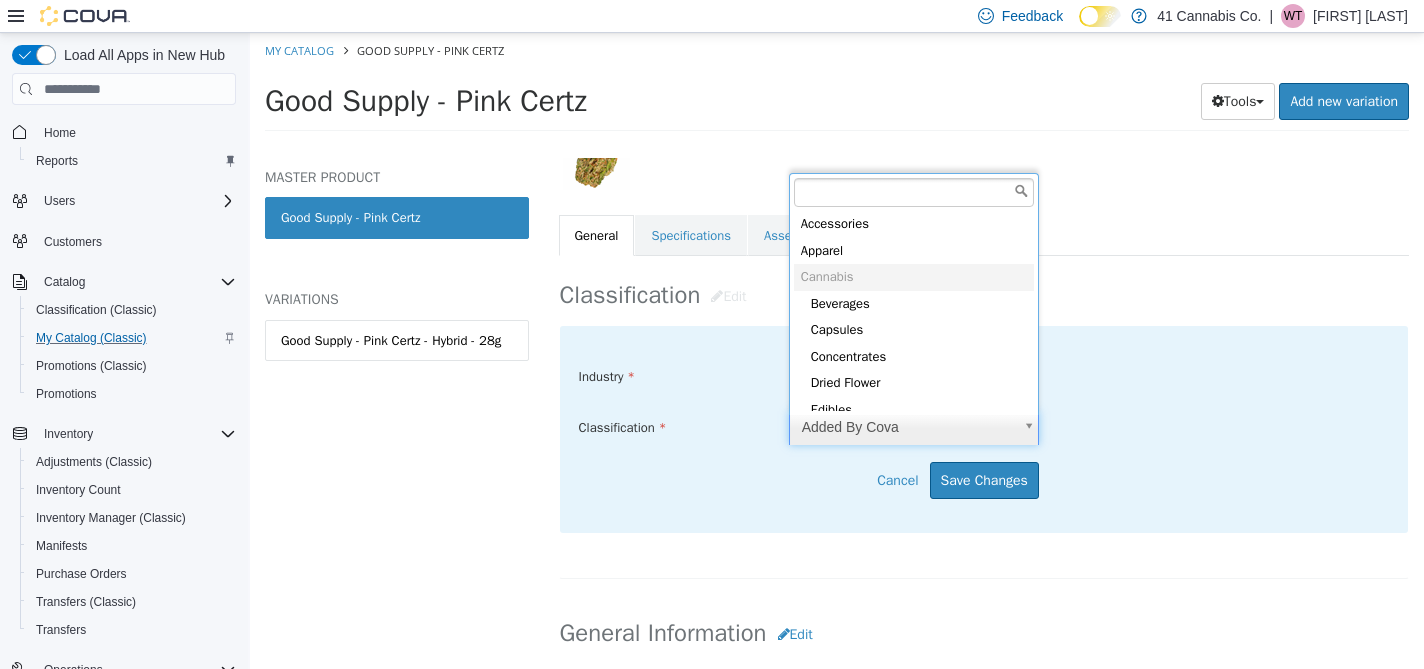 click on "Saving Bulk Changes...
×
Saved changes
My Catalog
Good Supply - Pink Certz
Good Supply - Pink Certz
Tools
Clone Print Labels   Add new variation
MASTER PRODUCT
Good Supply - Pink Certz
VARIATIONS
Good Supply - Pink Certz - Hybrid - 28g
Added By Cova
Good Supply - Pink Certz
[Master Product] Active   CATALOG SKU - ZLLY6G1U     English - US                             Last Updated:  [DATE]
General Specifications Assets Marketing Classification  Edit Industry
41 Cannabis Co.                             ***** Classification
Added By Cova     ***** Cancel Save Changes General Information  Edit Product Name
Good Supply - Pink Certz
Short Description
Originating from a funky The Menthol x Grape Gasoline lineage, Pink Certz is a hybrid with large cone shaped buds offering unique aromas of diesel, licorice and sweet citrus.
Long Description
MSRP
< empty >" at bounding box center (837, 88) 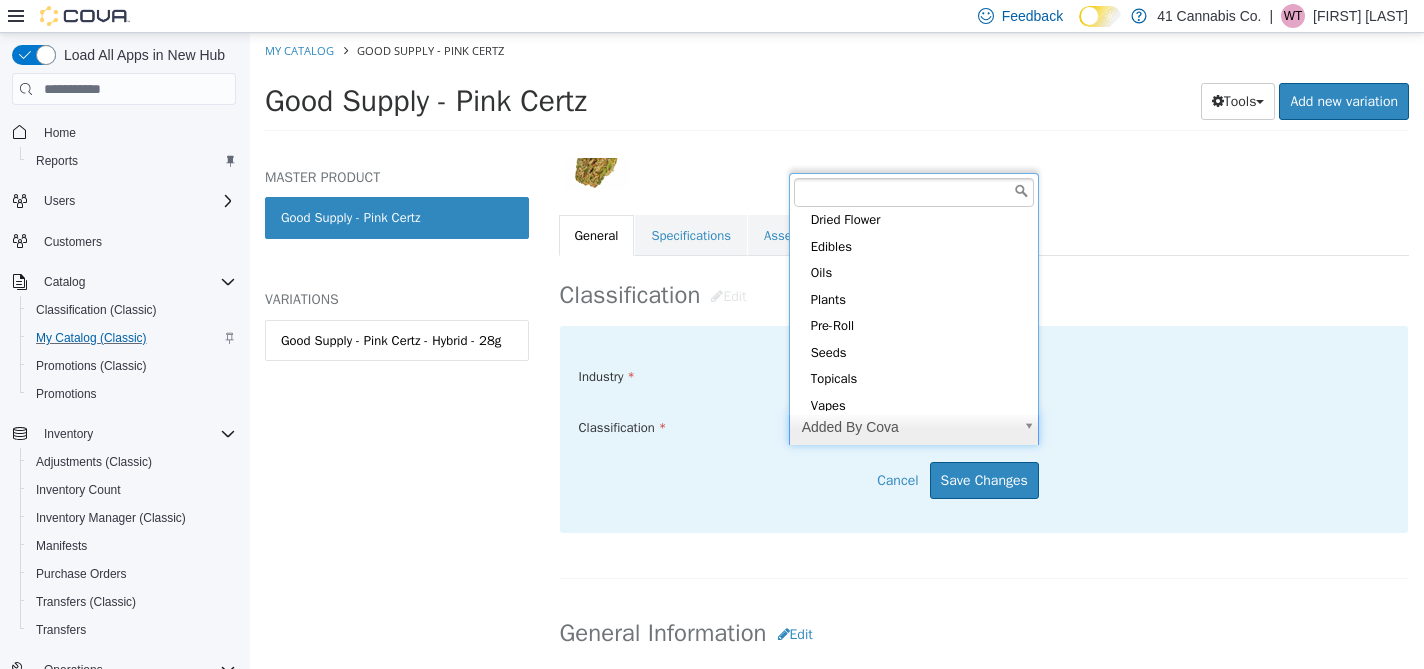 scroll, scrollTop: 154, scrollLeft: 0, axis: vertical 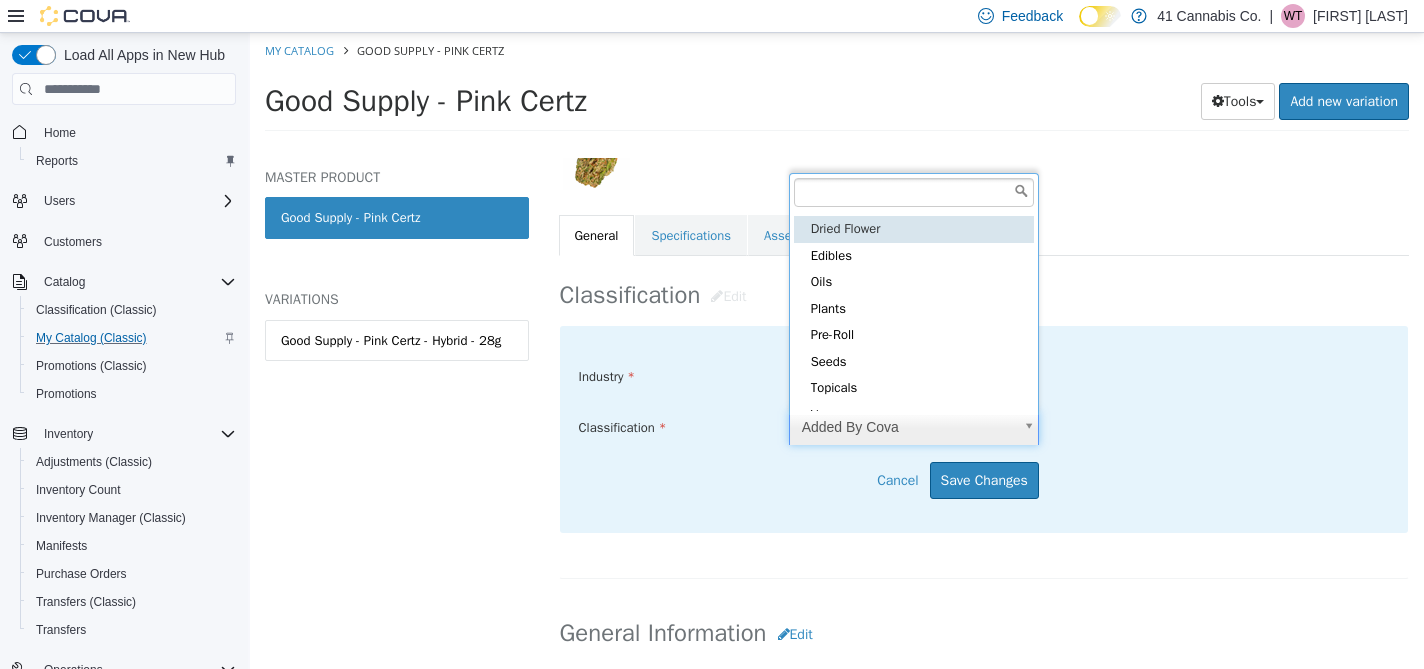 type on "*****" 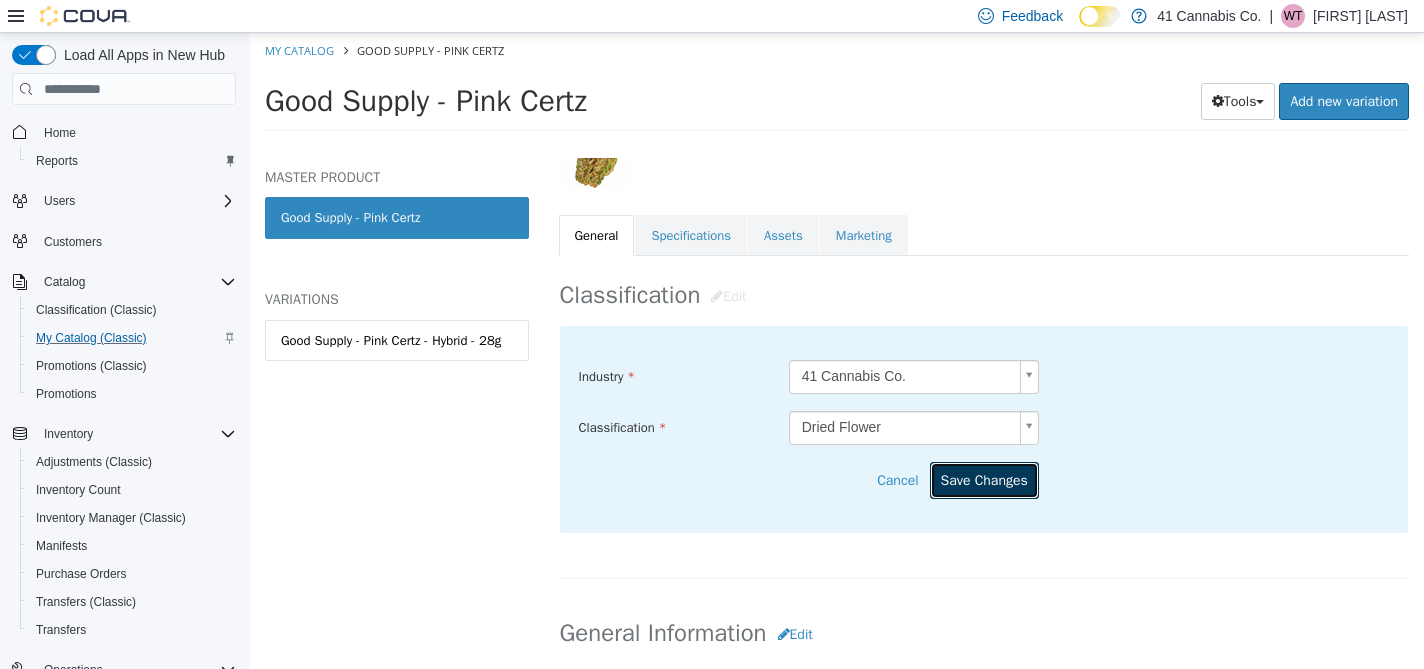 click on "Save Changes" at bounding box center (984, 480) 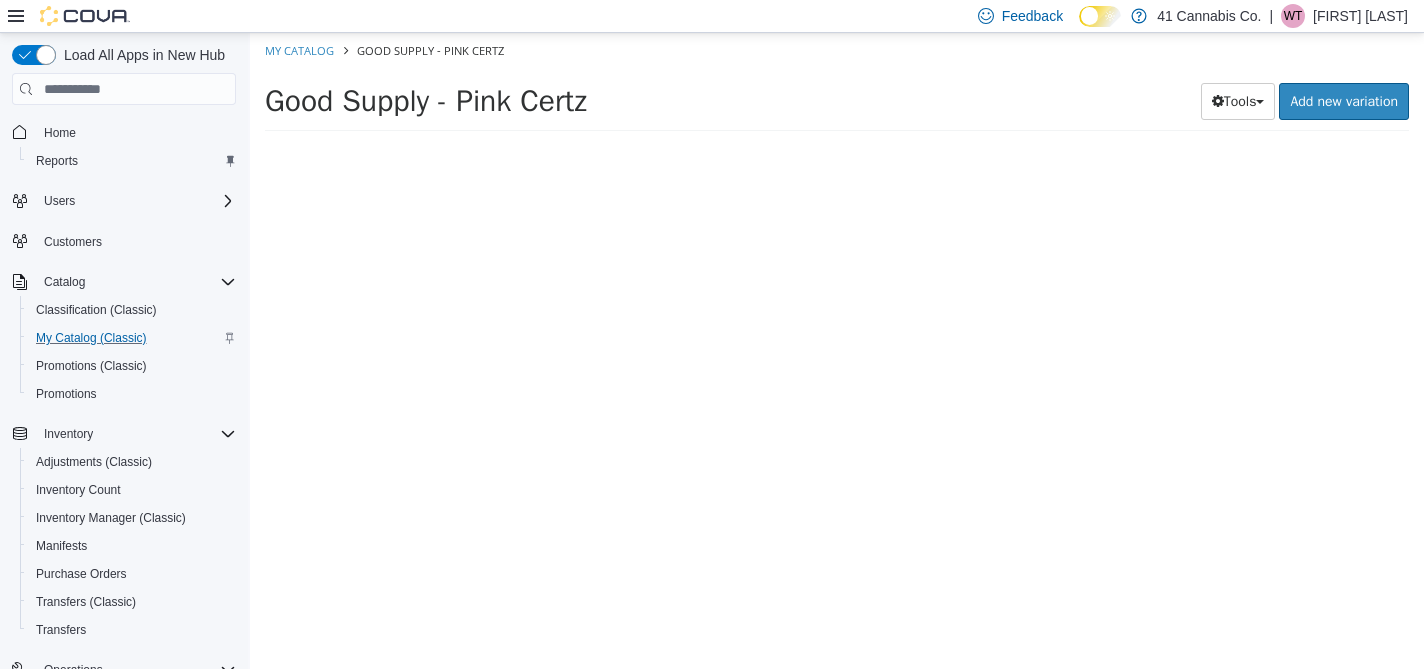 click at bounding box center (984, 413) 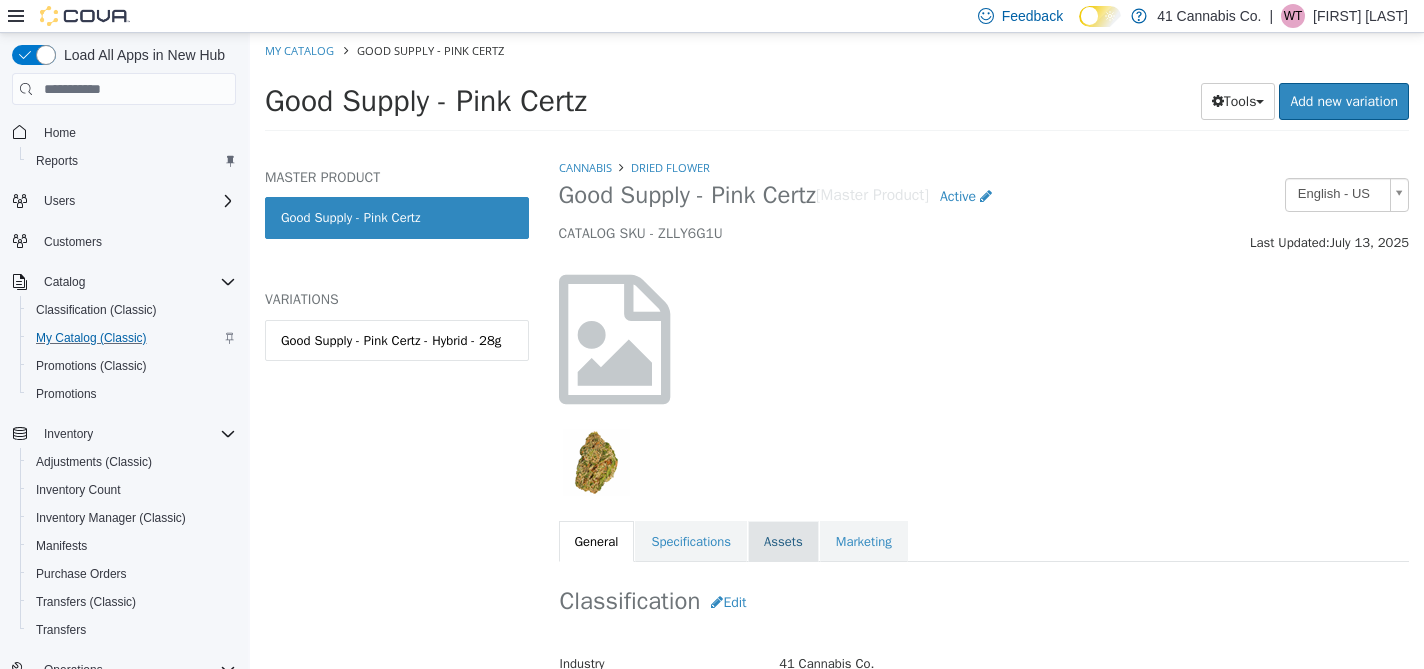 click on "Assets" at bounding box center [783, 542] 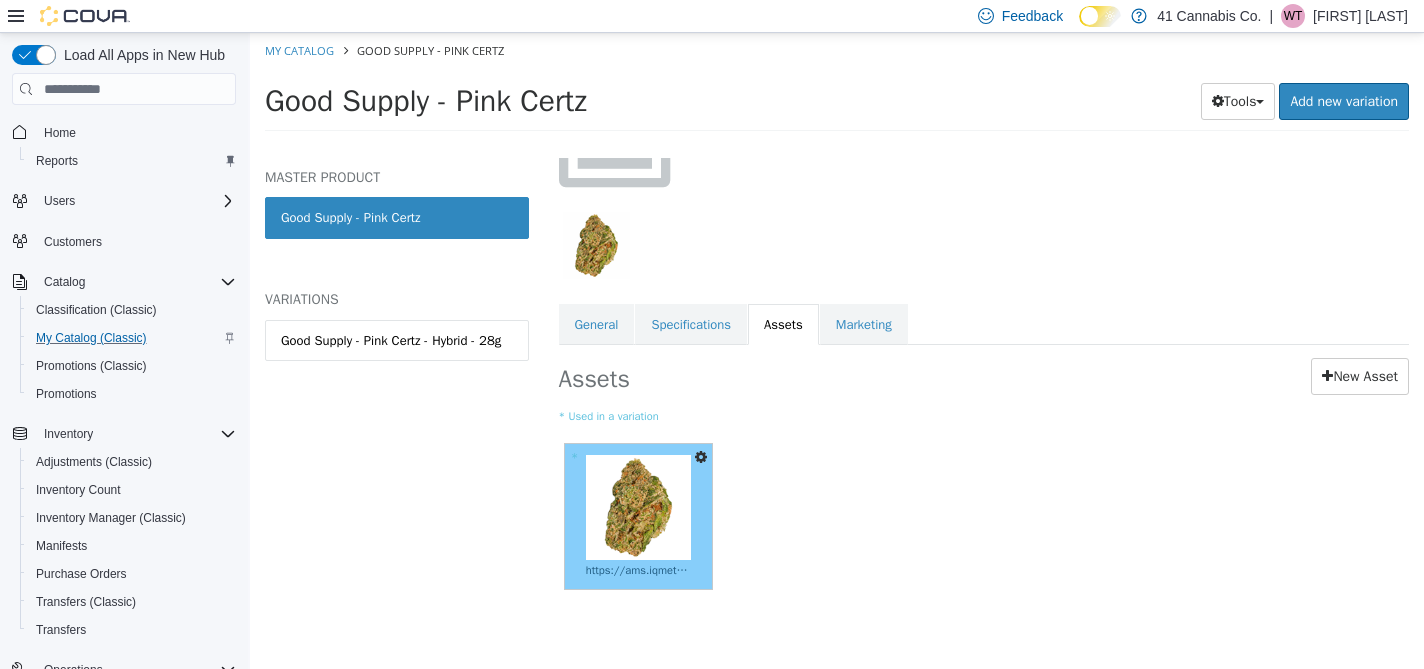 scroll, scrollTop: 225, scrollLeft: 0, axis: vertical 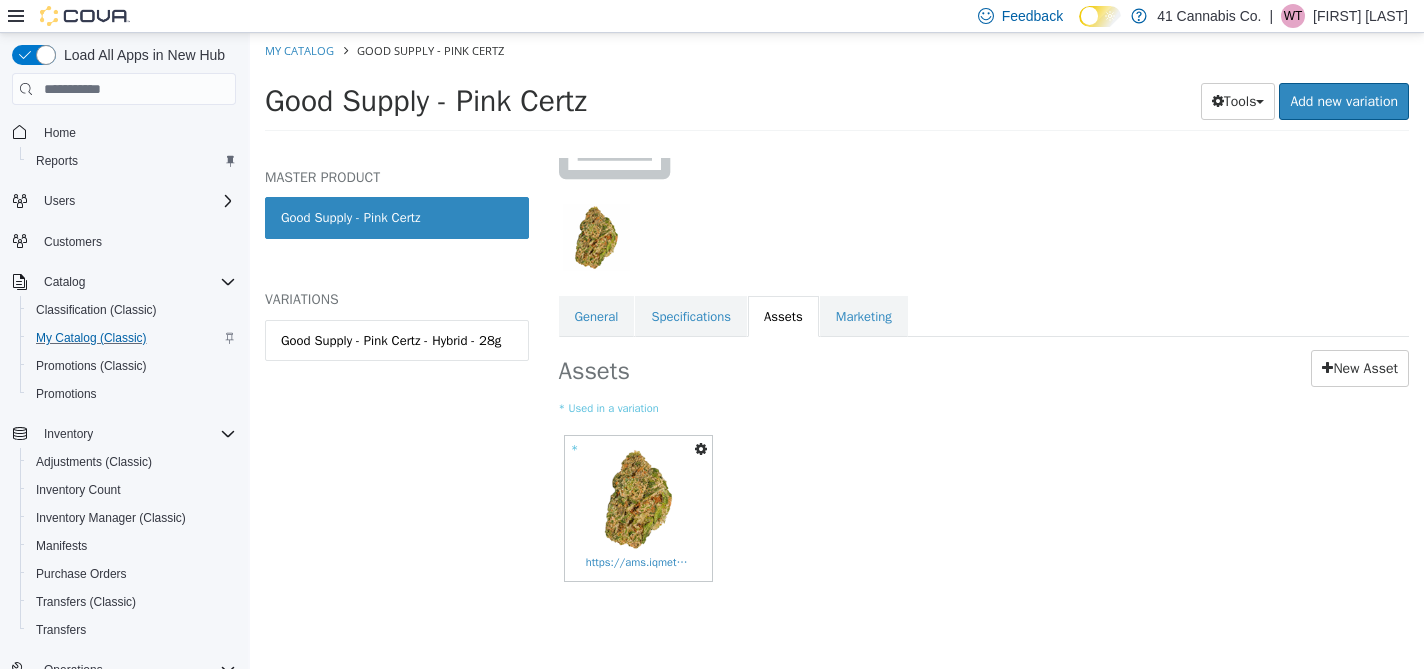 click at bounding box center [701, 449] 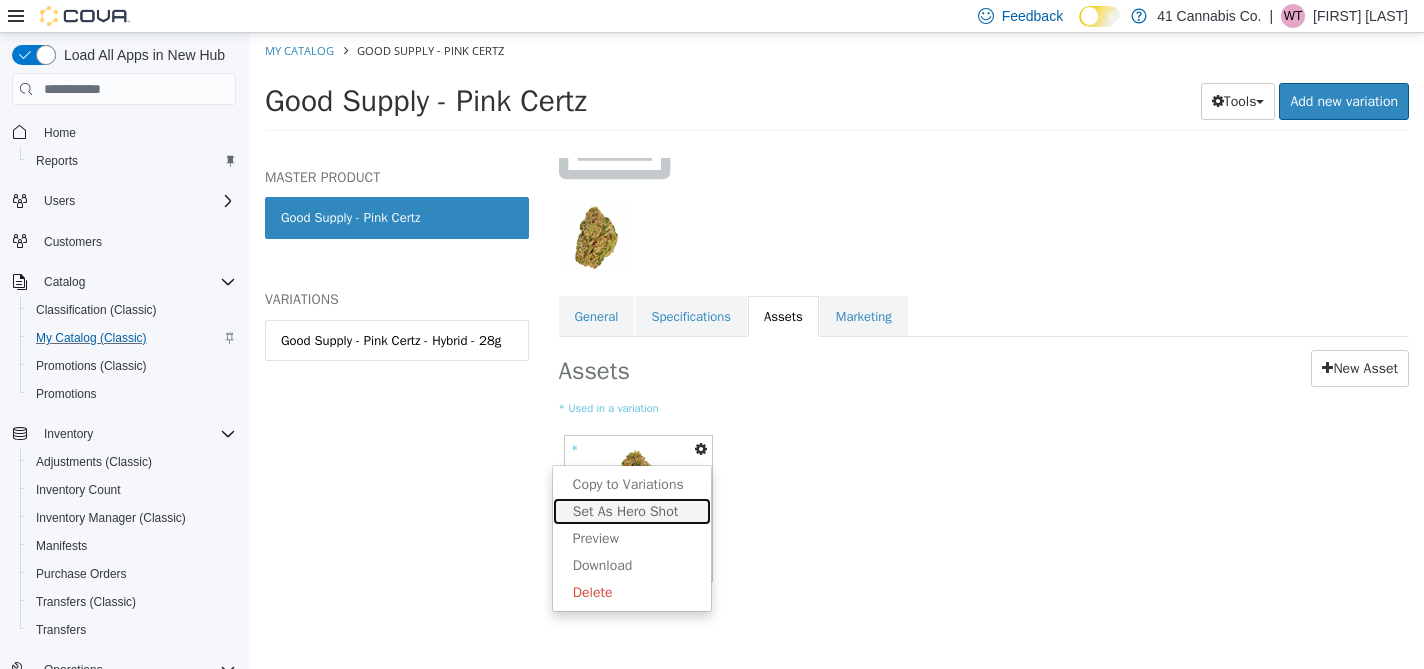 click on "Set As Hero Shot" at bounding box center [632, 511] 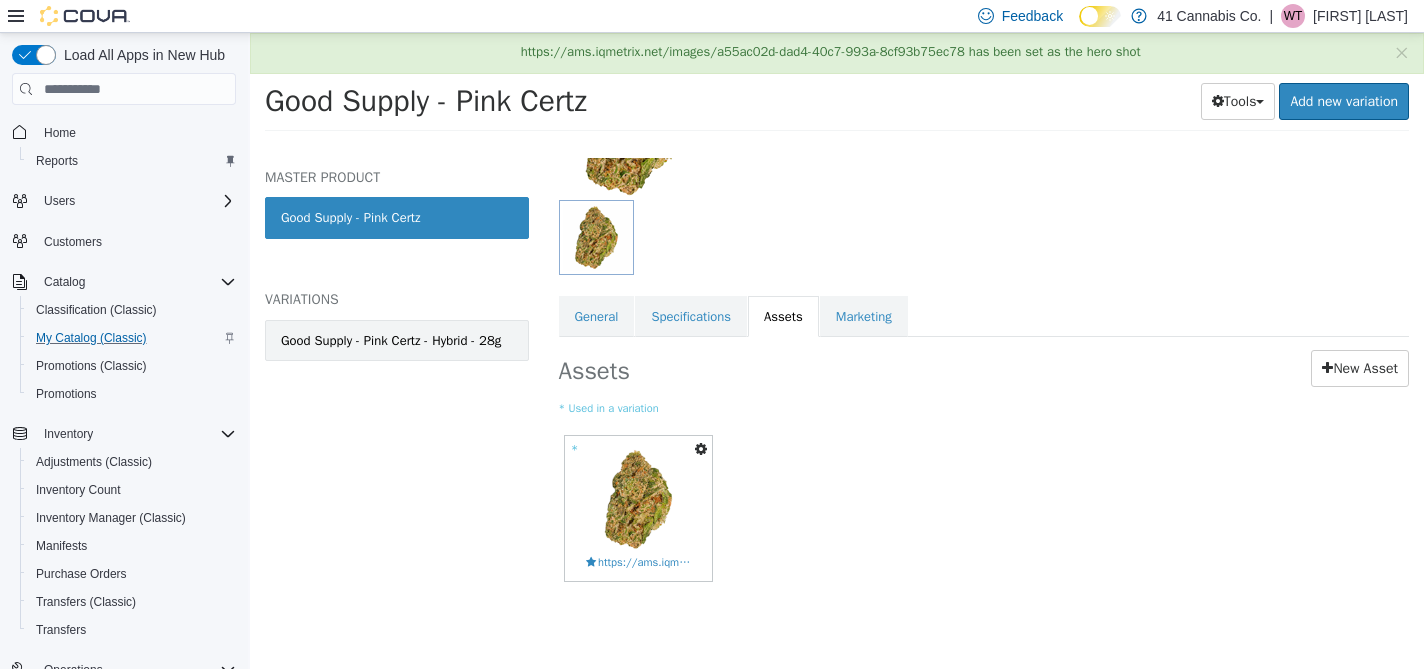 click on "Good Supply - Pink Certz - Hybrid - 28g" at bounding box center [391, 341] 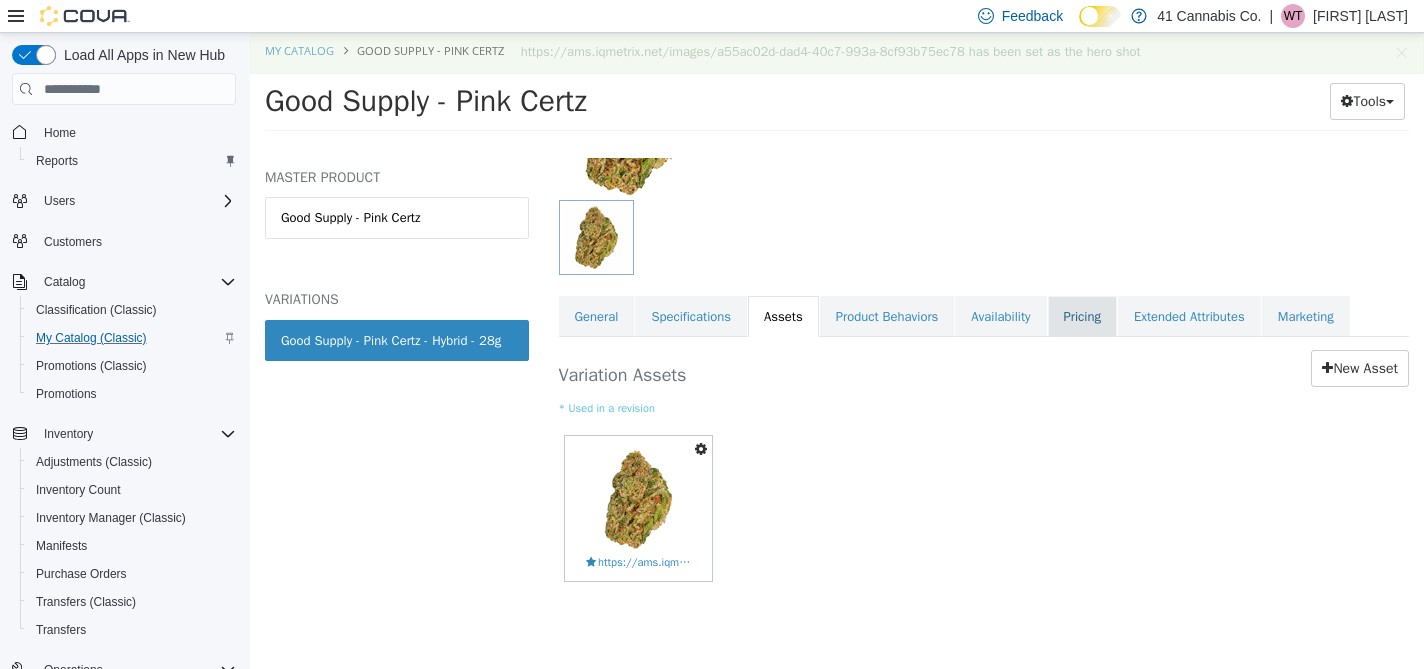 click on "Pricing" at bounding box center (1082, 317) 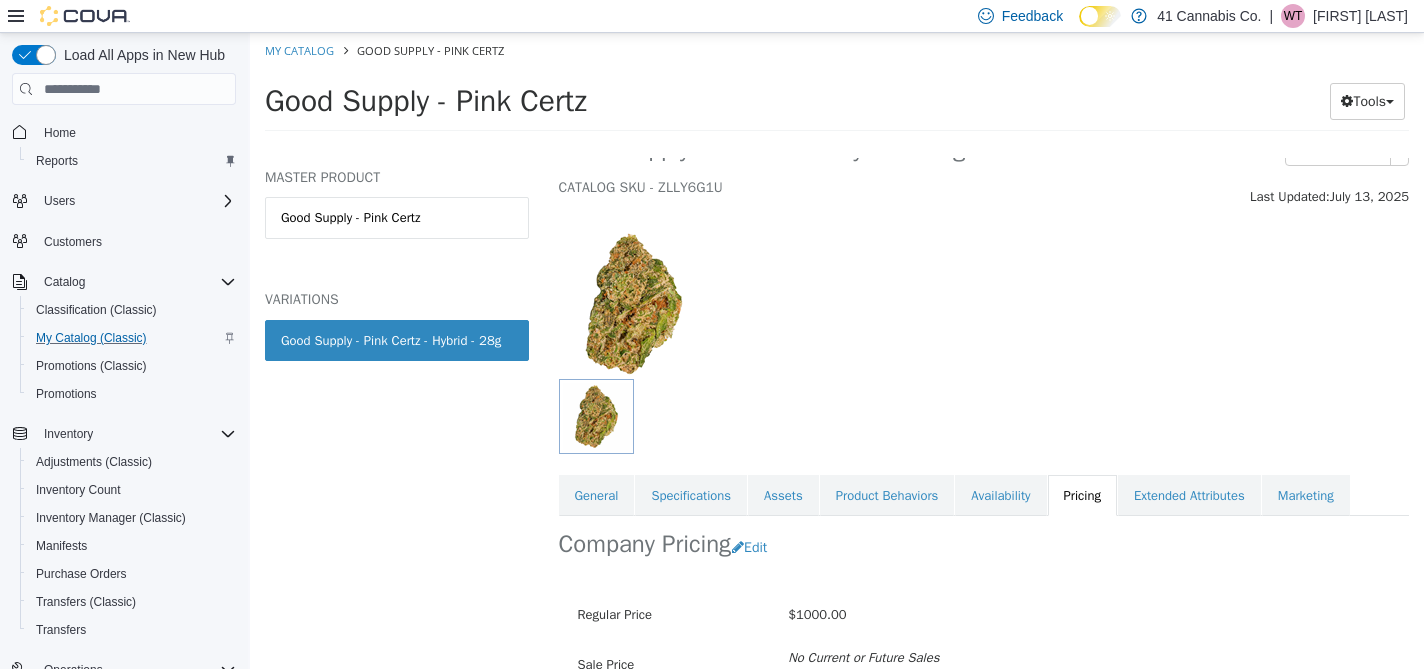 scroll, scrollTop: 156, scrollLeft: 0, axis: vertical 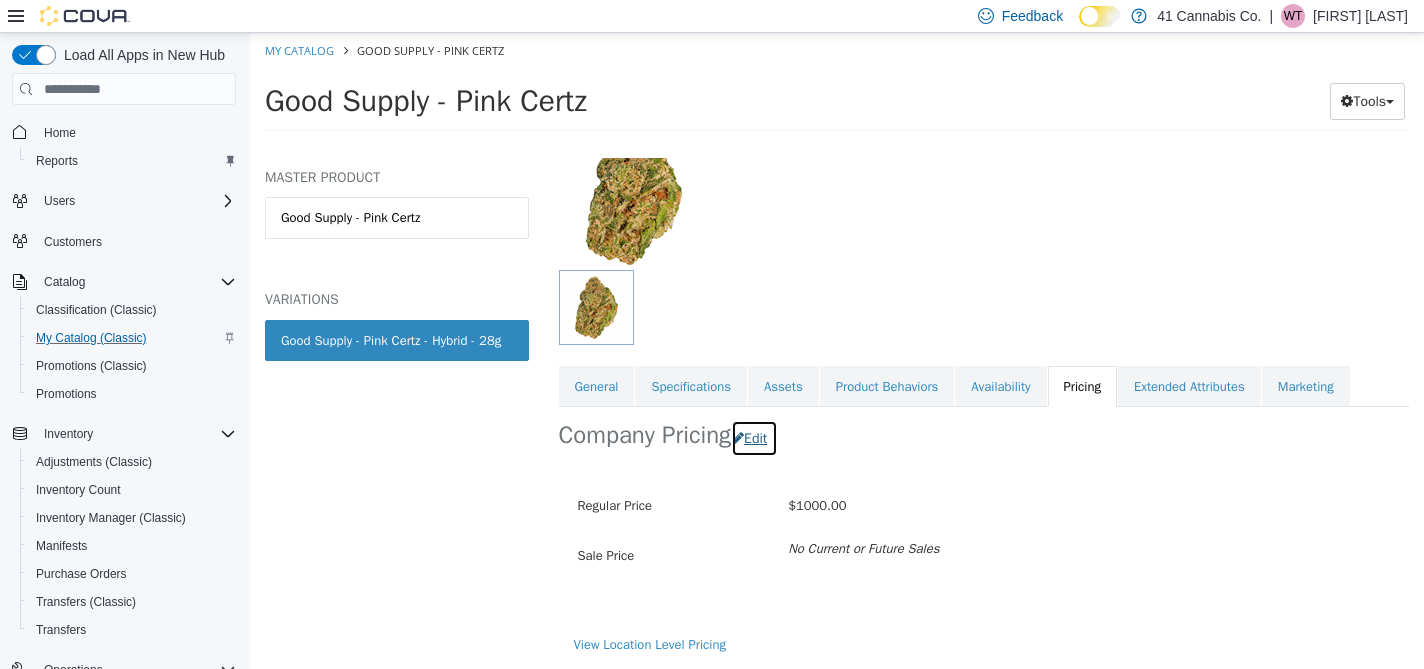 click on "Edit" at bounding box center [754, 438] 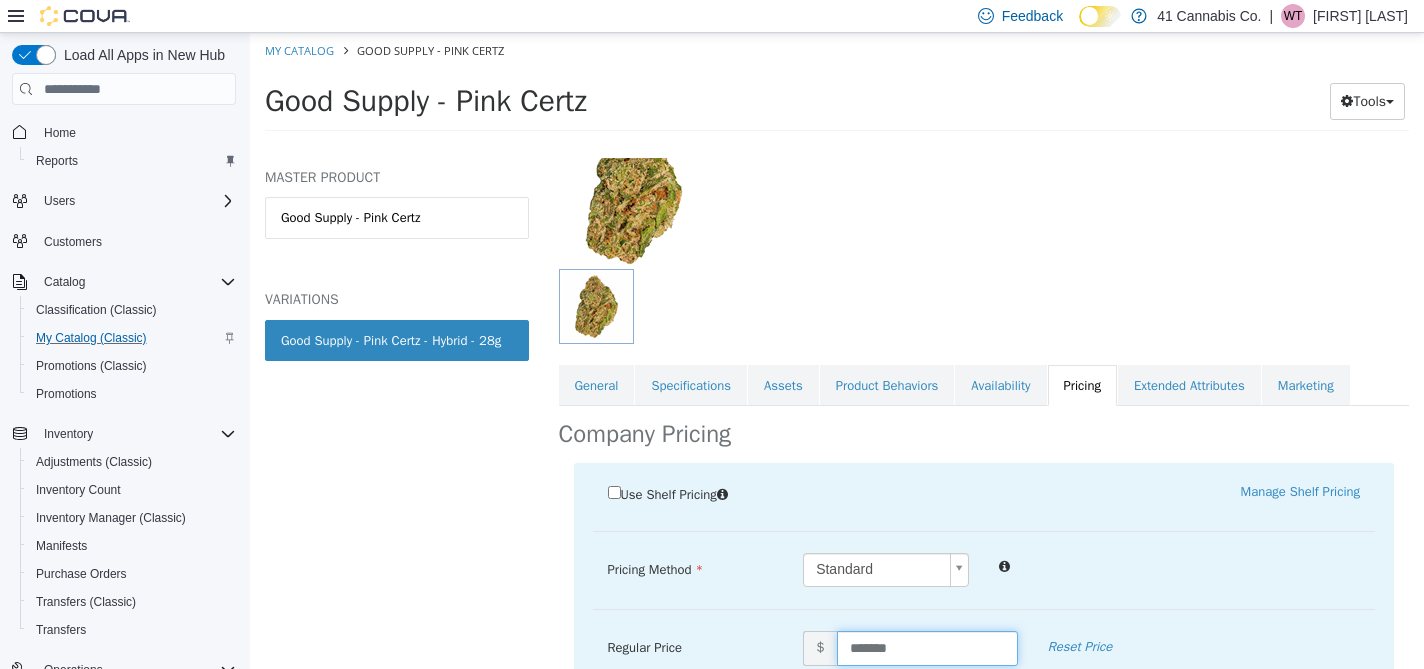 drag, startPoint x: 923, startPoint y: 643, endPoint x: 804, endPoint y: 649, distance: 119.15116 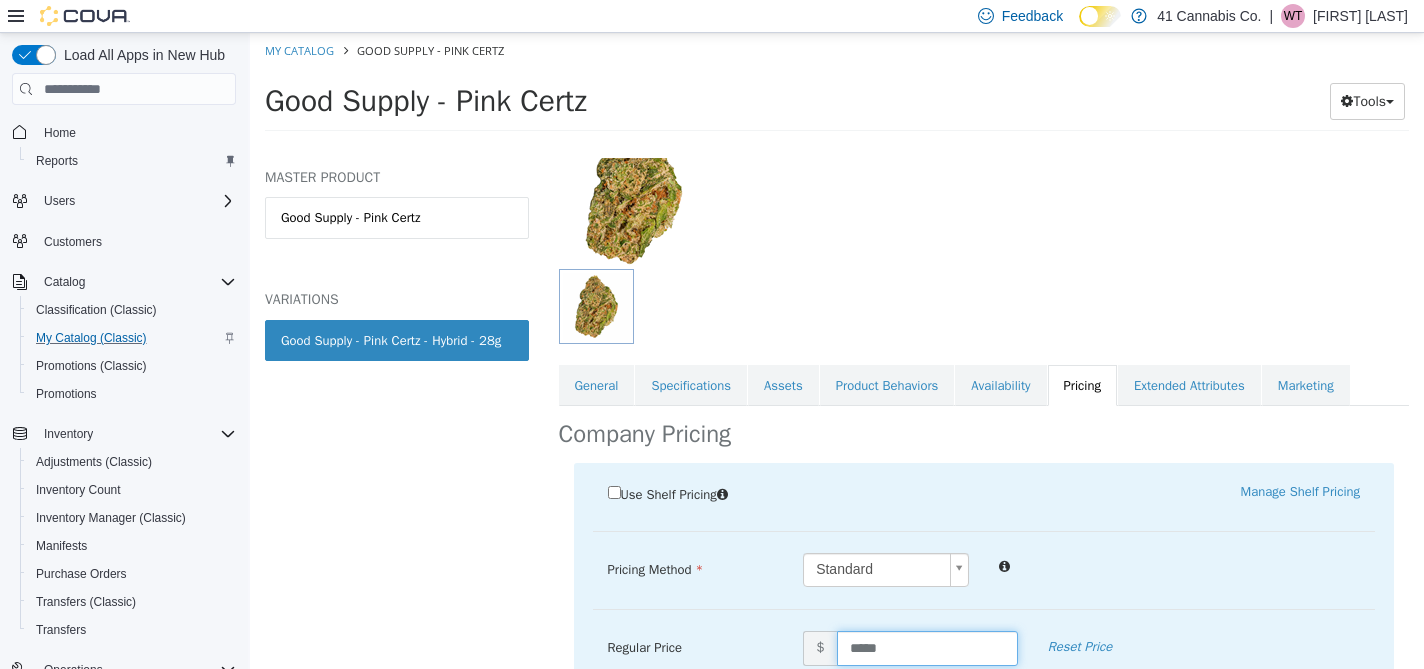 type on "******" 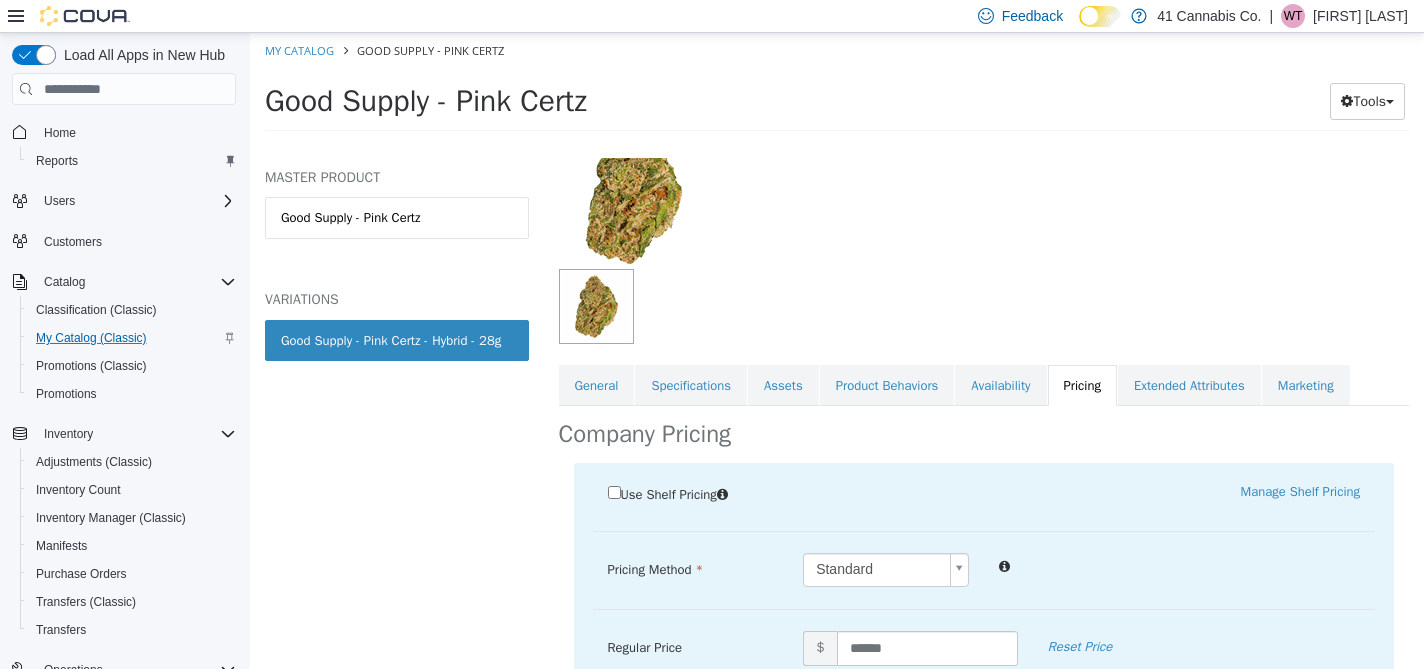 click at bounding box center [1179, 565] 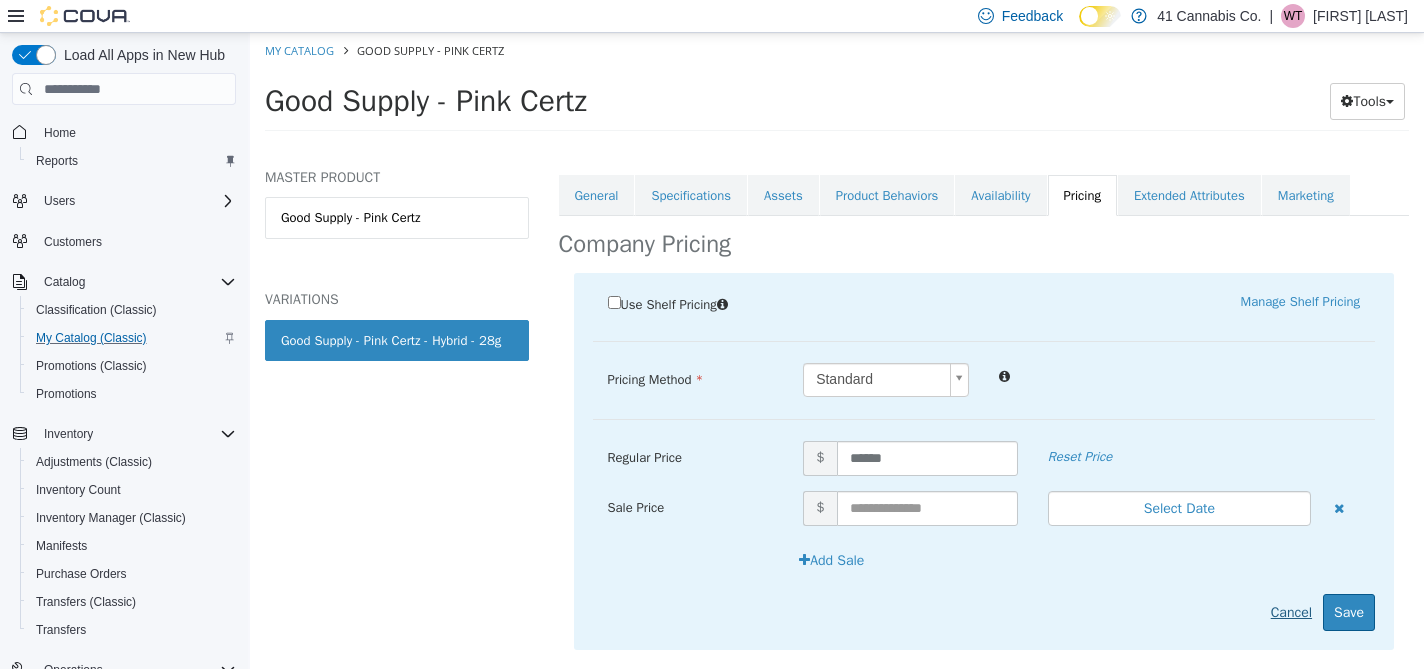 scroll, scrollTop: 382, scrollLeft: 0, axis: vertical 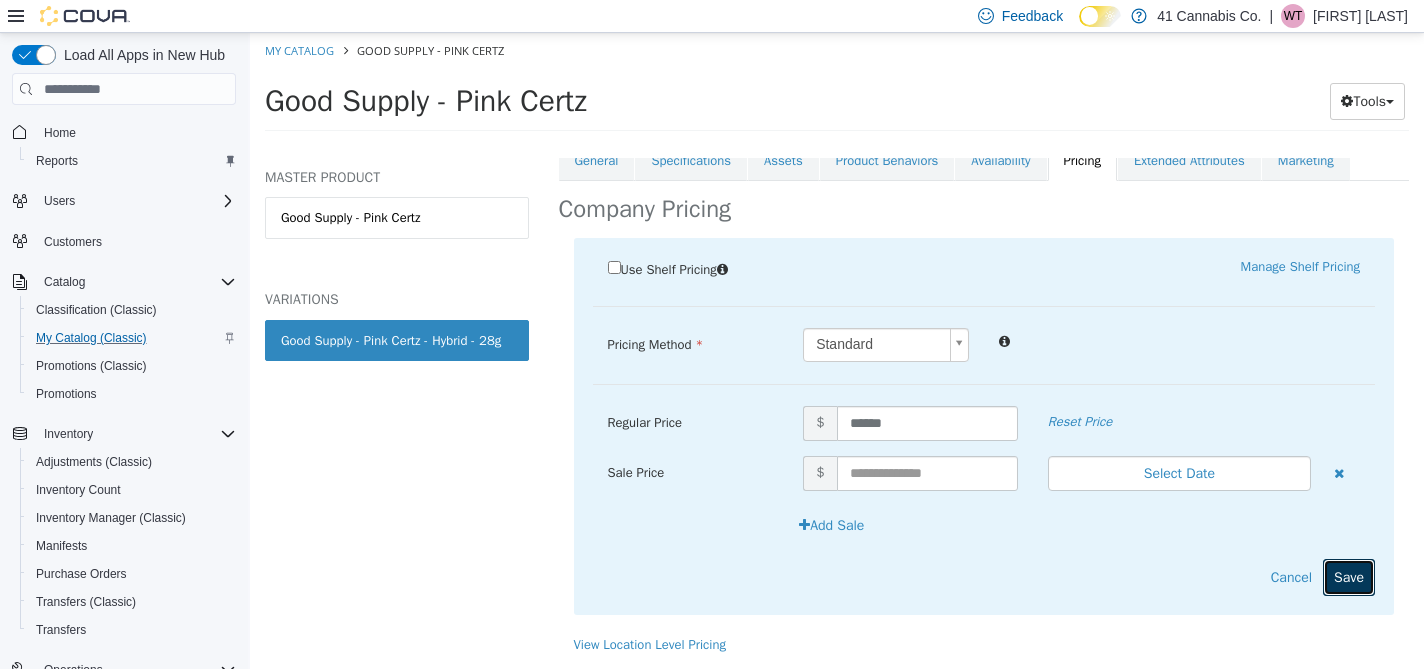 click on "Save" at bounding box center (1349, 577) 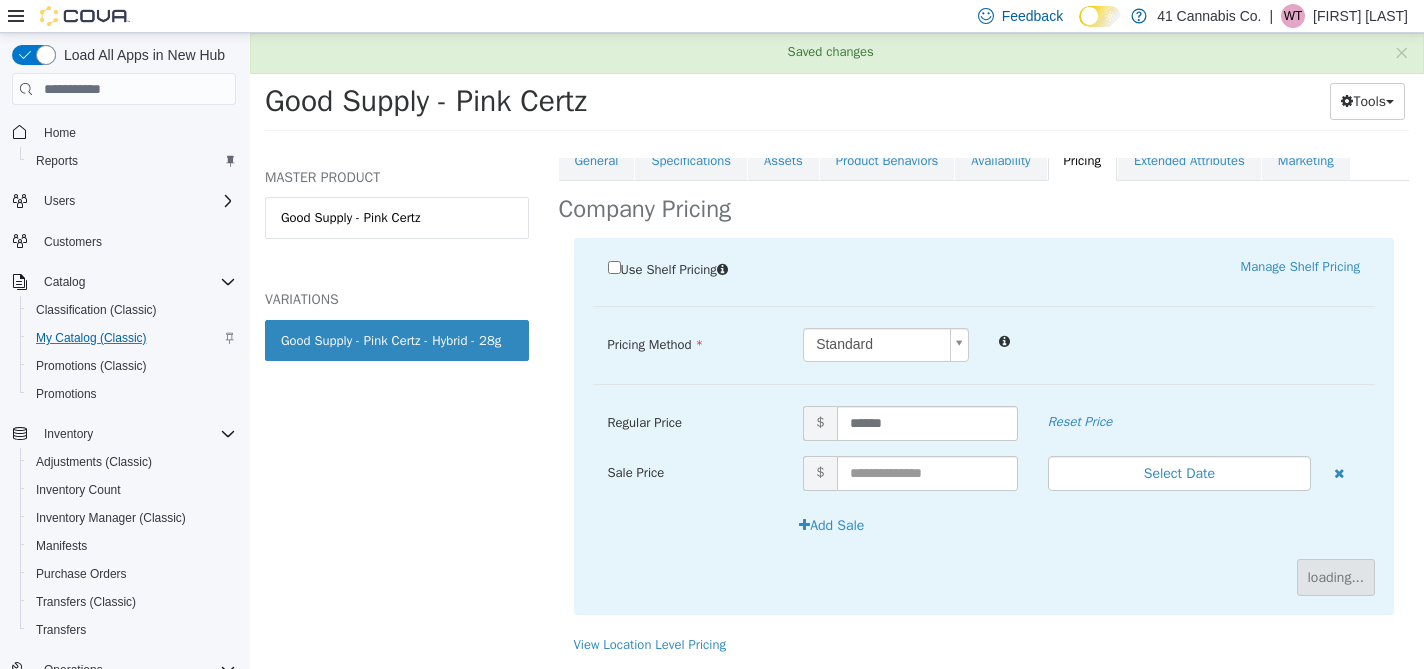scroll, scrollTop: 156, scrollLeft: 0, axis: vertical 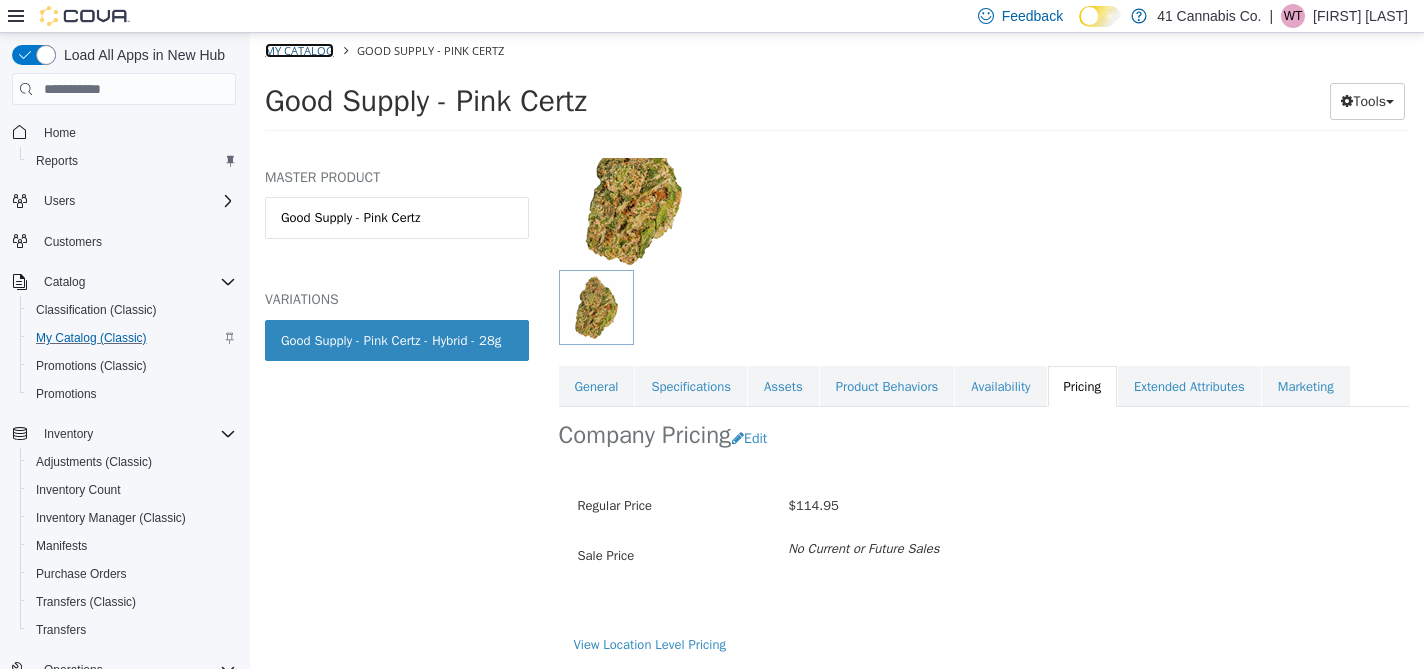 click on "My Catalog" at bounding box center (299, 50) 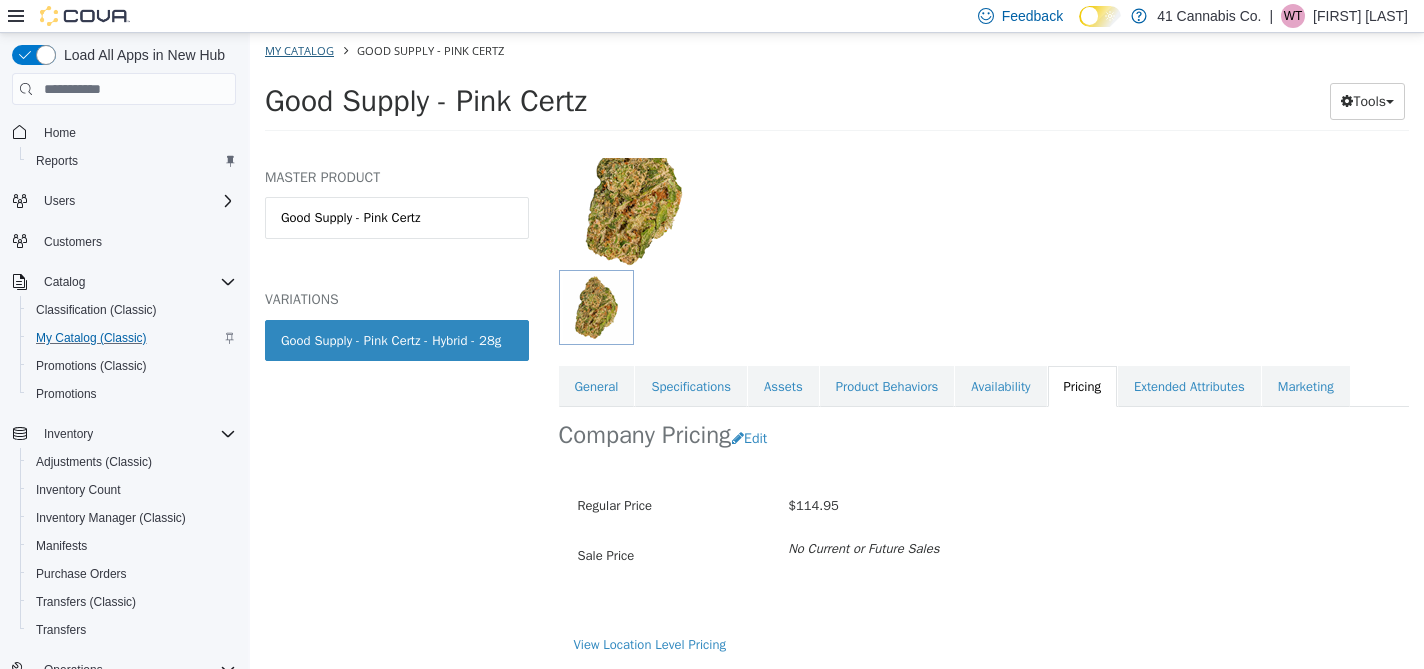 select on "**********" 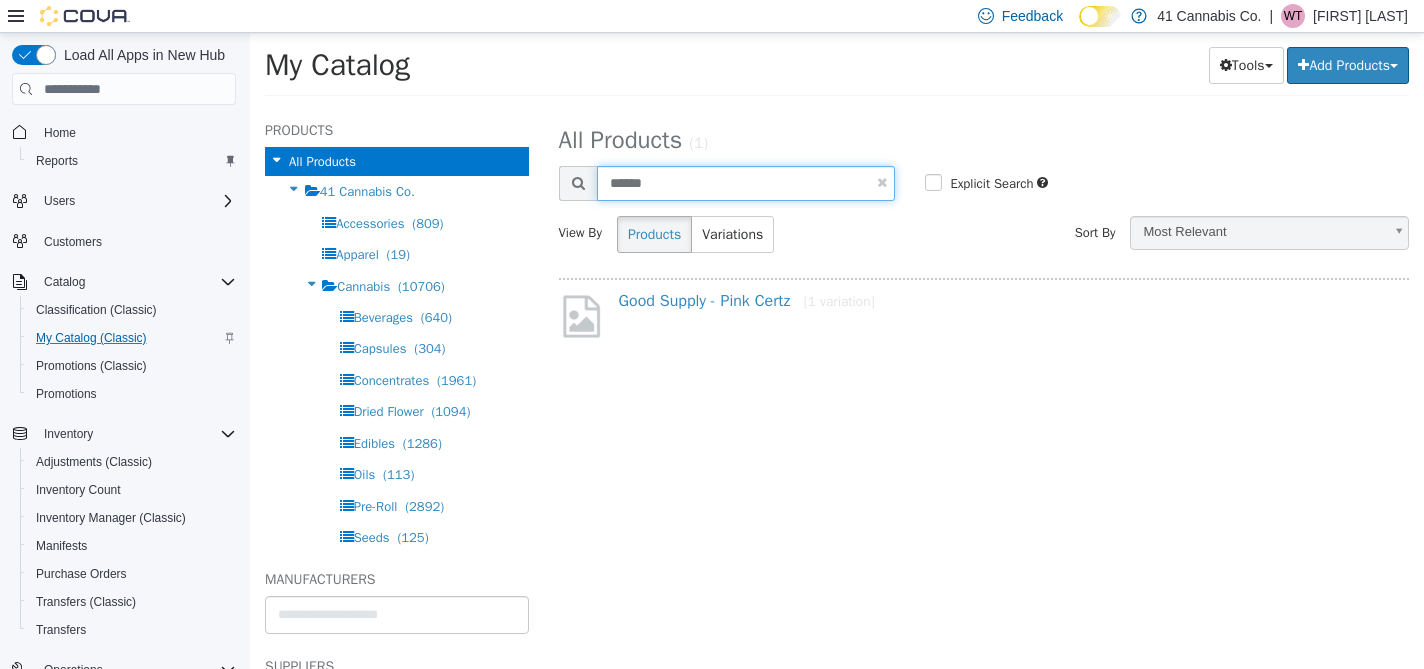drag, startPoint x: 666, startPoint y: 187, endPoint x: 563, endPoint y: 186, distance: 103.00485 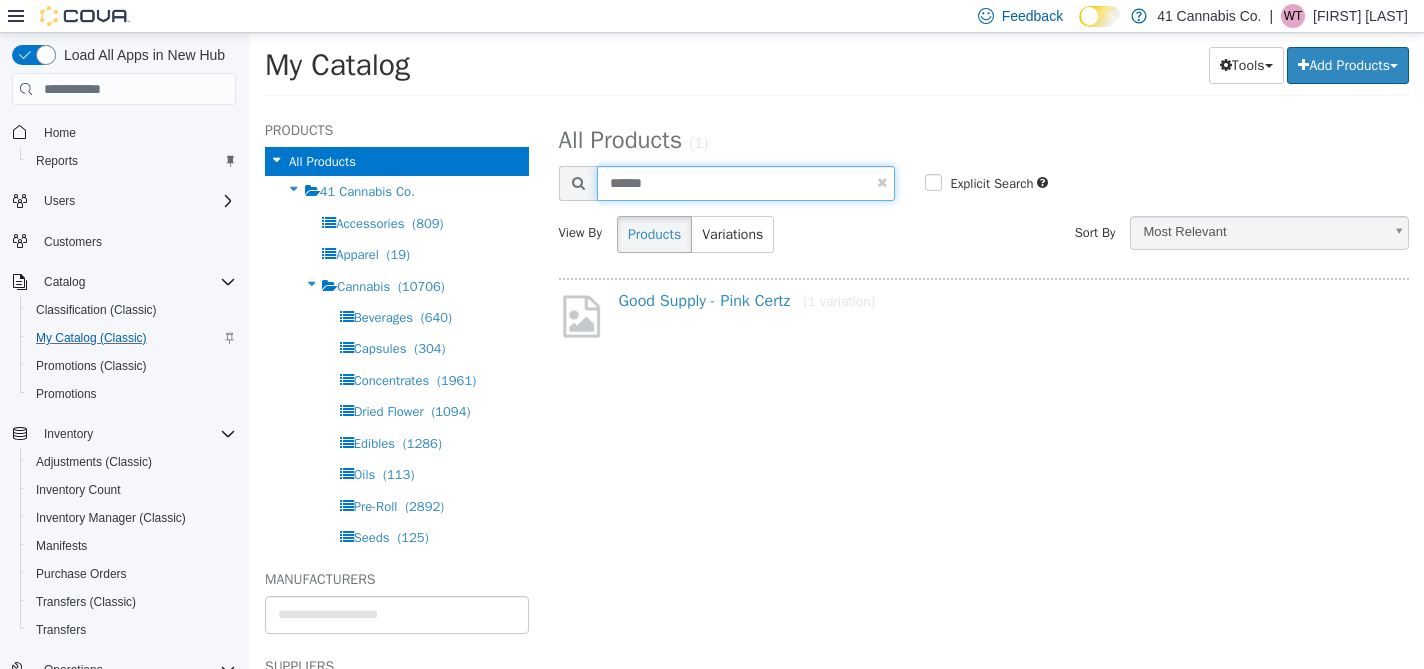 type on "******" 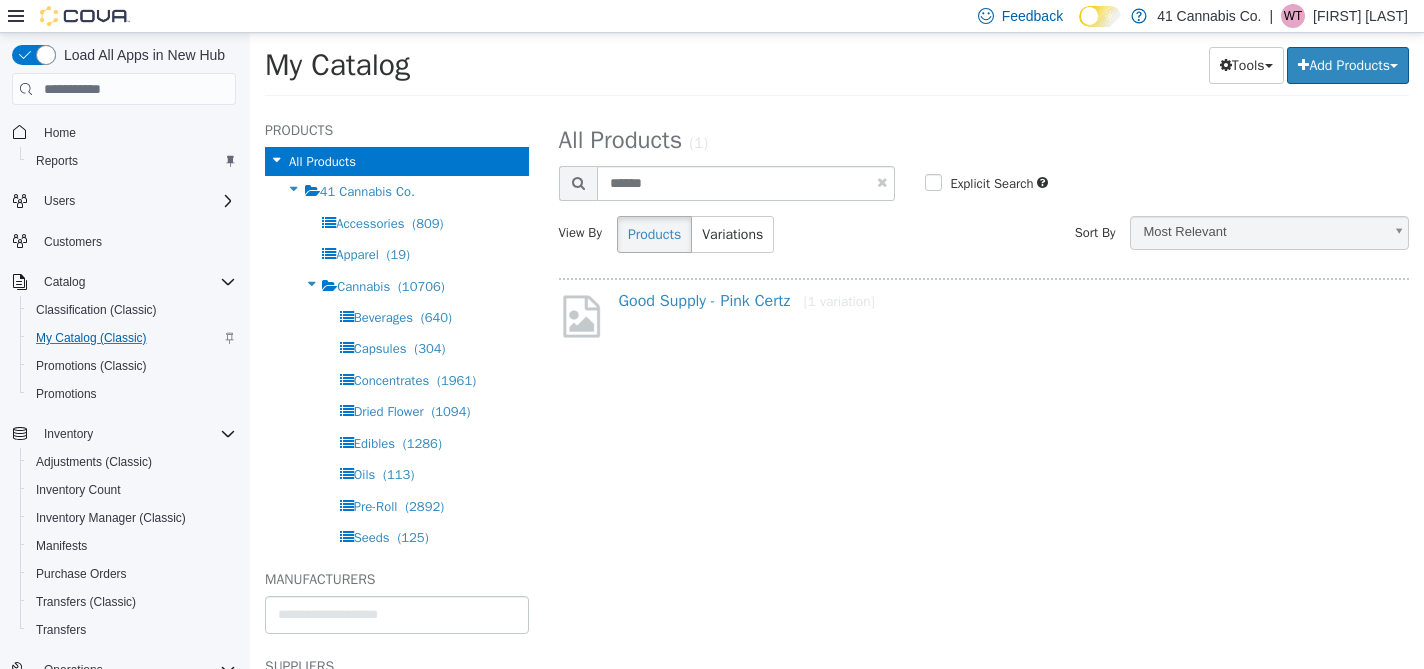 select on "**********" 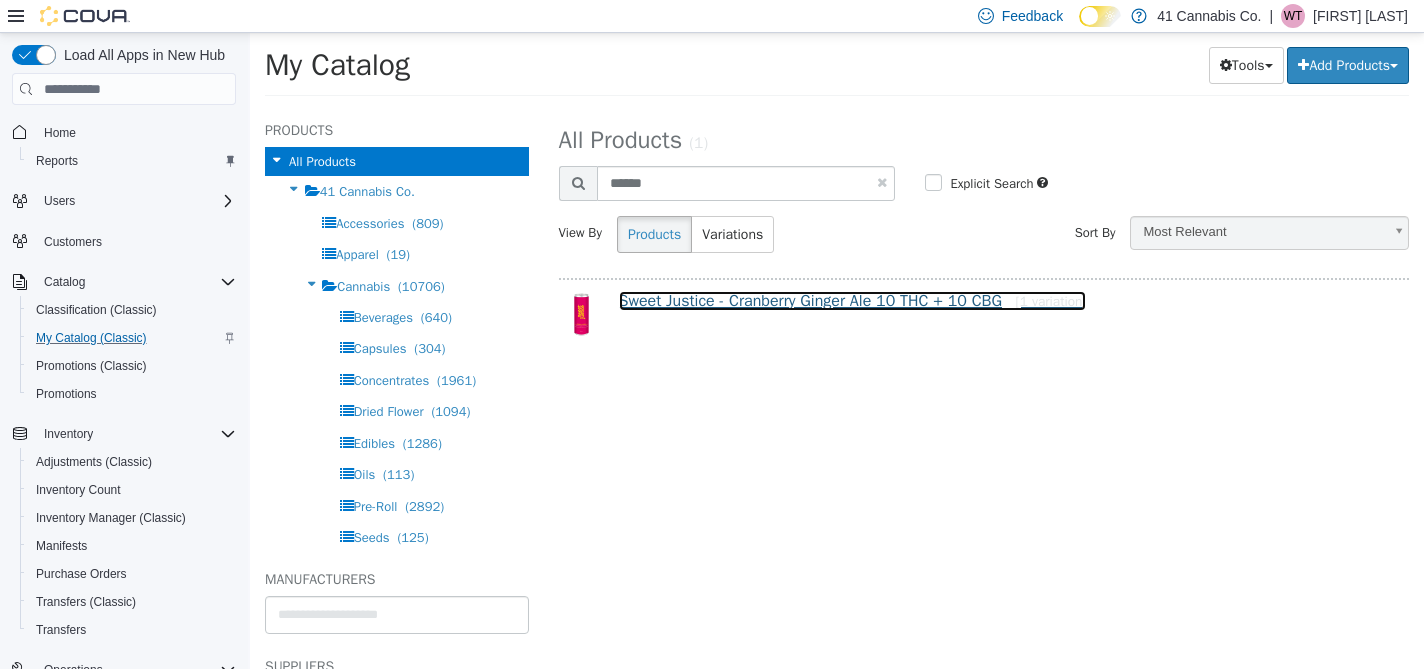 click on "Sweet Justice - Cranberry Ginger Ale 10 THC + 10 CBG
[1 variation]" at bounding box center [853, 301] 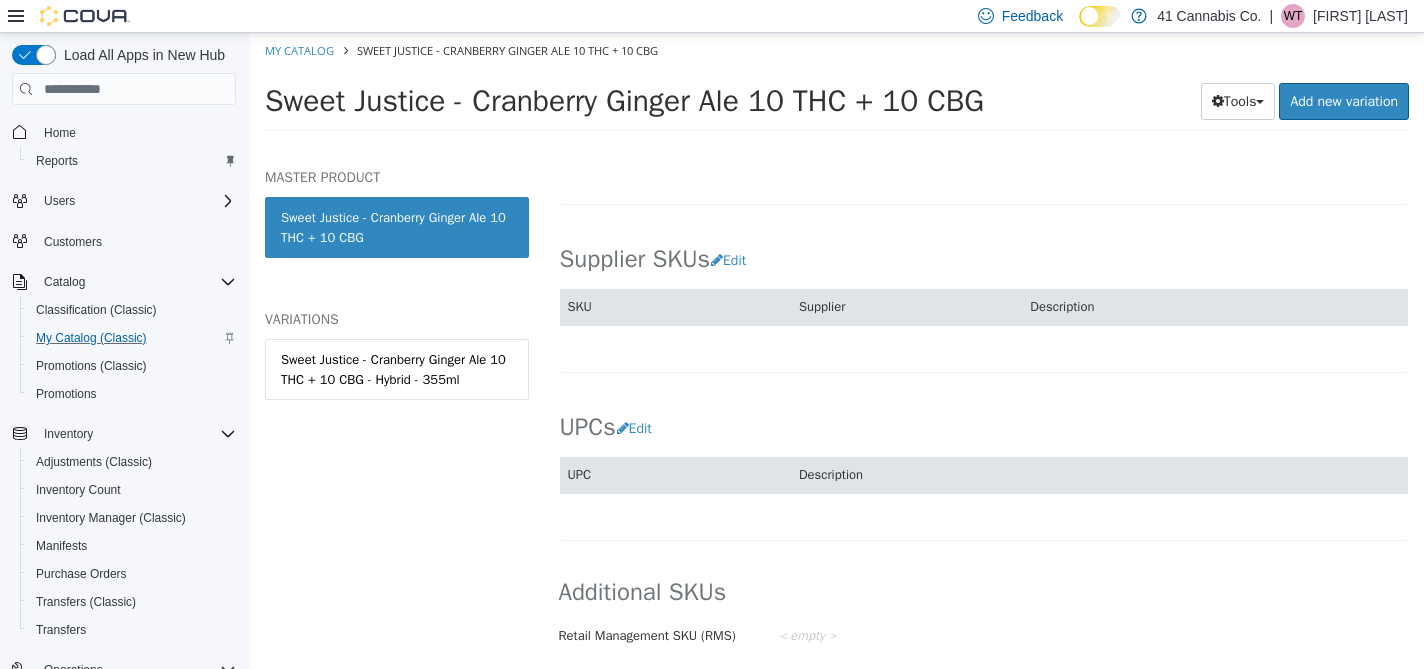 scroll, scrollTop: 1501, scrollLeft: 0, axis: vertical 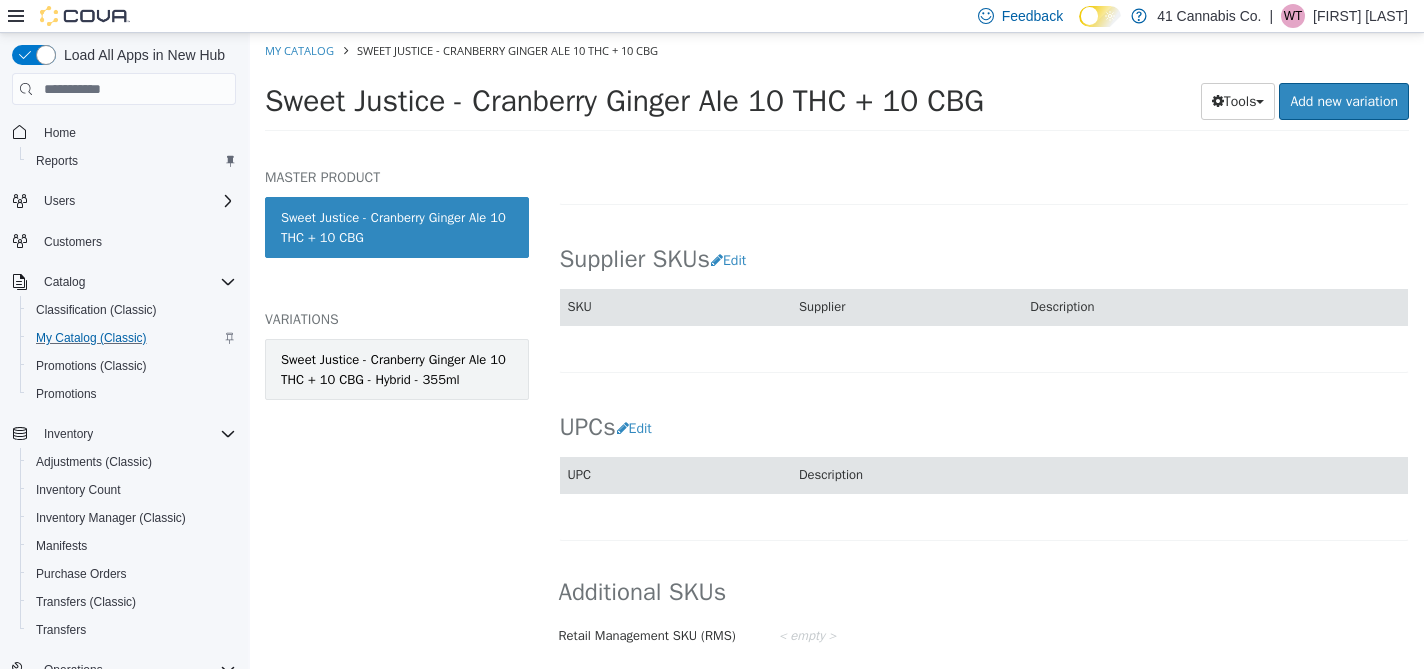 click on "Sweet Justice - Cranberry Ginger Ale 10 THC + 10 CBG - Hybrid - 355ml" at bounding box center [397, 369] 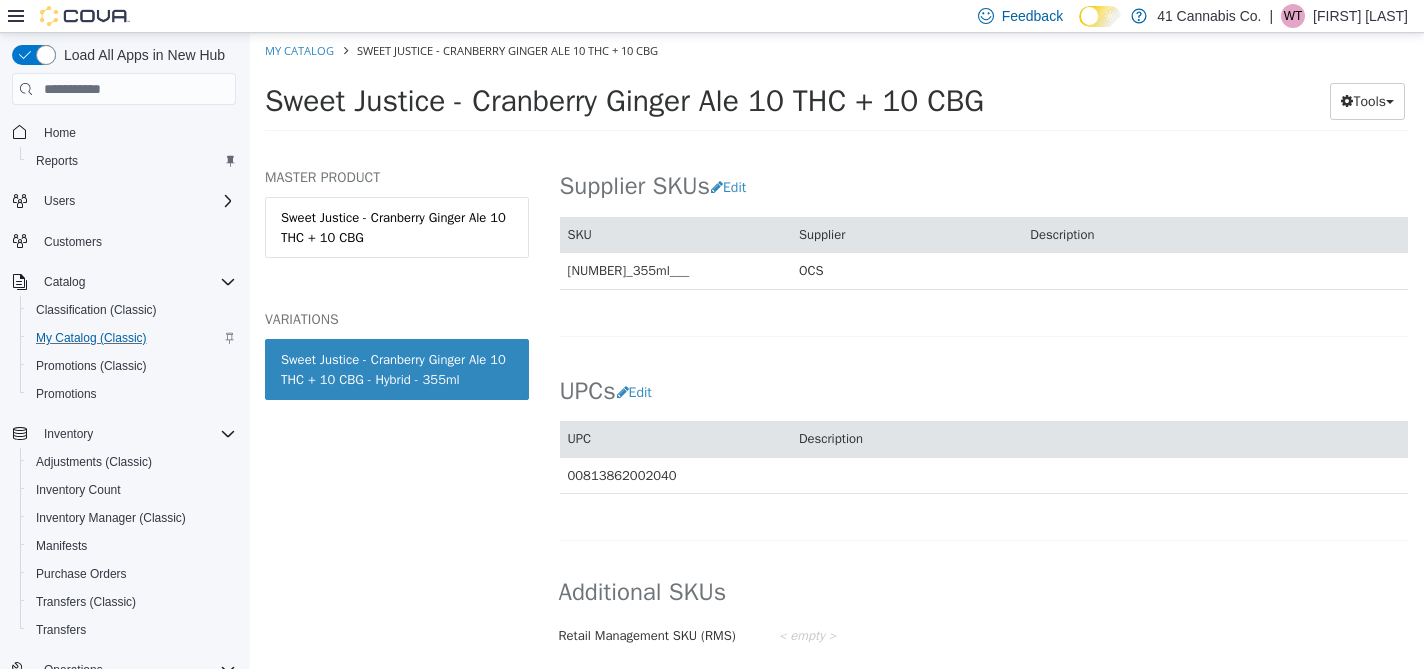 scroll, scrollTop: 1572, scrollLeft: 0, axis: vertical 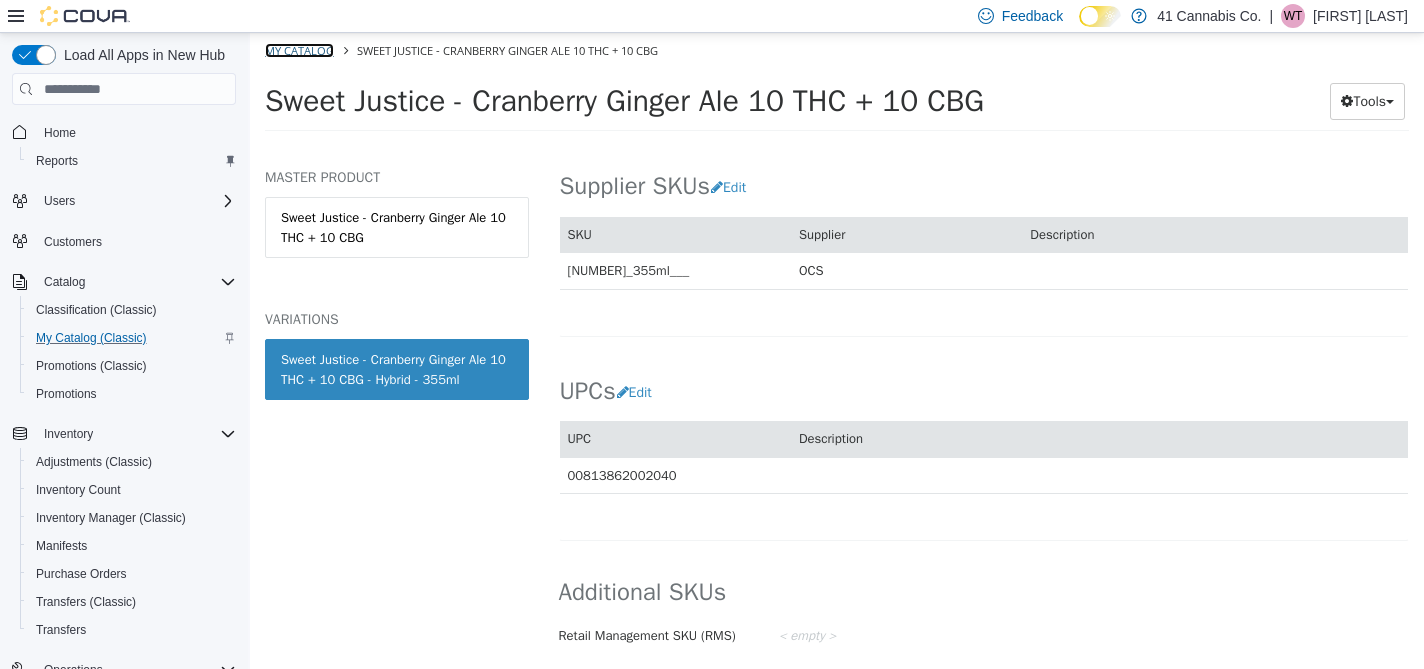 click on "My Catalog" at bounding box center [299, 50] 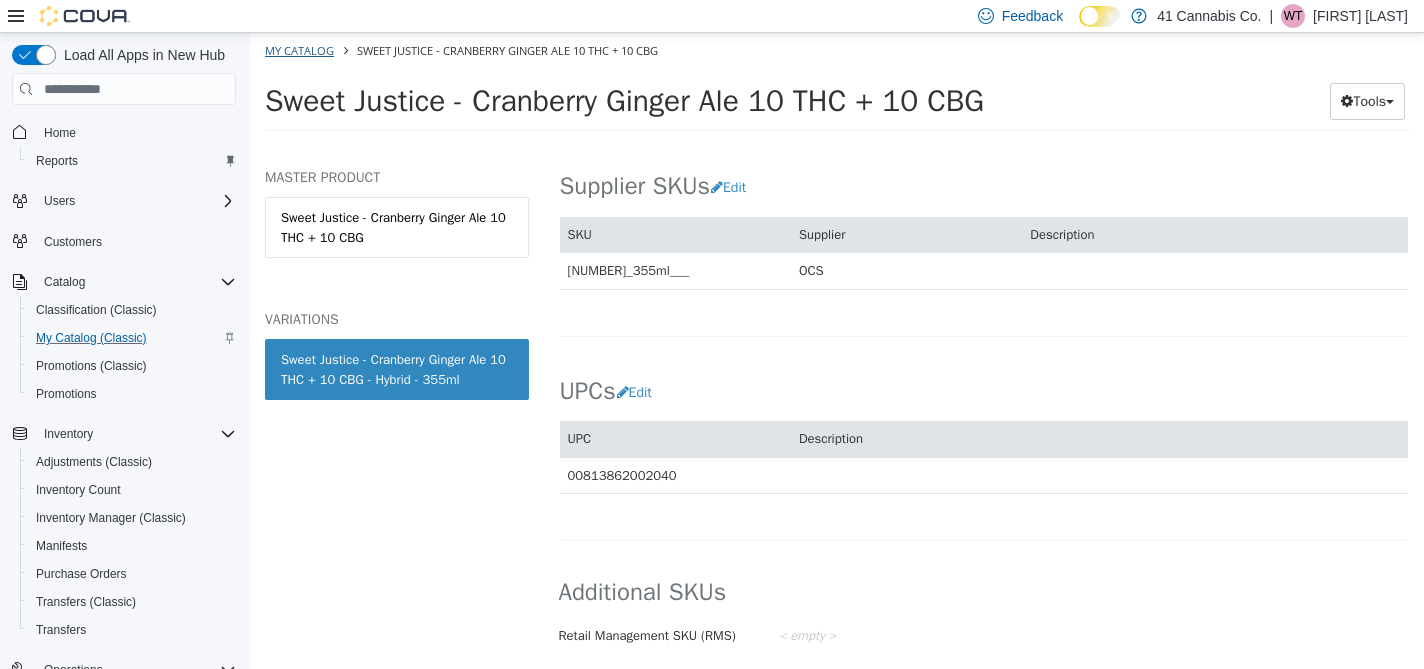select on "**********" 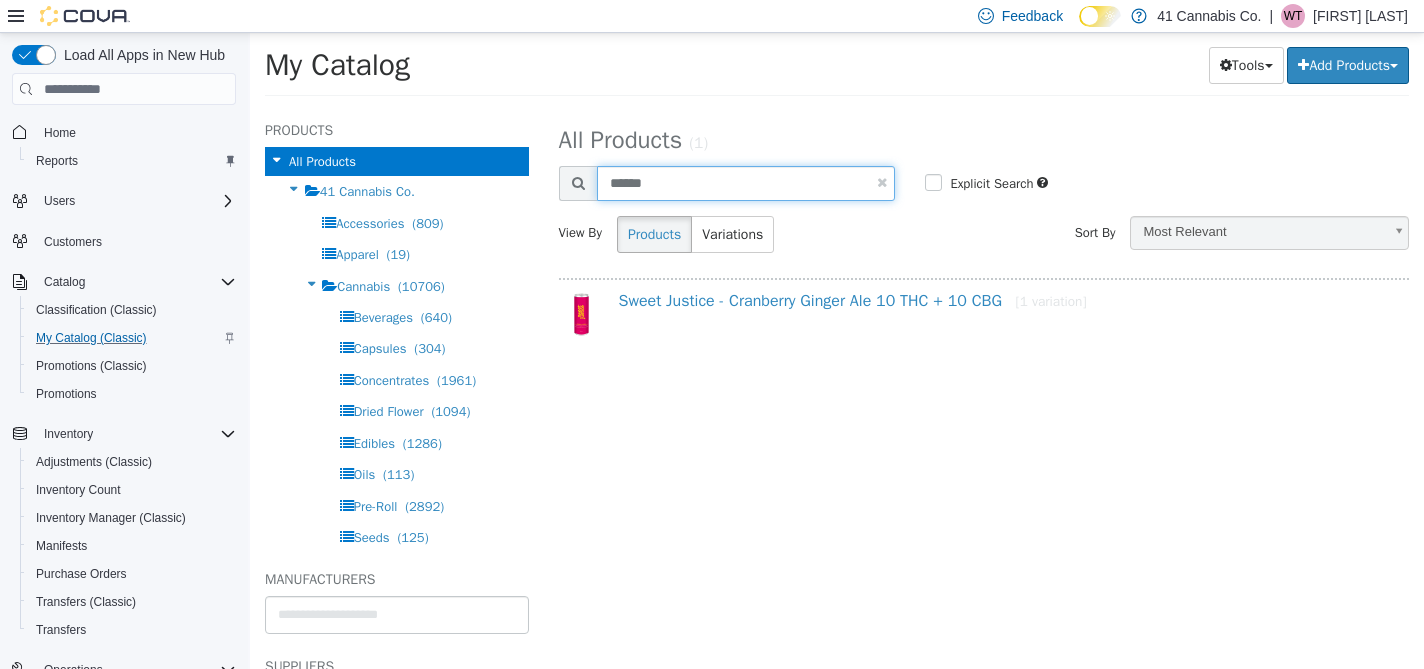 drag, startPoint x: 684, startPoint y: 184, endPoint x: 574, endPoint y: 188, distance: 110.0727 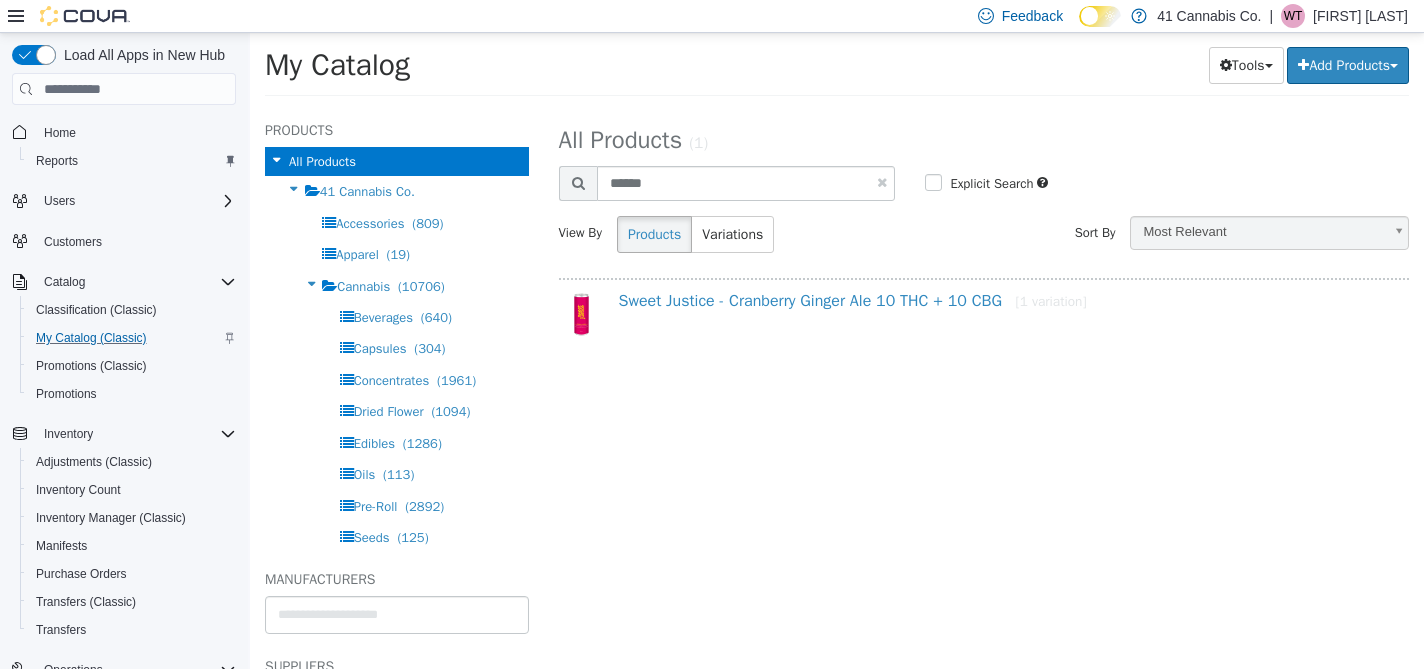 select on "**********" 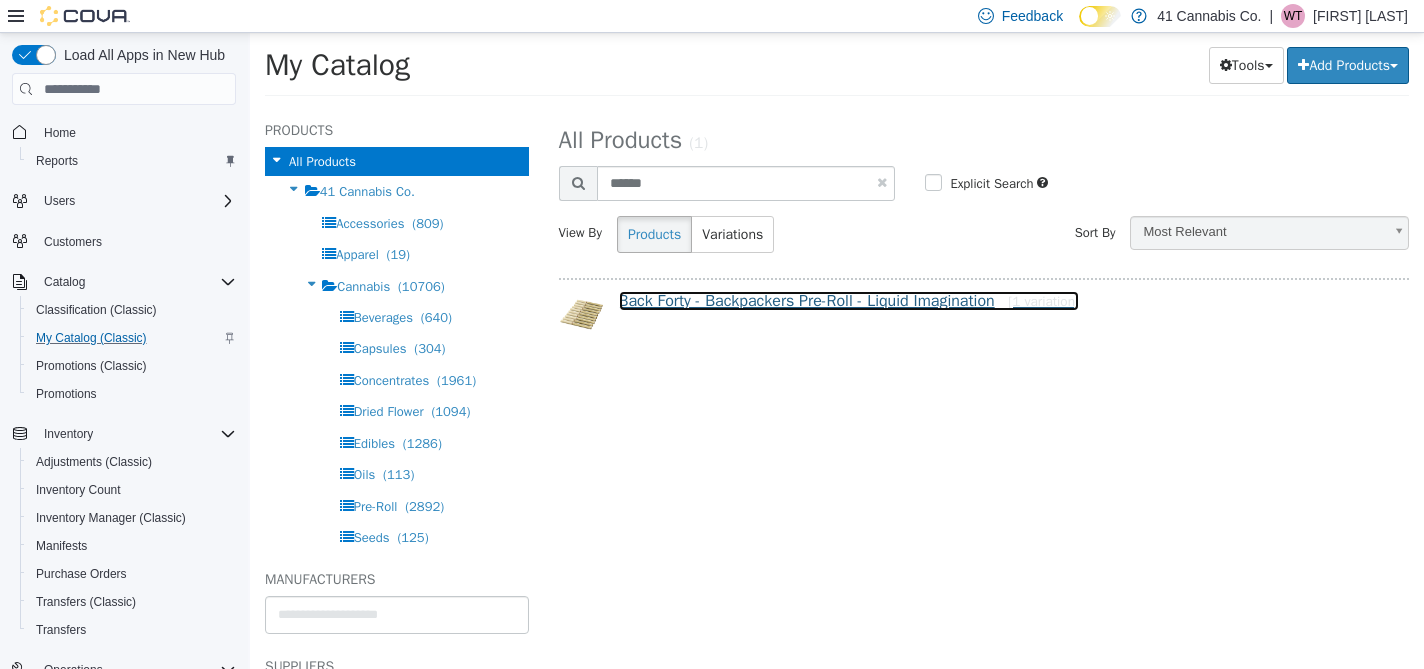 click on "Back Forty - Backpackers Pre-Roll - Liquid Imagination
[1 variation]" at bounding box center (849, 301) 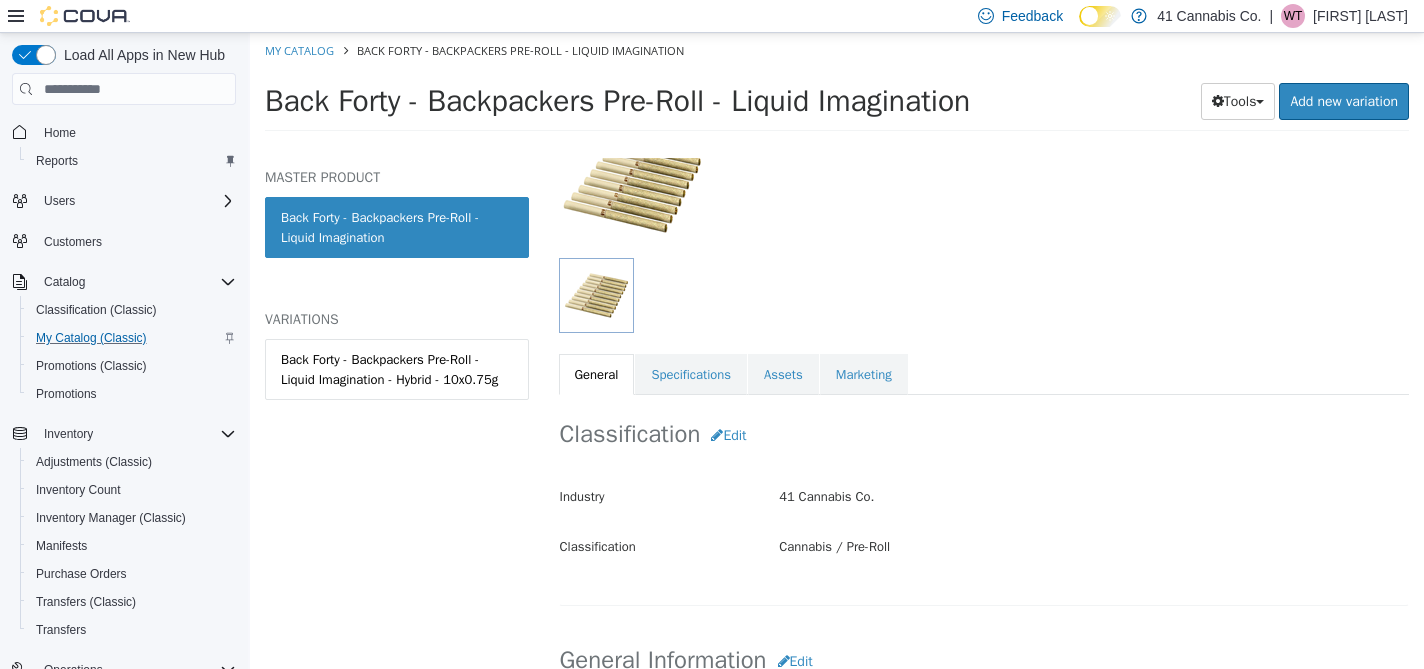 scroll, scrollTop: 212, scrollLeft: 0, axis: vertical 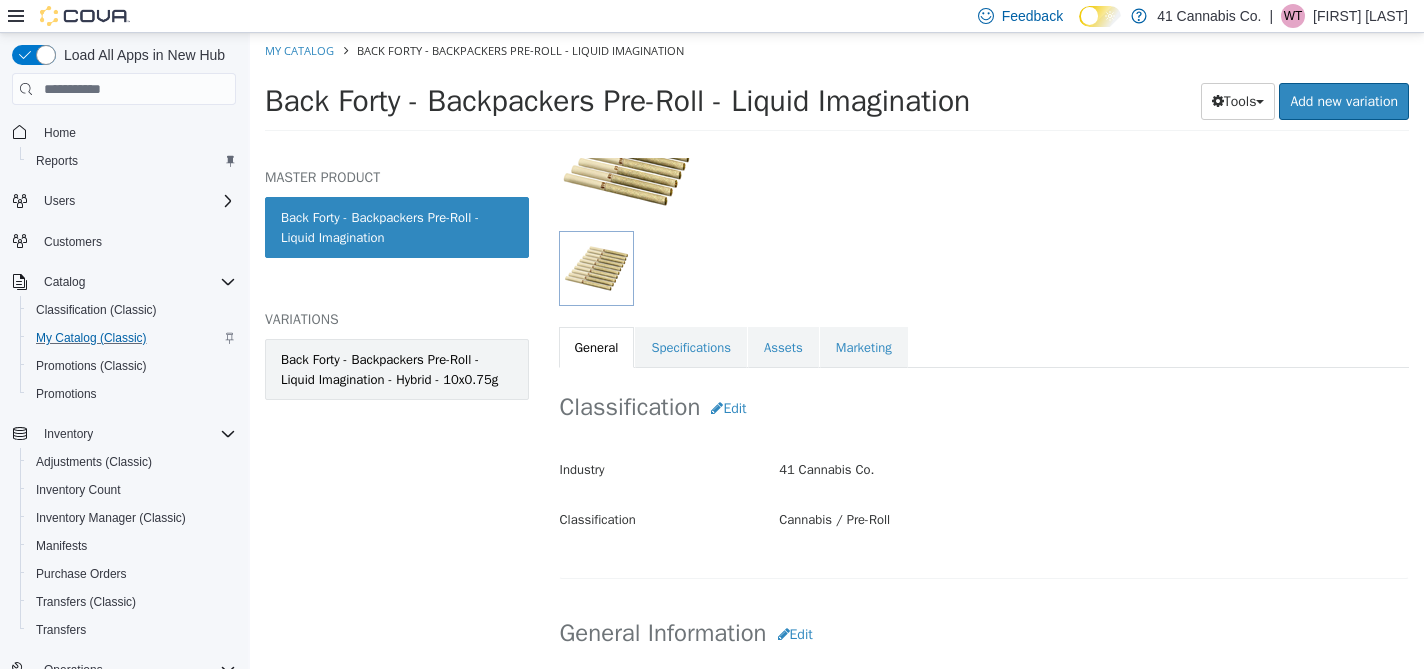 click on "Back Forty - Backpackers Pre-Roll - Liquid Imagination - Hybrid - 10x0.75g" at bounding box center (397, 369) 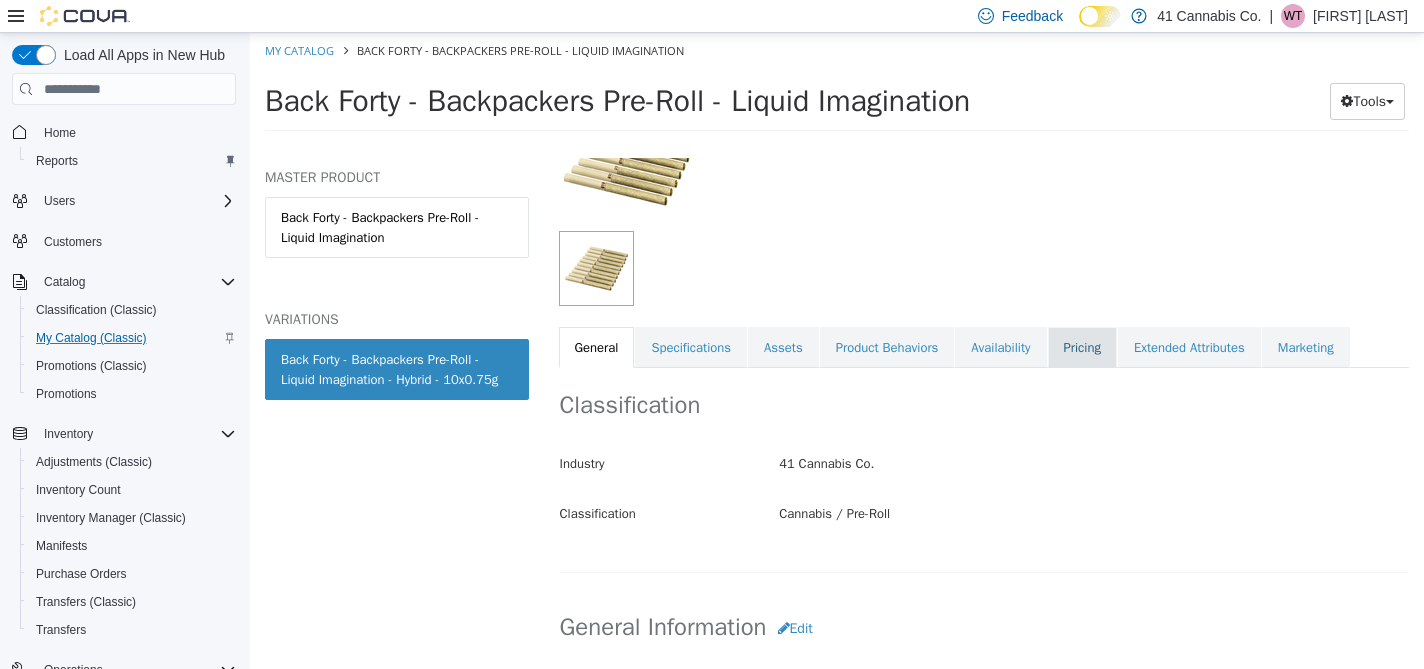 click on "Pricing" at bounding box center (1082, 348) 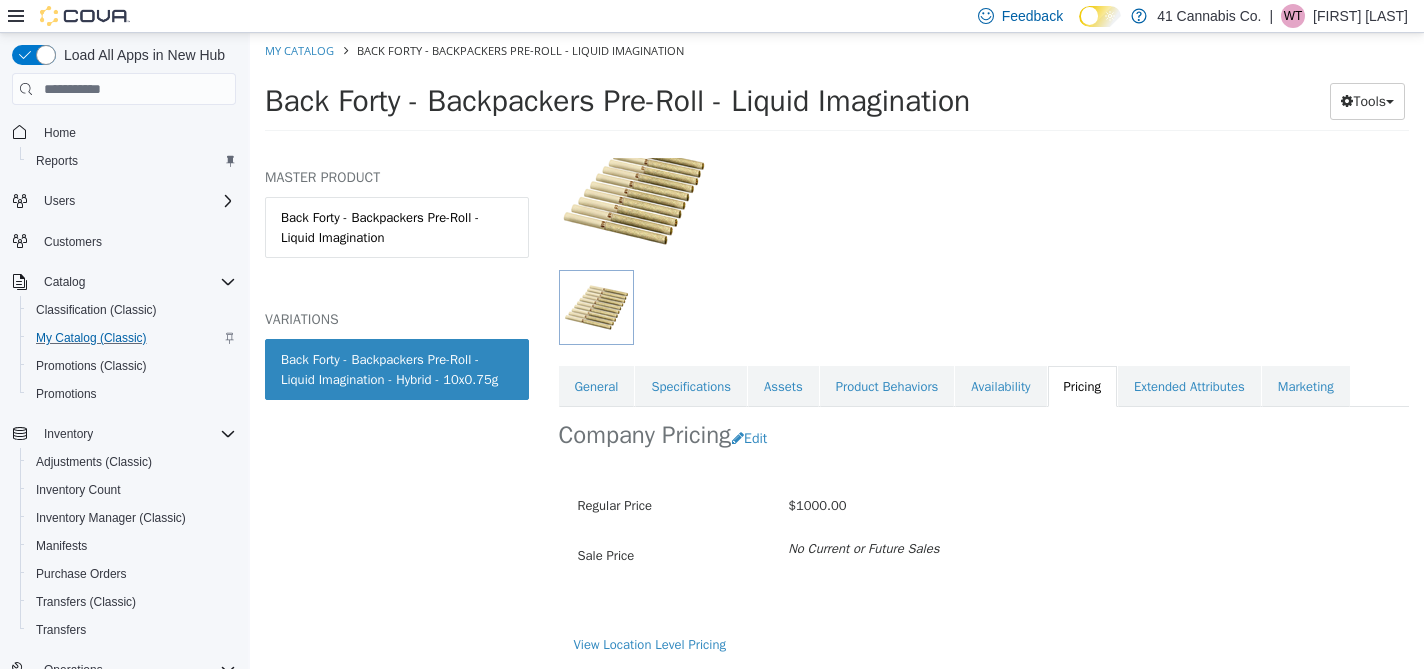 scroll, scrollTop: 156, scrollLeft: 0, axis: vertical 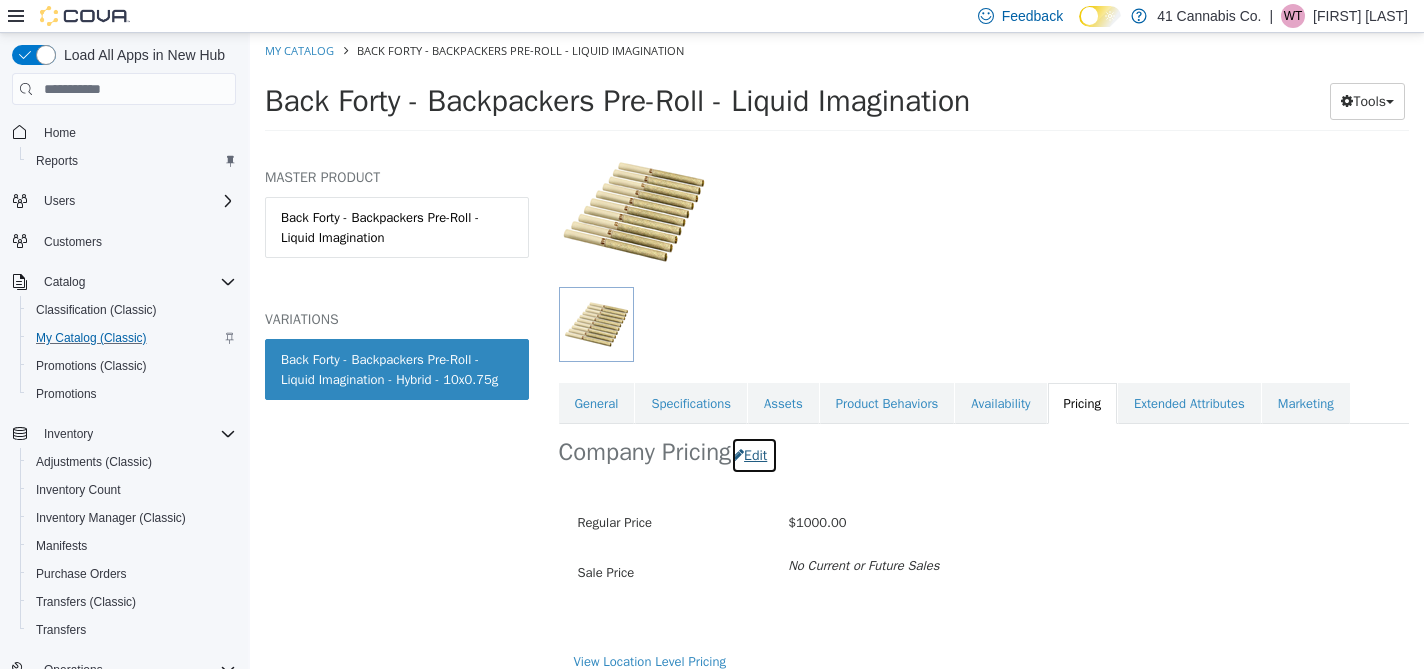 click on "Edit" at bounding box center [754, 455] 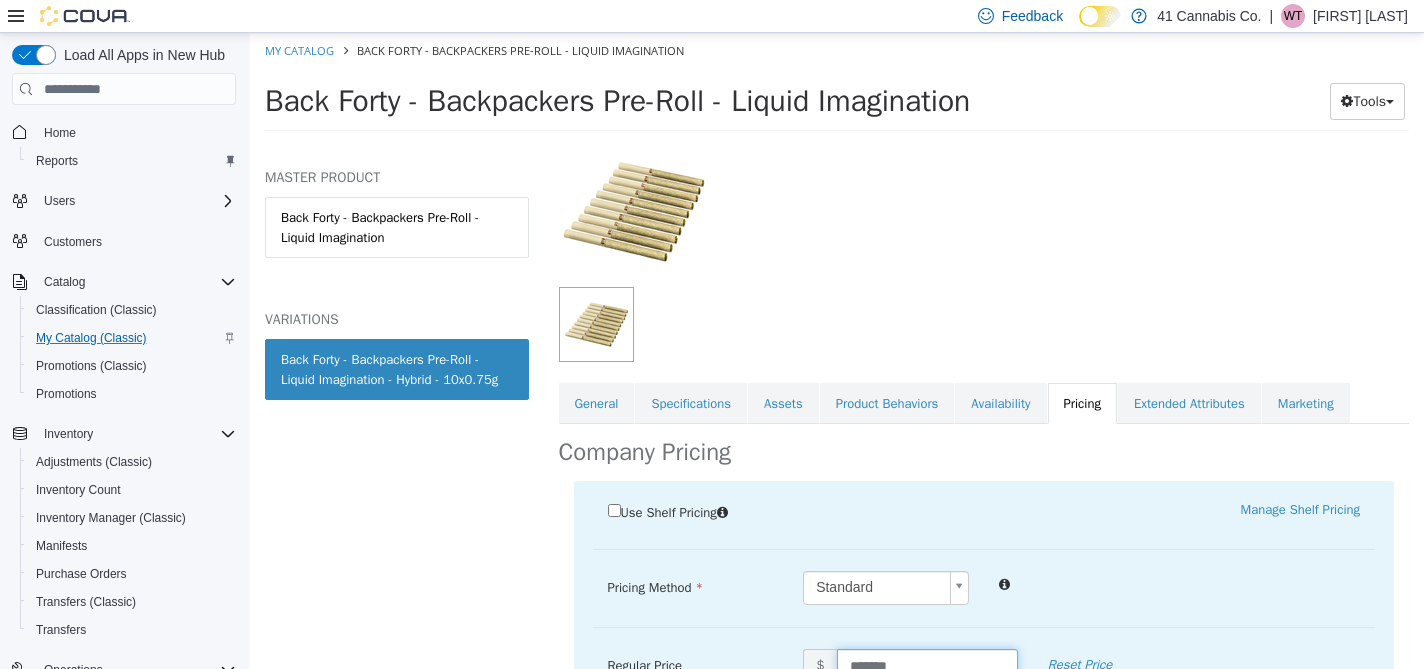 drag, startPoint x: 922, startPoint y: 647, endPoint x: 838, endPoint y: 644, distance: 84.05355 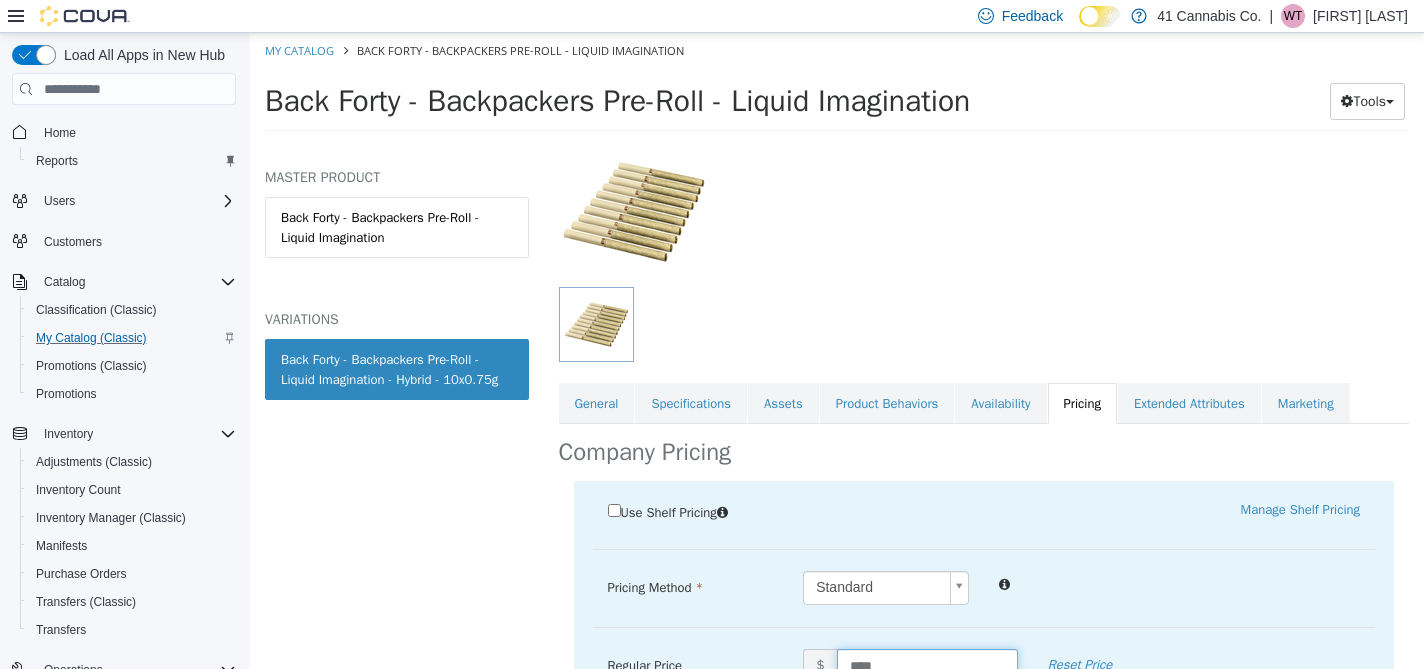 type on "*****" 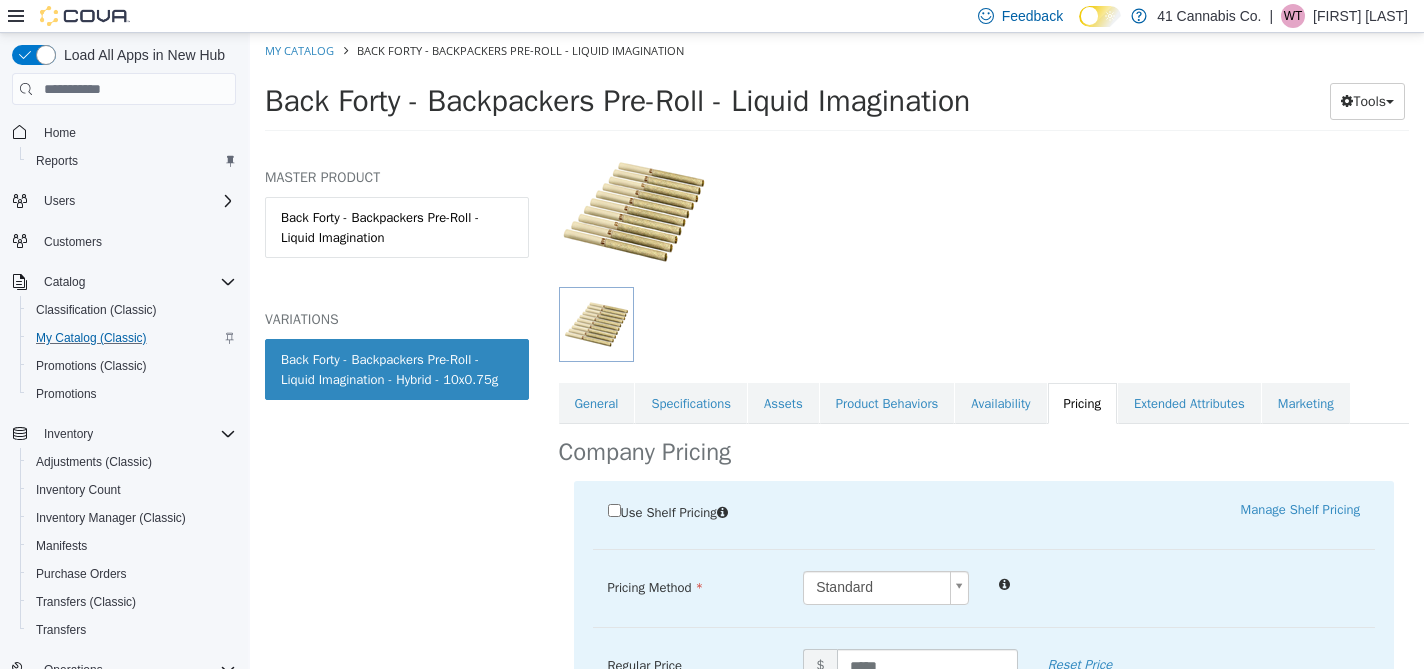 click on "Pricing Method     Standard                             * Regular Price $ ***** Reset Price Sale Price $ Select Date     (UTC-4) [CITY]                                Add Sale" at bounding box center [984, 599] 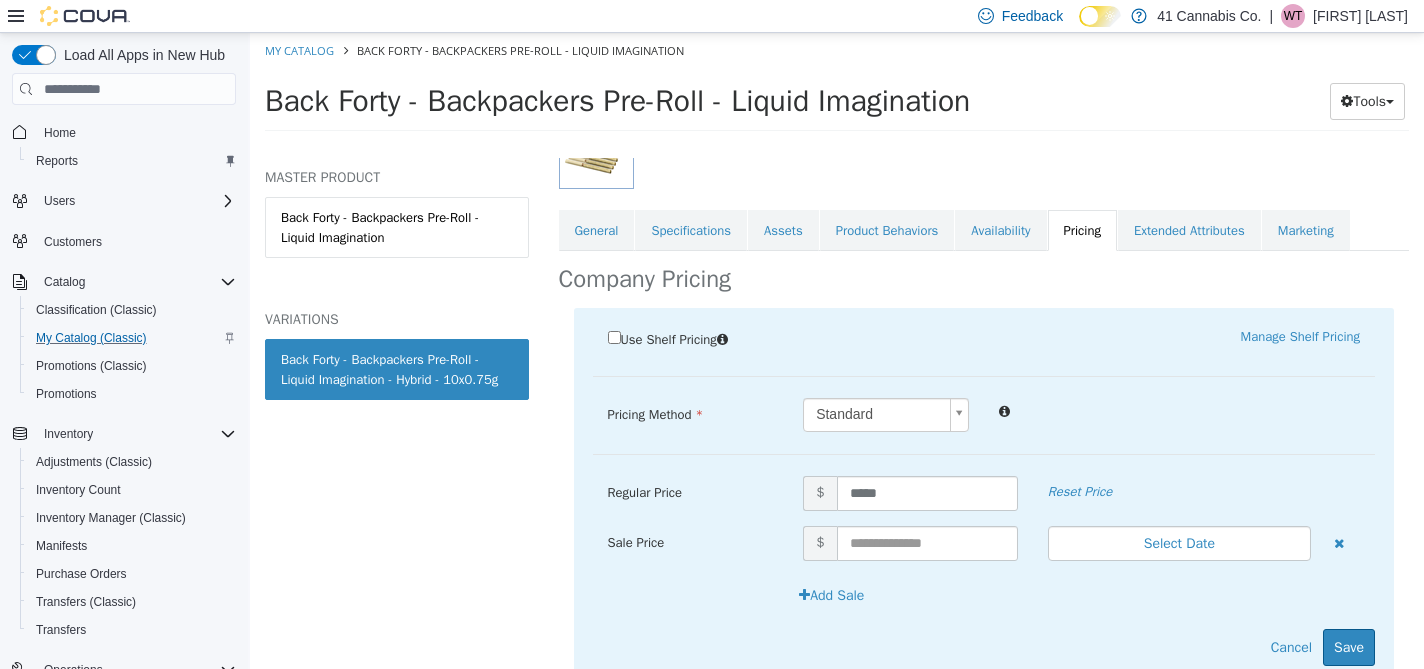 scroll, scrollTop: 340, scrollLeft: 0, axis: vertical 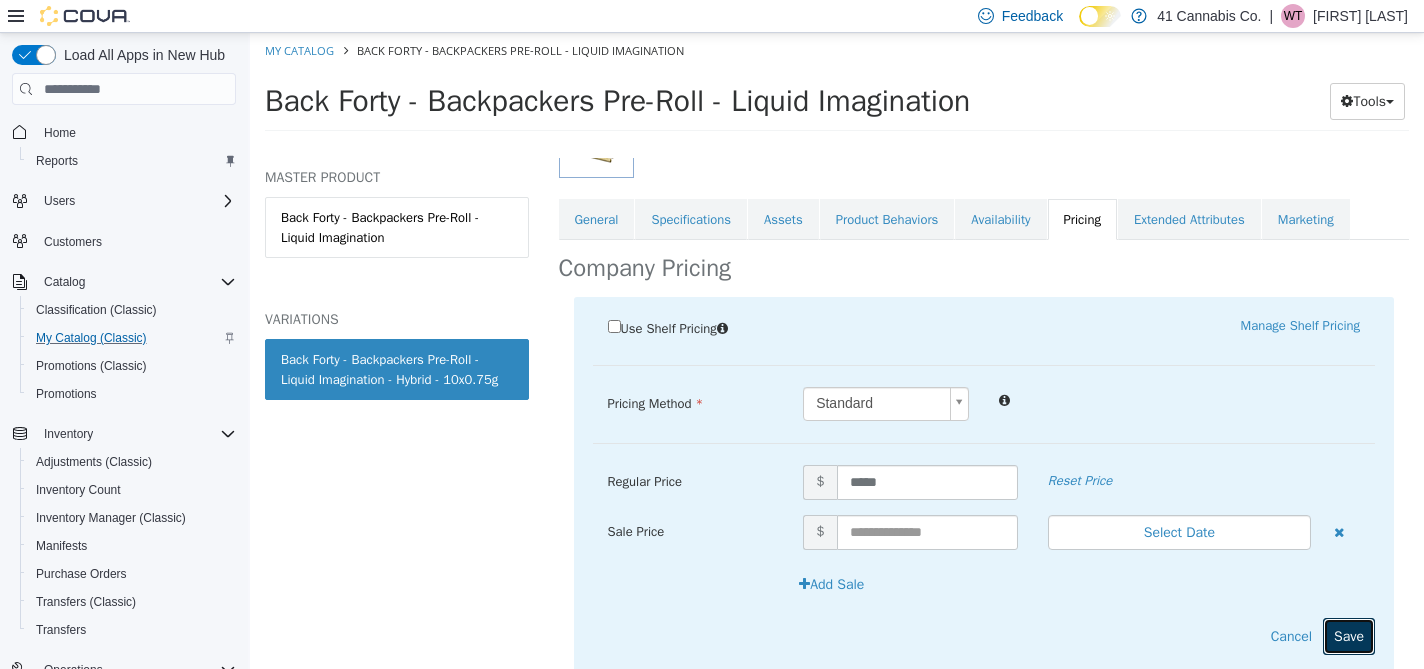 click on "Save" at bounding box center (1349, 636) 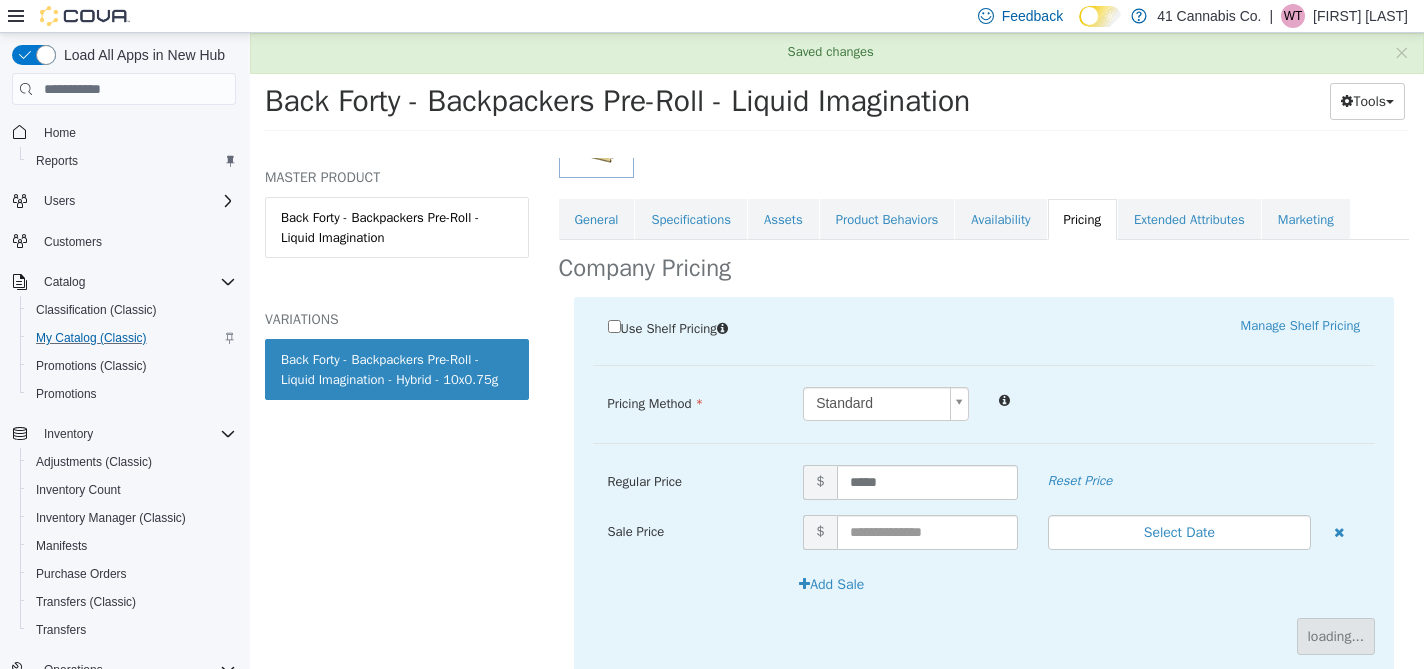 scroll, scrollTop: 156, scrollLeft: 0, axis: vertical 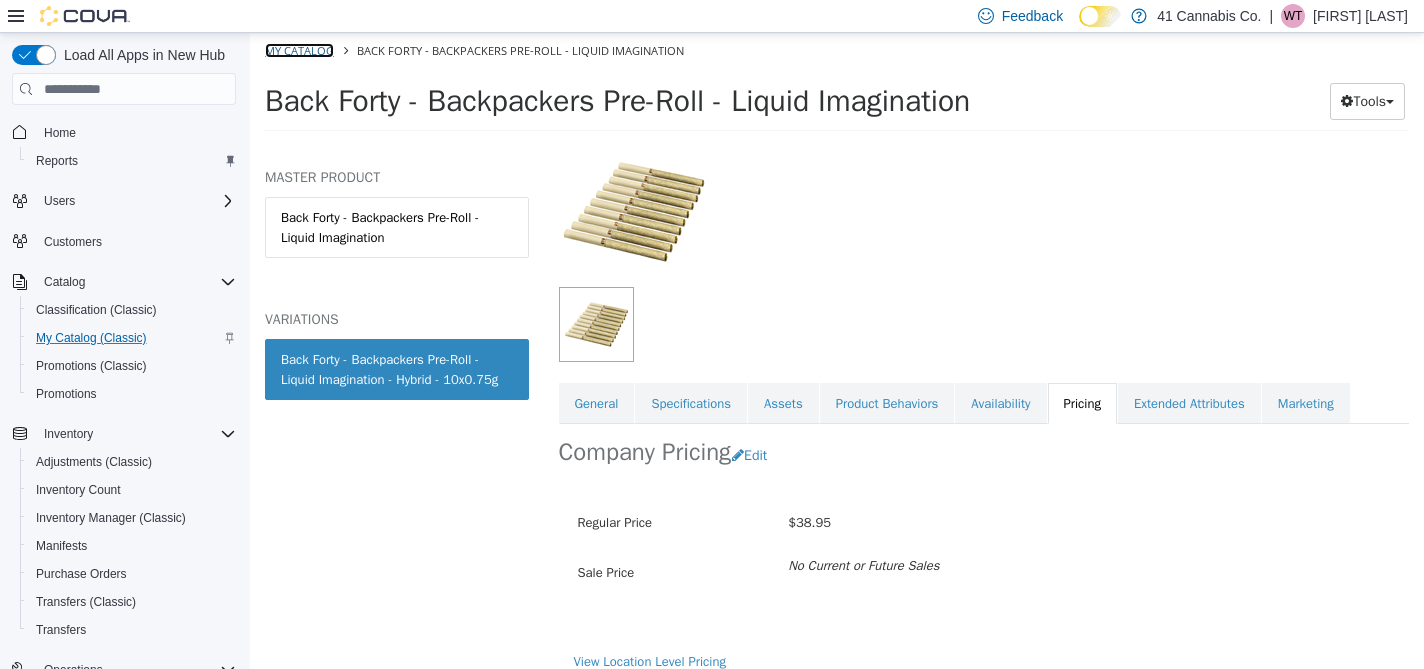 click on "My Catalog" at bounding box center [299, 50] 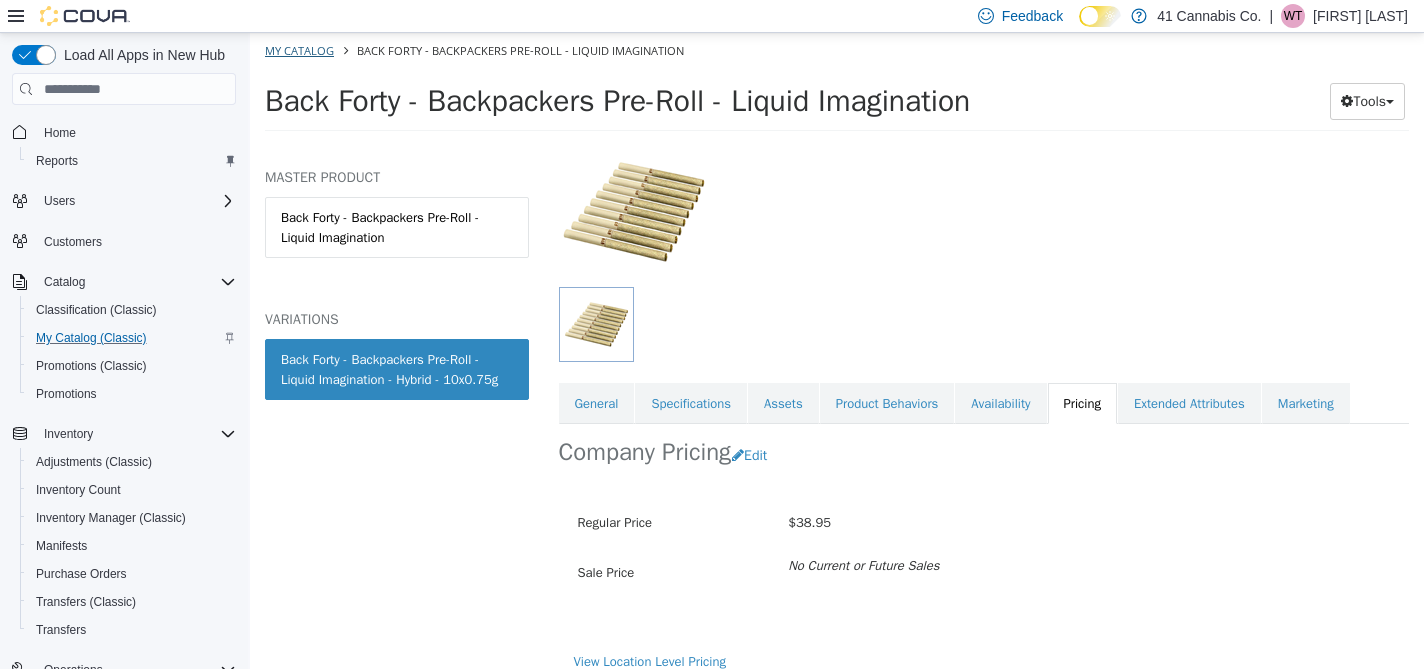 select on "**********" 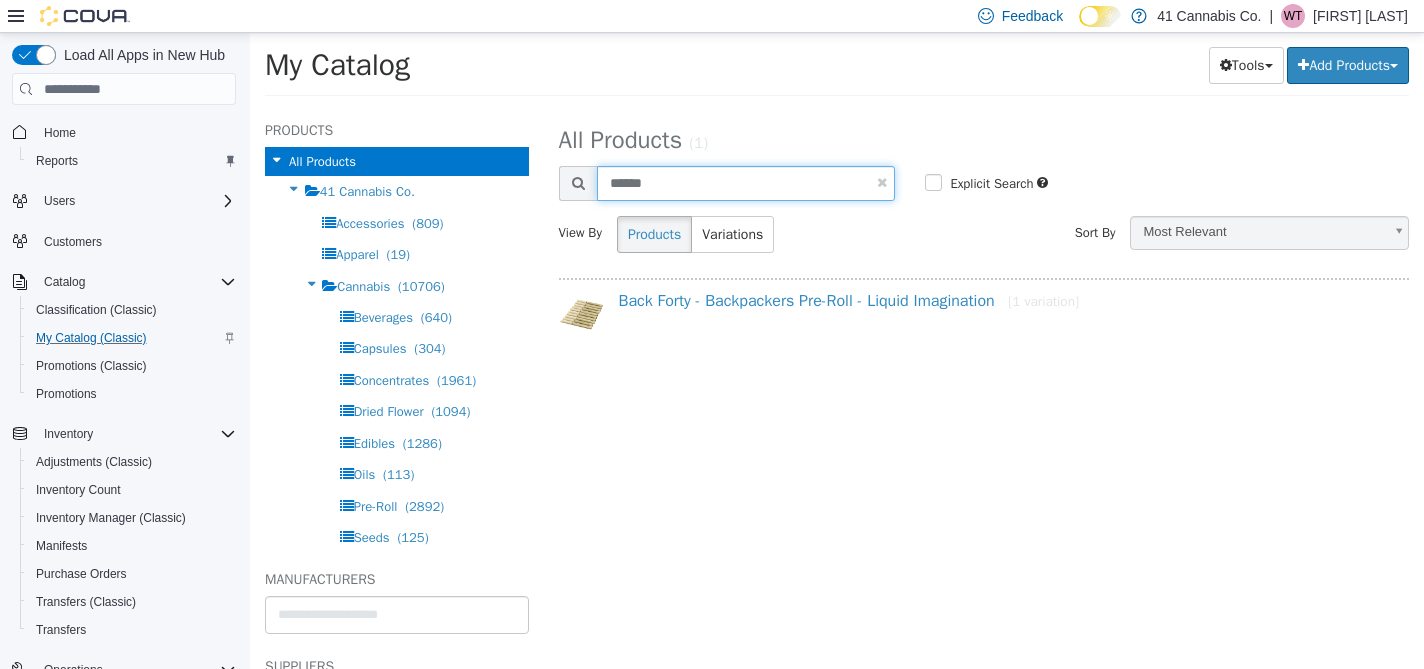 click on "******" at bounding box center (746, 183) 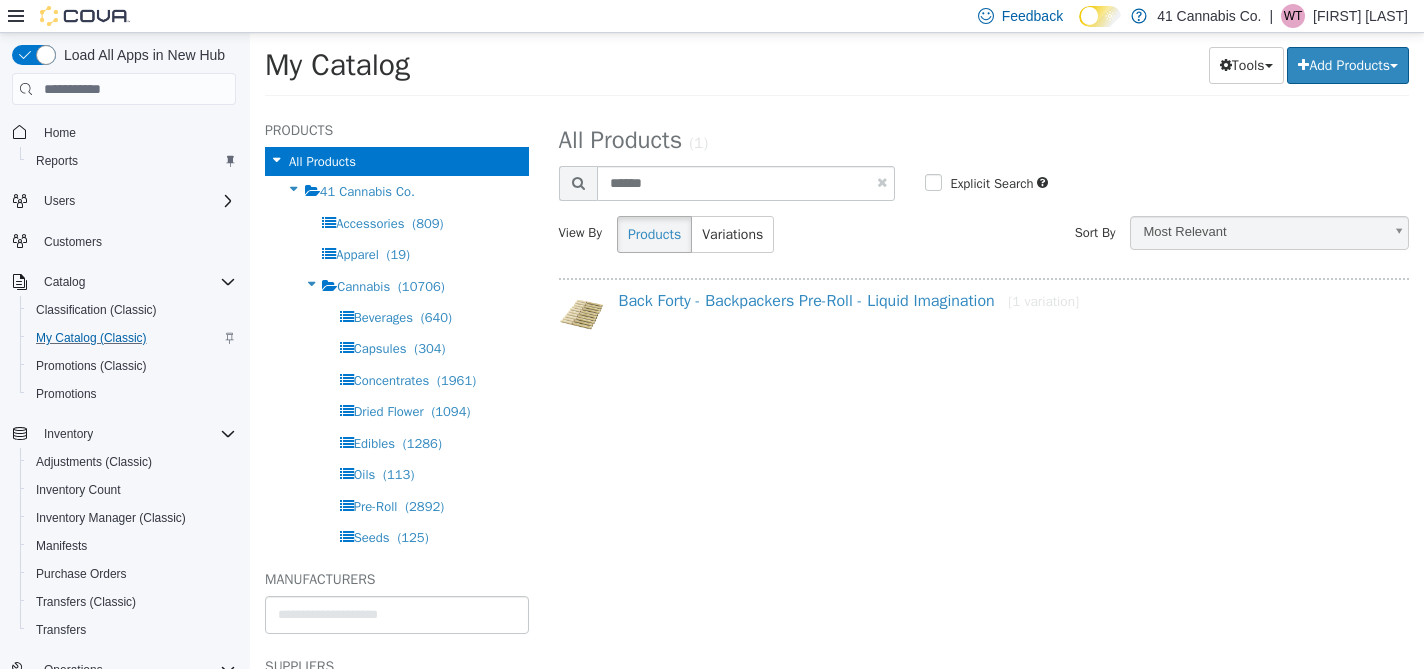 select on "**********" 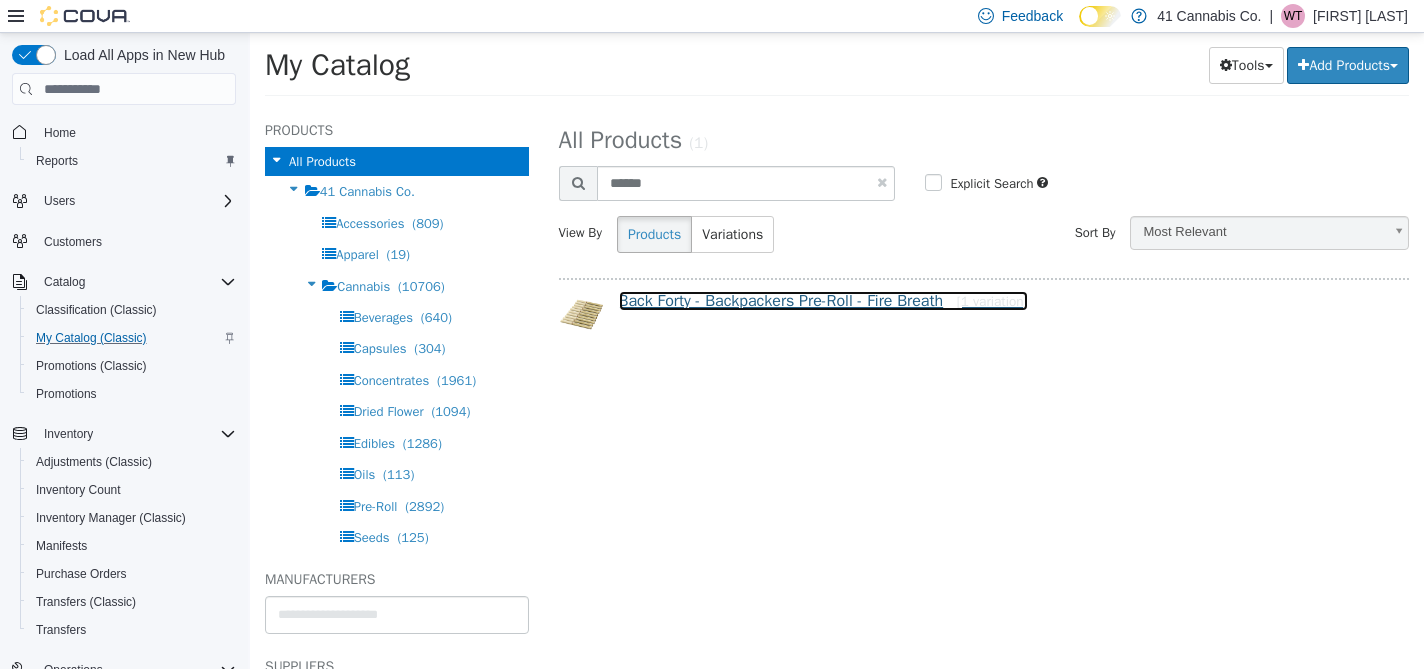 click on "Back Forty - Backpackers Pre-Roll - Fire Breath
[1 variation]" at bounding box center [823, 301] 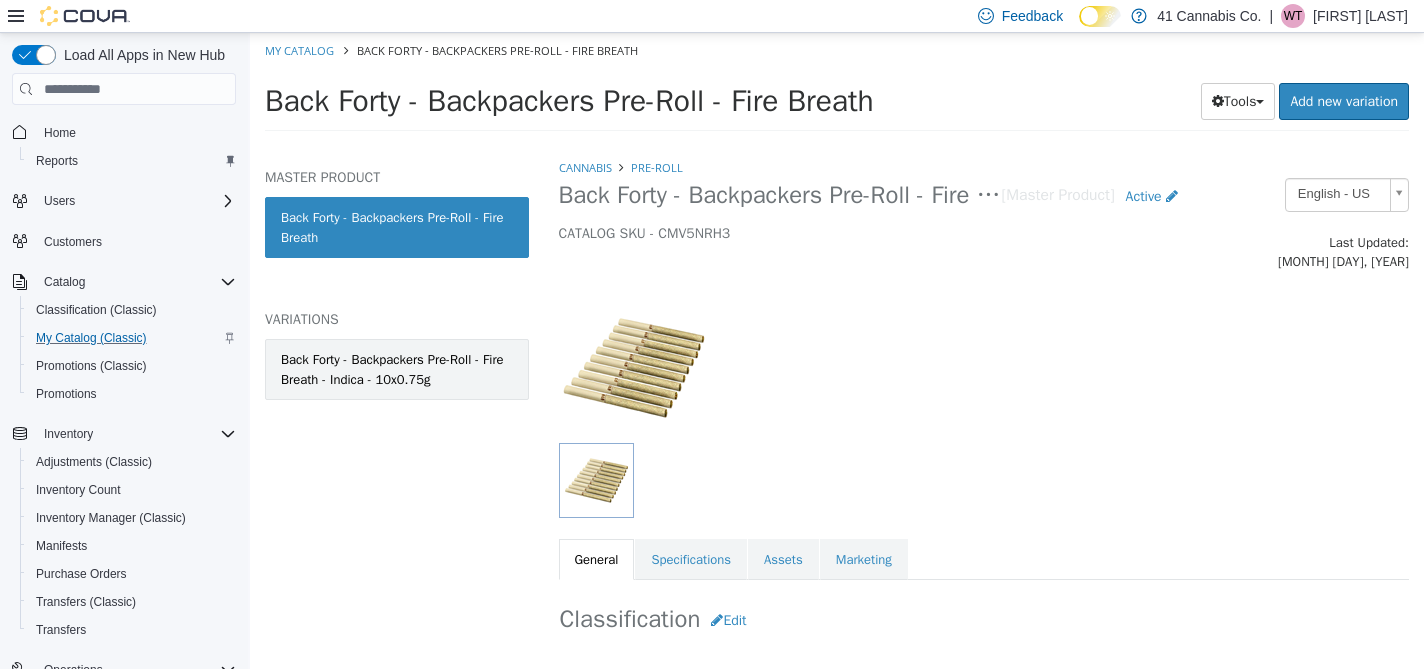 click on "Back Forty - Backpackers Pre-Roll - Fire Breath - Indica - 10x0.75g" at bounding box center [397, 369] 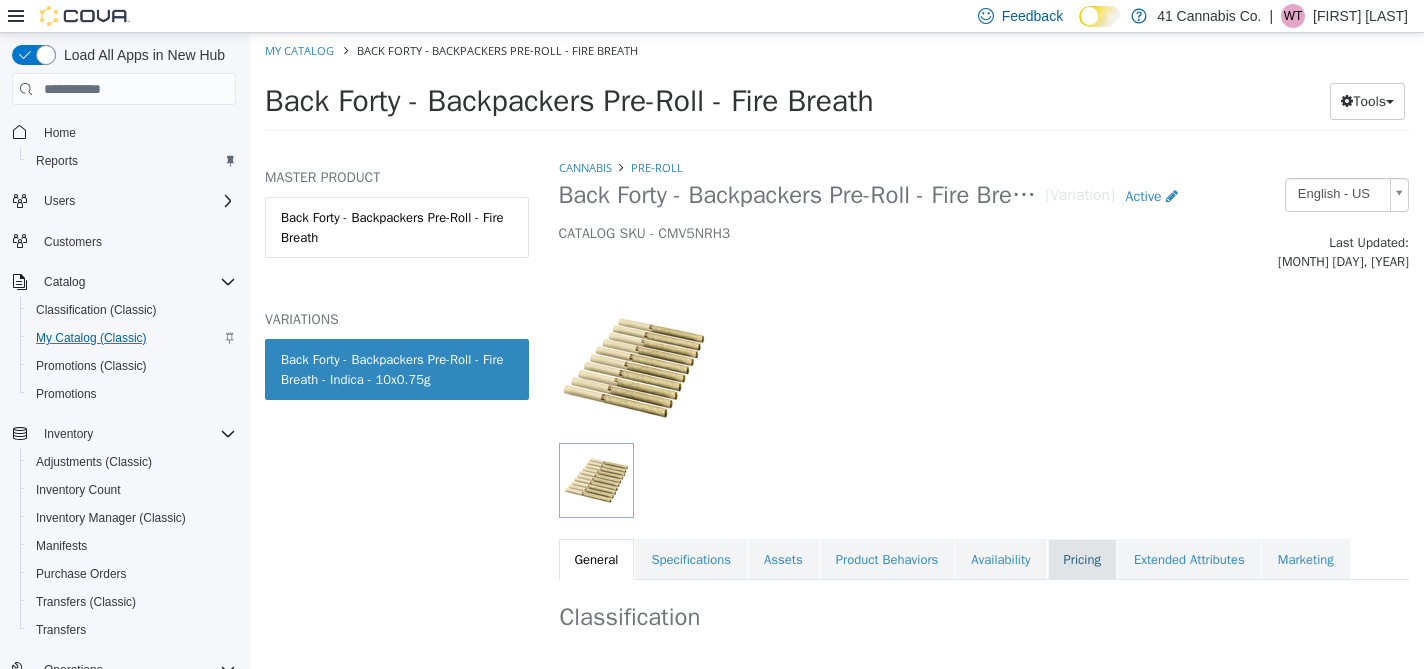 click on "Pricing" at bounding box center (1082, 560) 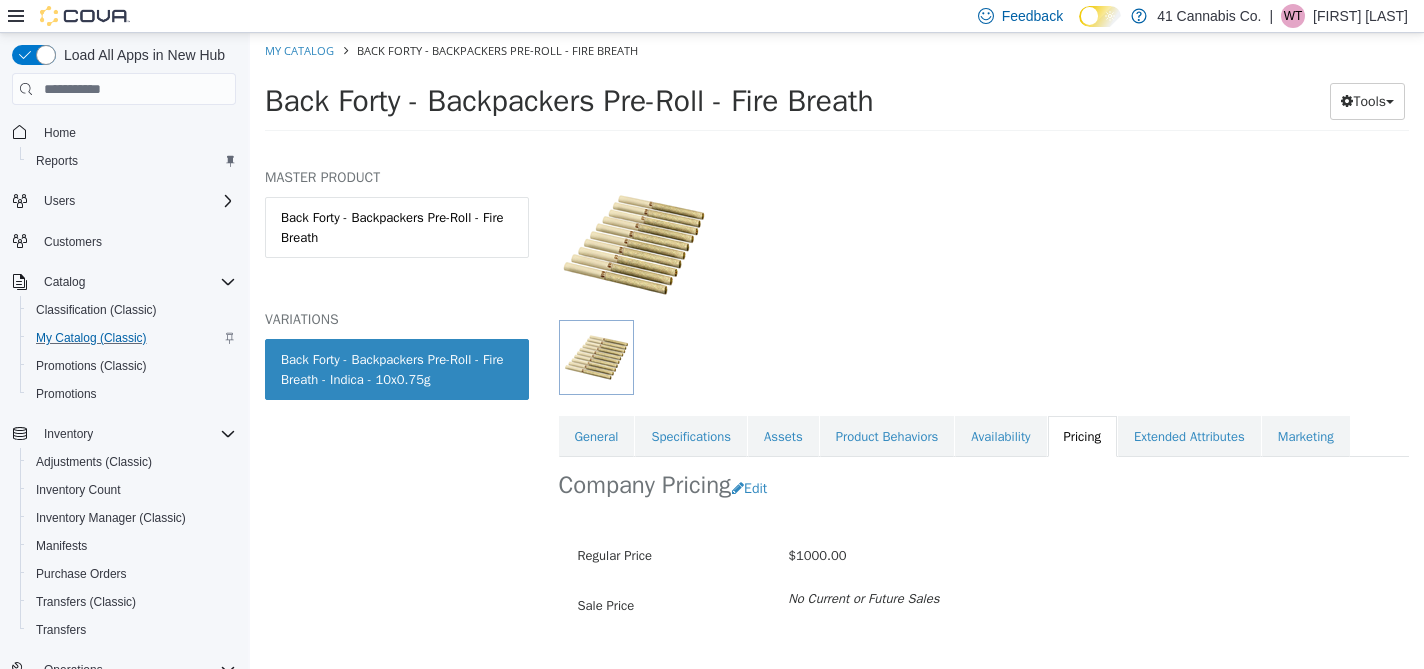 scroll, scrollTop: 156, scrollLeft: 0, axis: vertical 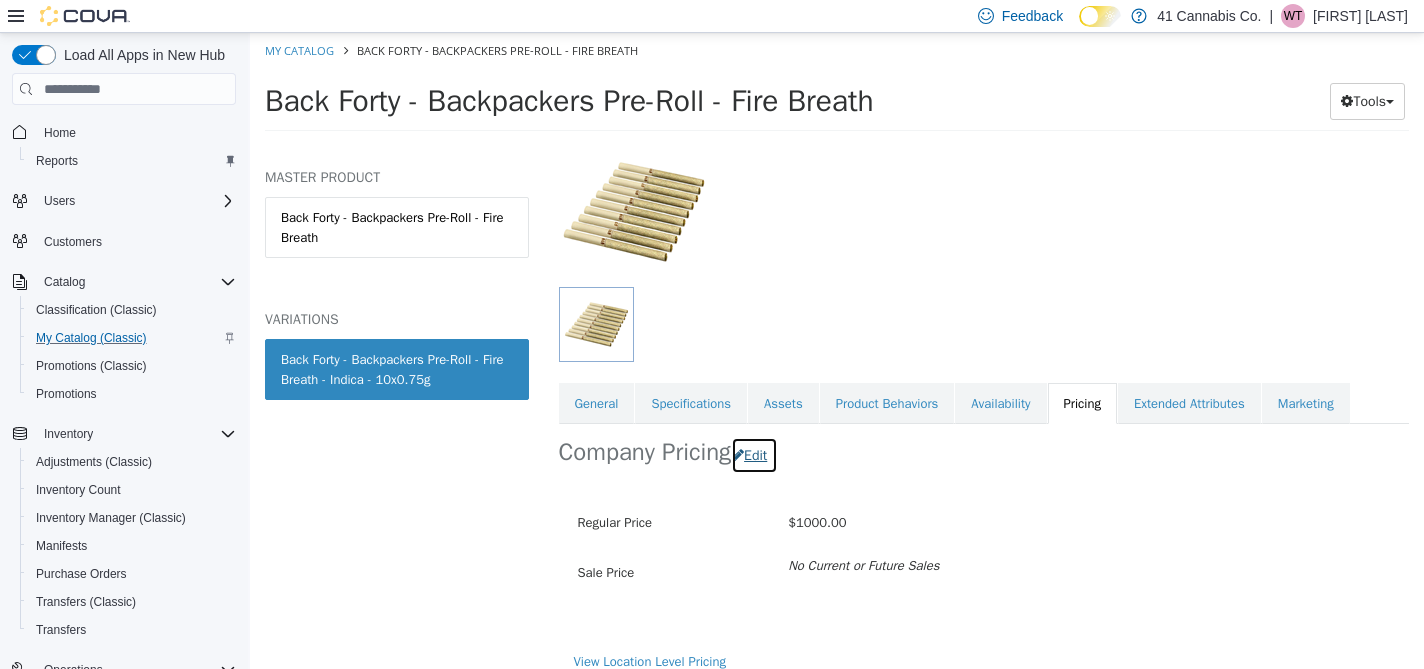click on "Edit" at bounding box center (754, 455) 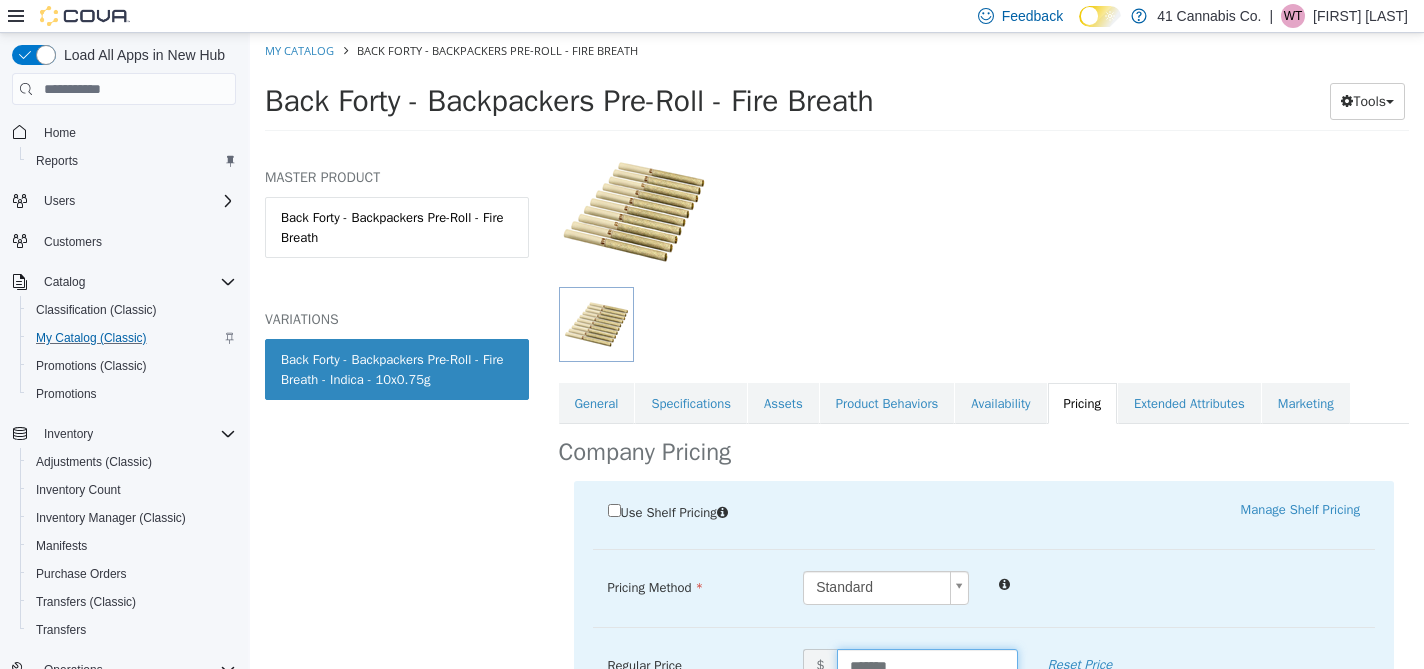 drag, startPoint x: 926, startPoint y: 646, endPoint x: 837, endPoint y: 649, distance: 89.050545 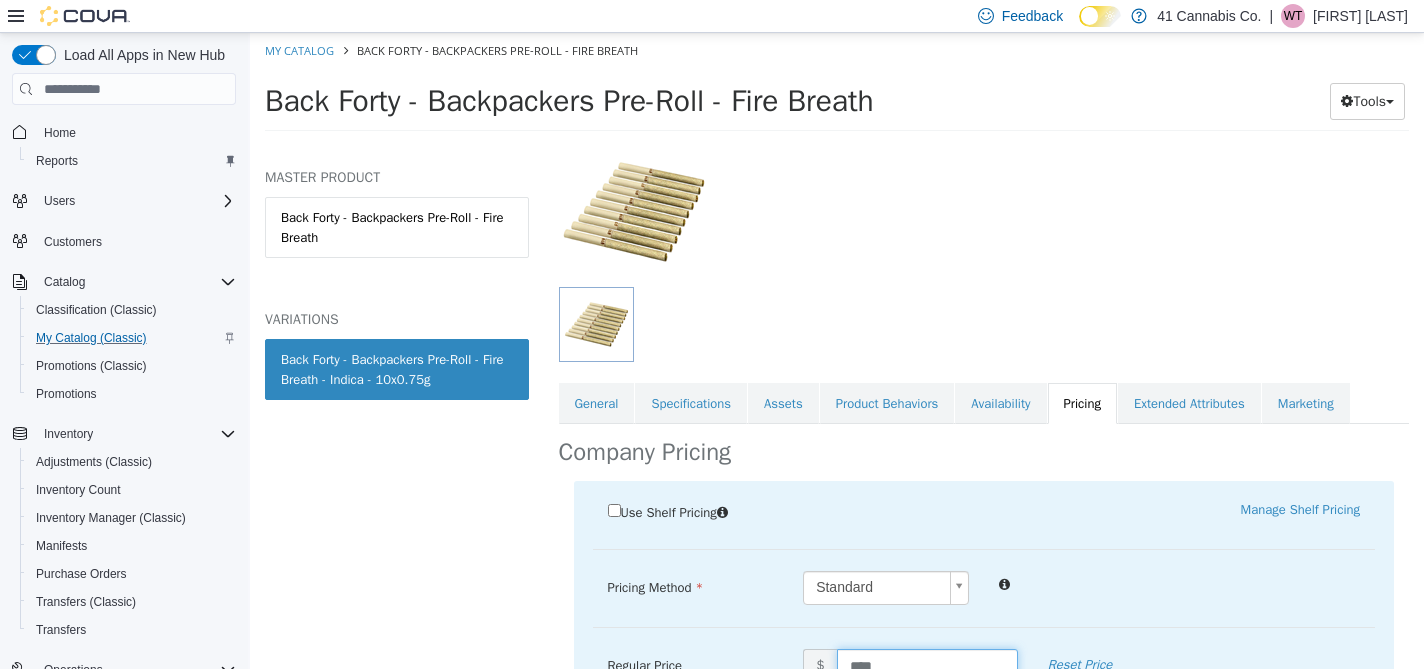 type on "*****" 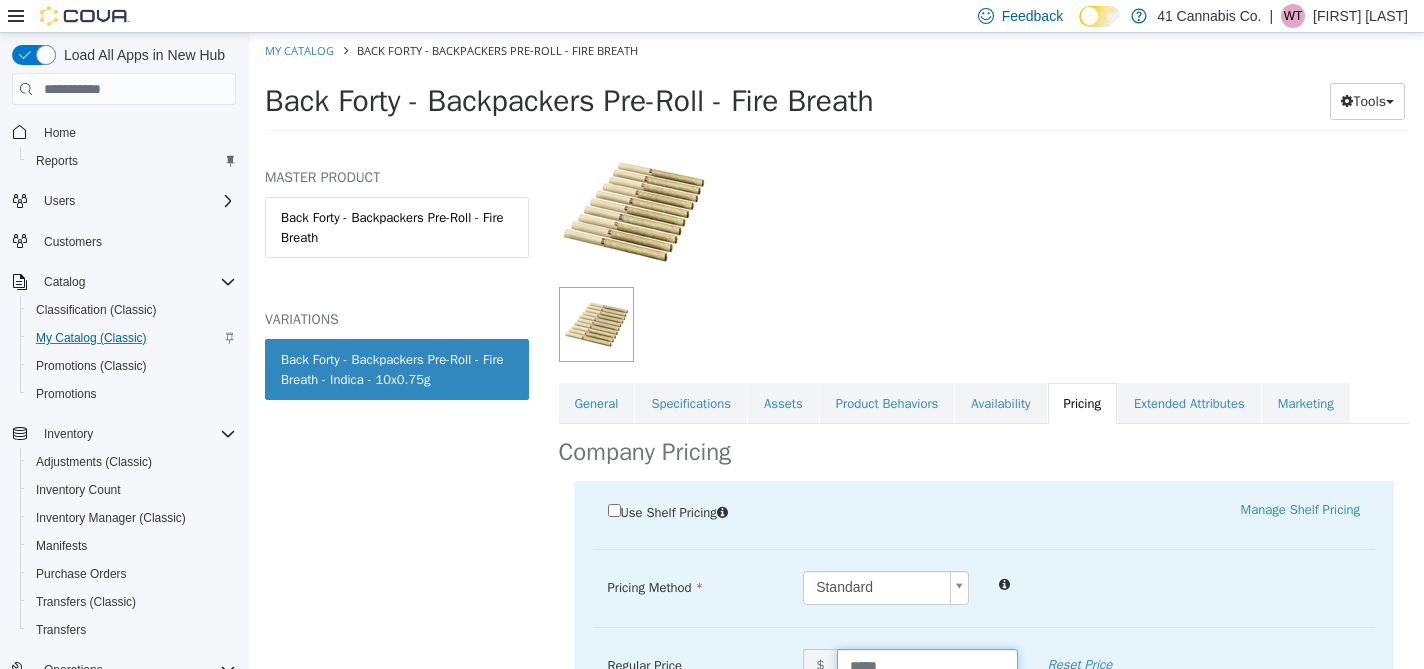 click at bounding box center [1179, 583] 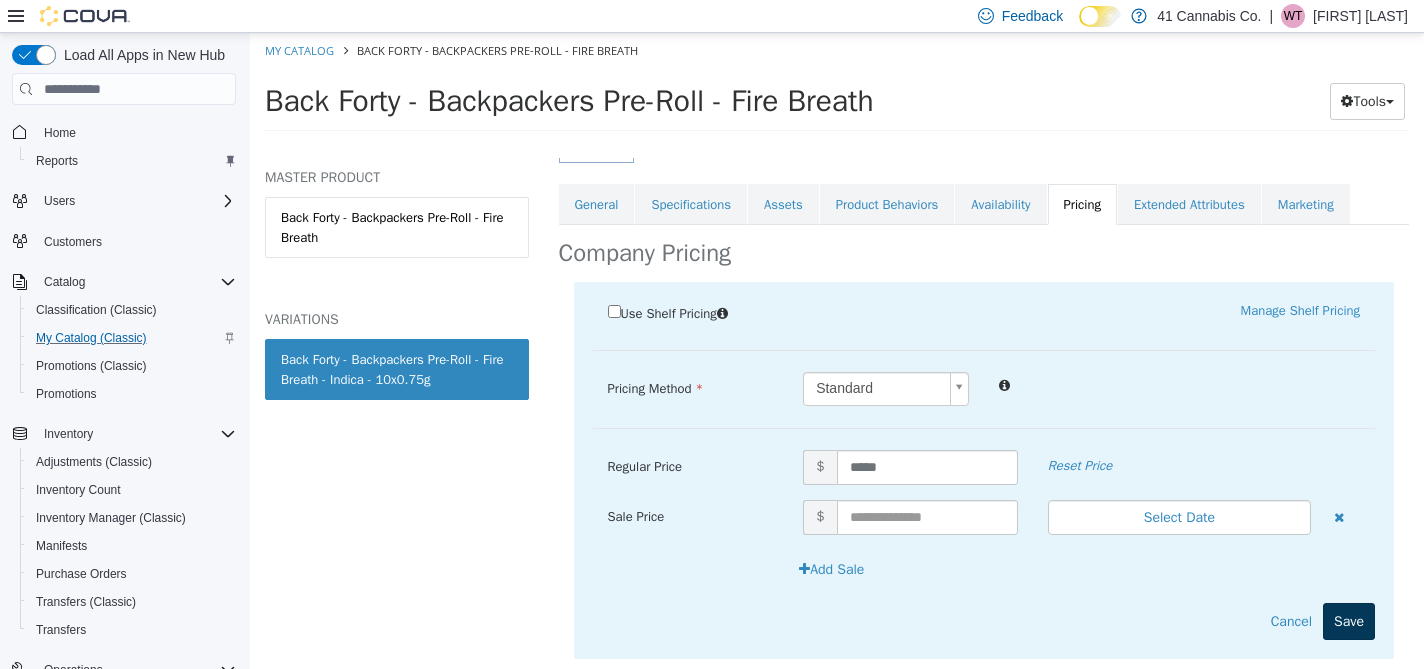 scroll, scrollTop: 382, scrollLeft: 0, axis: vertical 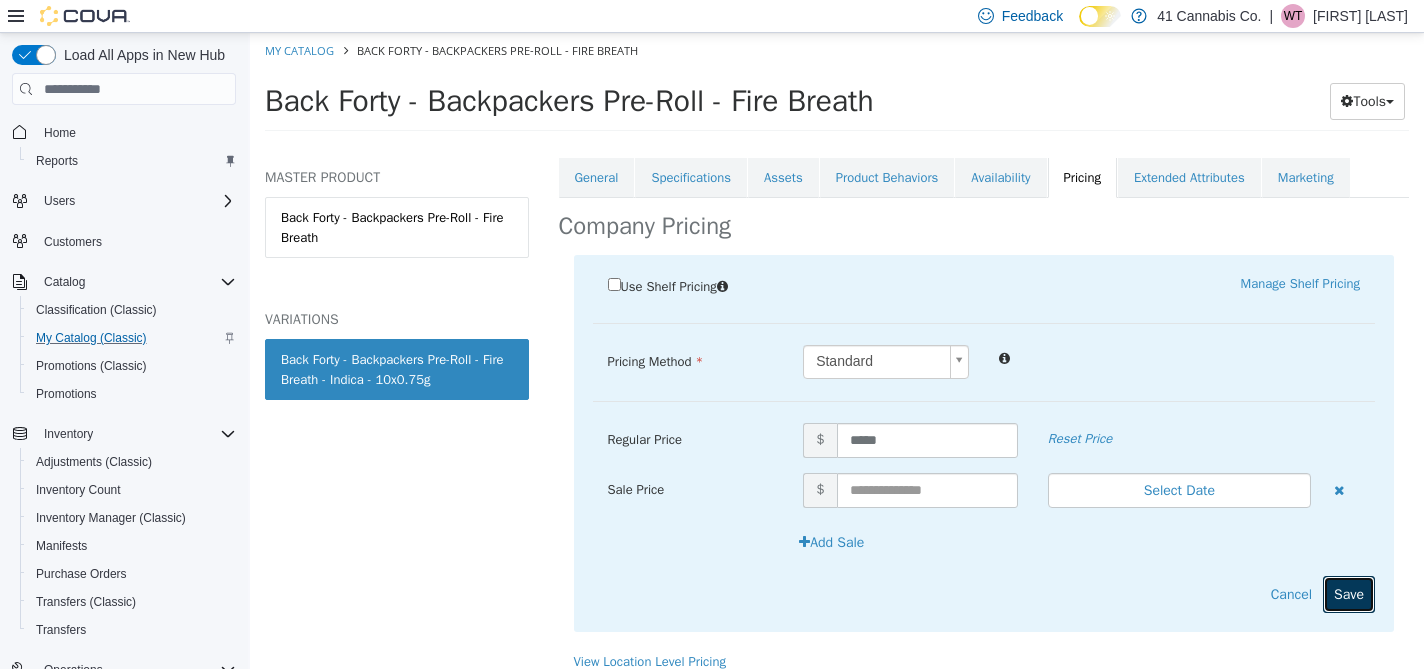 click on "Save" at bounding box center (1349, 594) 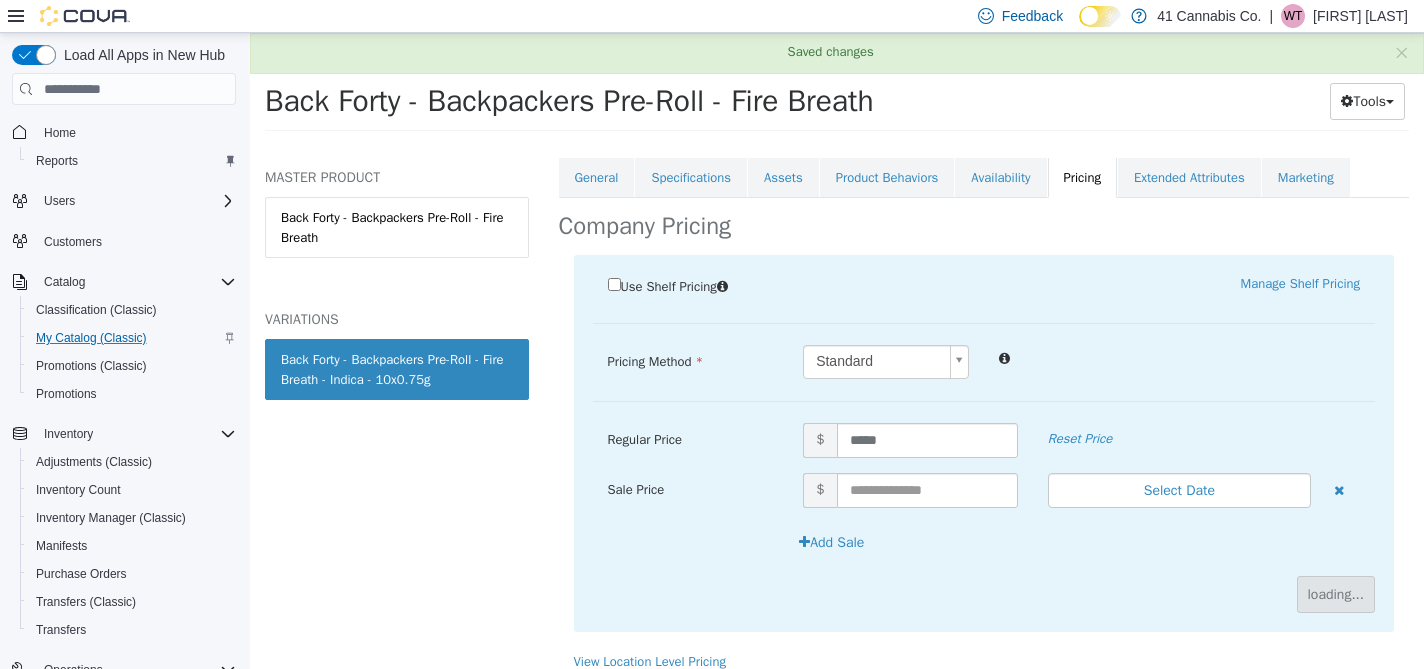 scroll, scrollTop: 156, scrollLeft: 0, axis: vertical 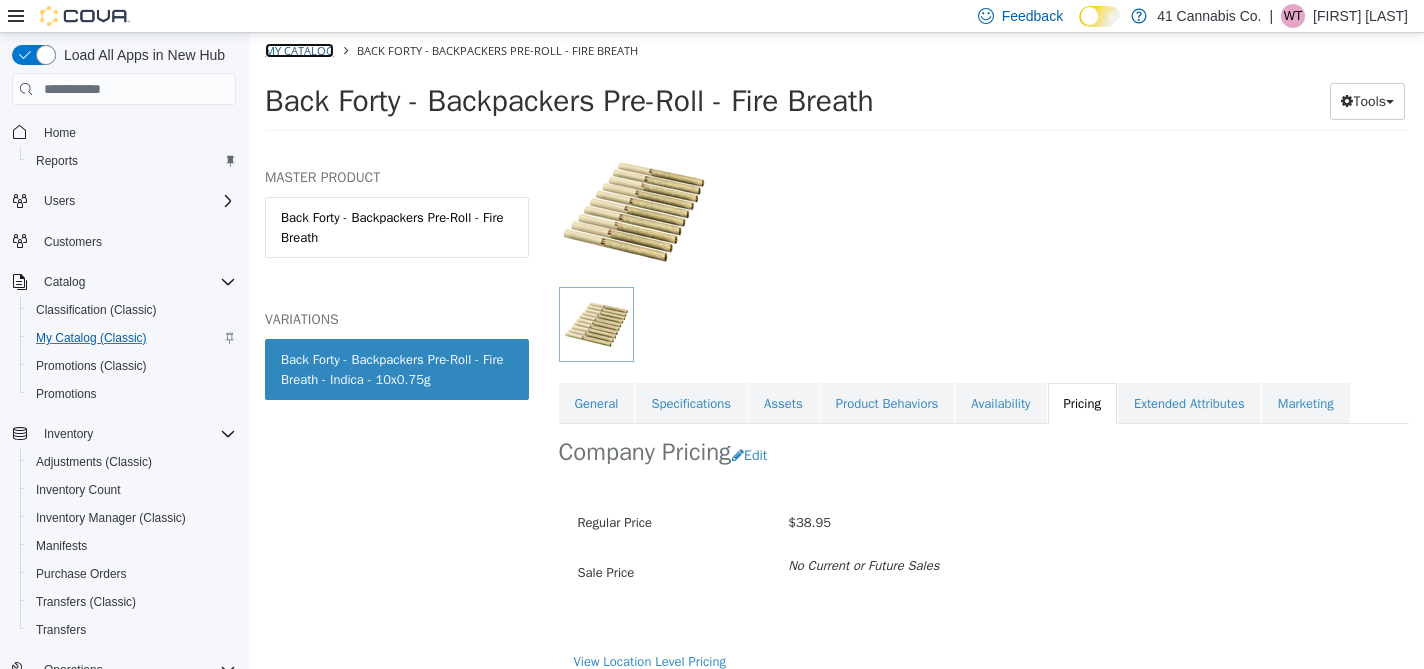 click on "My Catalog" at bounding box center [299, 50] 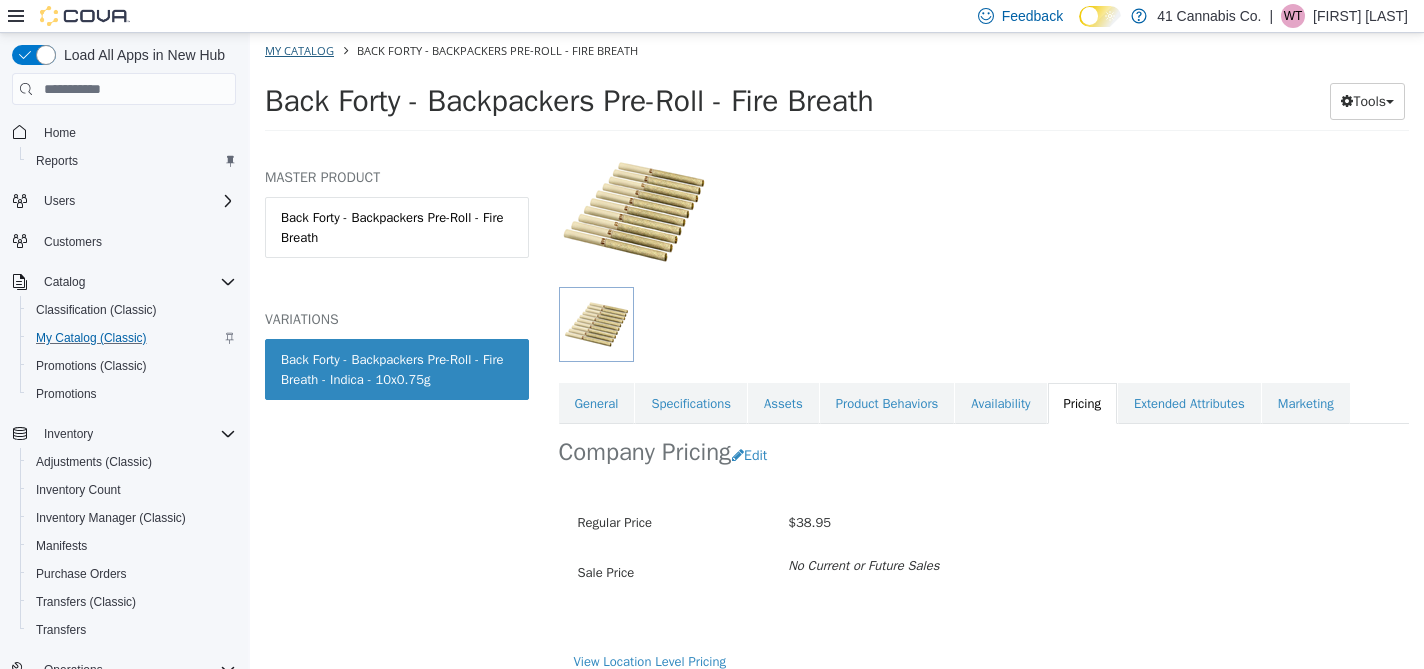 select on "**********" 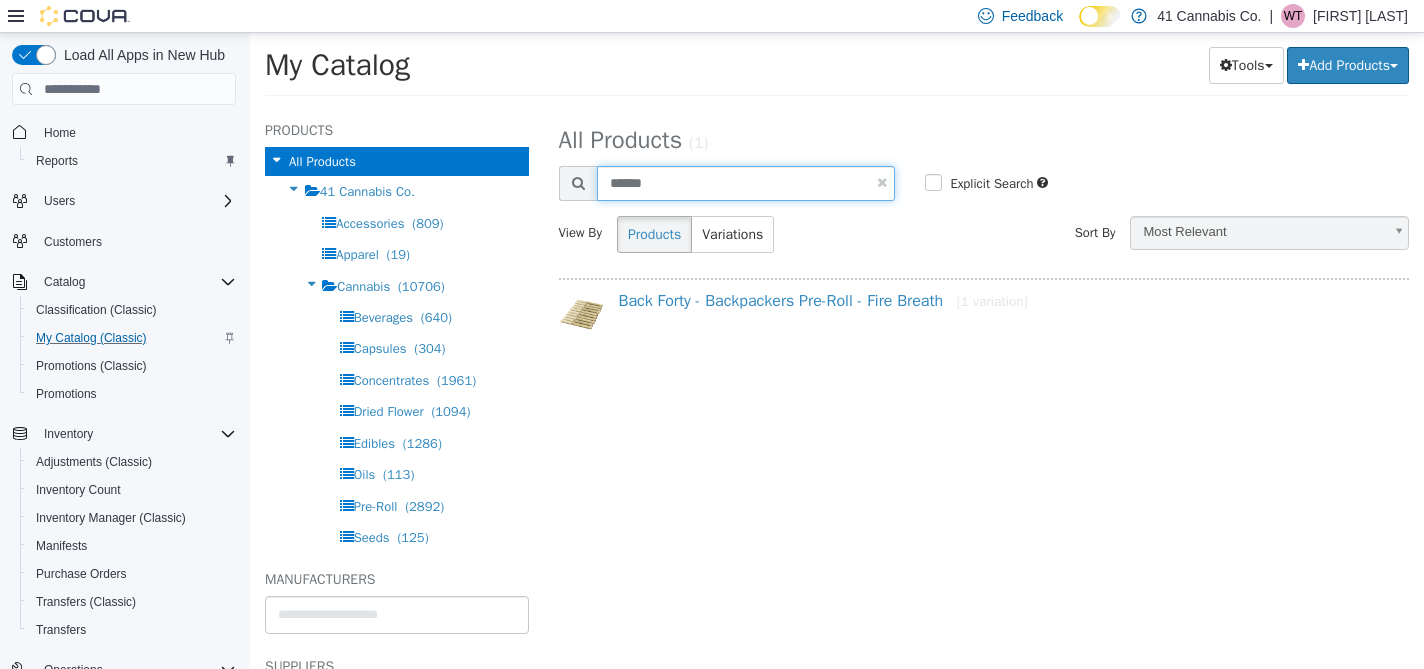 drag, startPoint x: 698, startPoint y: 184, endPoint x: 594, endPoint y: 182, distance: 104.019226 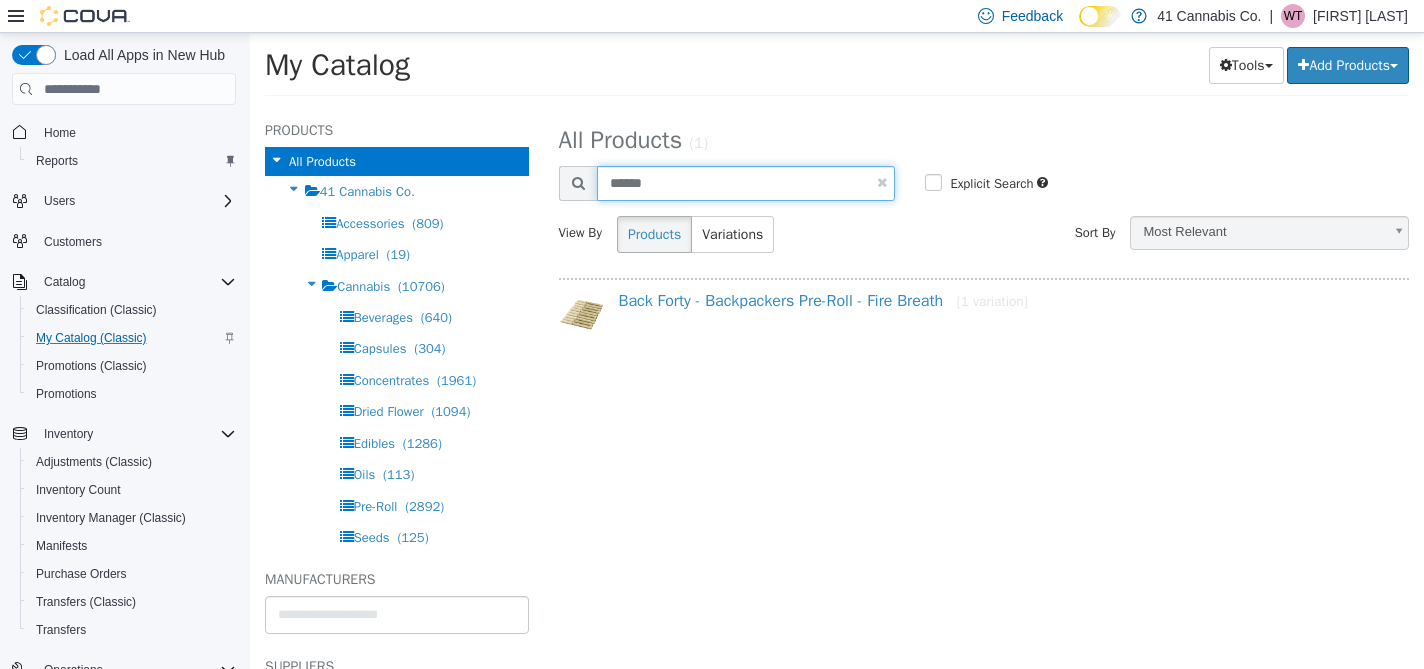 type on "******" 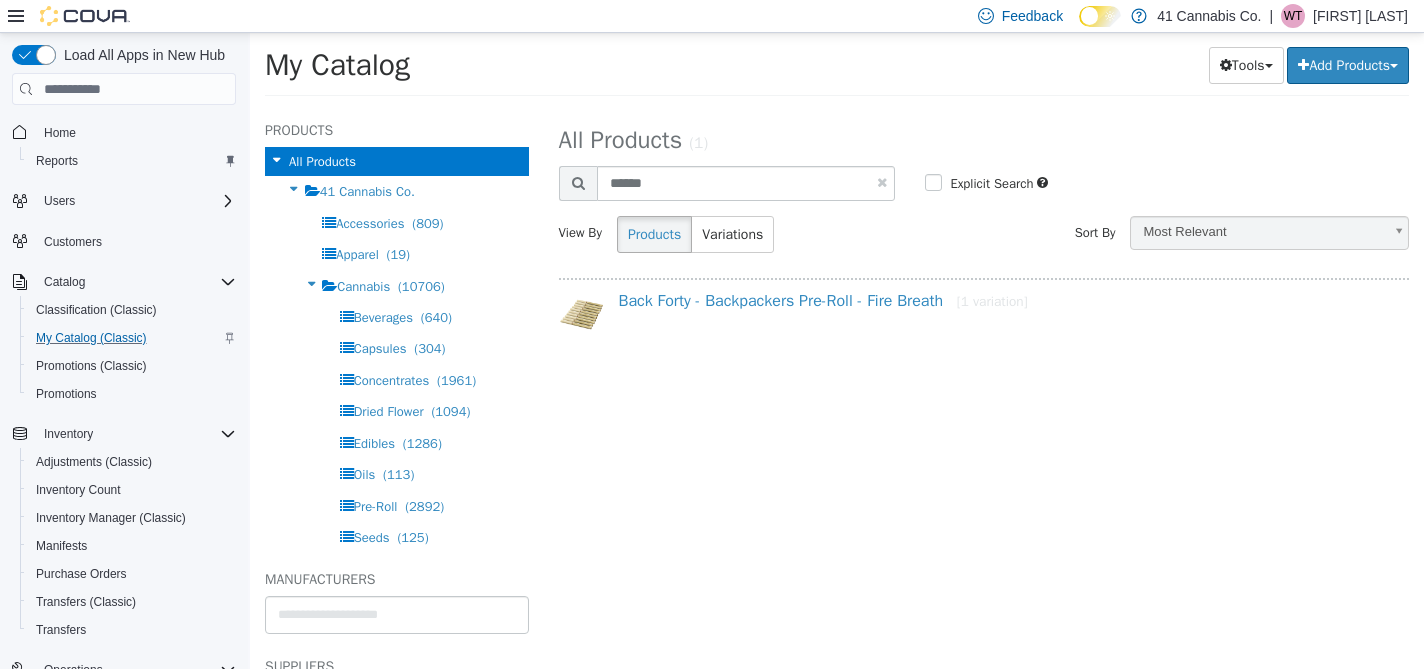 select on "**********" 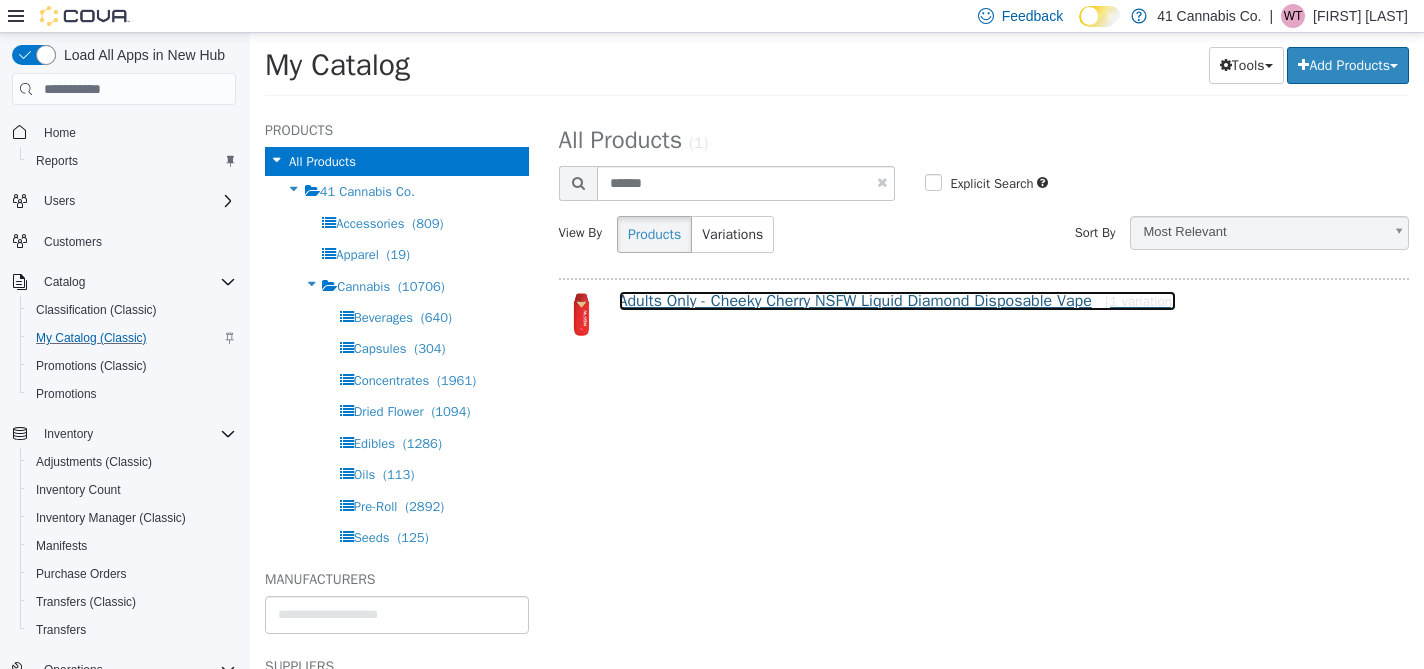 click on "Adults Only - Cheeky Cherry NSFW Liquid Diamond Disposable Vape
[1 variation]" at bounding box center [898, 301] 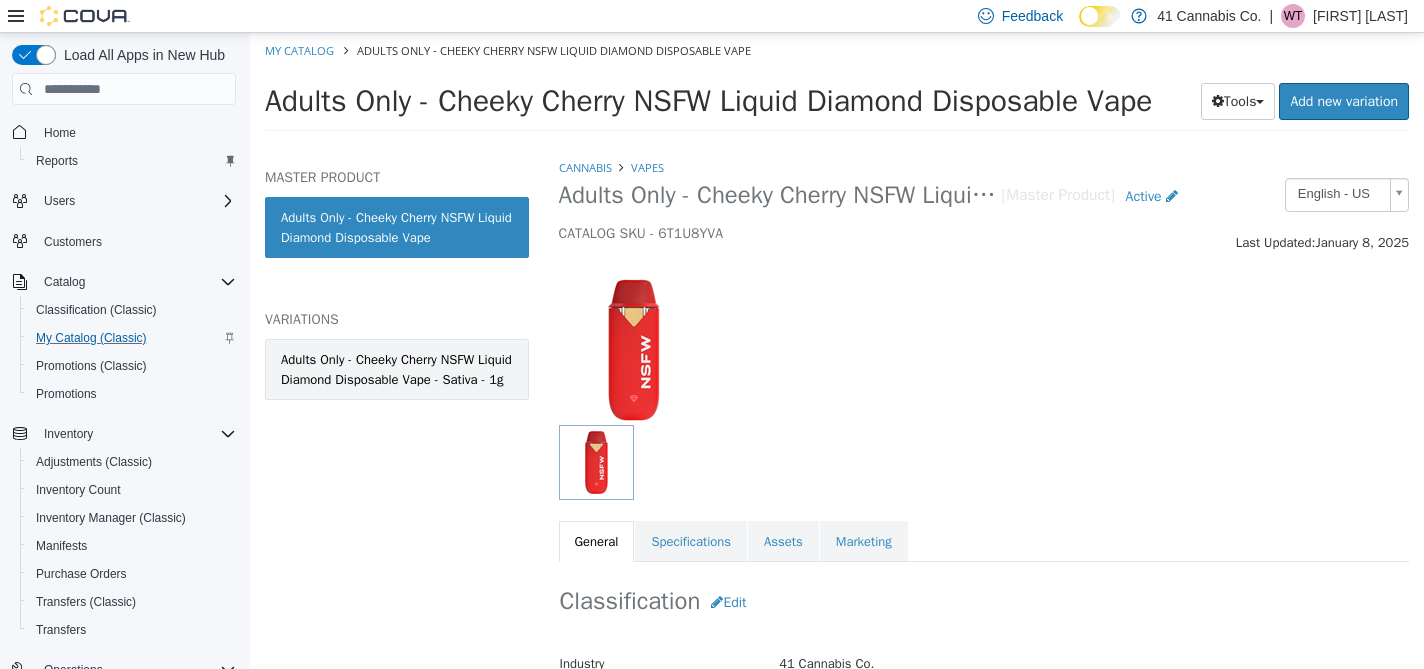 click on "Adults Only - Cheeky Cherry NSFW Liquid Diamond Disposable Vape - Sativa - 1g" at bounding box center (397, 369) 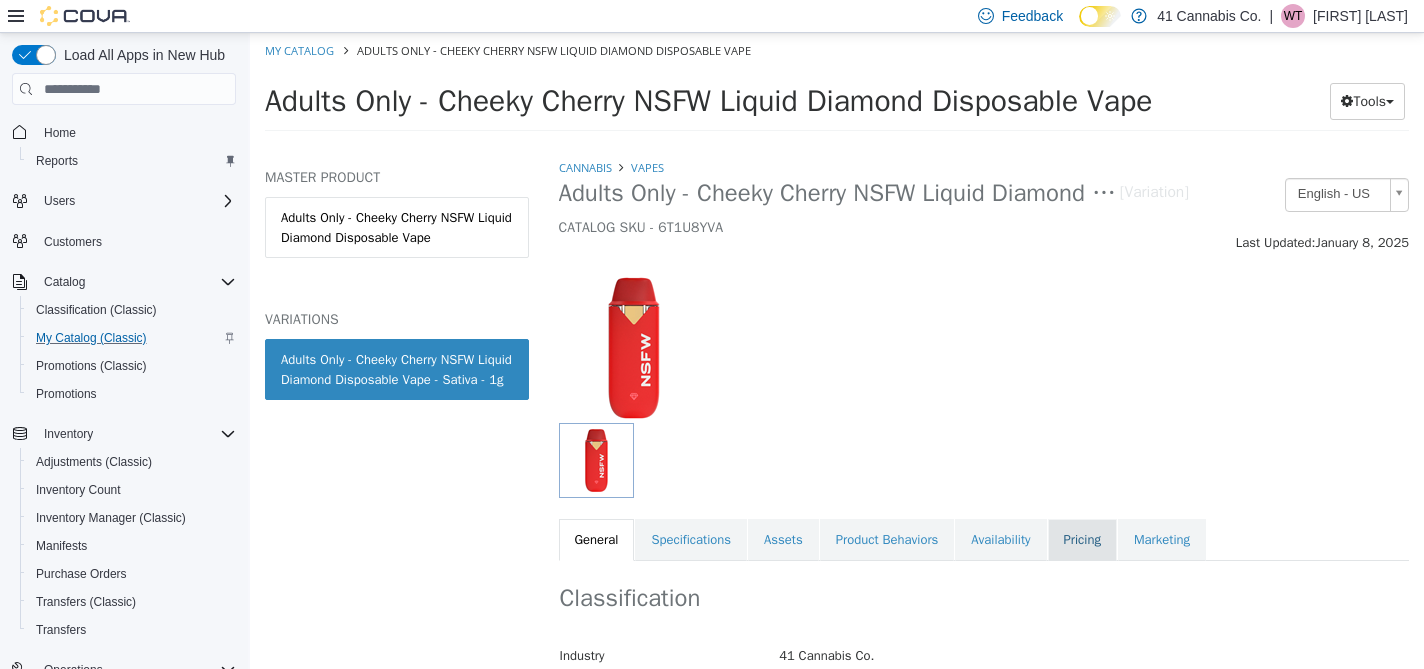 click on "Pricing" at bounding box center [1082, 540] 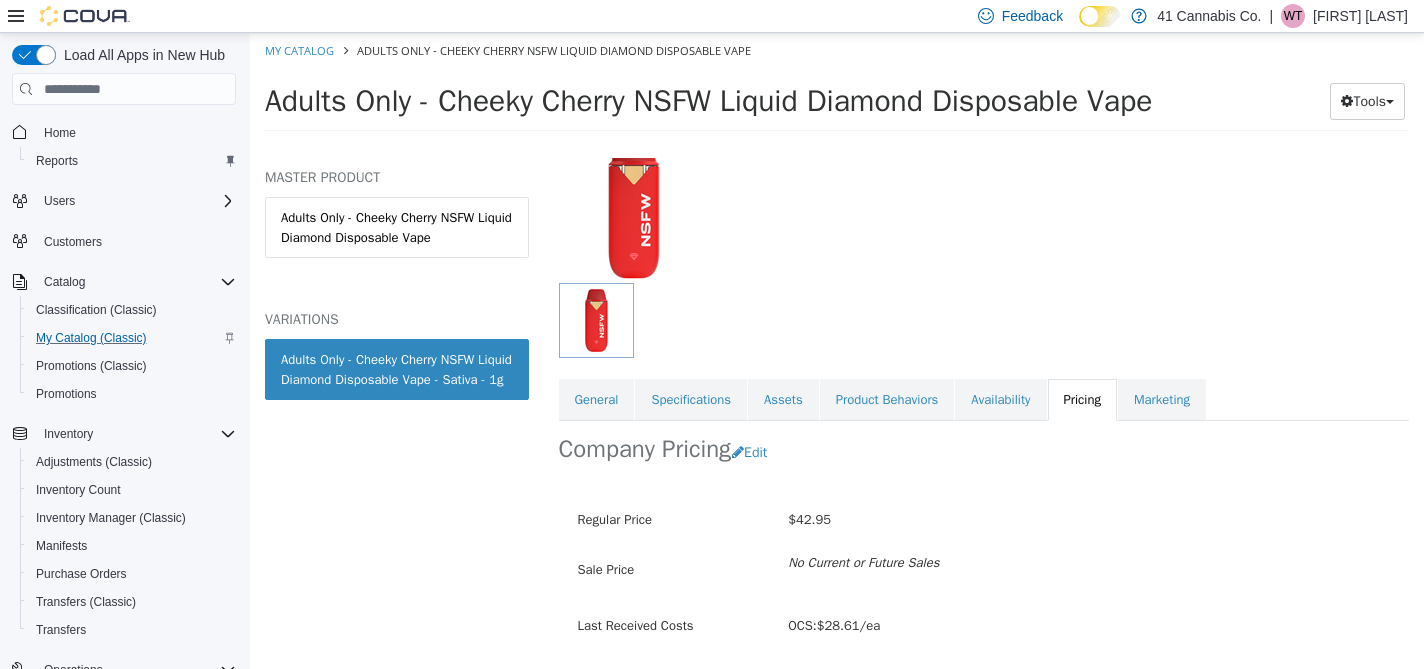 scroll, scrollTop: 204, scrollLeft: 0, axis: vertical 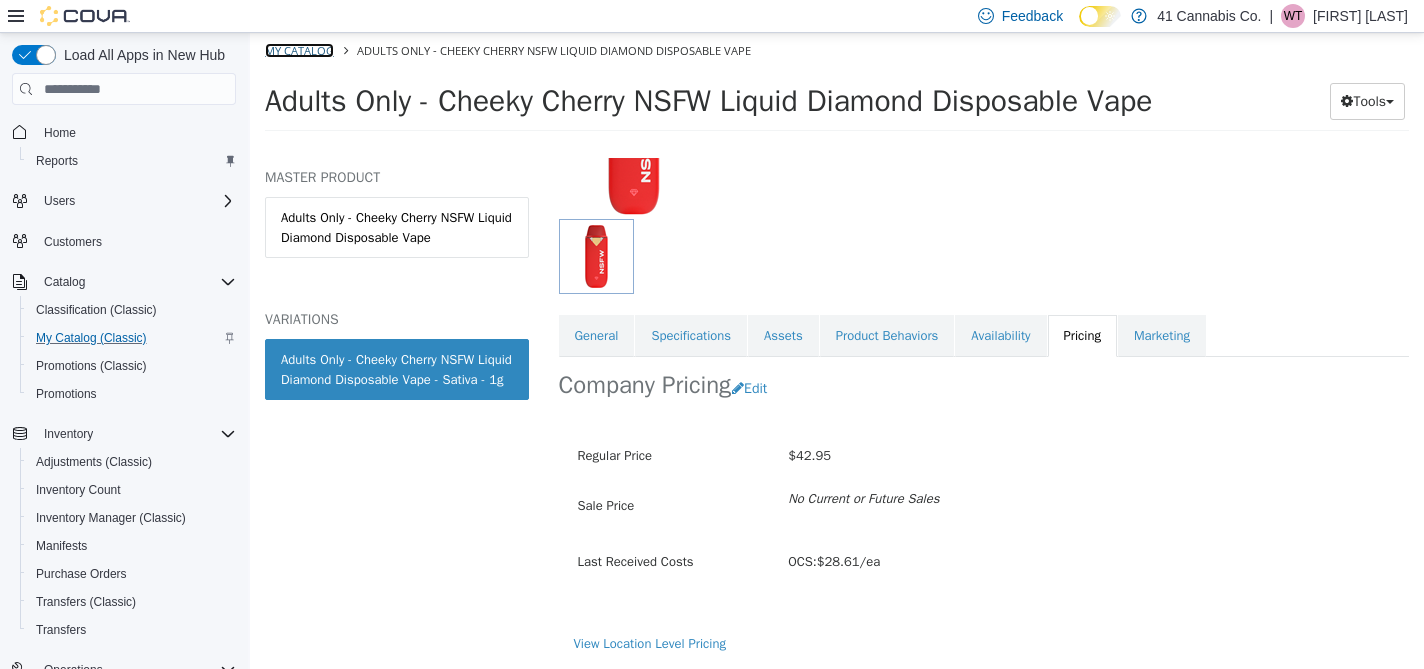 click on "My Catalog" at bounding box center (299, 50) 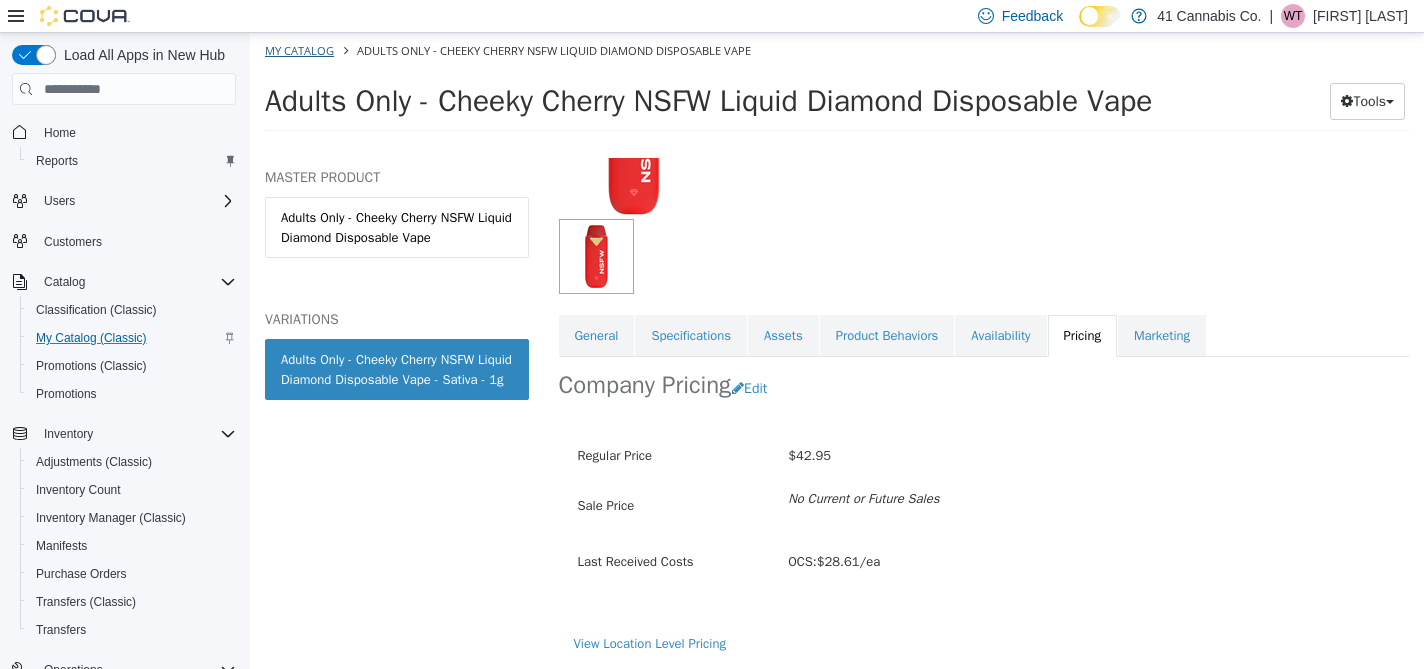 select on "**********" 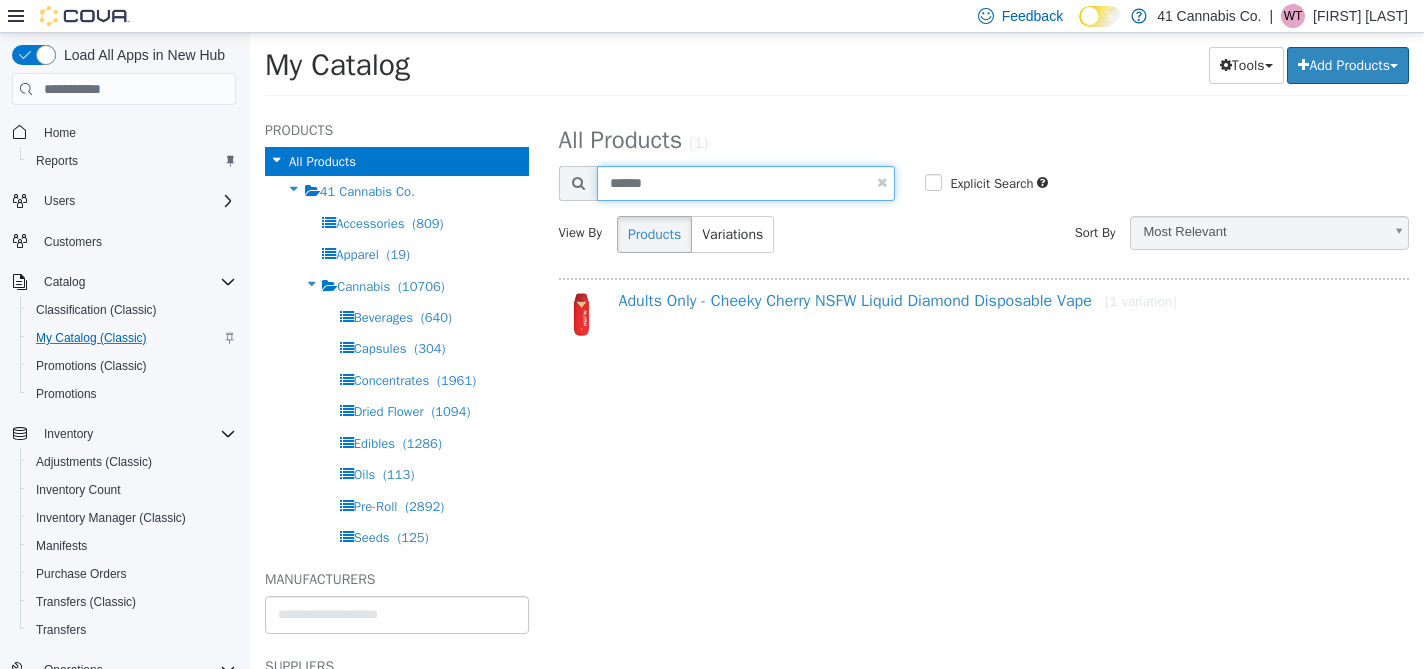 drag, startPoint x: 686, startPoint y: 184, endPoint x: 584, endPoint y: 184, distance: 102 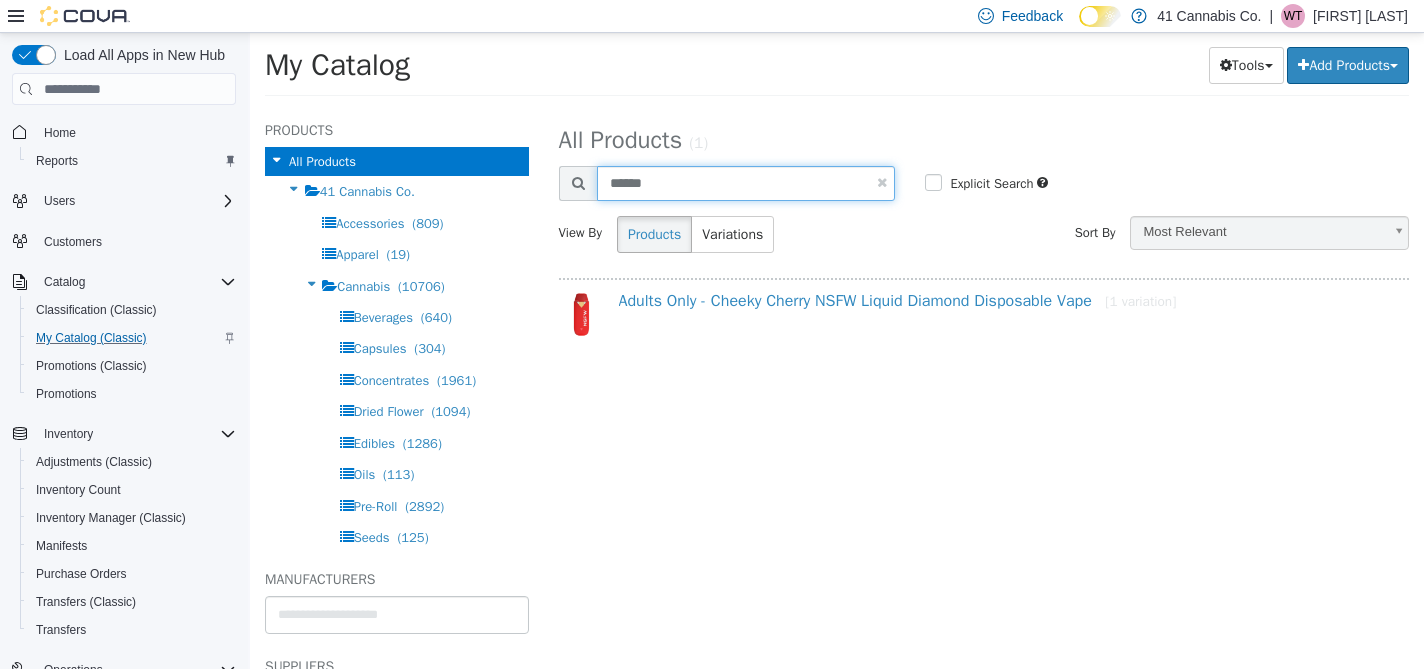 type on "******" 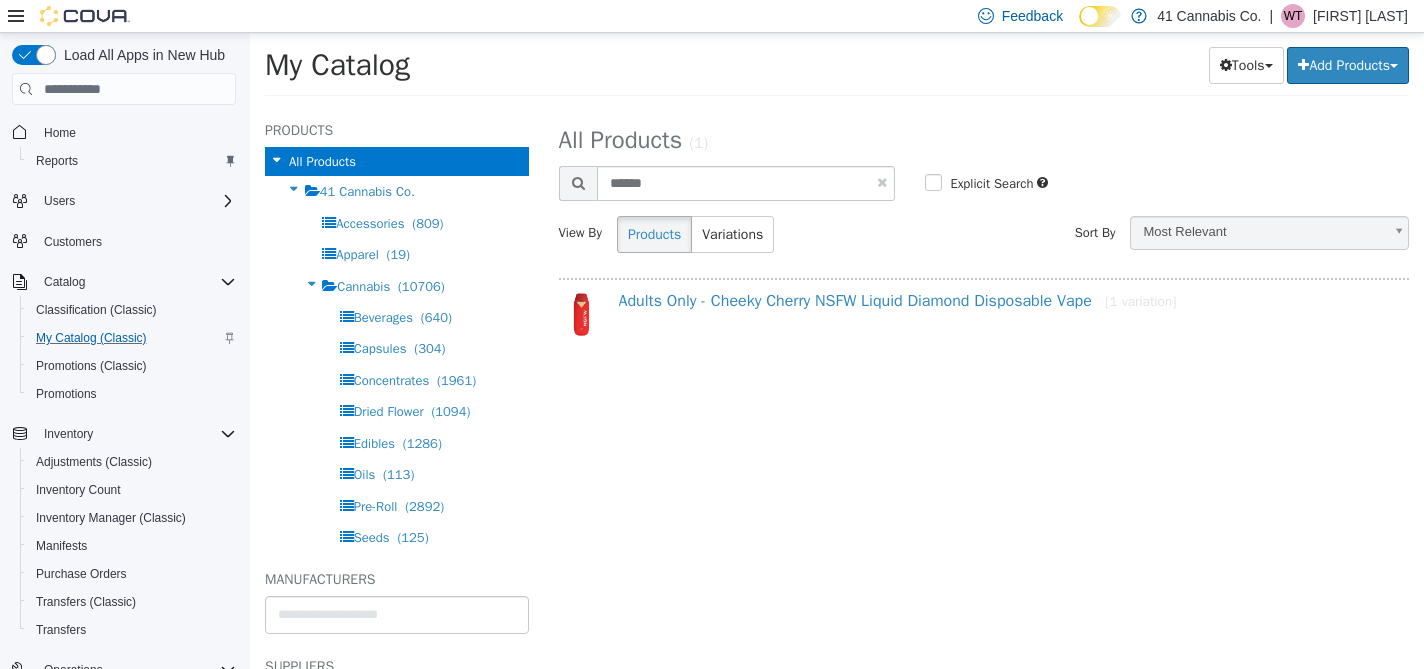 select on "**********" 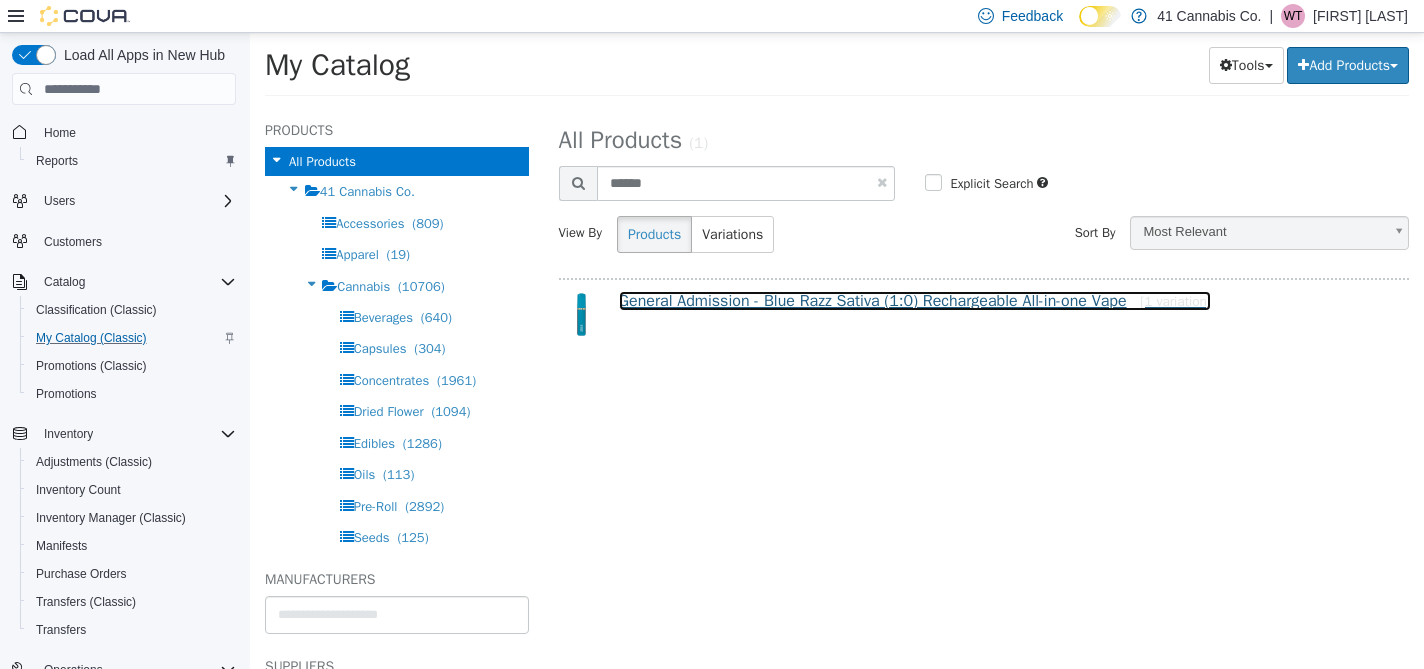 click on "General Admission - Blue Razz Sativa (1:0) Rechargeable All-in-one Vape
[1 variation]" at bounding box center [915, 301] 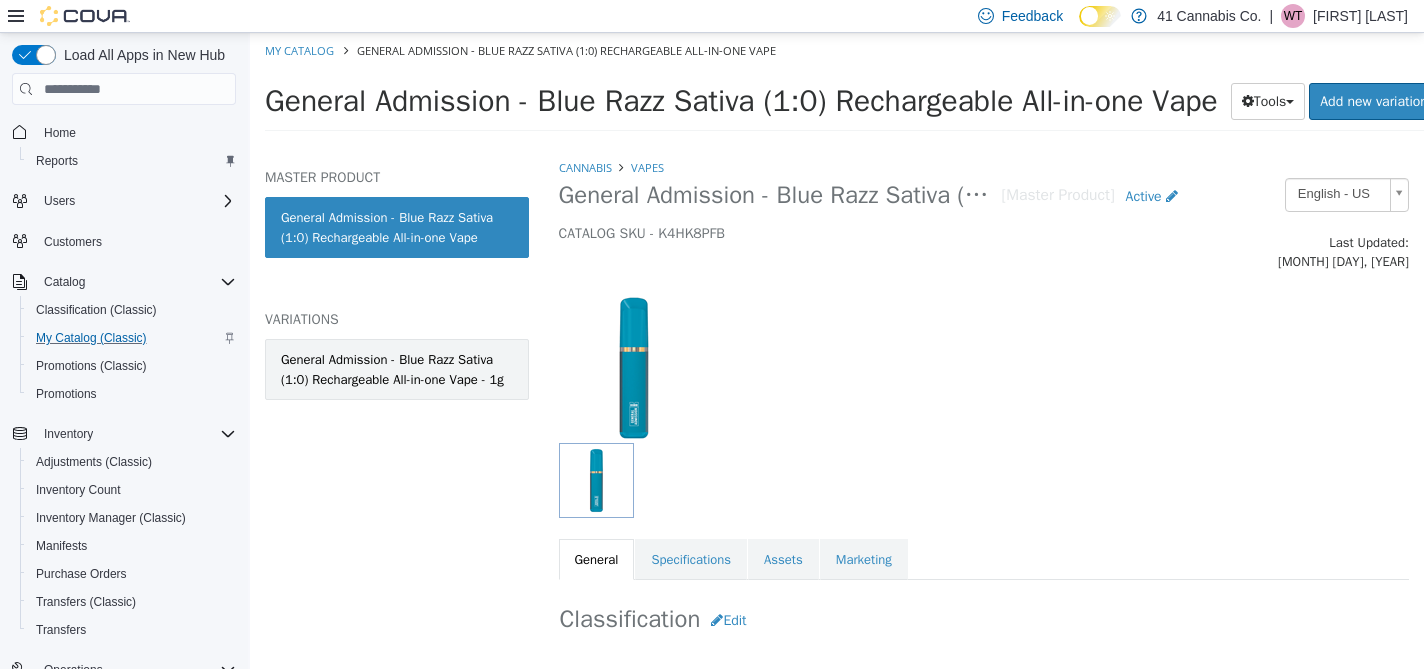 click on "General Admission - Blue Razz Sativa (1:0) Rechargeable All-in-one Vape - 1g" at bounding box center [397, 369] 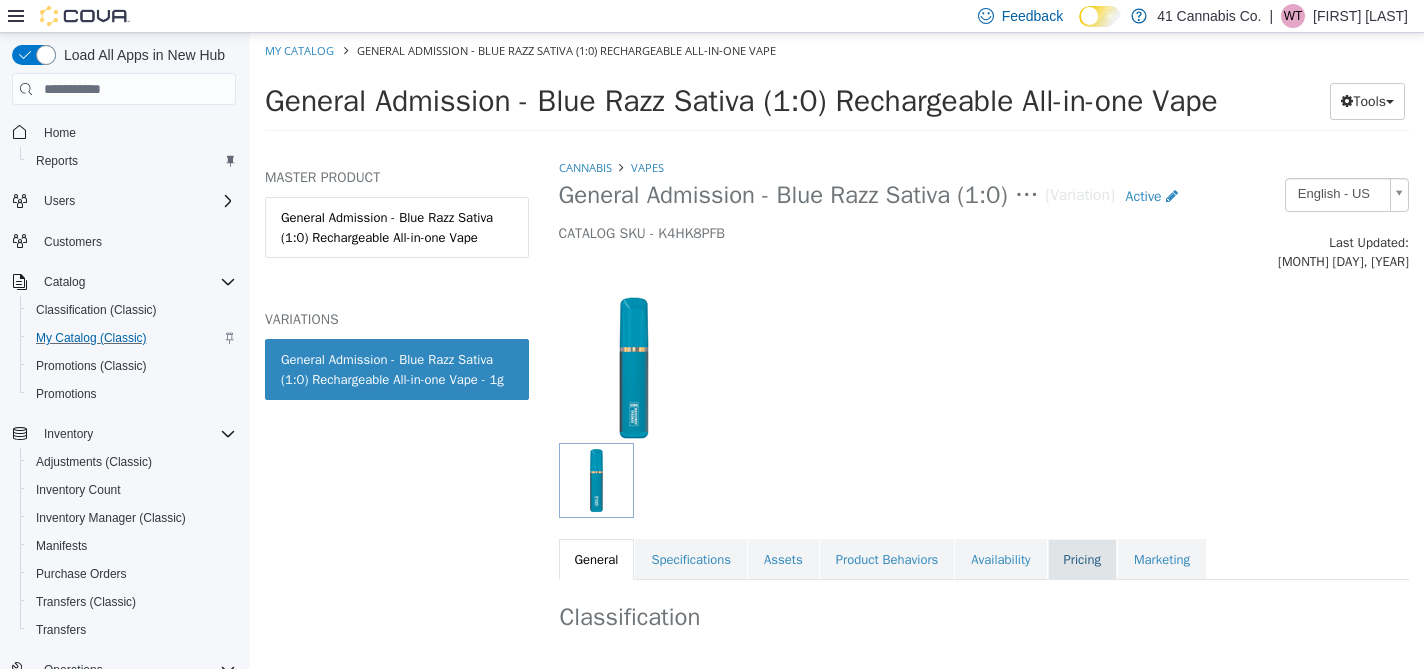 click on "Pricing" at bounding box center [1082, 560] 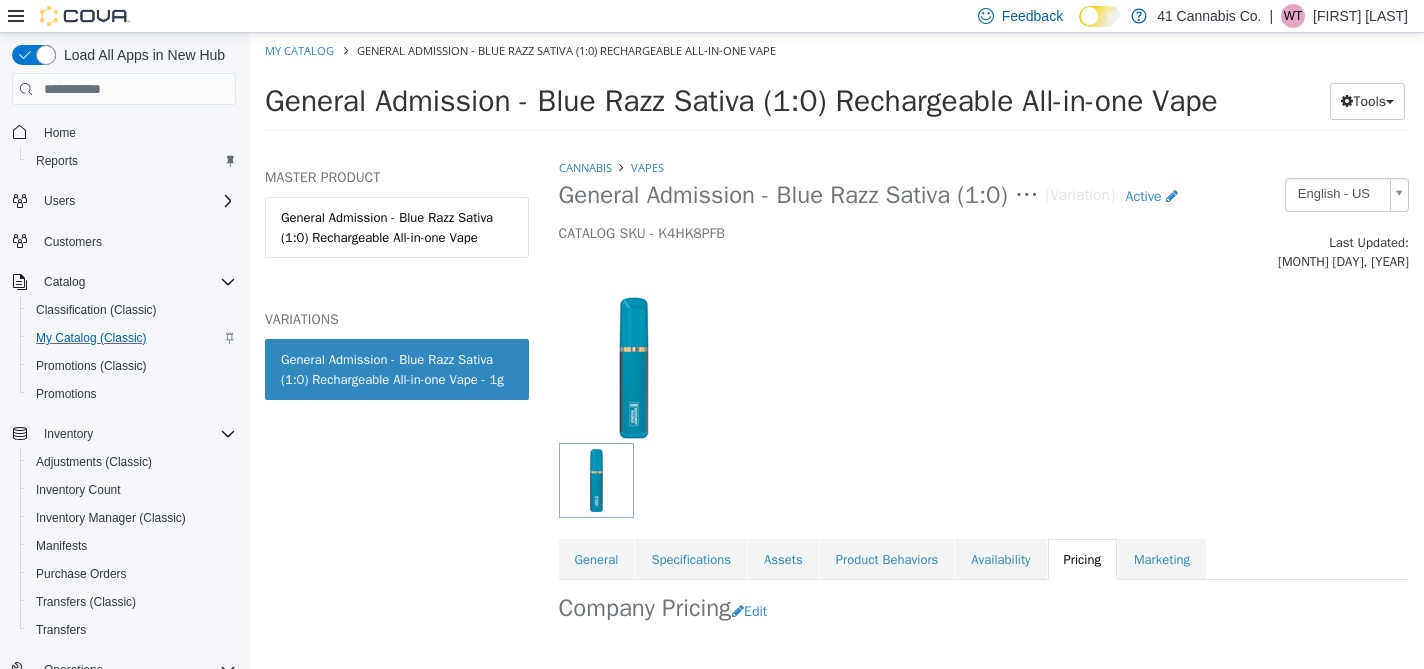 scroll, scrollTop: 1, scrollLeft: 0, axis: vertical 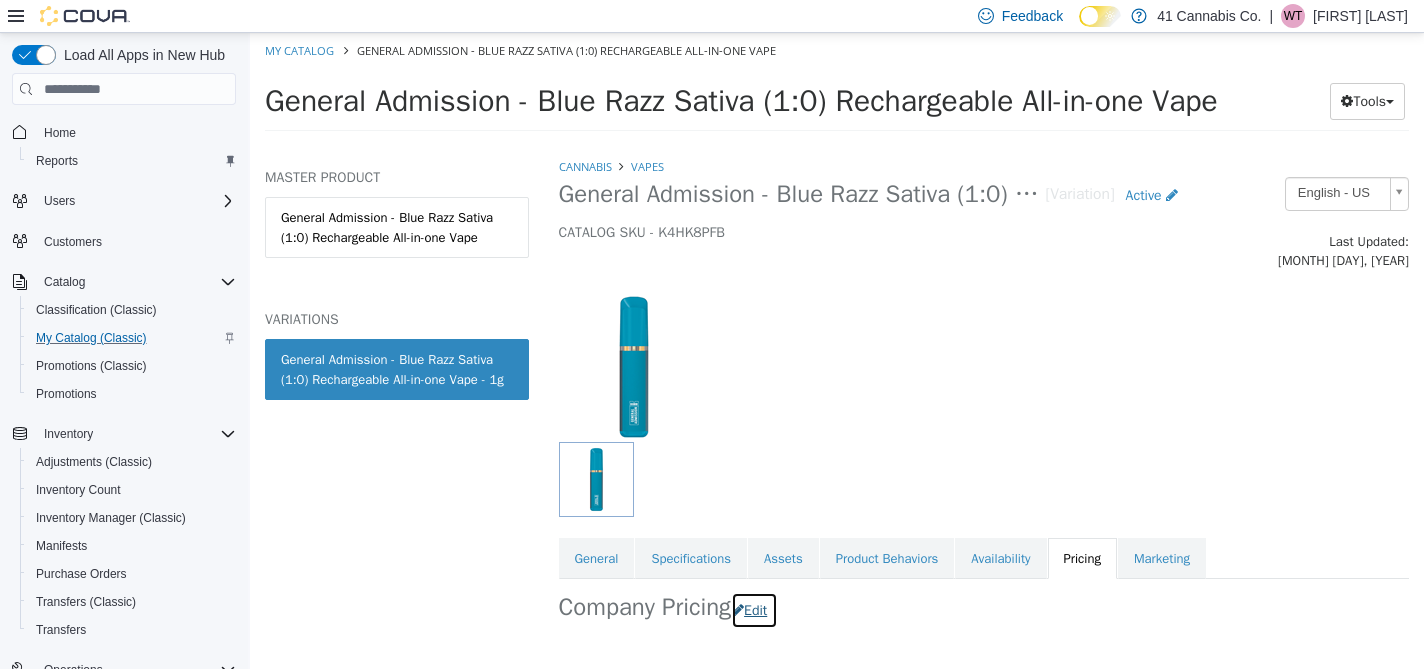 click on "Edit" at bounding box center (754, 610) 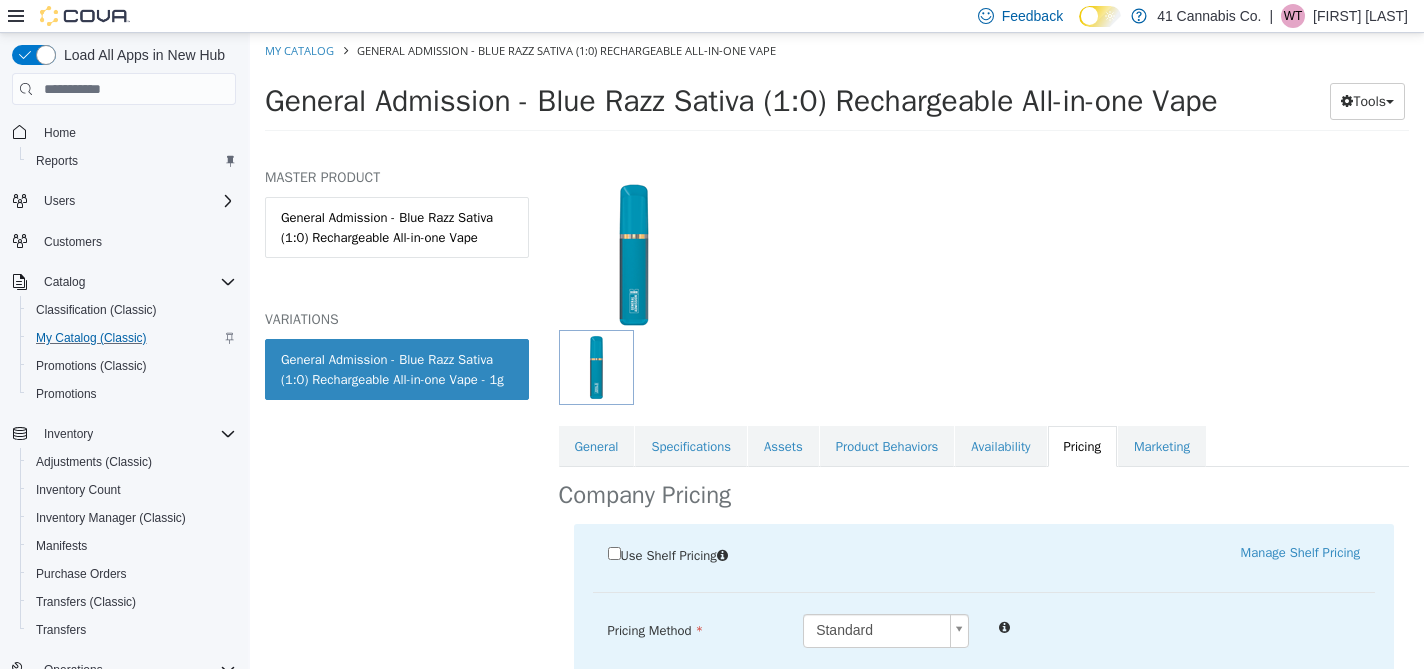 scroll, scrollTop: 194, scrollLeft: 0, axis: vertical 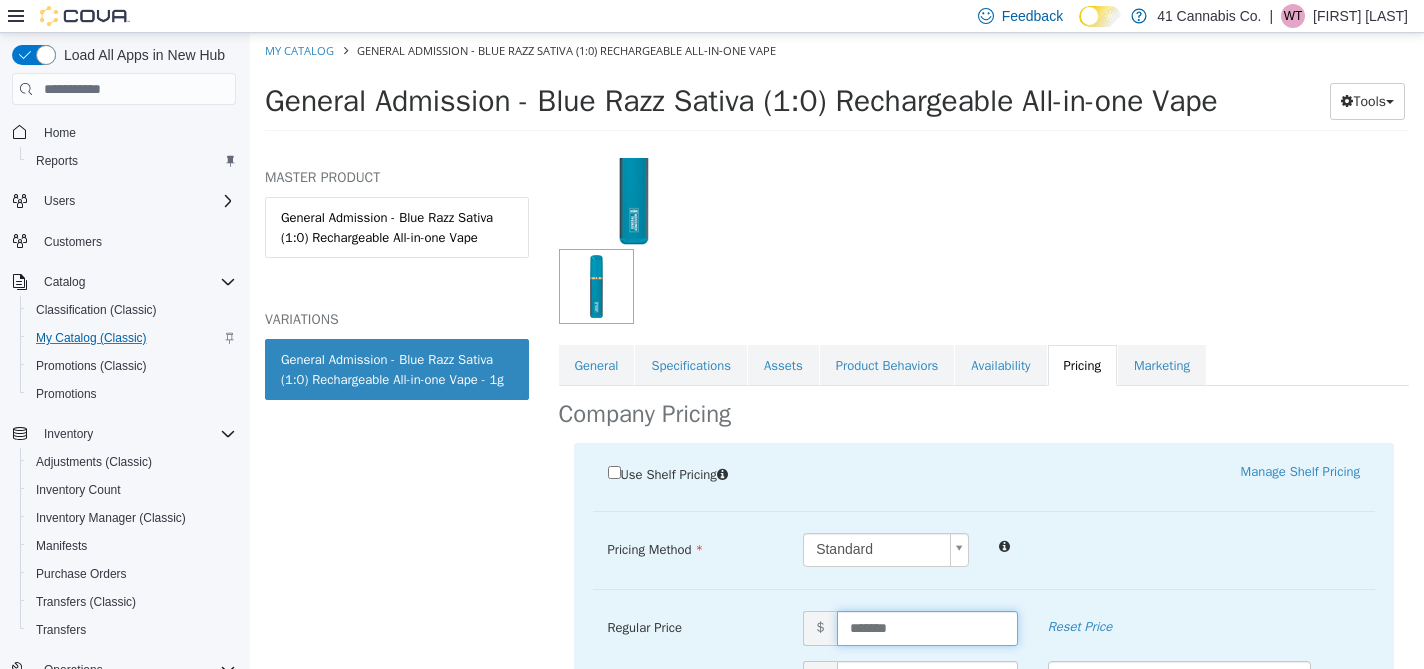 drag, startPoint x: 929, startPoint y: 606, endPoint x: 841, endPoint y: 607, distance: 88.005684 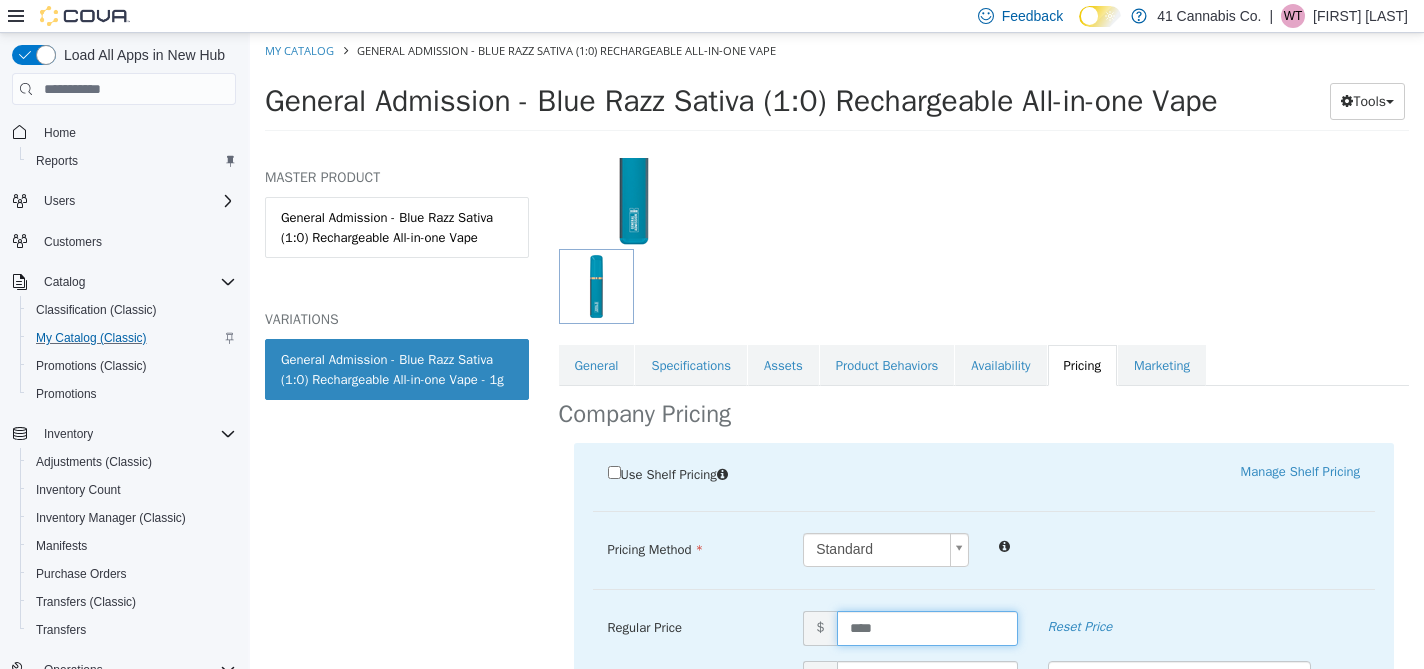 type on "*****" 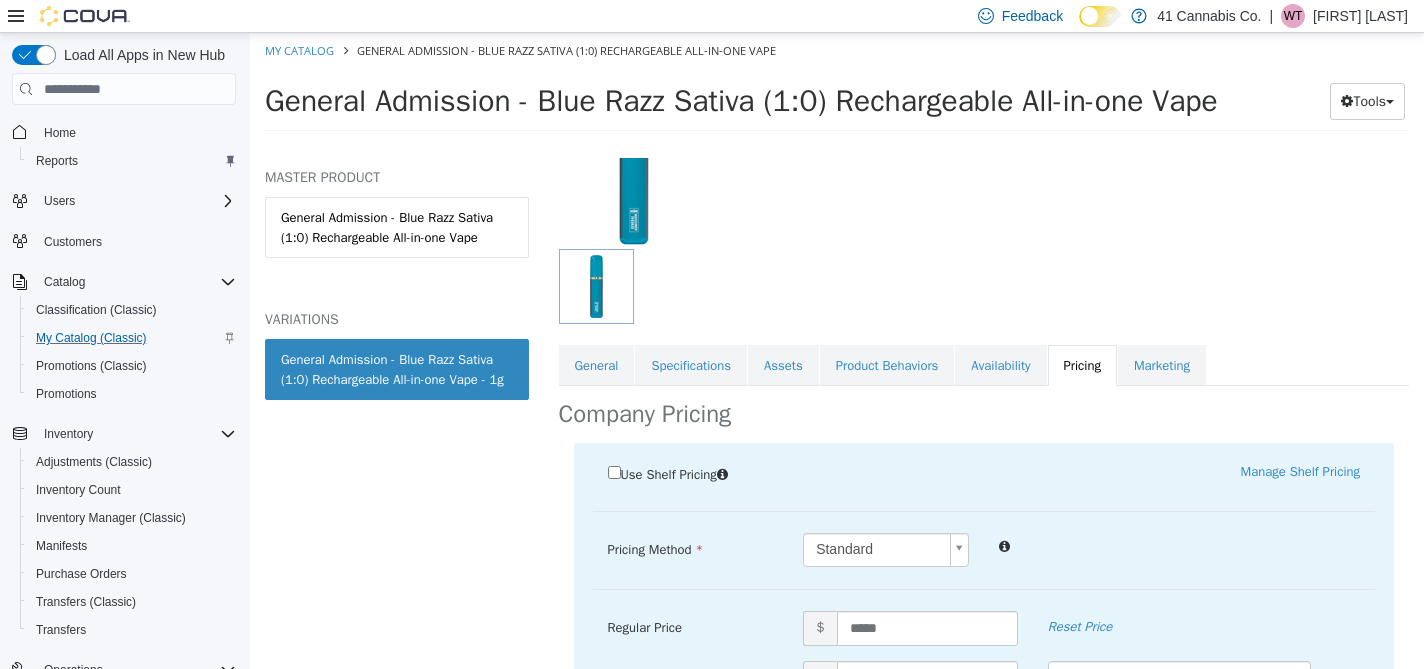 click on "Pricing Method     Standard                             * Regular Price $ ***** Reset Price Sale Price $ Select Date     (UTC-4) [CITY]                                Add Sale" at bounding box center (984, 561) 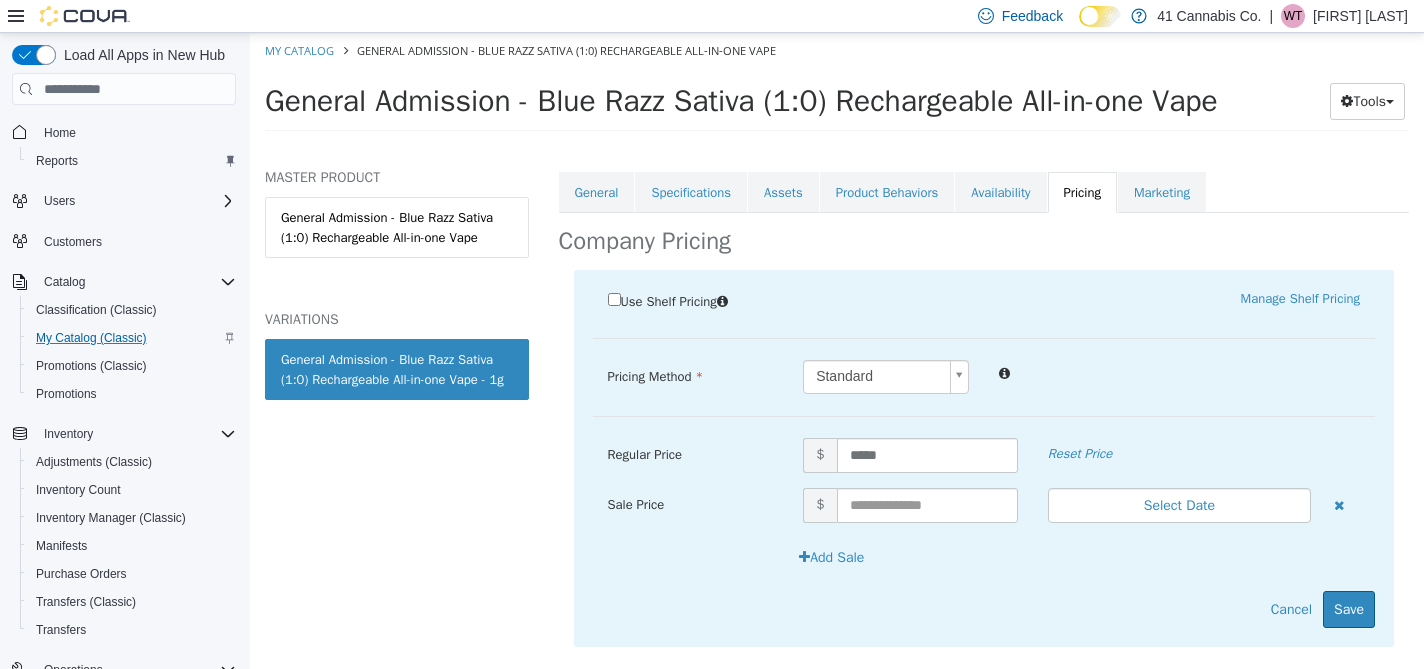 scroll, scrollTop: 382, scrollLeft: 0, axis: vertical 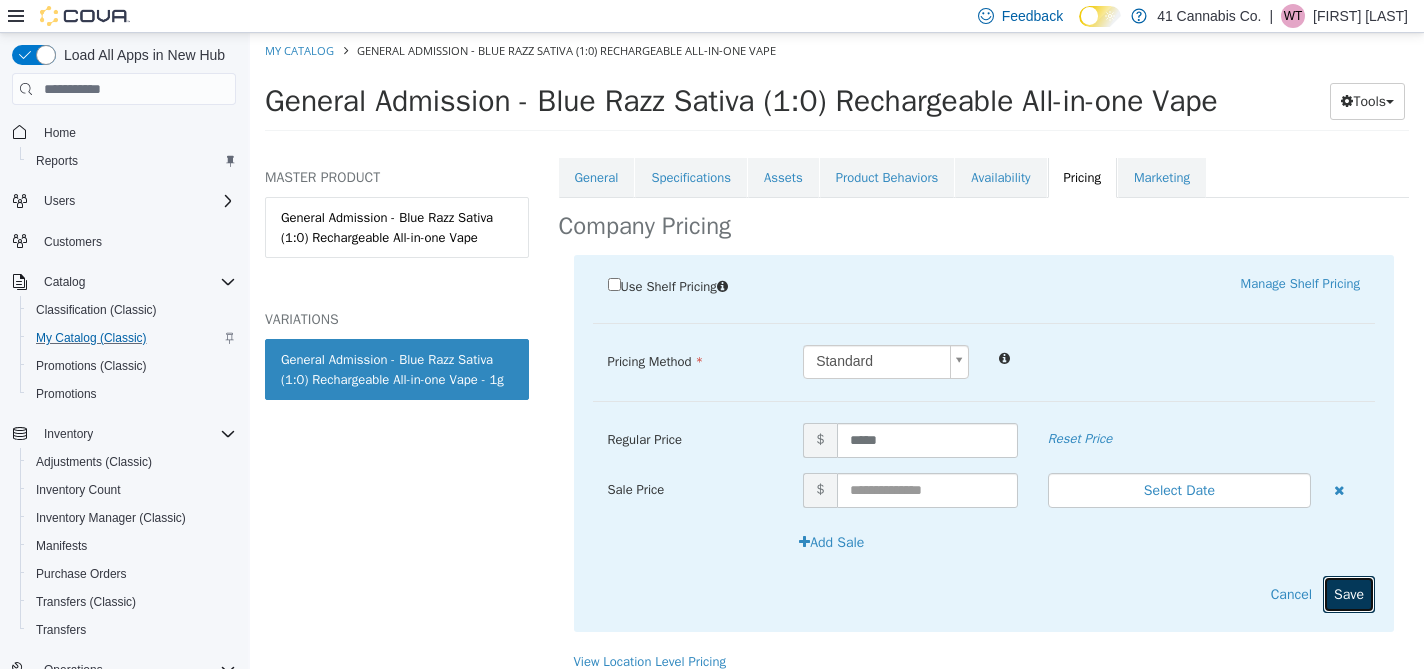 click on "Save" at bounding box center (1349, 594) 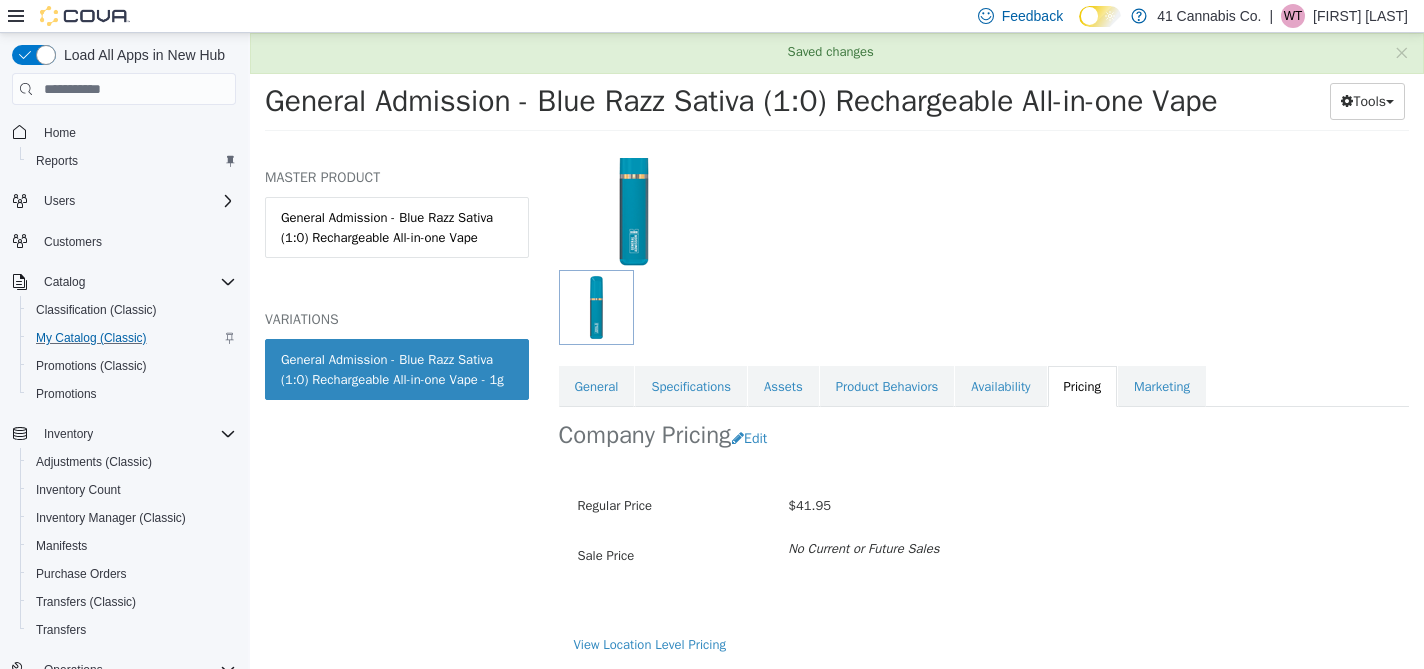 scroll, scrollTop: 156, scrollLeft: 0, axis: vertical 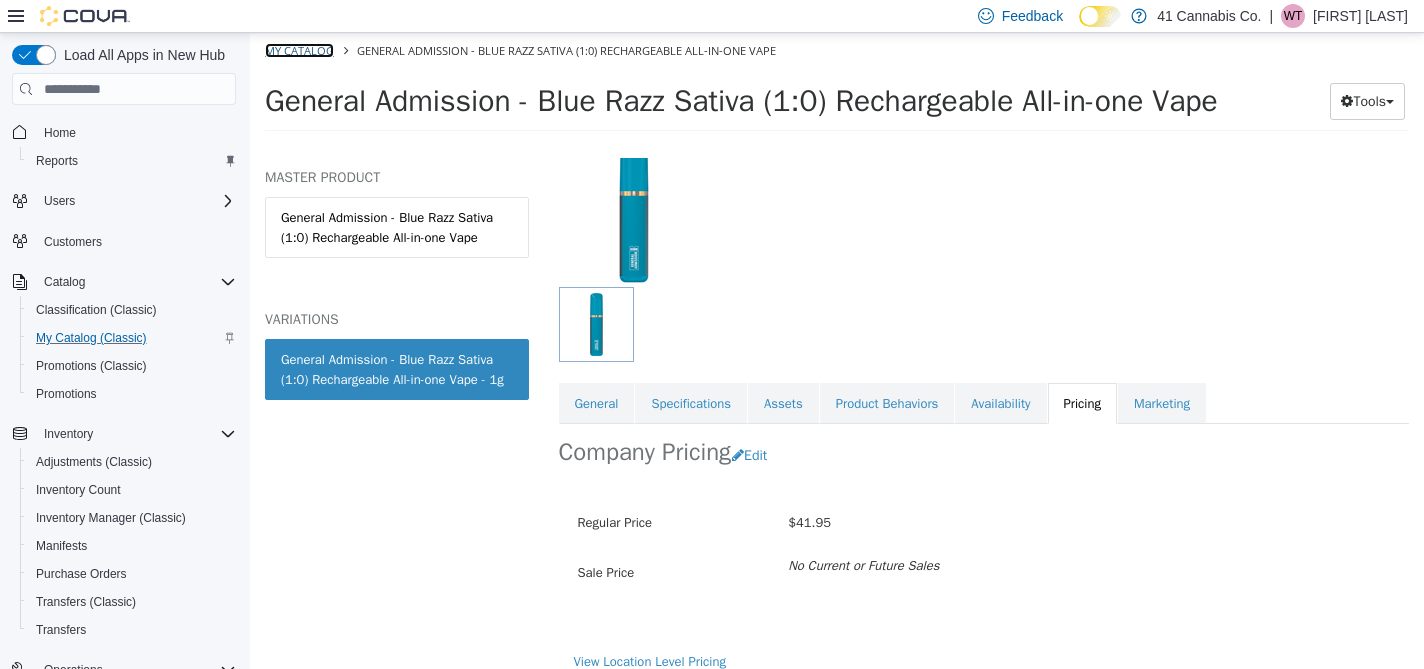 click on "My Catalog" at bounding box center [299, 50] 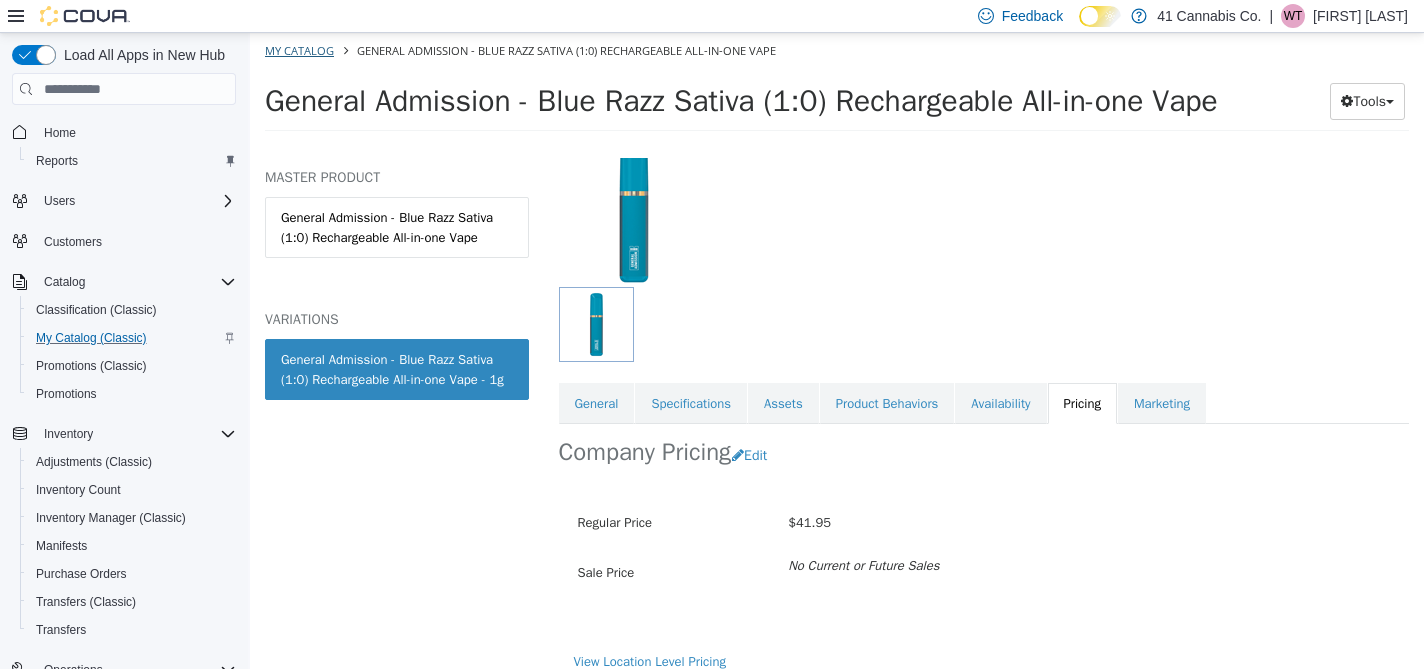 select on "**********" 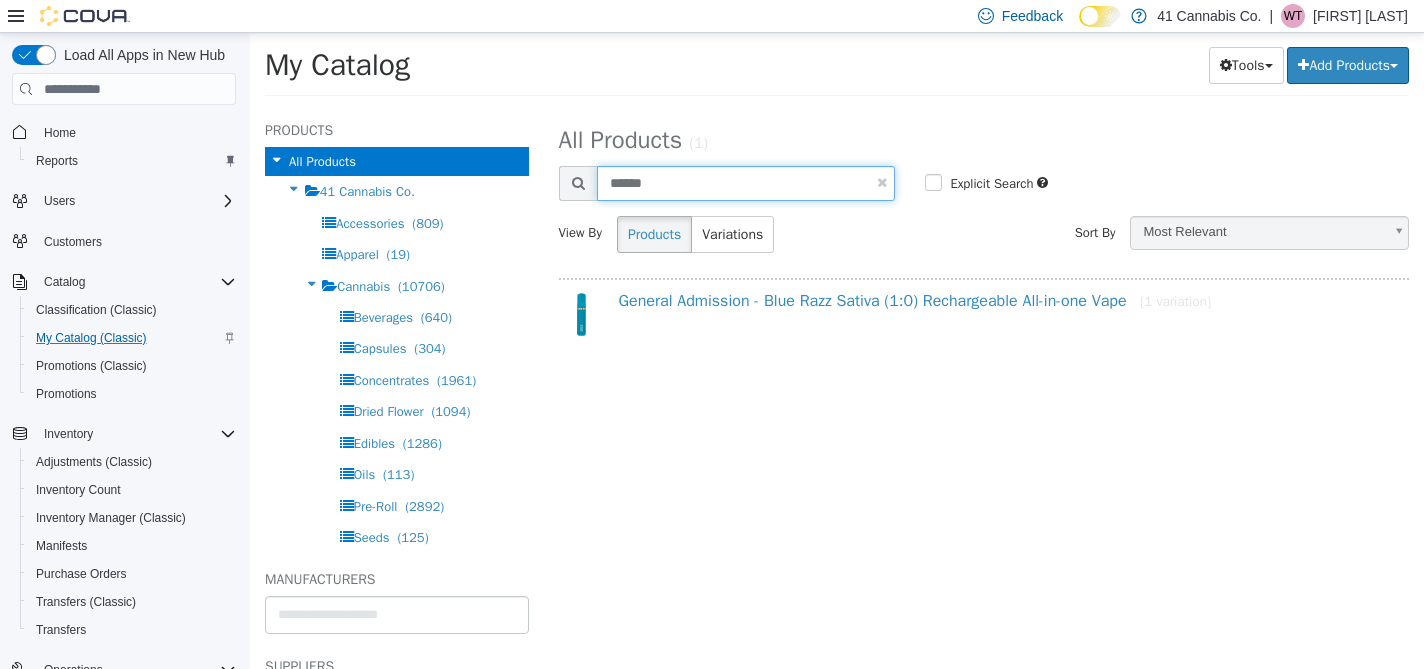 drag, startPoint x: 697, startPoint y: 181, endPoint x: 596, endPoint y: 180, distance: 101.00495 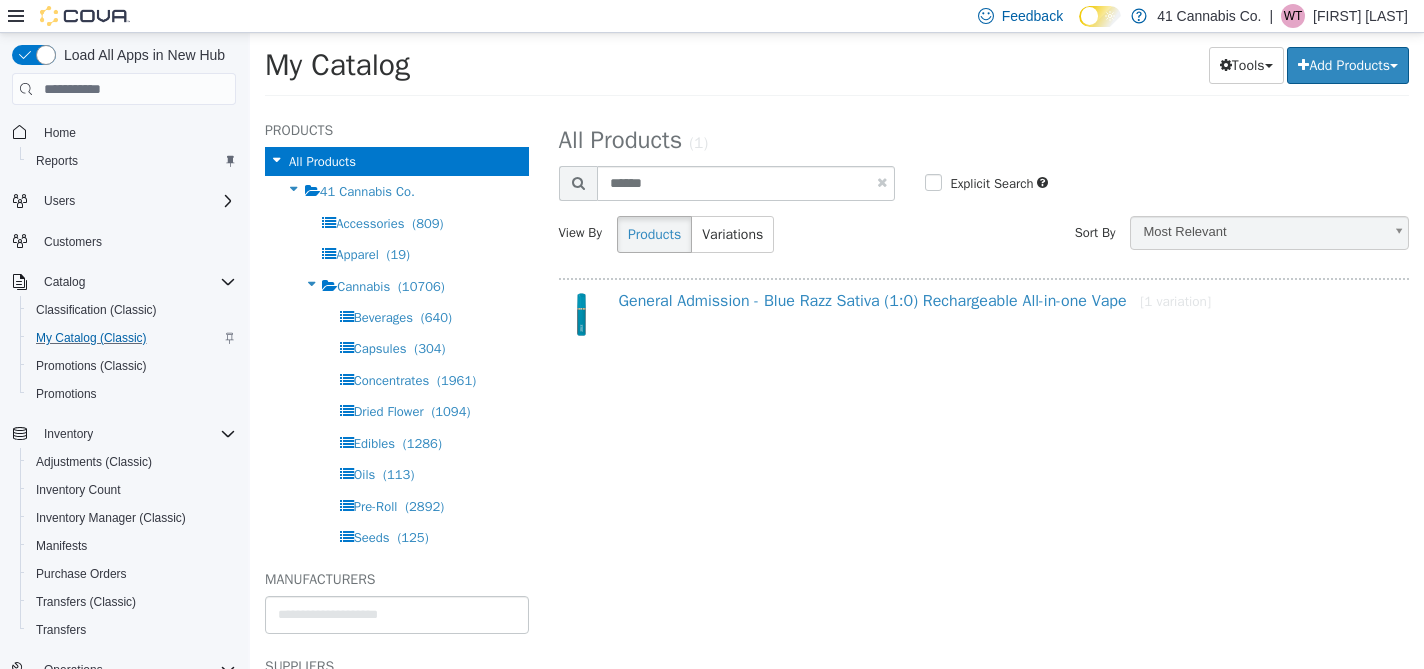 select on "**********" 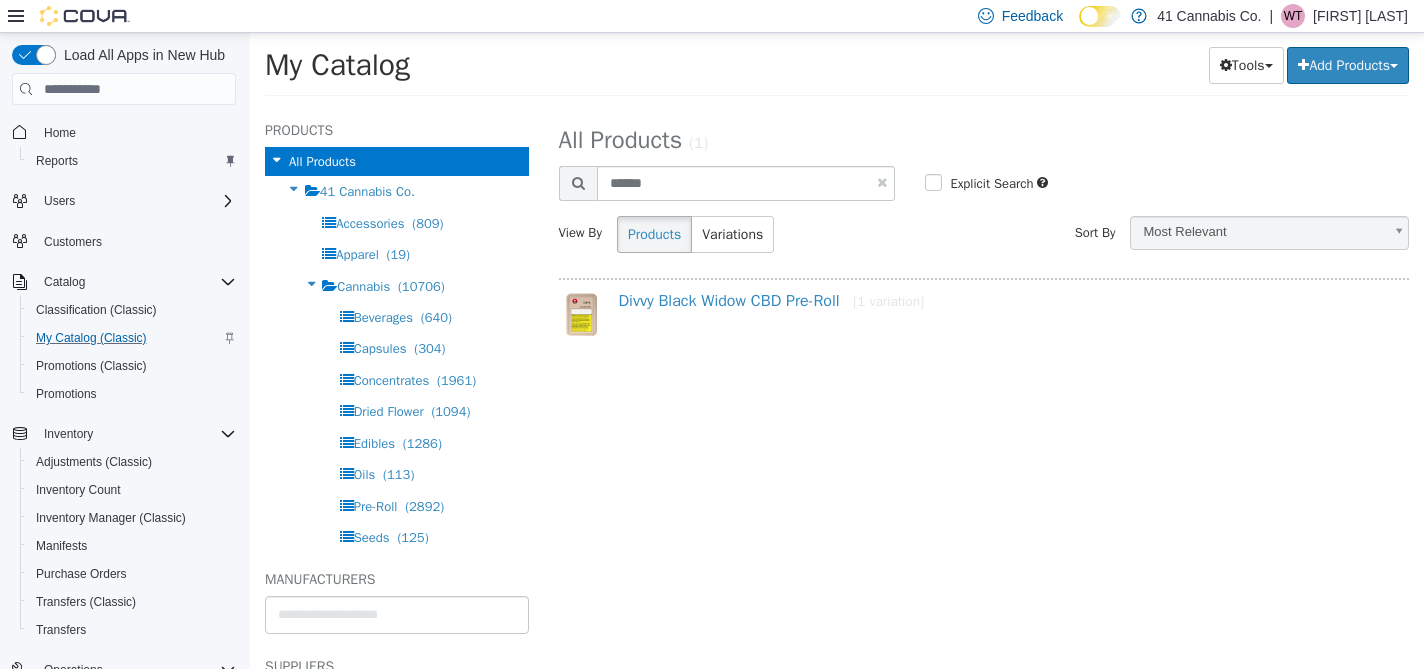 click on "Divvy Black Widow CBD Pre-Roll
[1 variation]" at bounding box center [1007, 305] 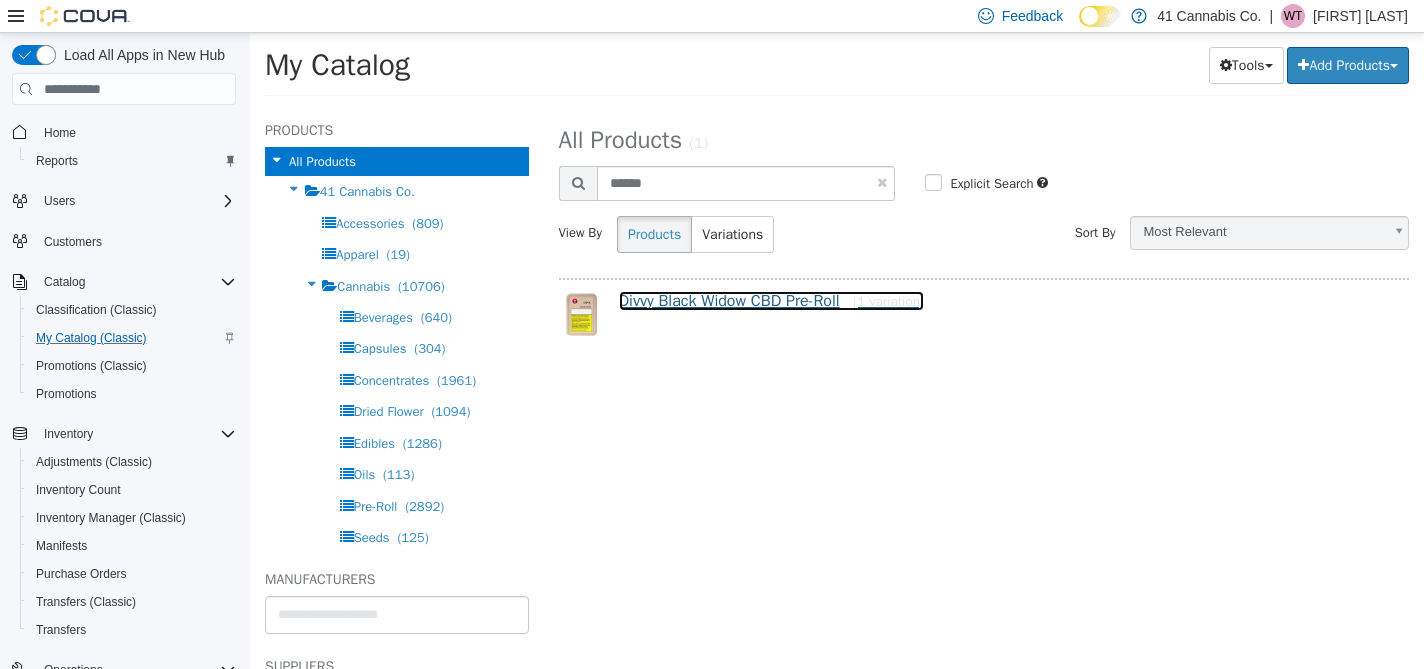 click on "Divvy Black Widow CBD Pre-Roll
[1 variation]" at bounding box center (772, 301) 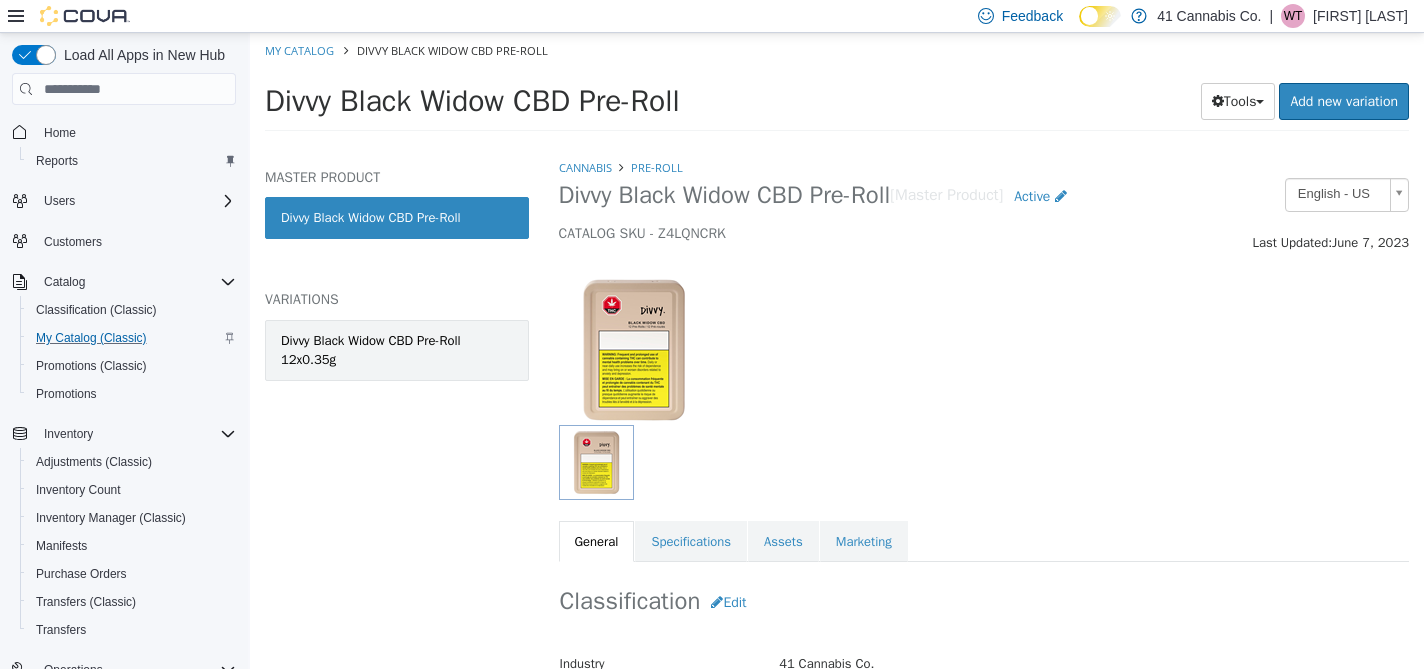 click on "Divvy Black Widow CBD Pre-Roll 12x0.35g" at bounding box center (397, 350) 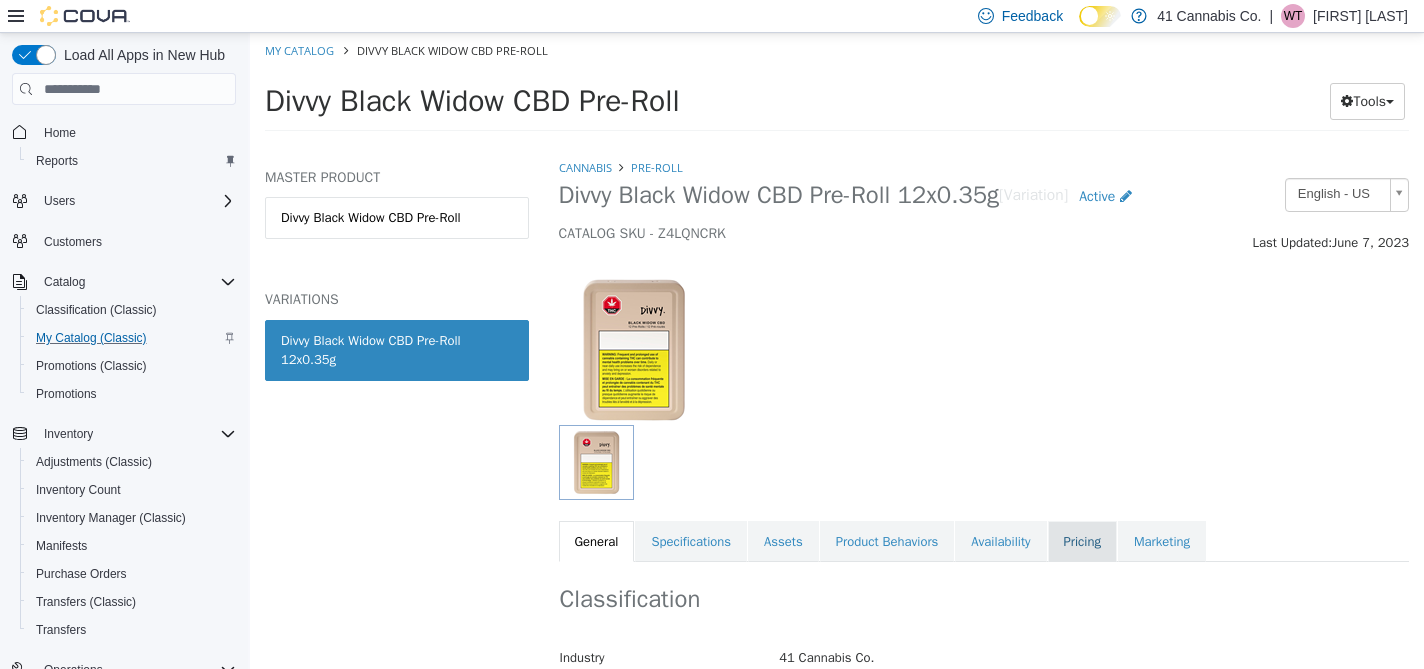 click on "Pricing" at bounding box center (1082, 542) 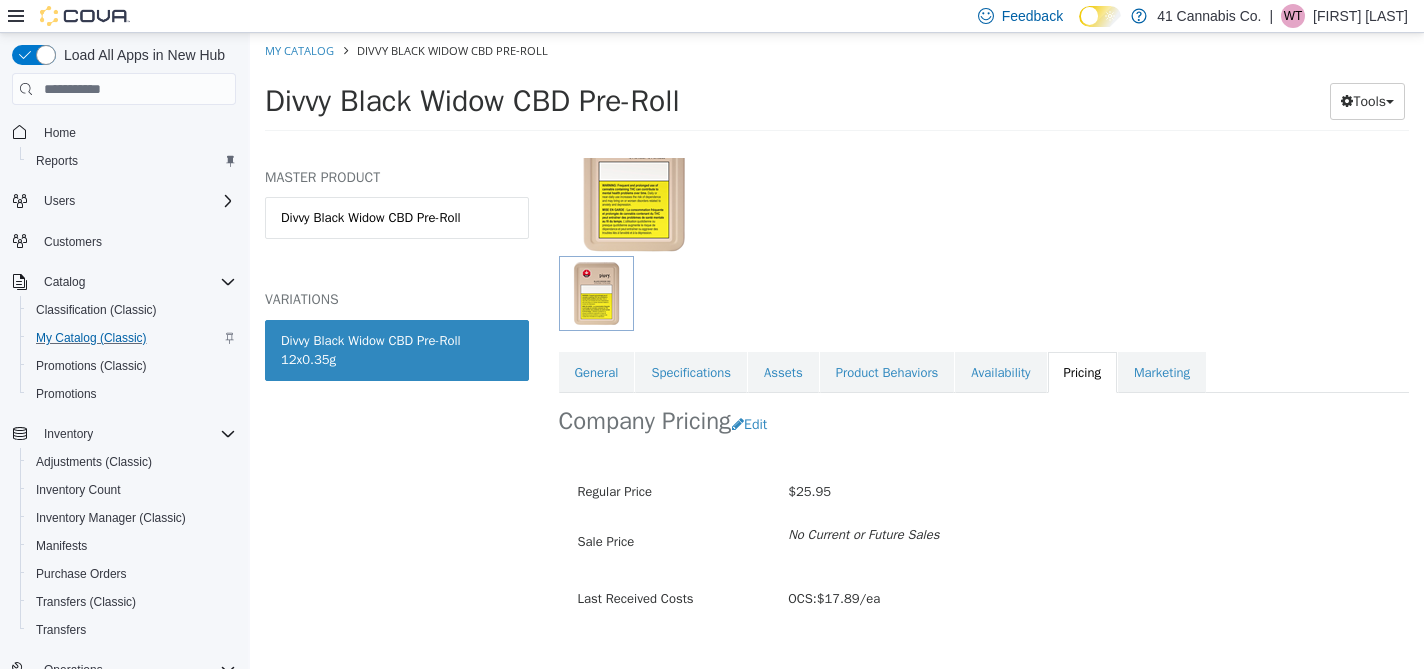 scroll, scrollTop: 206, scrollLeft: 0, axis: vertical 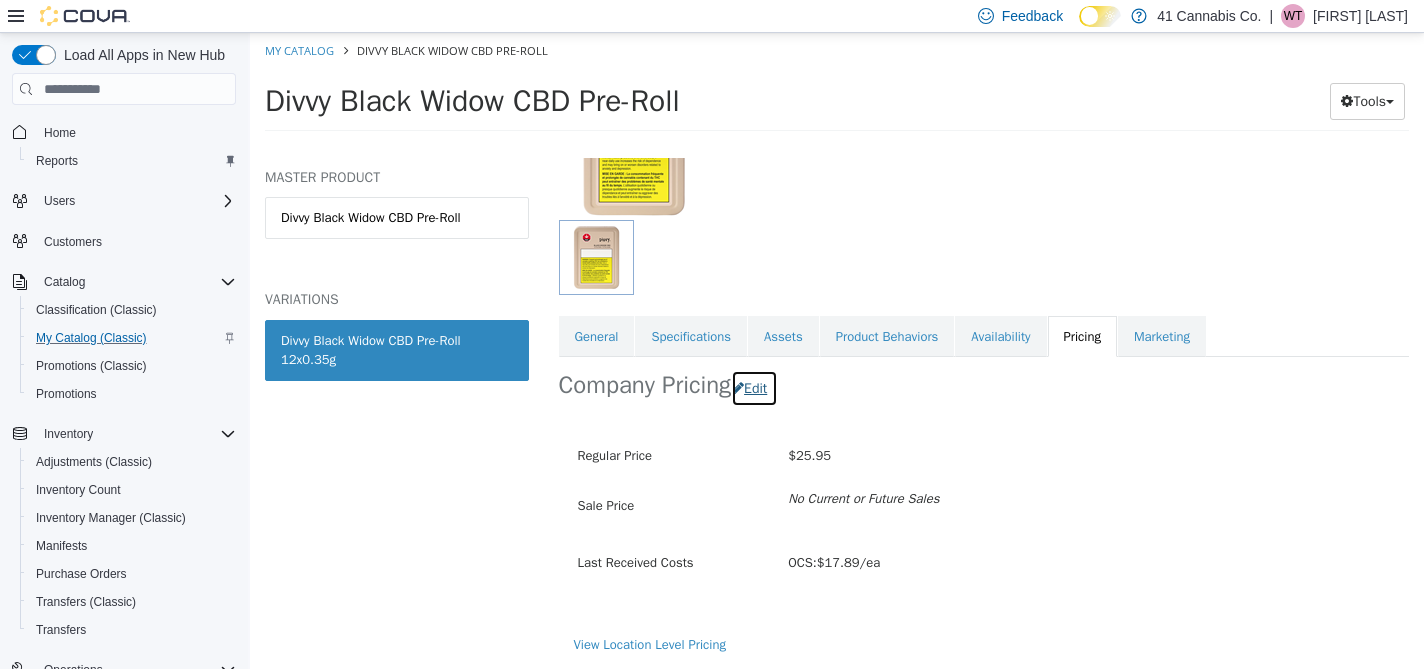 click on "Edit" at bounding box center [754, 388] 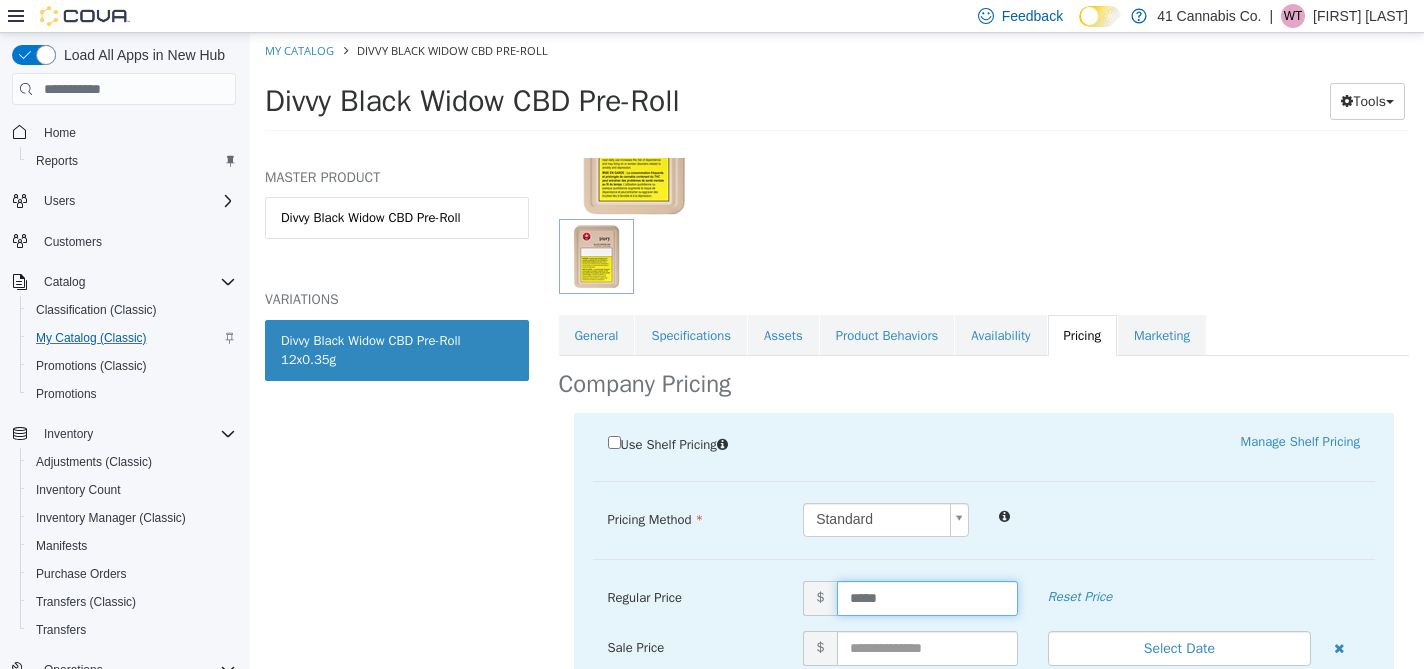 click on "*****" at bounding box center (927, 598) 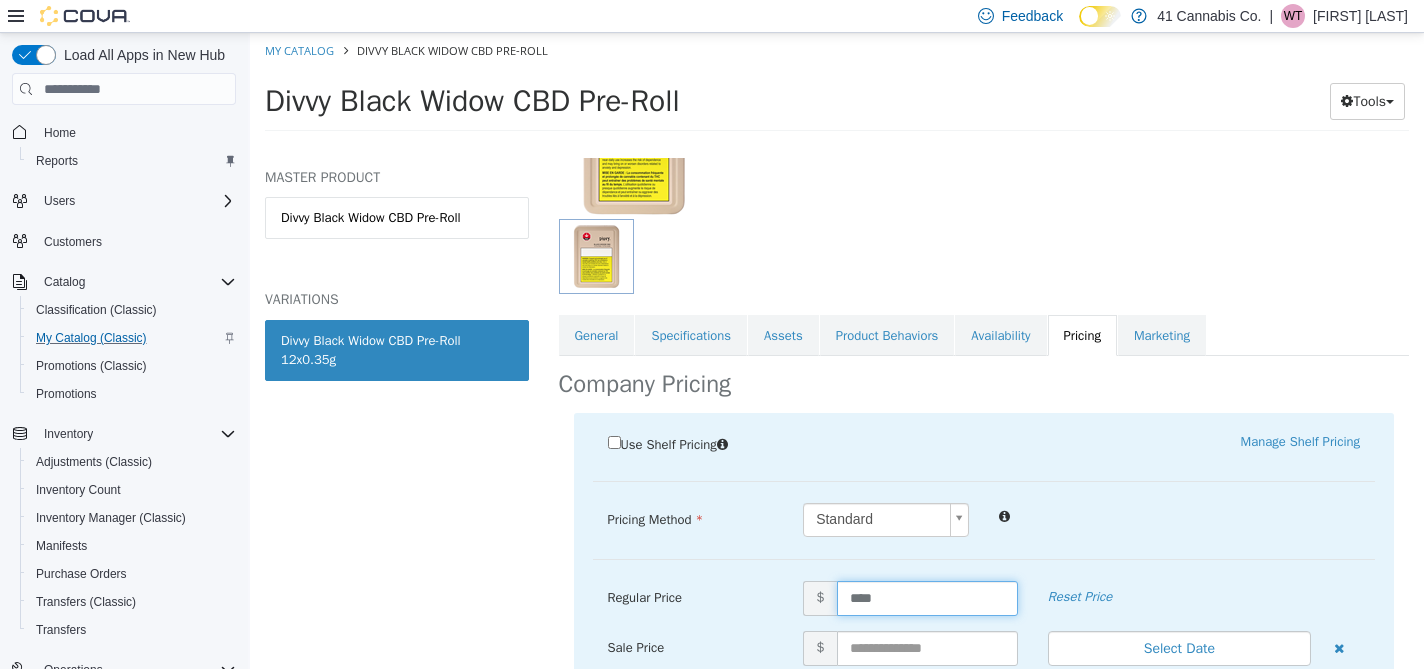 type on "*****" 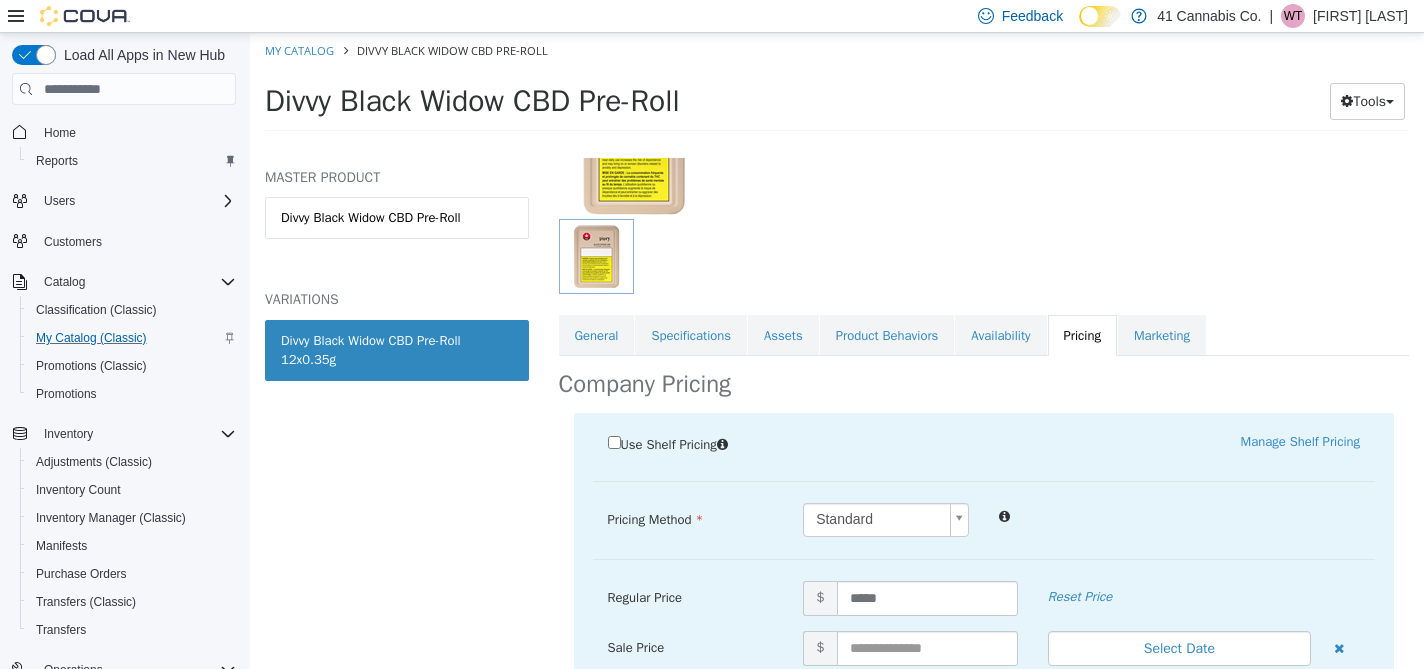 click on "Standard                             *" at bounding box center (1081, 520) 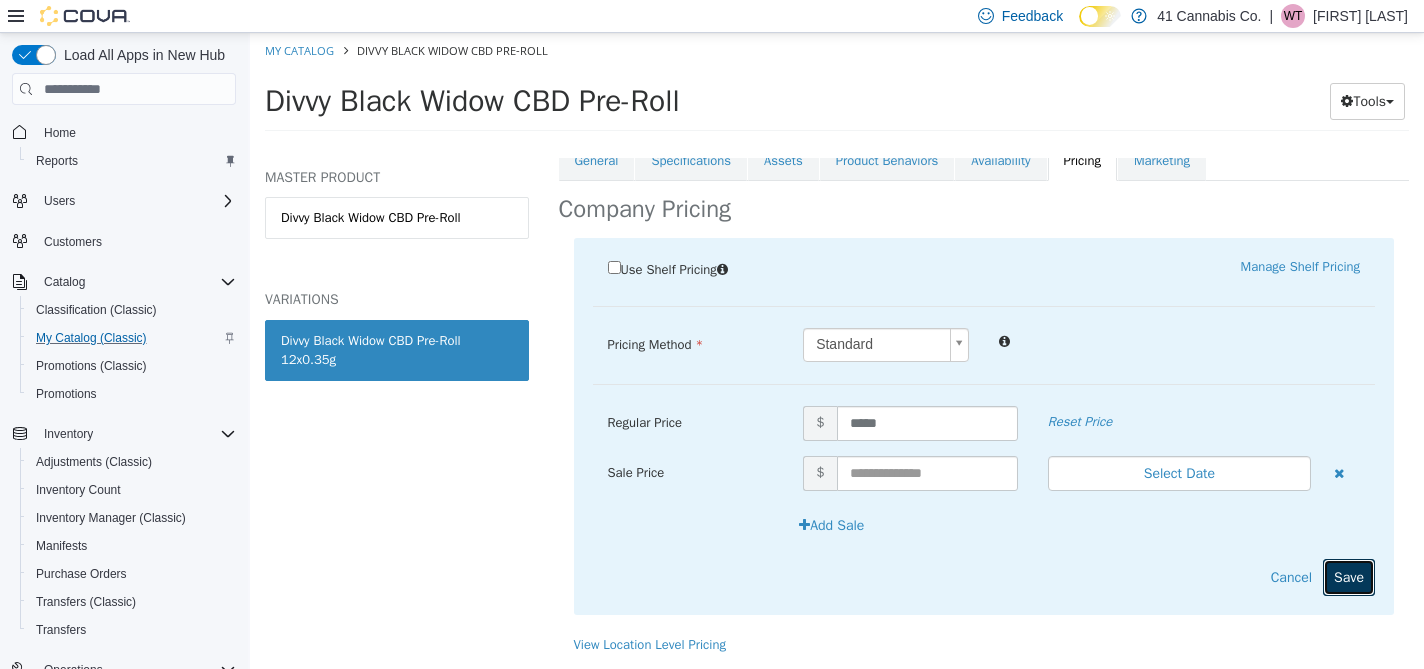 click on "Save" at bounding box center [1349, 577] 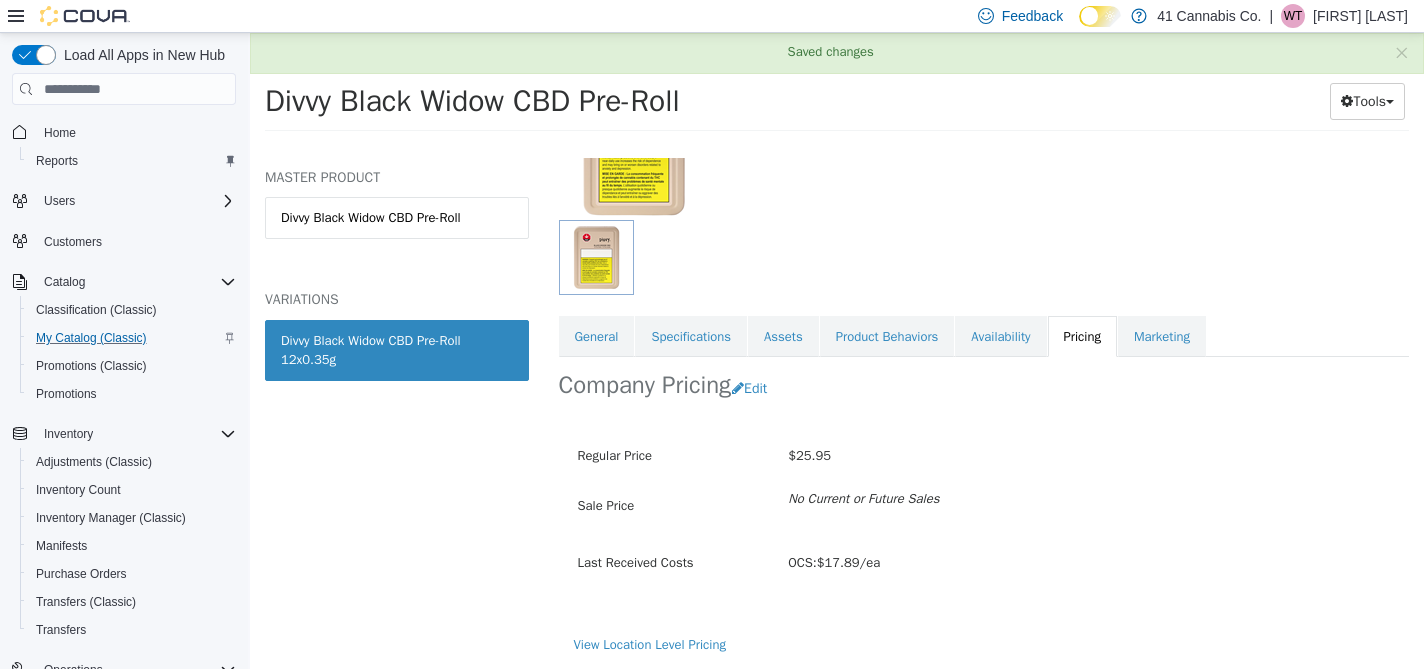 scroll, scrollTop: 206, scrollLeft: 0, axis: vertical 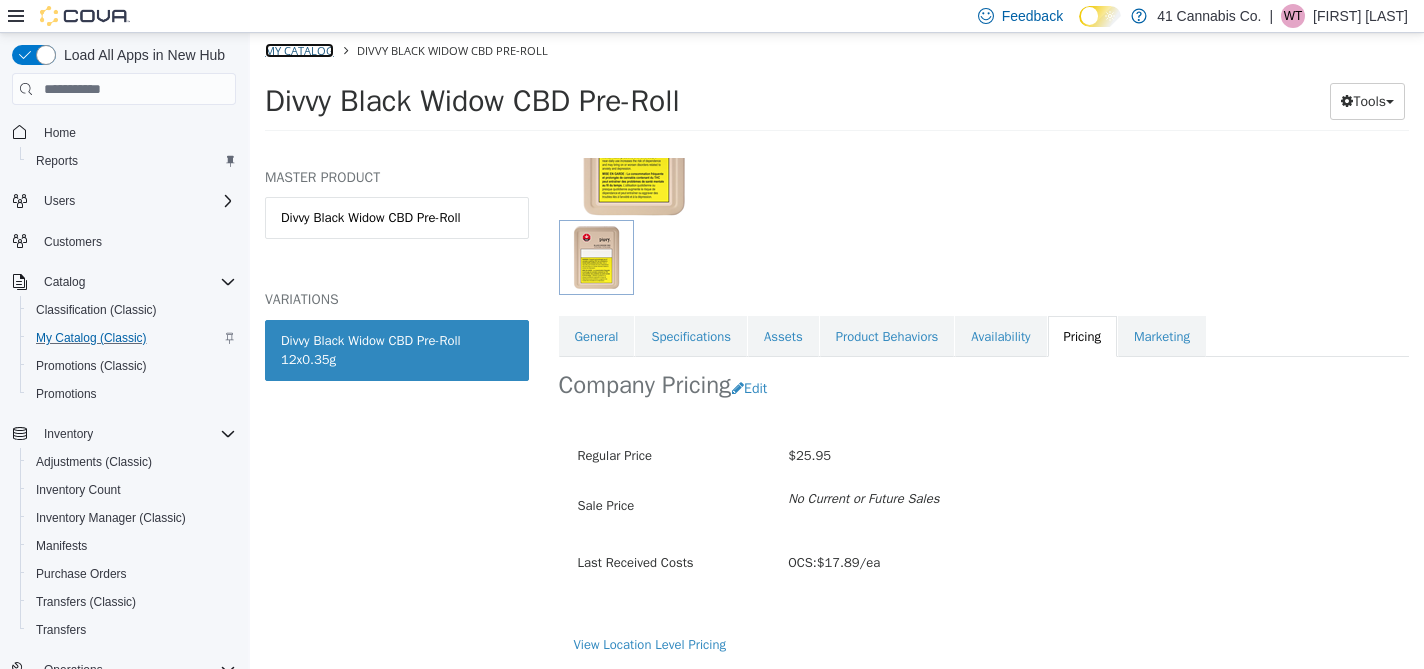 click on "My Catalog" at bounding box center (299, 50) 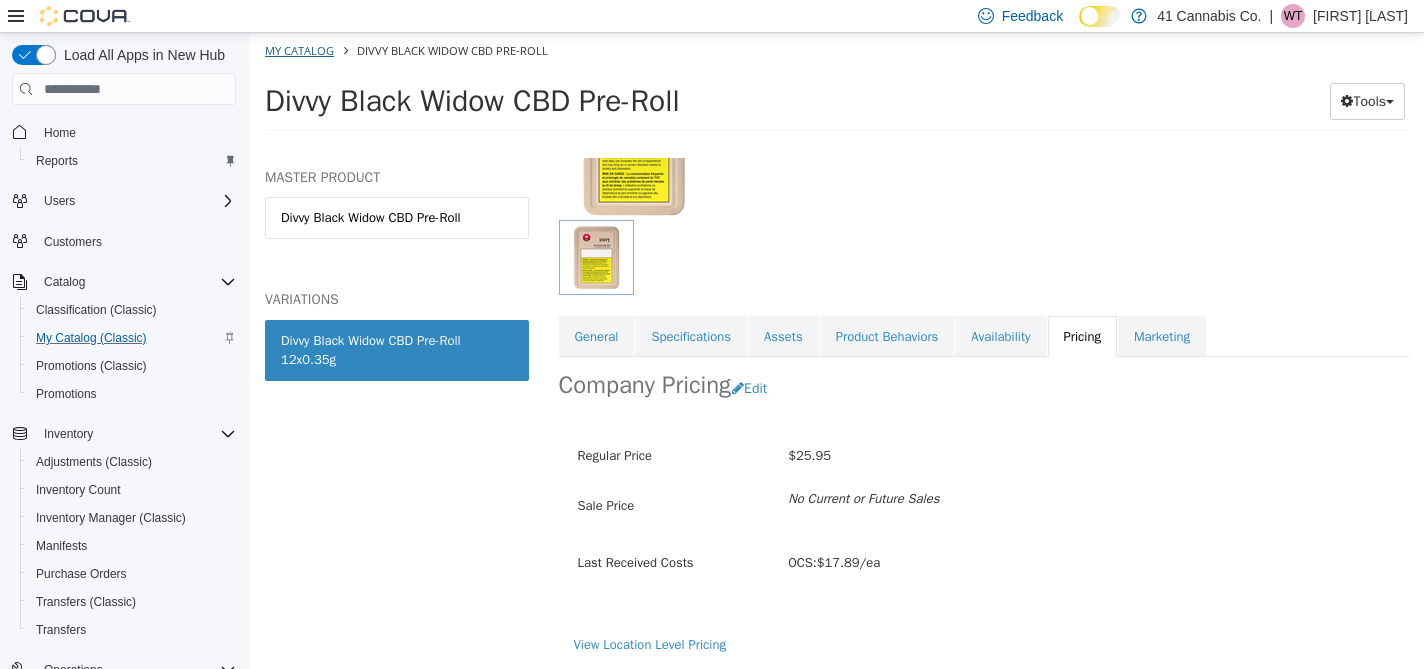 select on "**********" 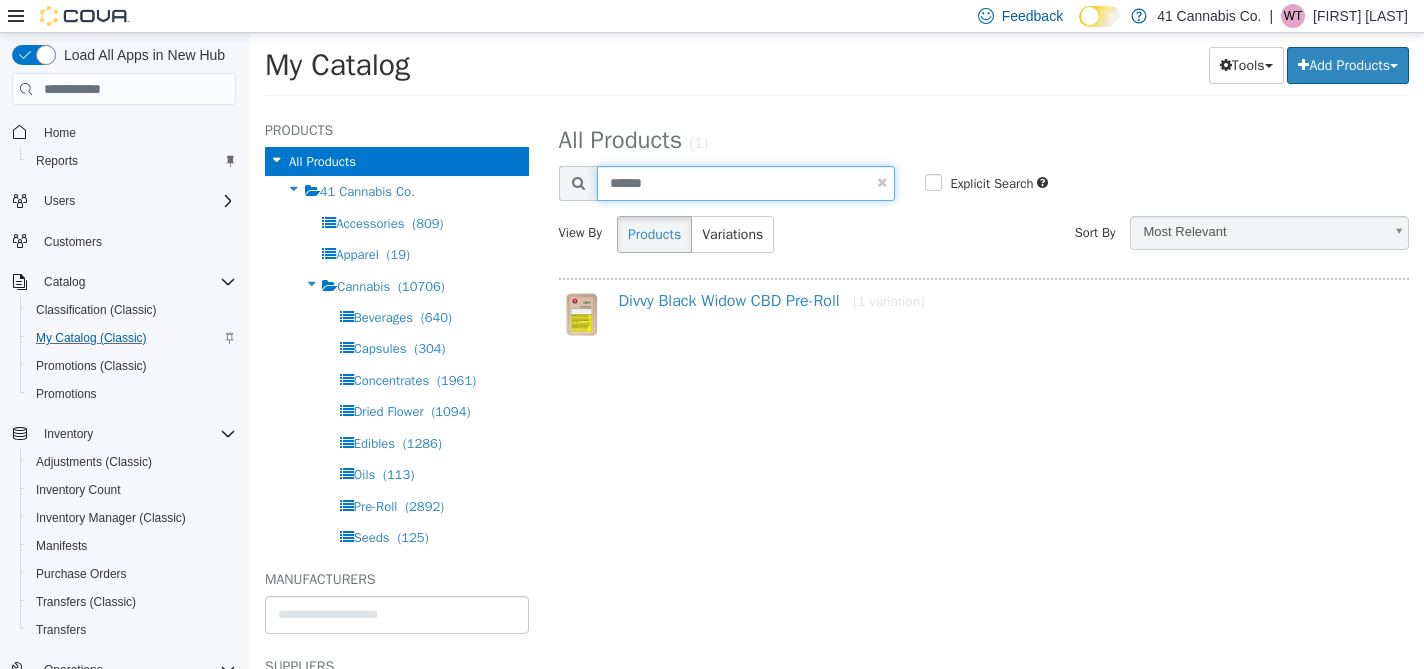 drag, startPoint x: 681, startPoint y: 184, endPoint x: 602, endPoint y: 183, distance: 79.00633 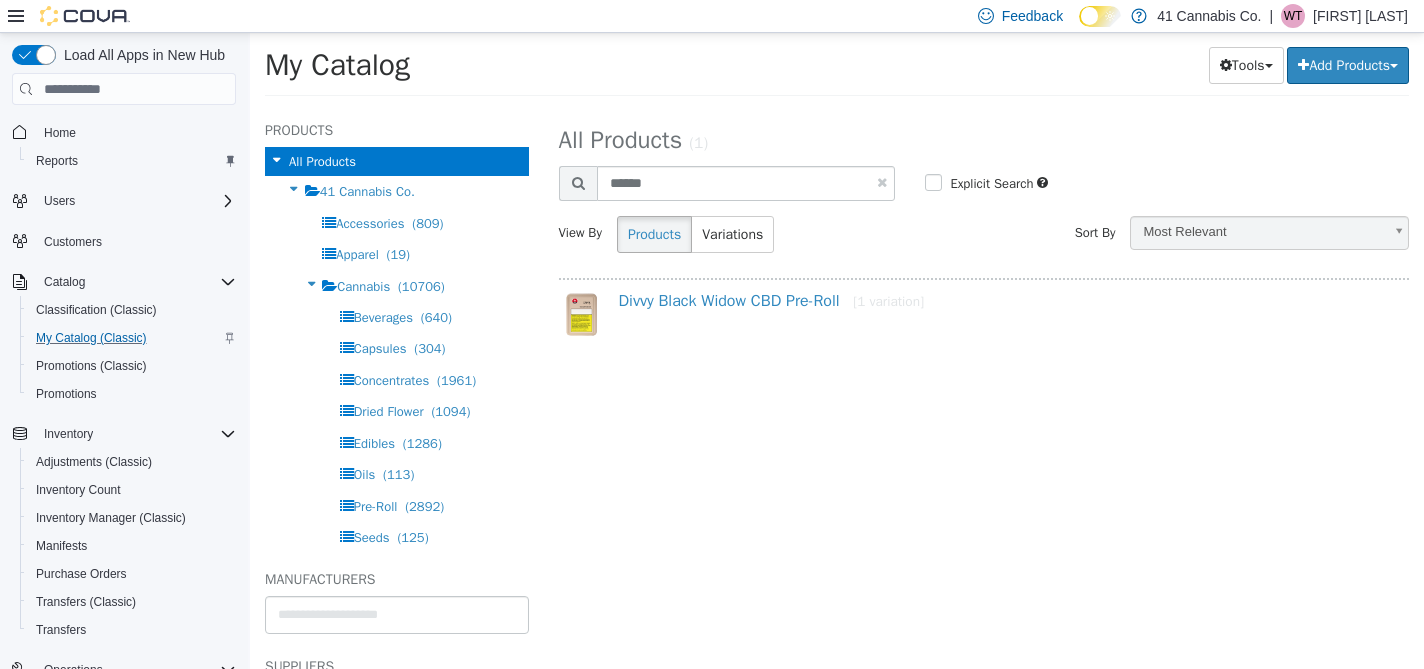 select on "**********" 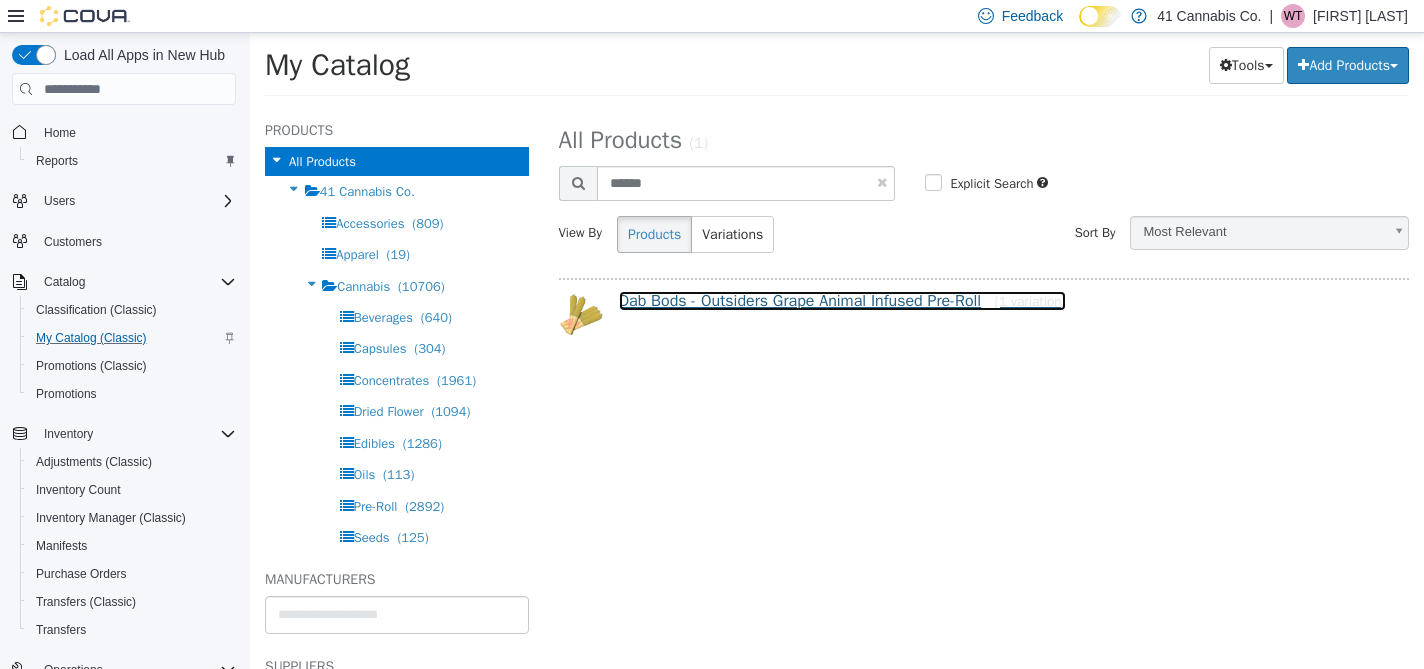 click on "Dab Bods - Outsiders Grape Animal Infused Pre-Roll
[1 variation]" at bounding box center [842, 301] 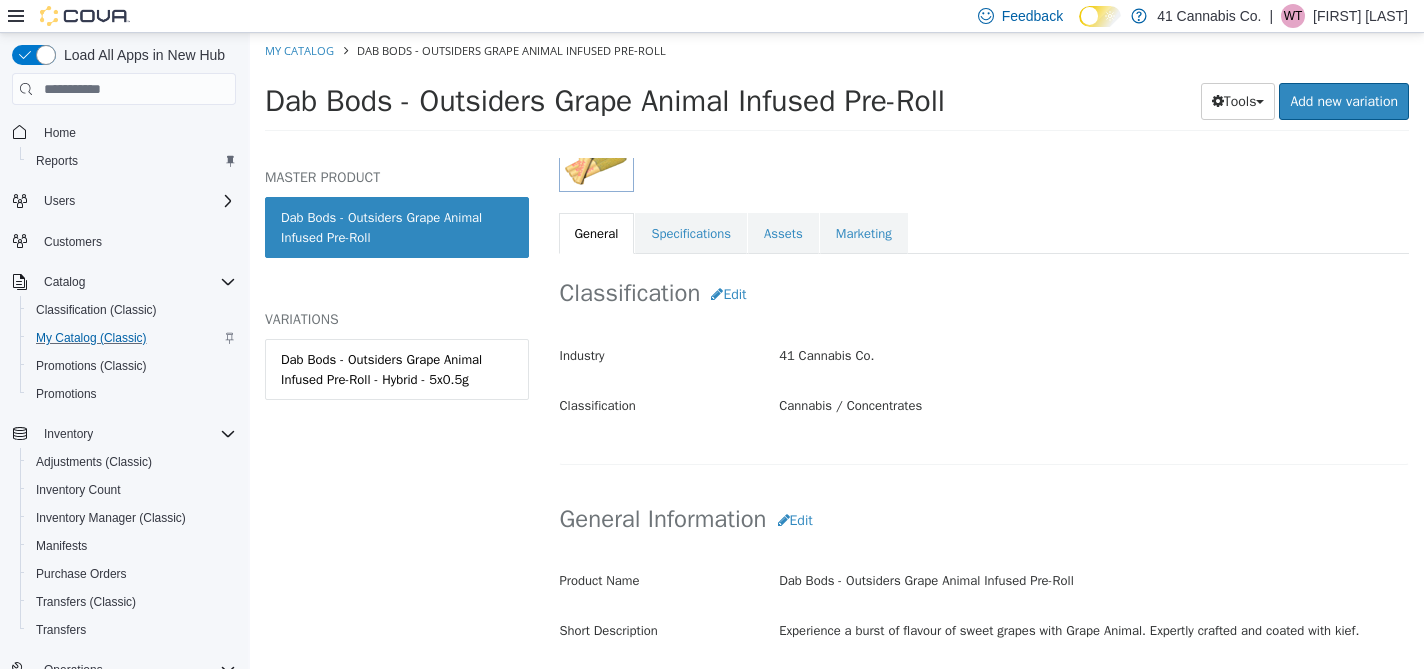 scroll, scrollTop: 330, scrollLeft: 0, axis: vertical 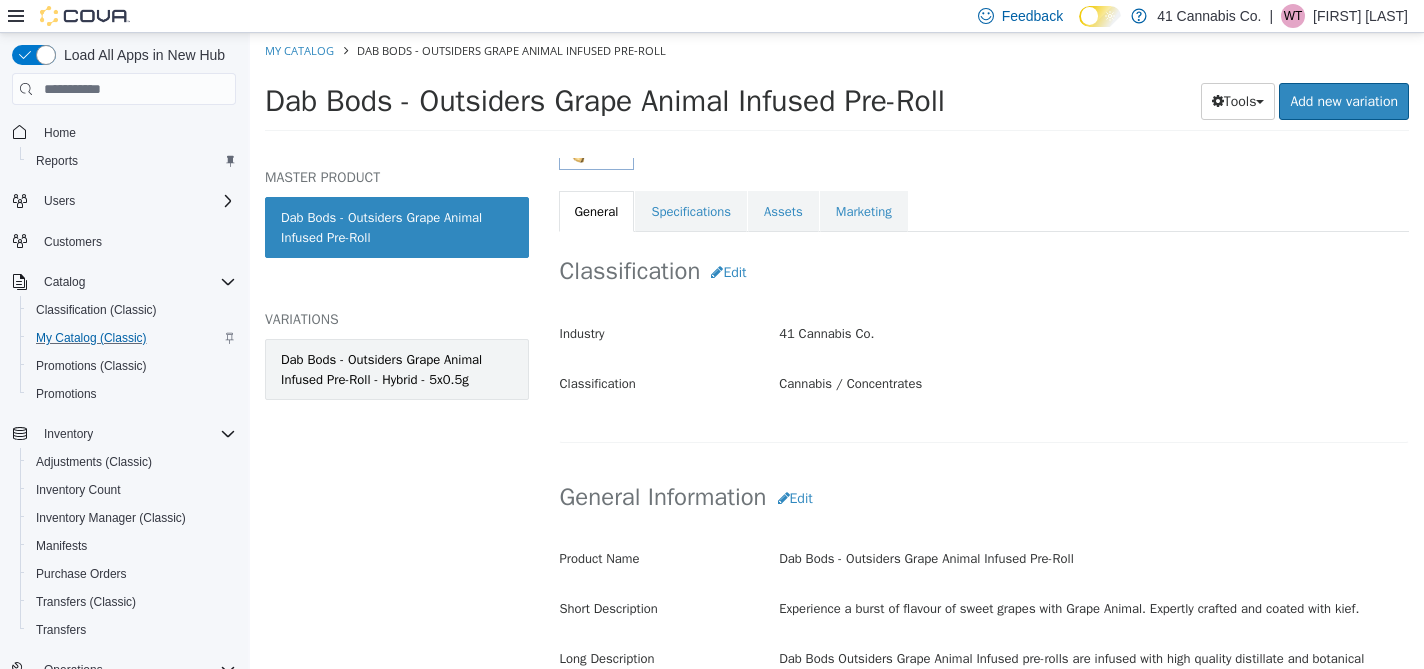 click on "Dab Bods - Outsiders Grape Animal Infused Pre-Roll - Hybrid - 5x0.5g" at bounding box center (397, 369) 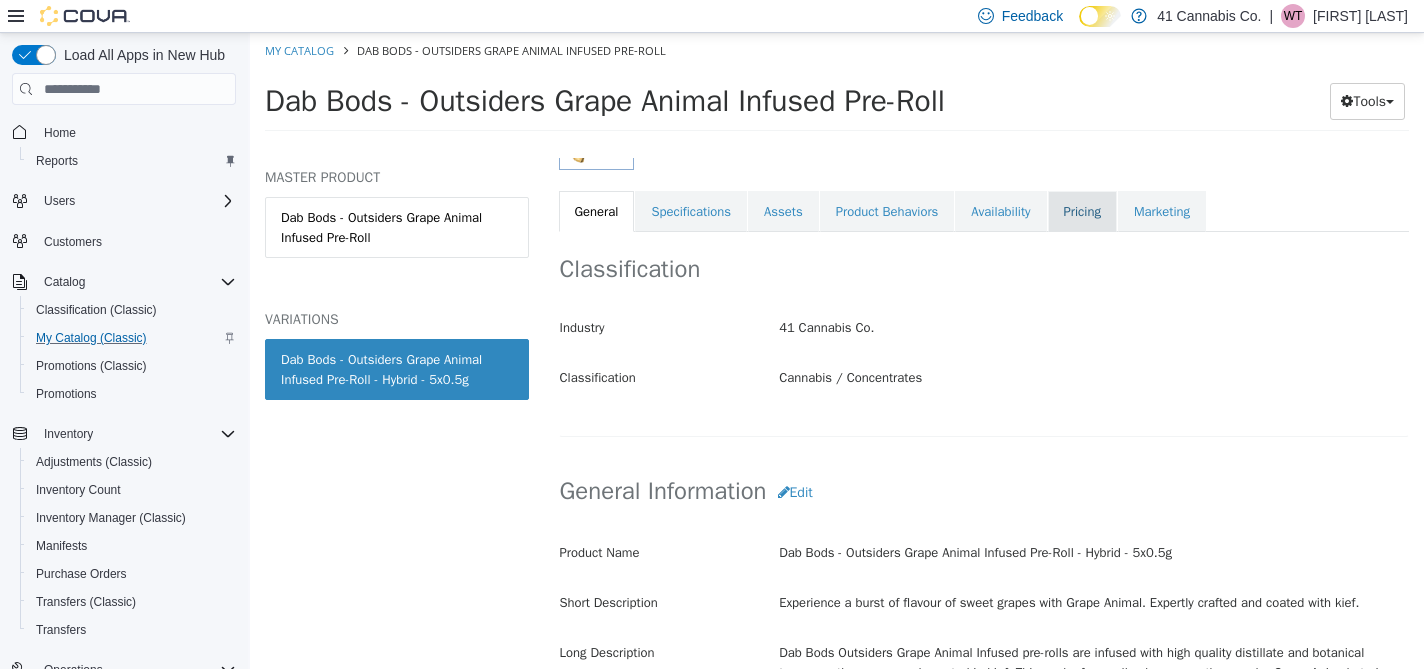 click on "Pricing" at bounding box center [1082, 212] 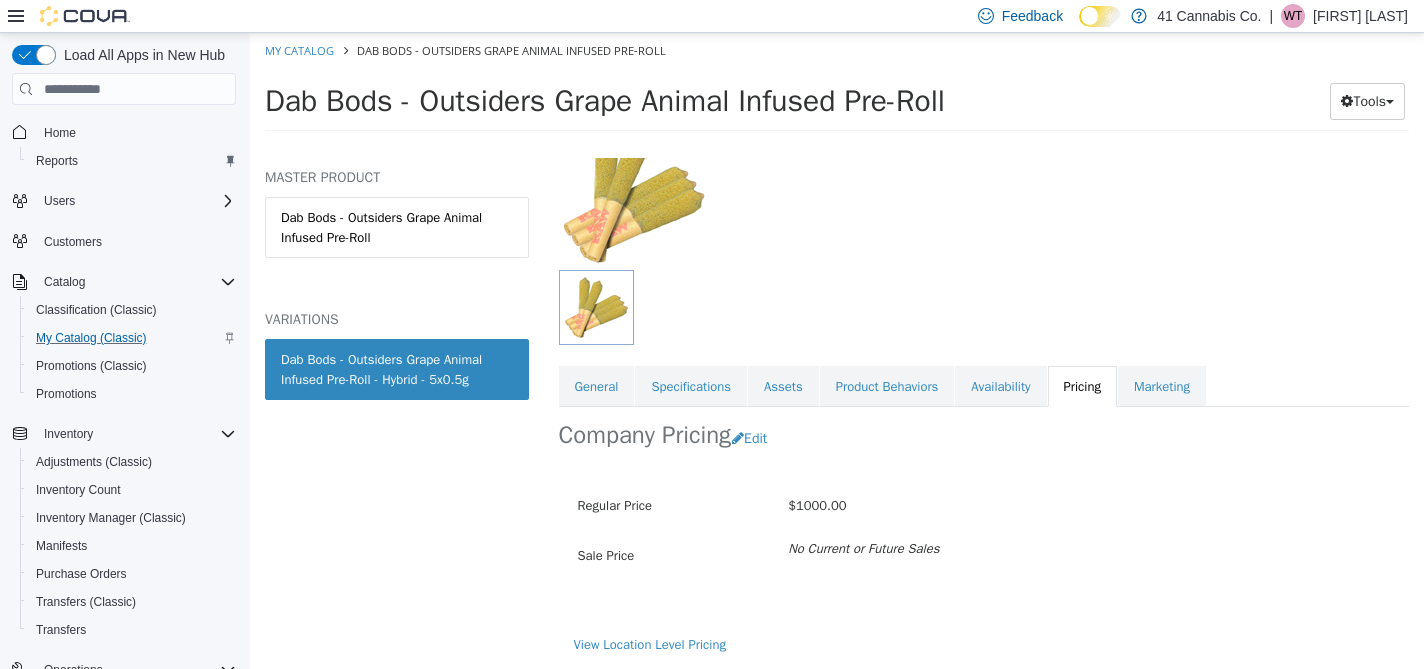 scroll, scrollTop: 156, scrollLeft: 0, axis: vertical 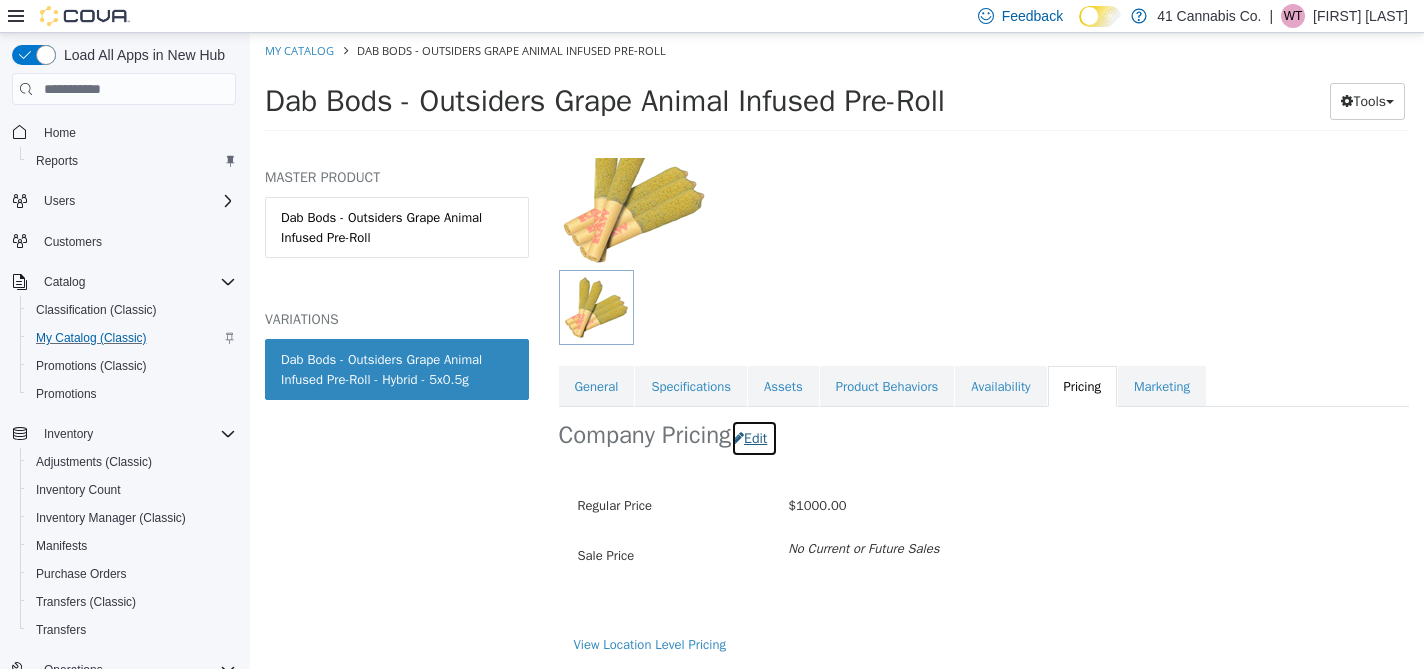 click on "Edit" at bounding box center (754, 438) 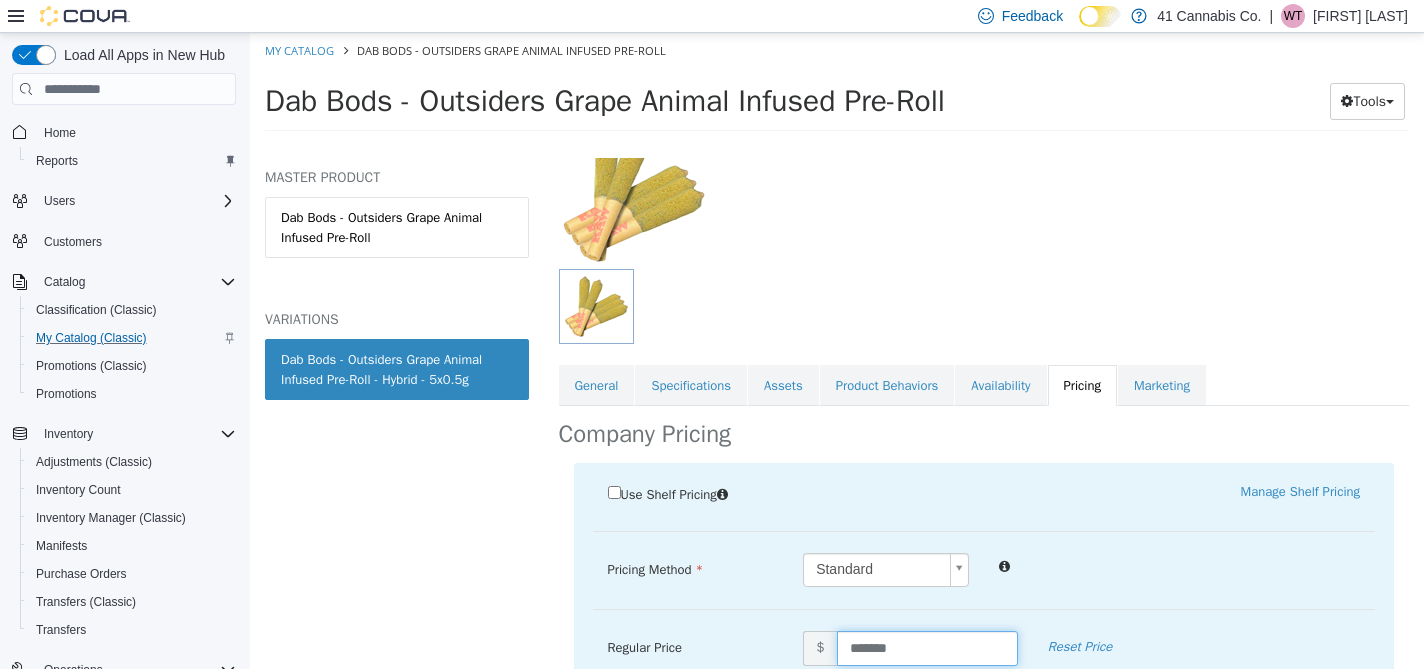 drag, startPoint x: 915, startPoint y: 652, endPoint x: 824, endPoint y: 652, distance: 91 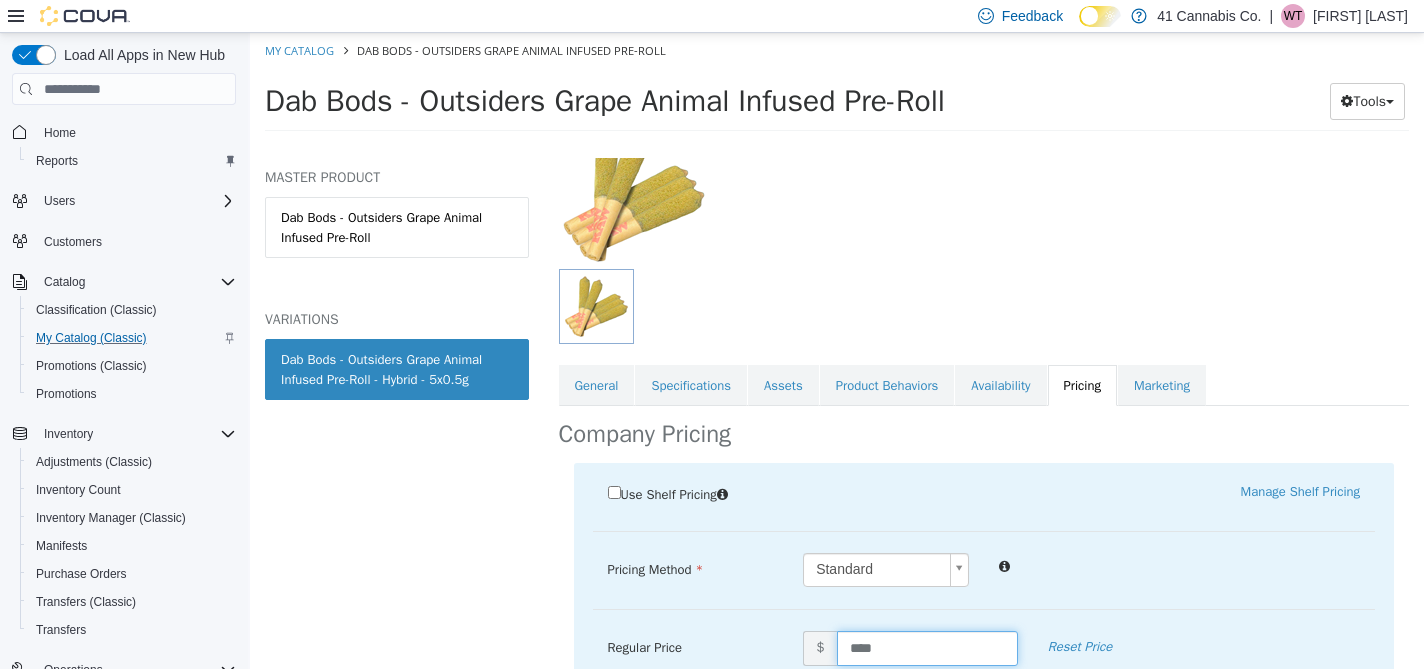type on "*****" 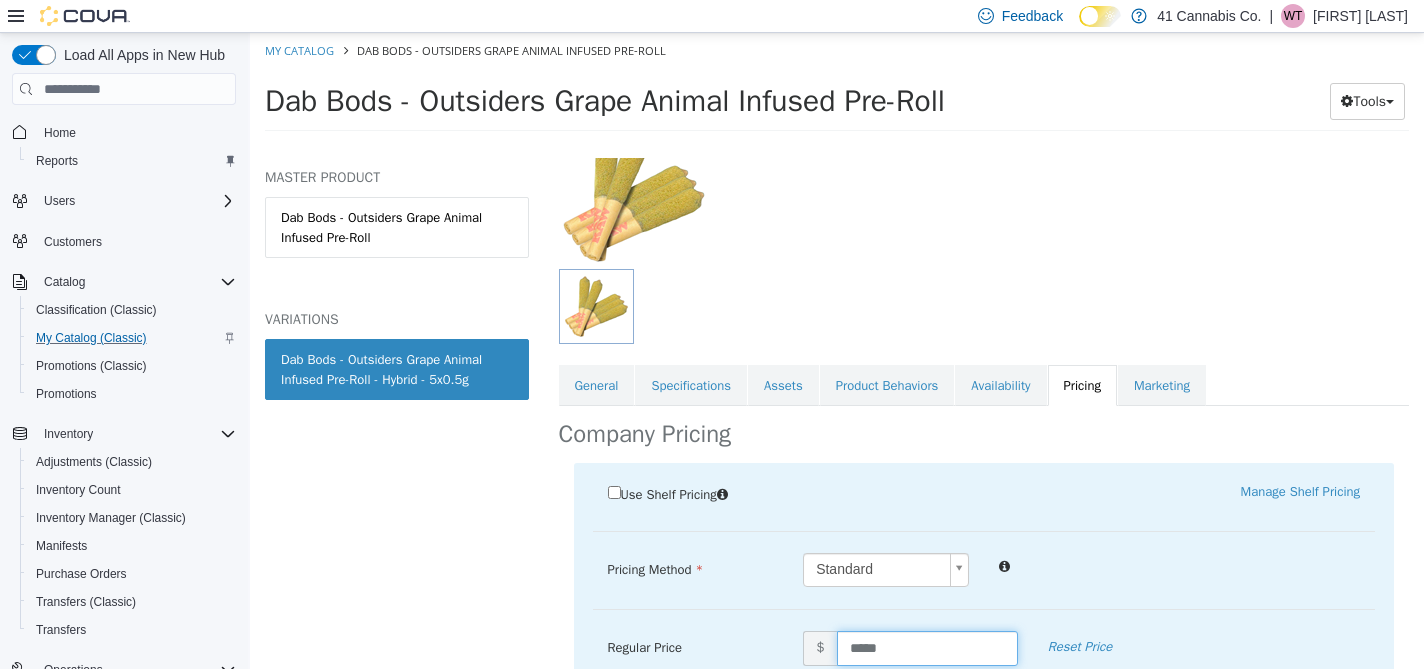 click at bounding box center (984, 609) 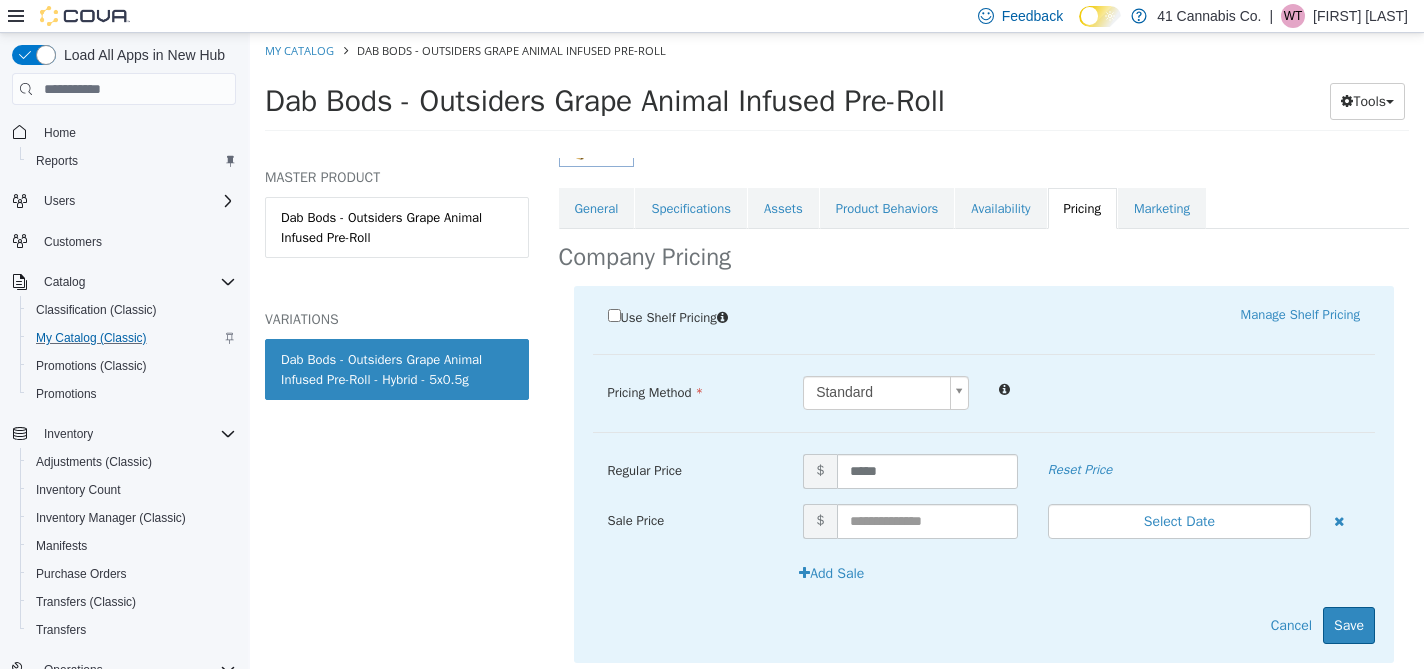 scroll, scrollTop: 382, scrollLeft: 0, axis: vertical 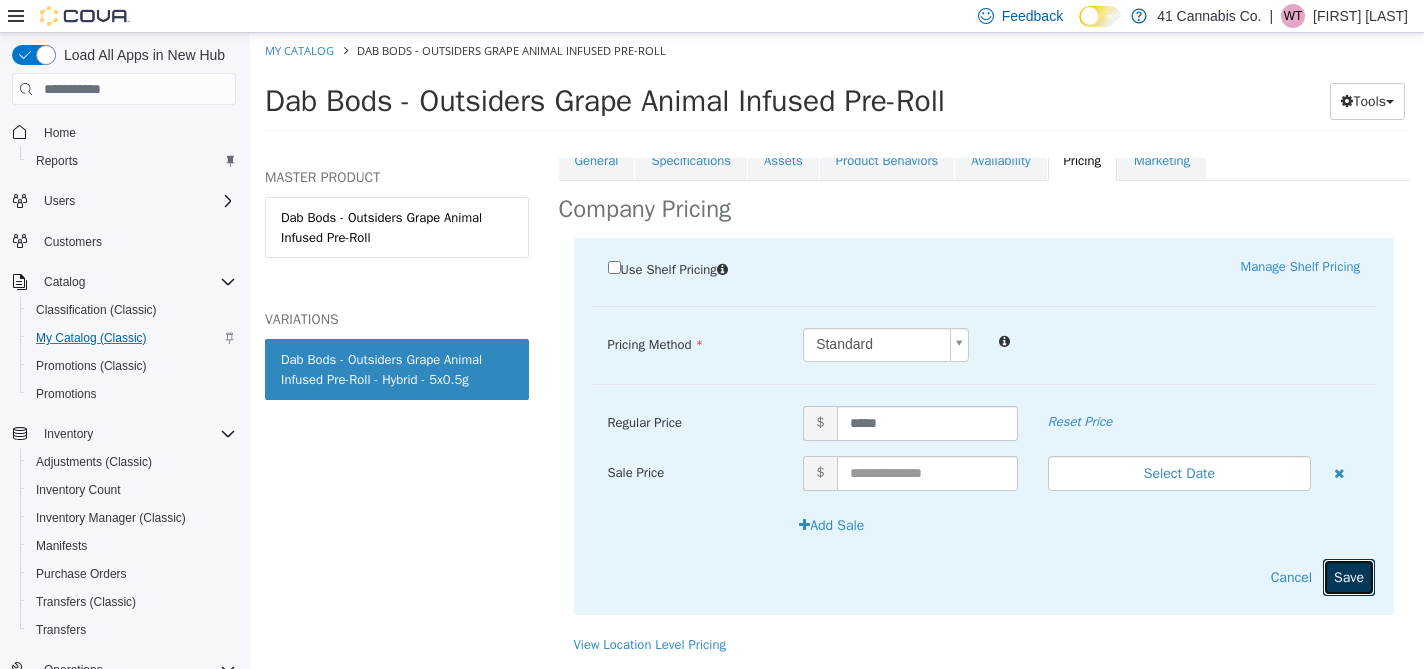click on "Save" at bounding box center (1349, 577) 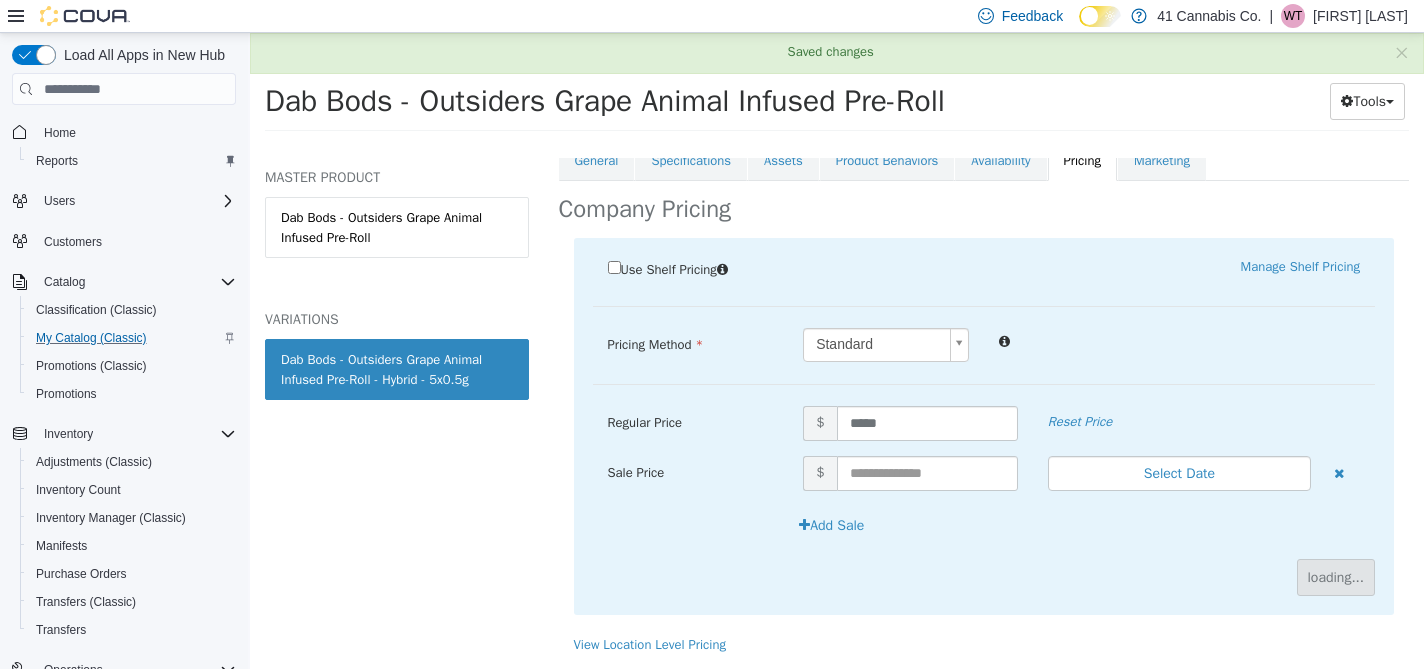 scroll, scrollTop: 156, scrollLeft: 0, axis: vertical 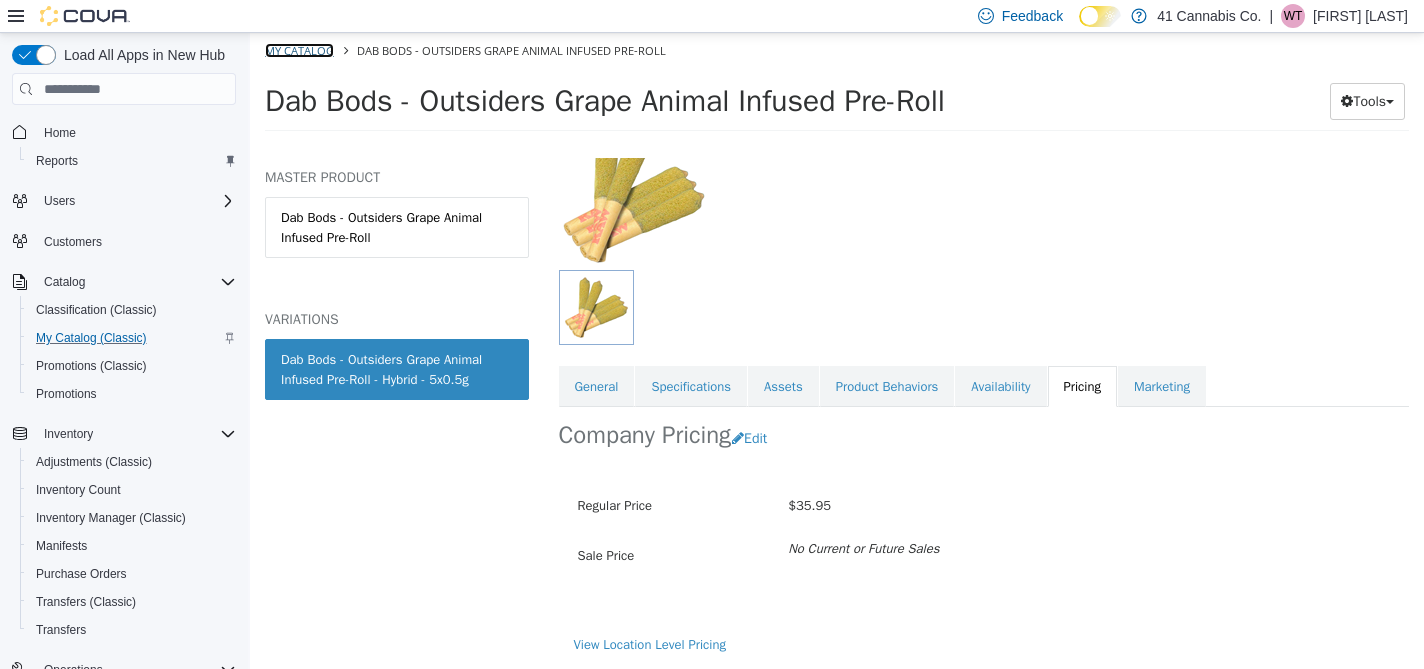 click on "My Catalog" at bounding box center (299, 50) 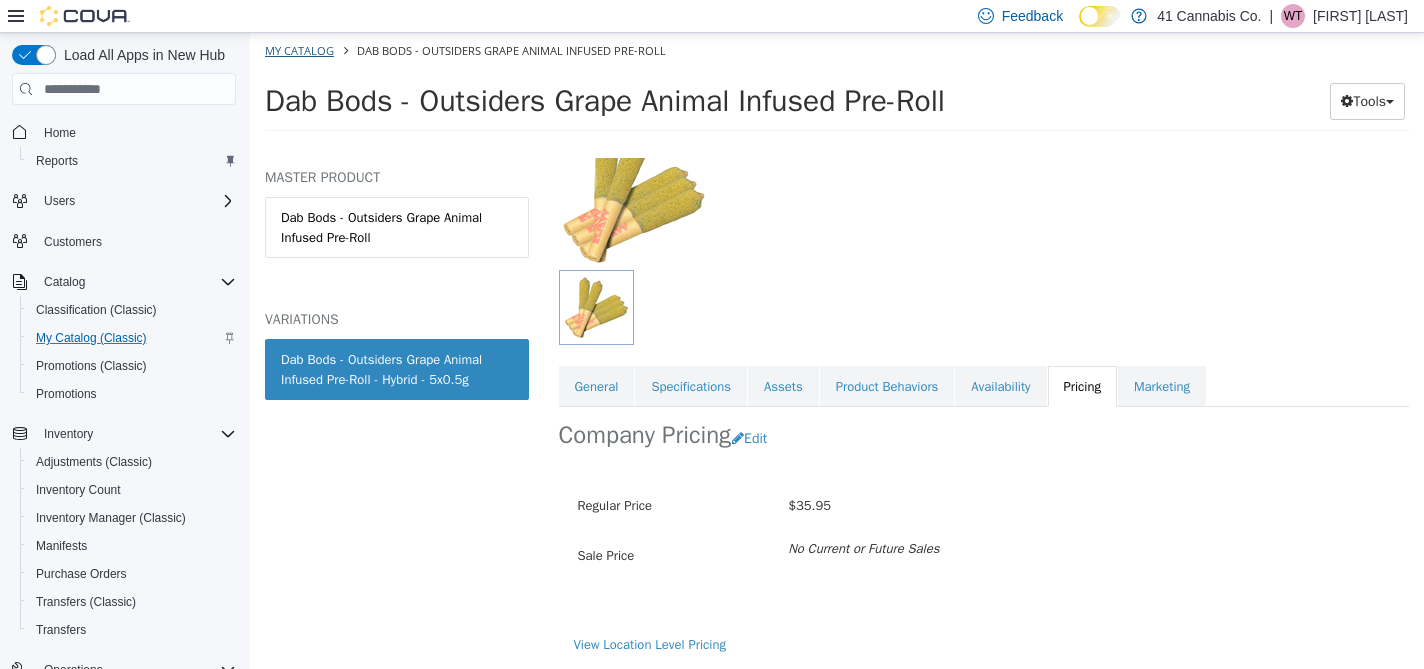 select on "**********" 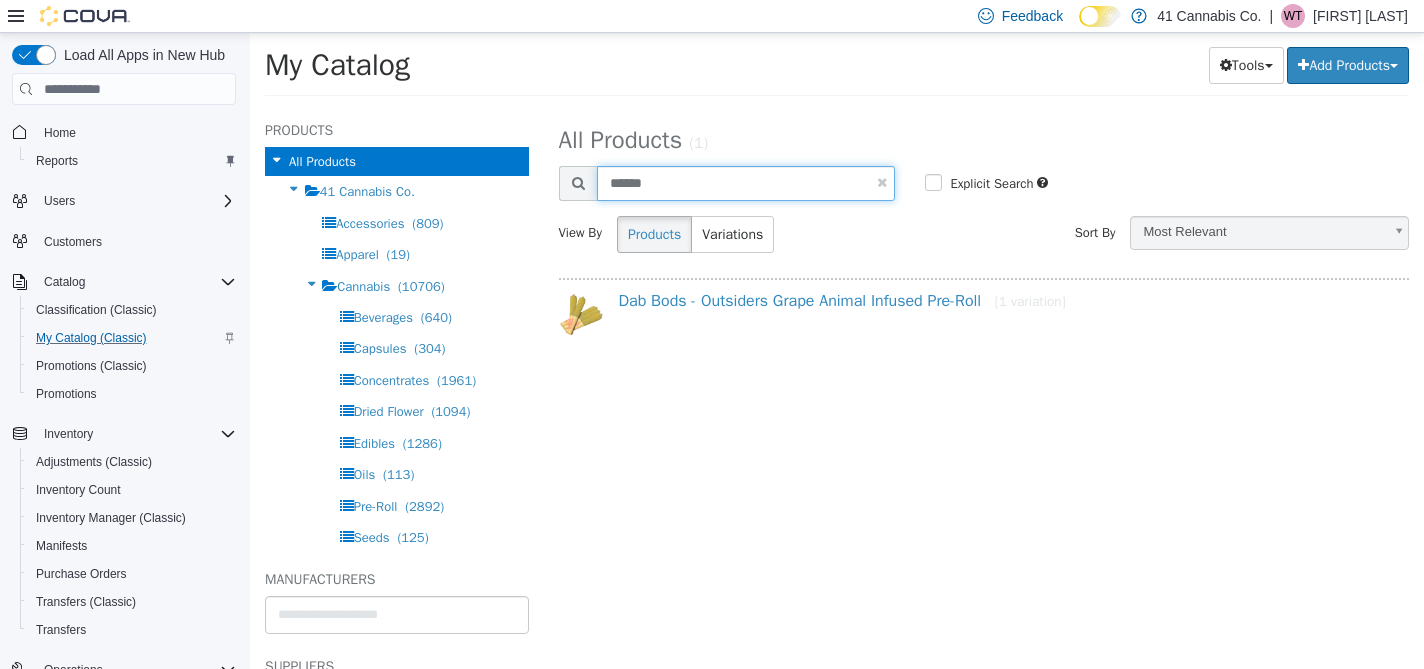 drag, startPoint x: 667, startPoint y: 183, endPoint x: 592, endPoint y: 180, distance: 75.059975 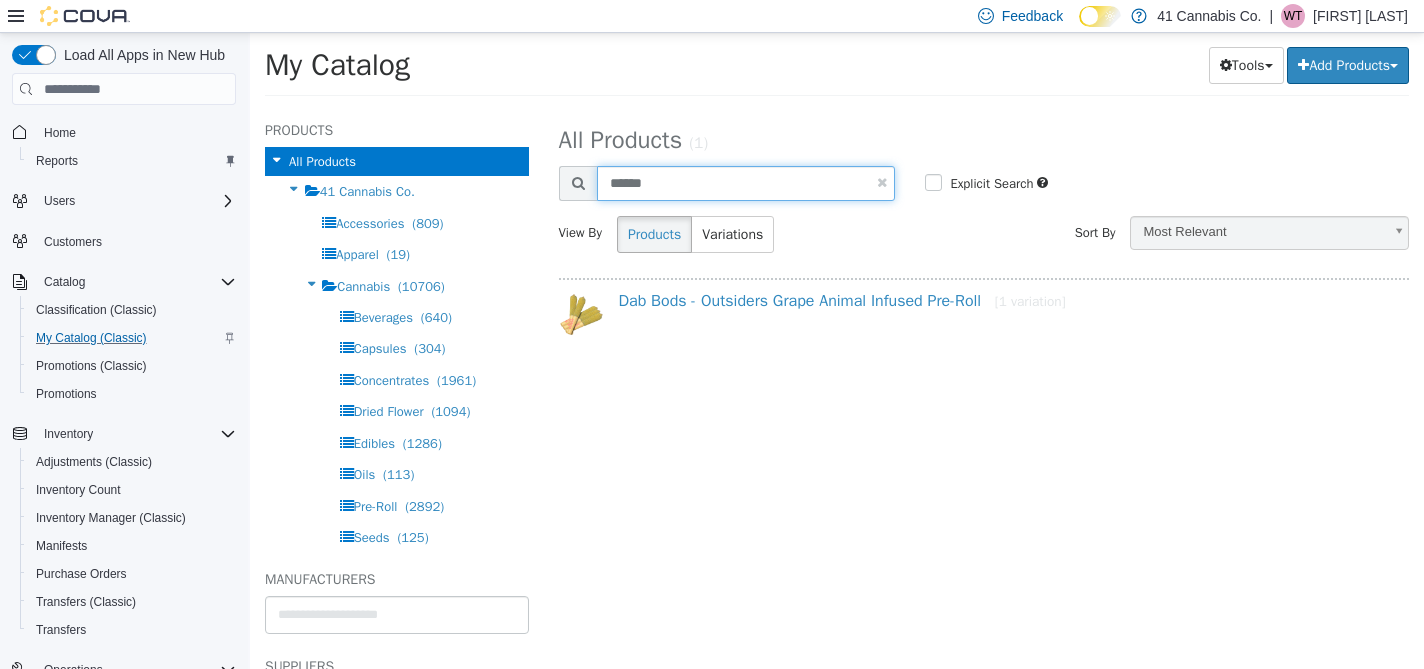 type on "******" 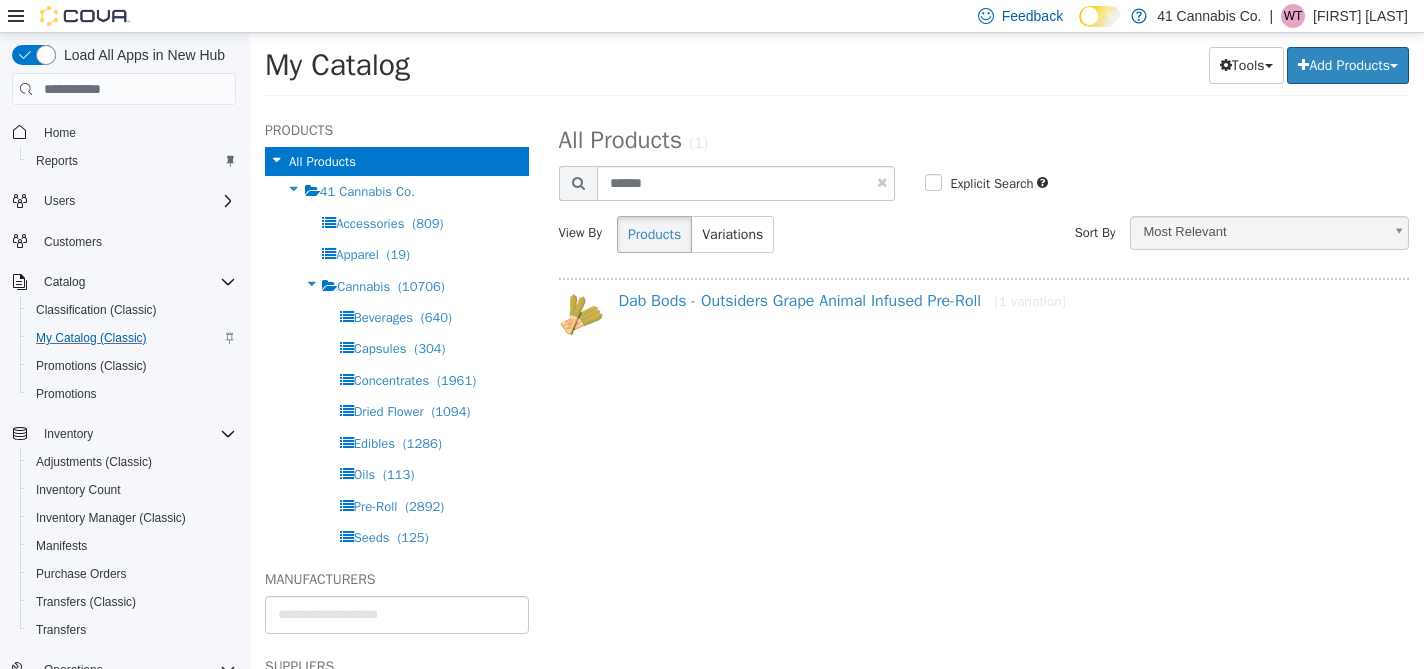 select on "**********" 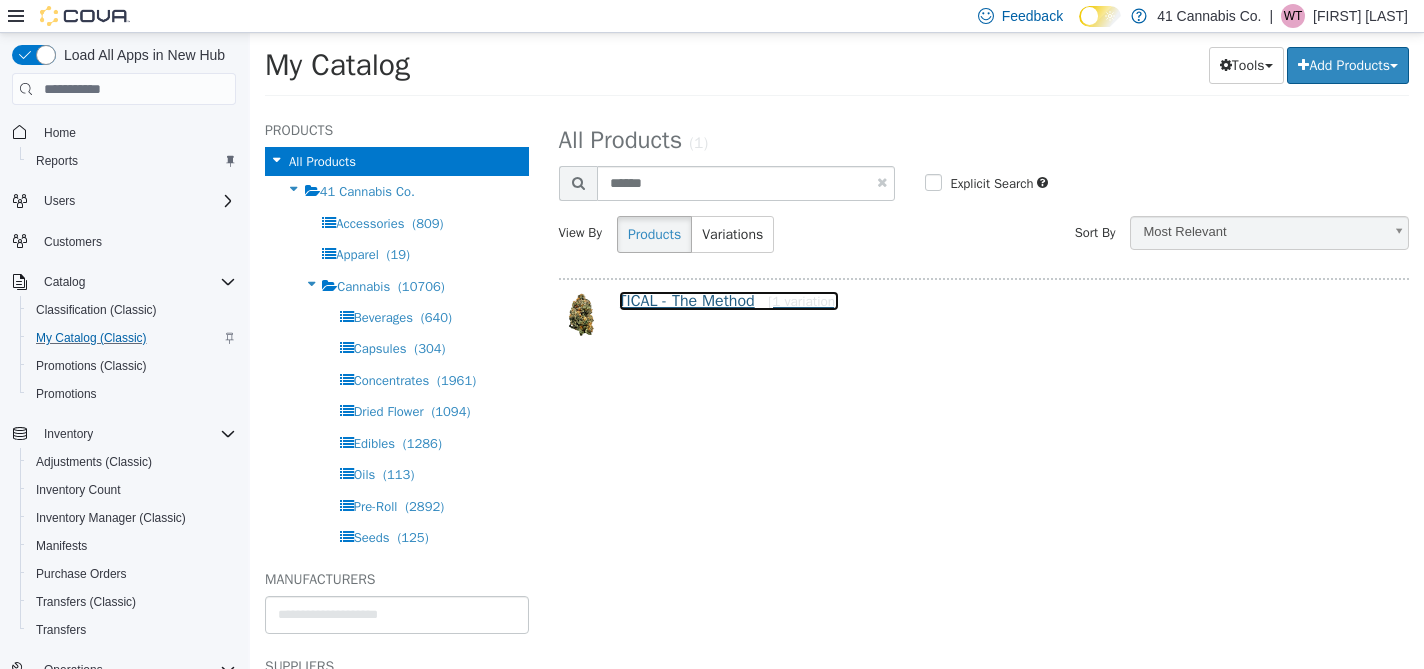 click on "TICAL - The Method
[1 variation]" at bounding box center (729, 301) 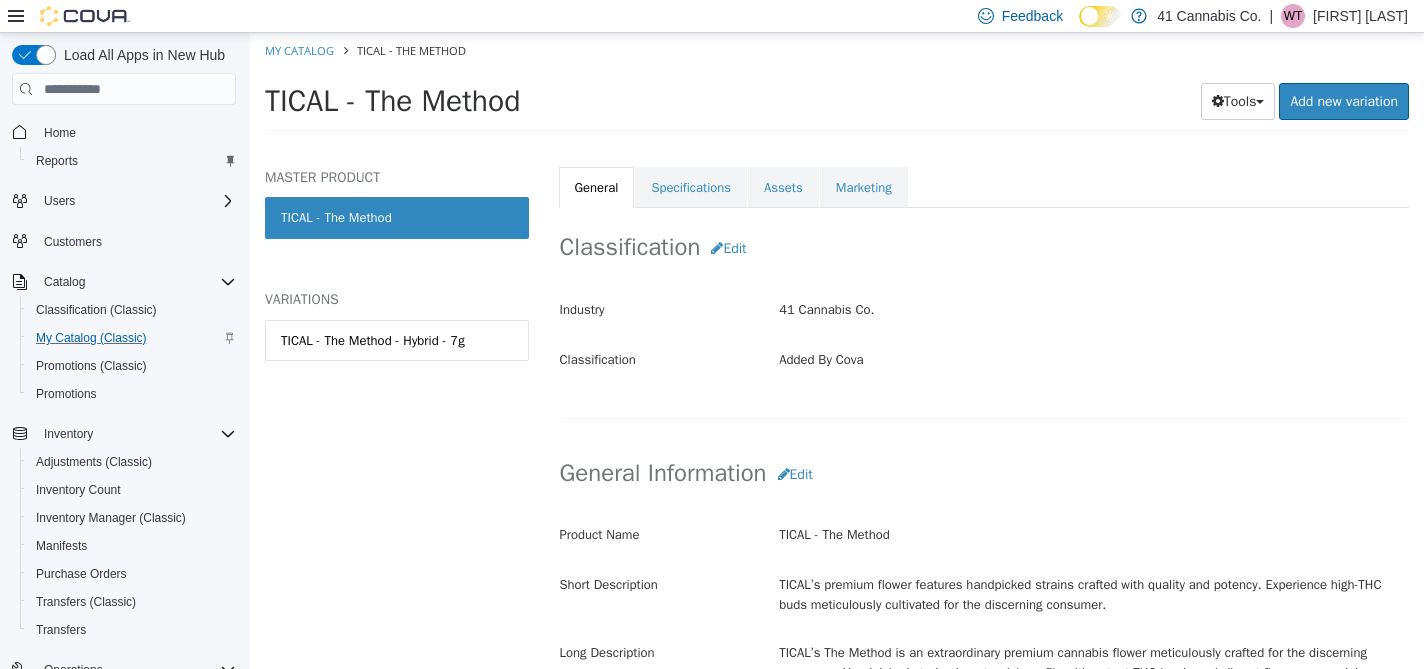 scroll, scrollTop: 371, scrollLeft: 0, axis: vertical 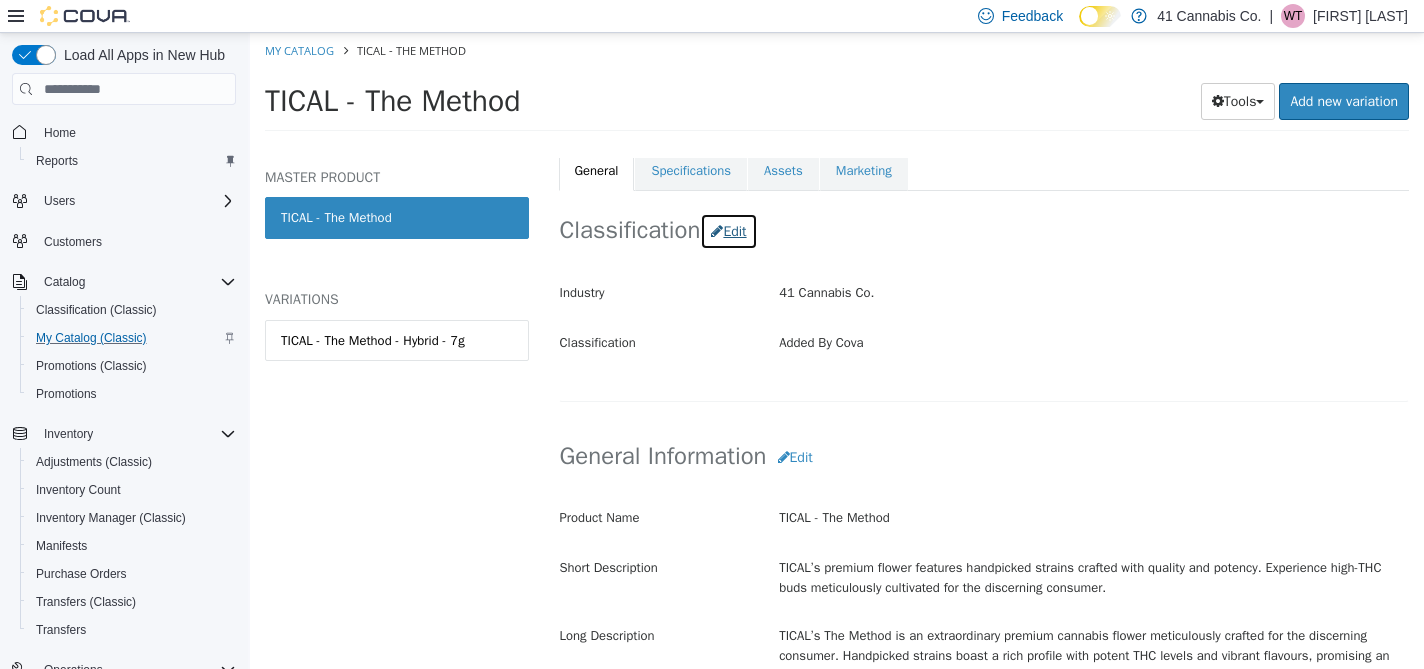 click on "Edit" at bounding box center [728, 231] 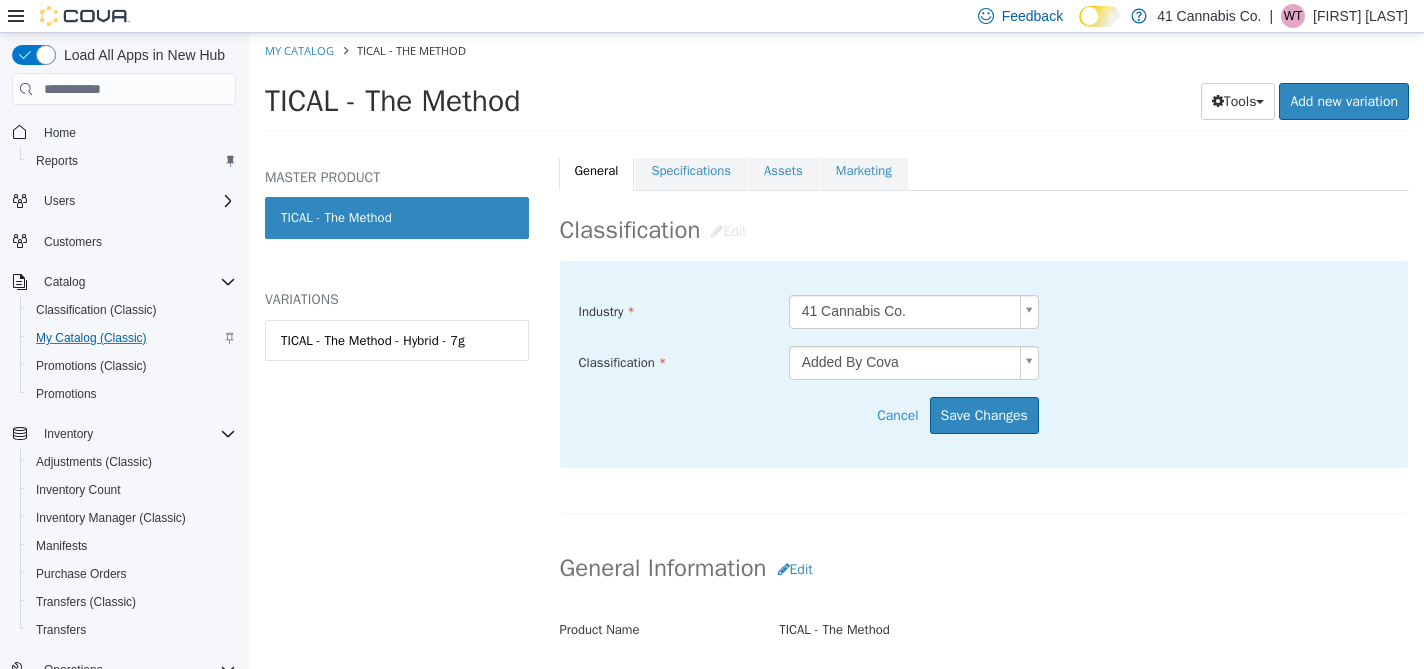 scroll, scrollTop: 561, scrollLeft: 0, axis: vertical 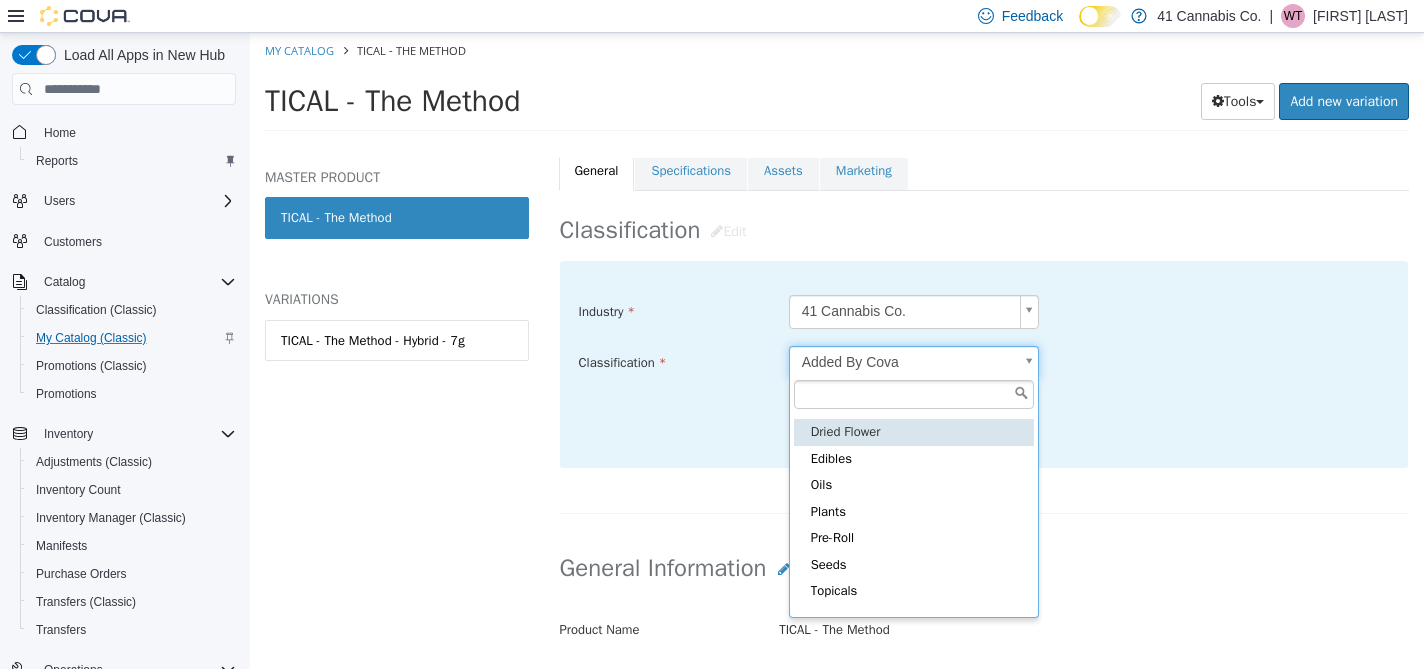 type on "*****" 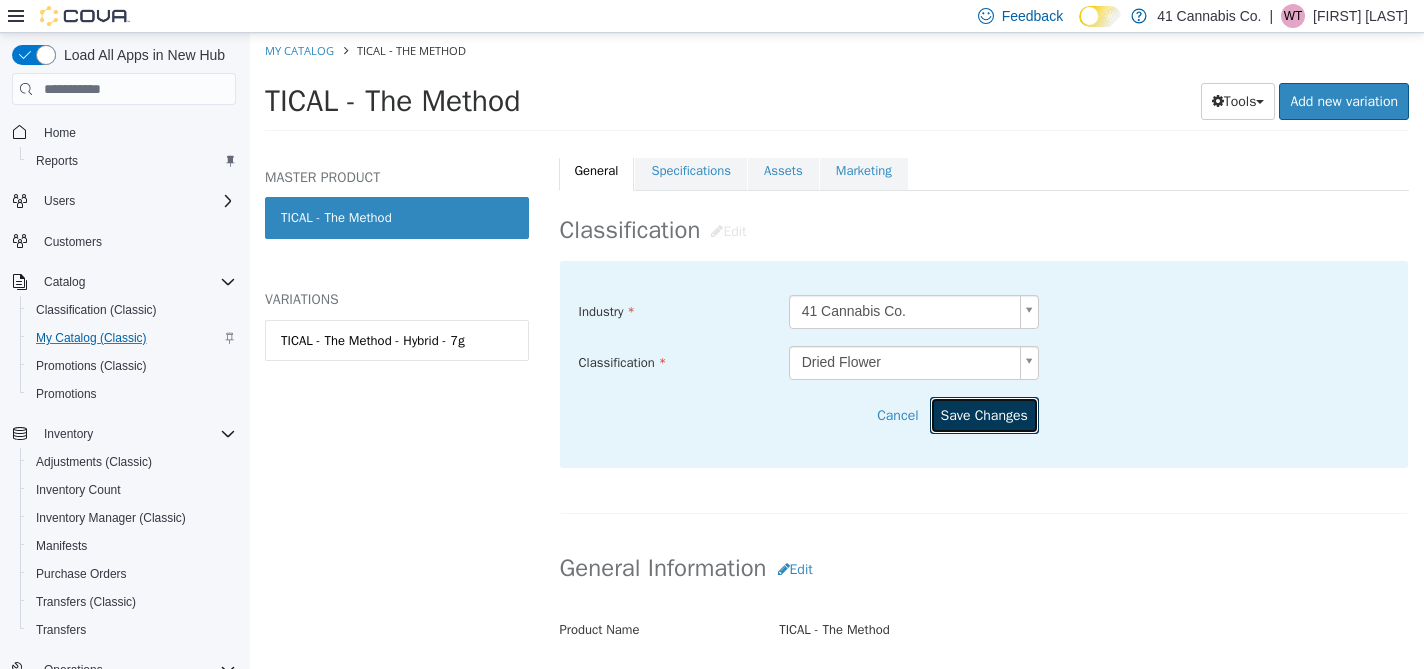 click on "Save Changes" at bounding box center (984, 415) 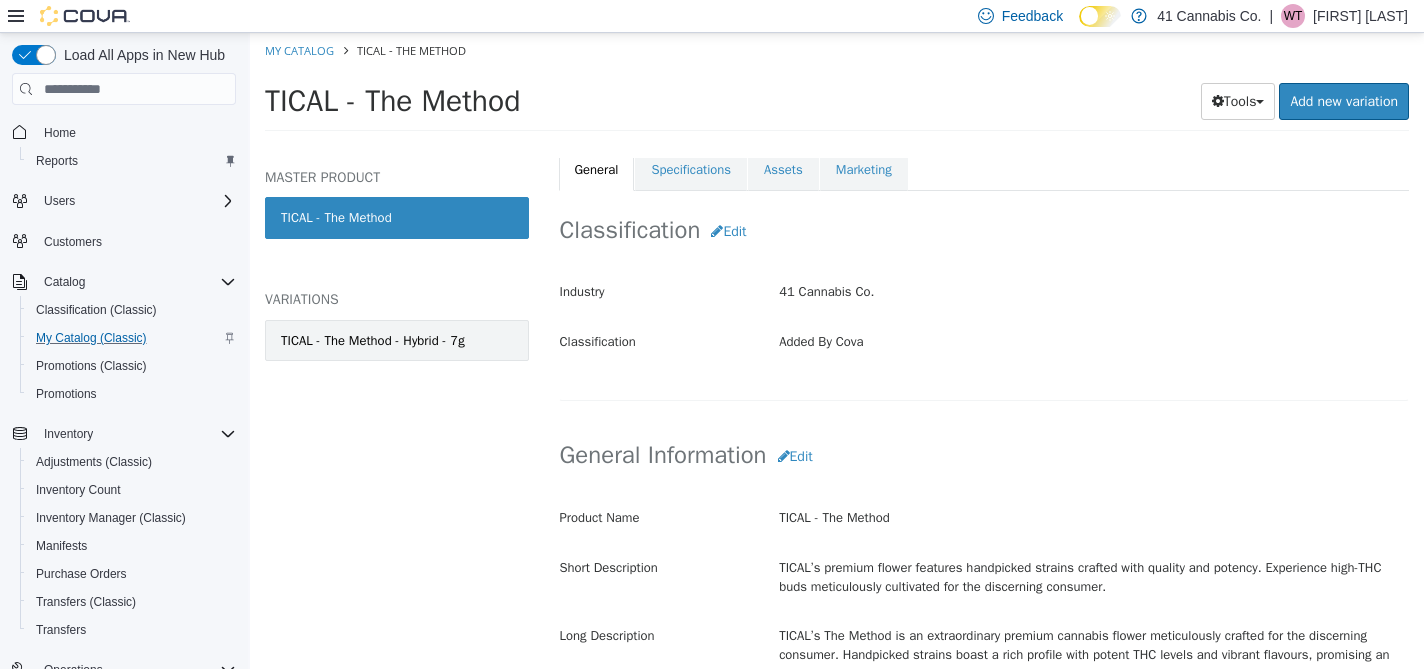 scroll, scrollTop: 371, scrollLeft: 0, axis: vertical 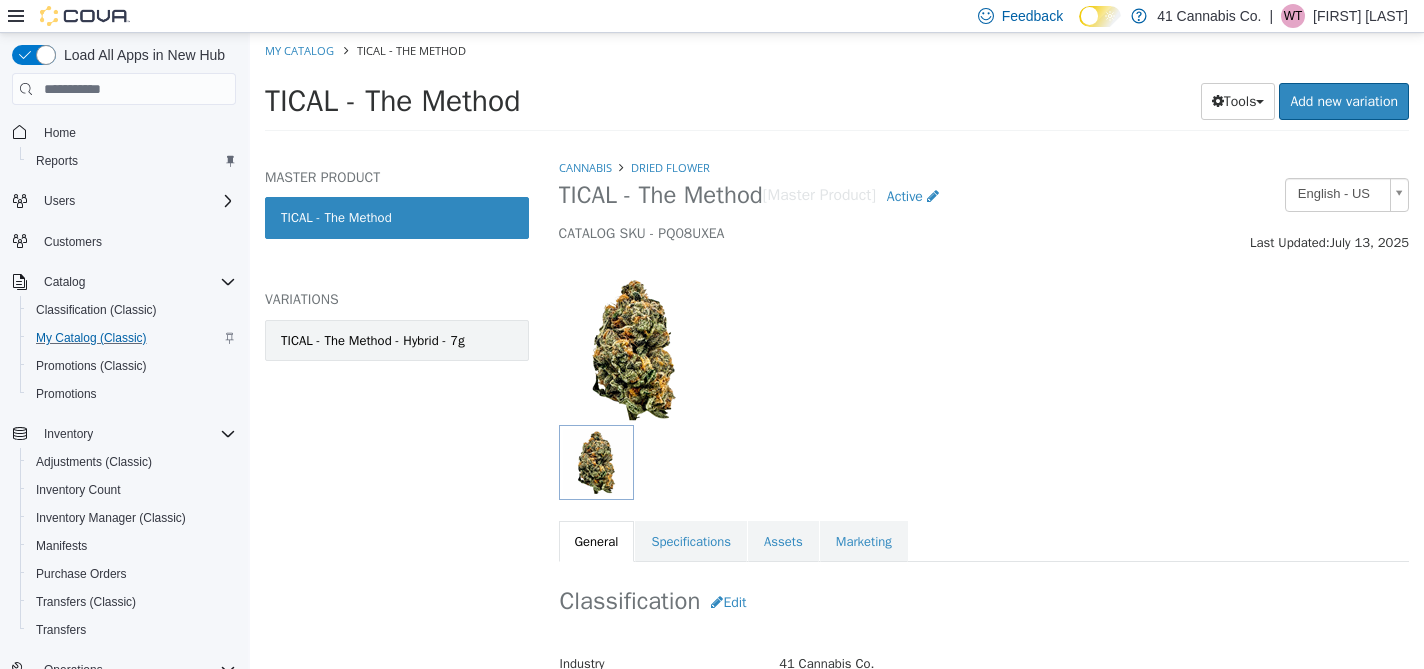 click on "TICAL - The Method - Hybrid - 7g" at bounding box center (373, 341) 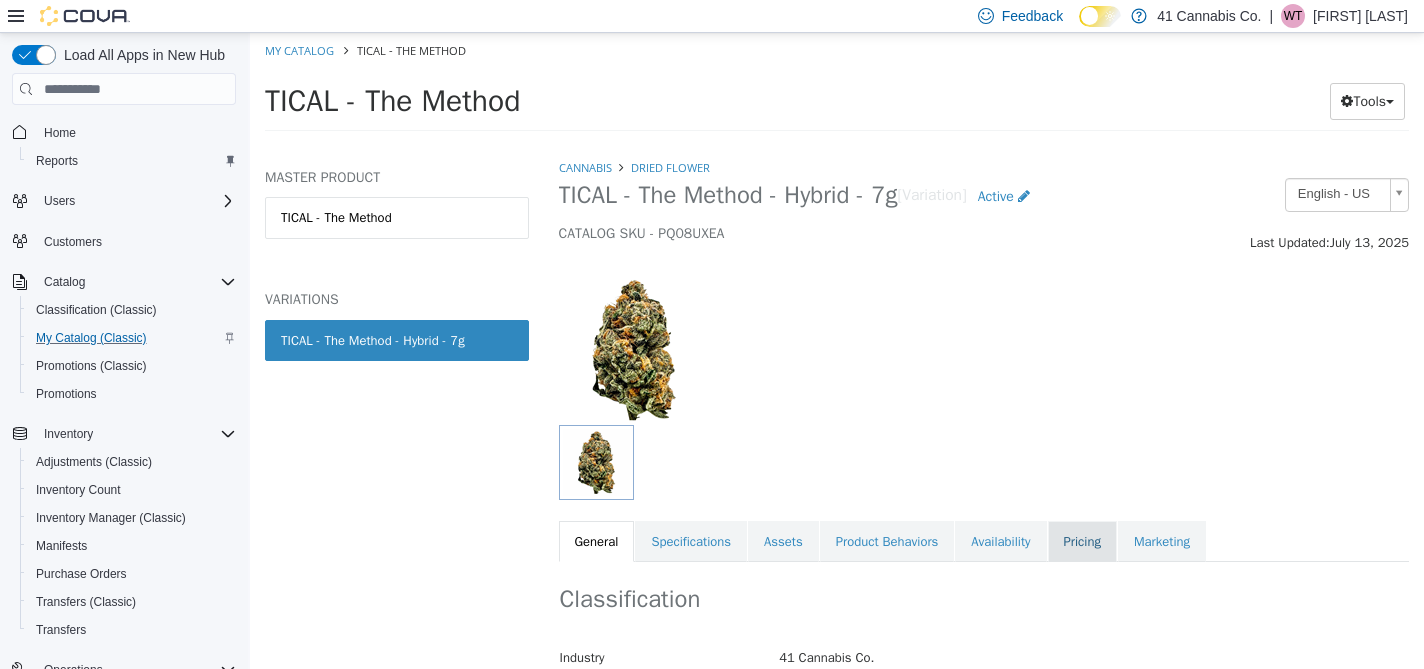 click on "Pricing" at bounding box center [1082, 542] 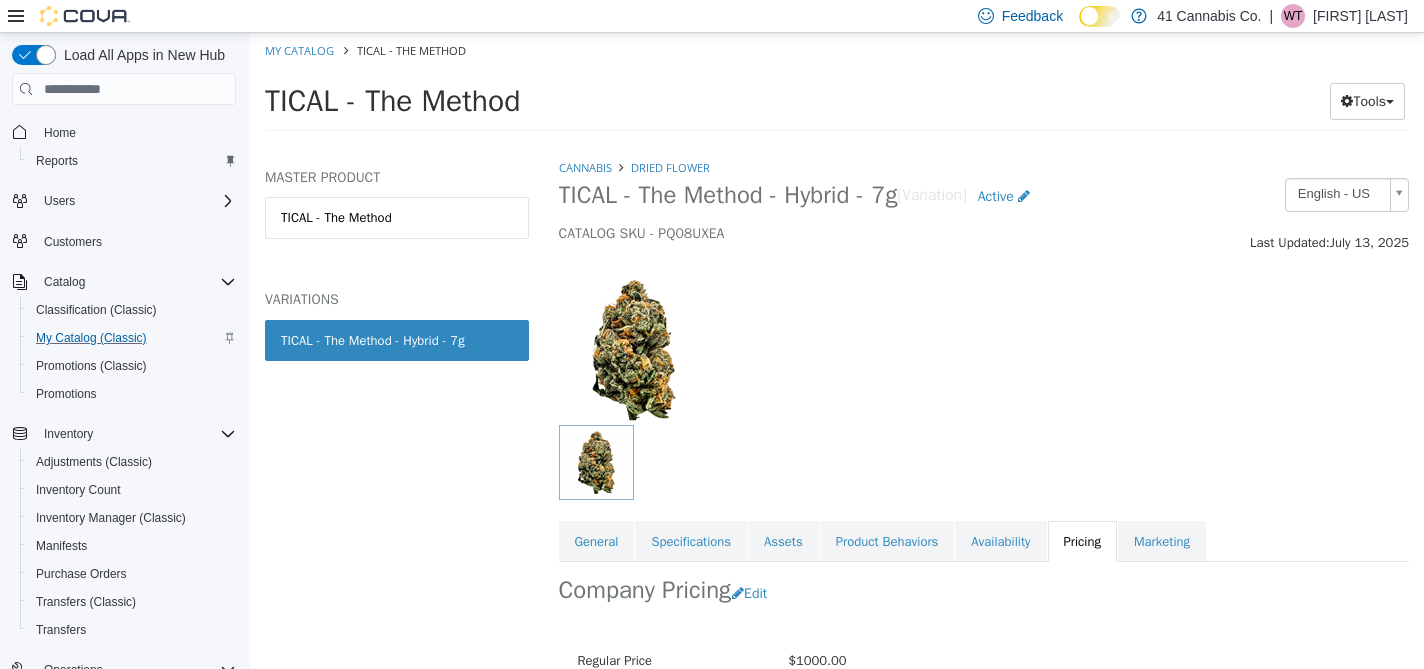 scroll, scrollTop: 156, scrollLeft: 0, axis: vertical 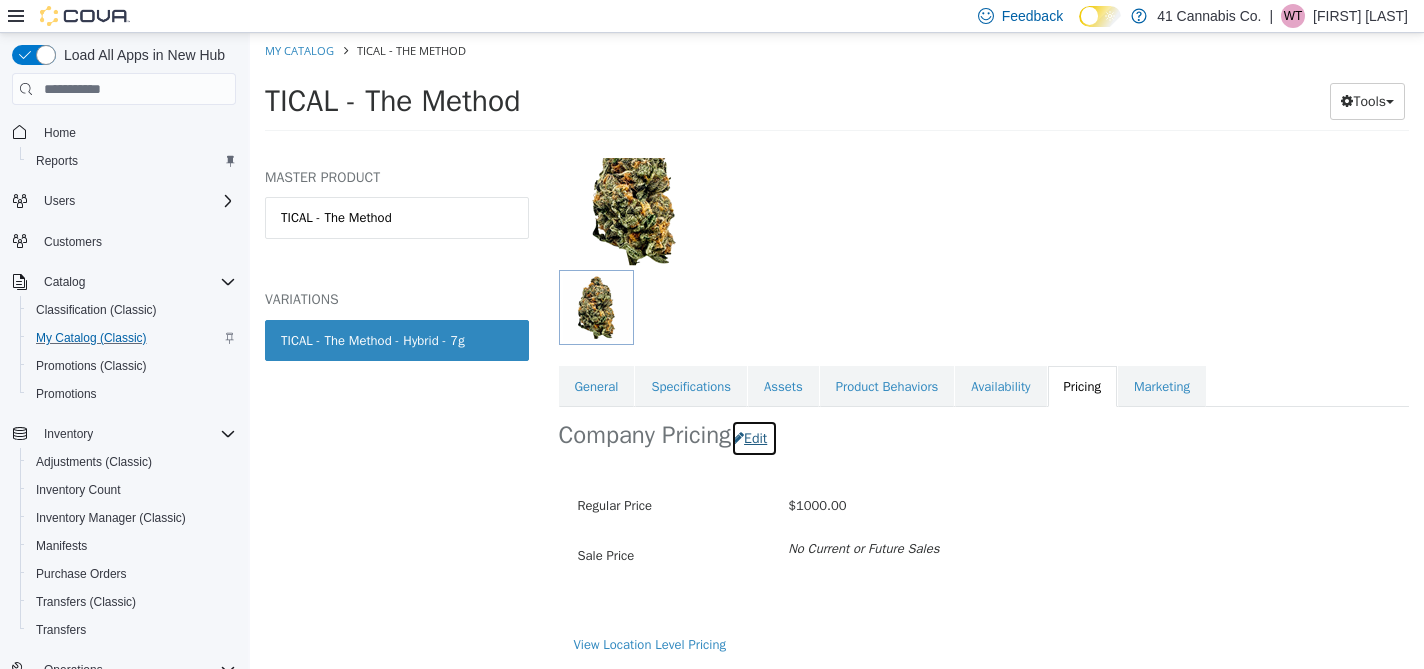 click at bounding box center (738, 438) 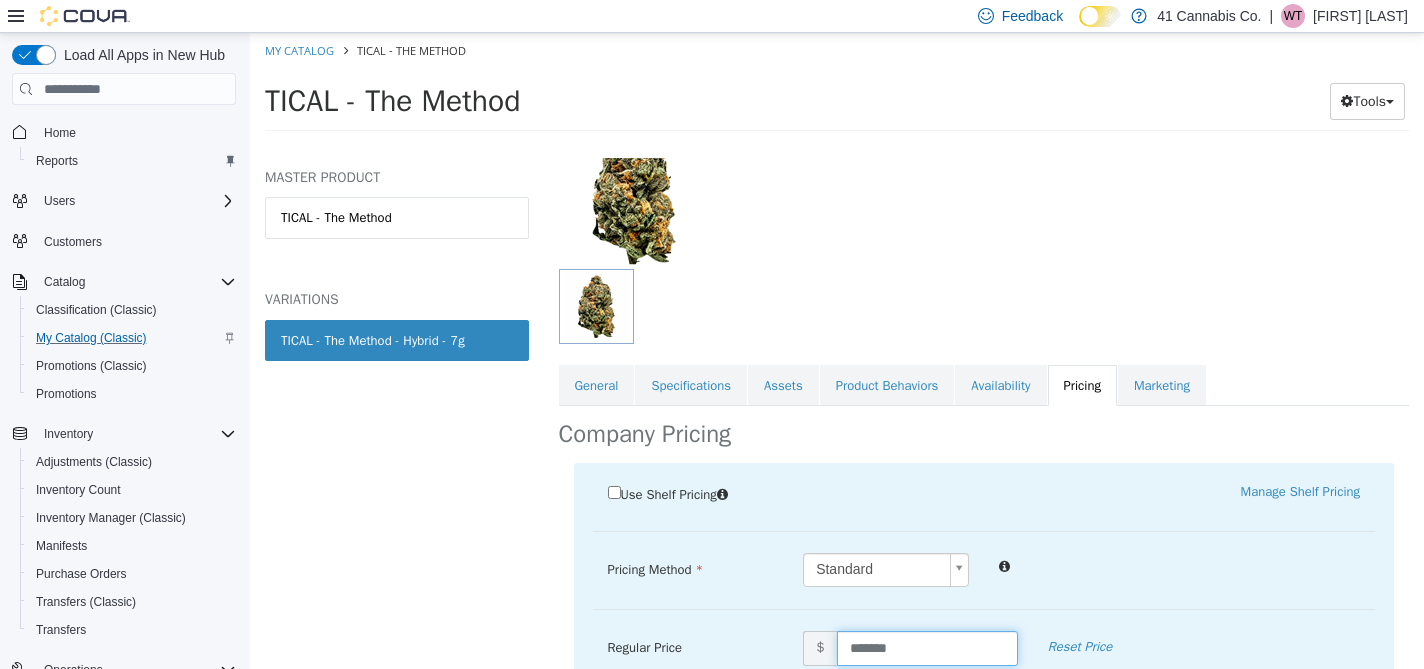 drag, startPoint x: 913, startPoint y: 651, endPoint x: 829, endPoint y: 653, distance: 84.0238 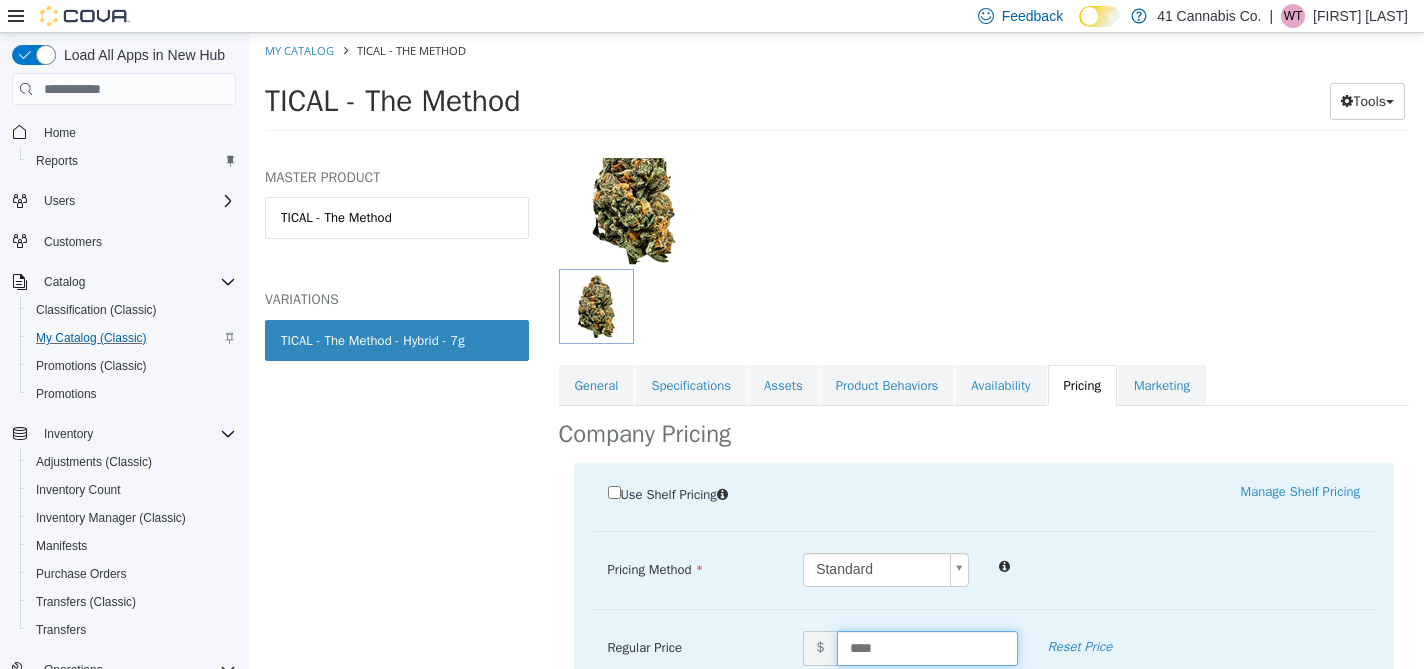 type on "*****" 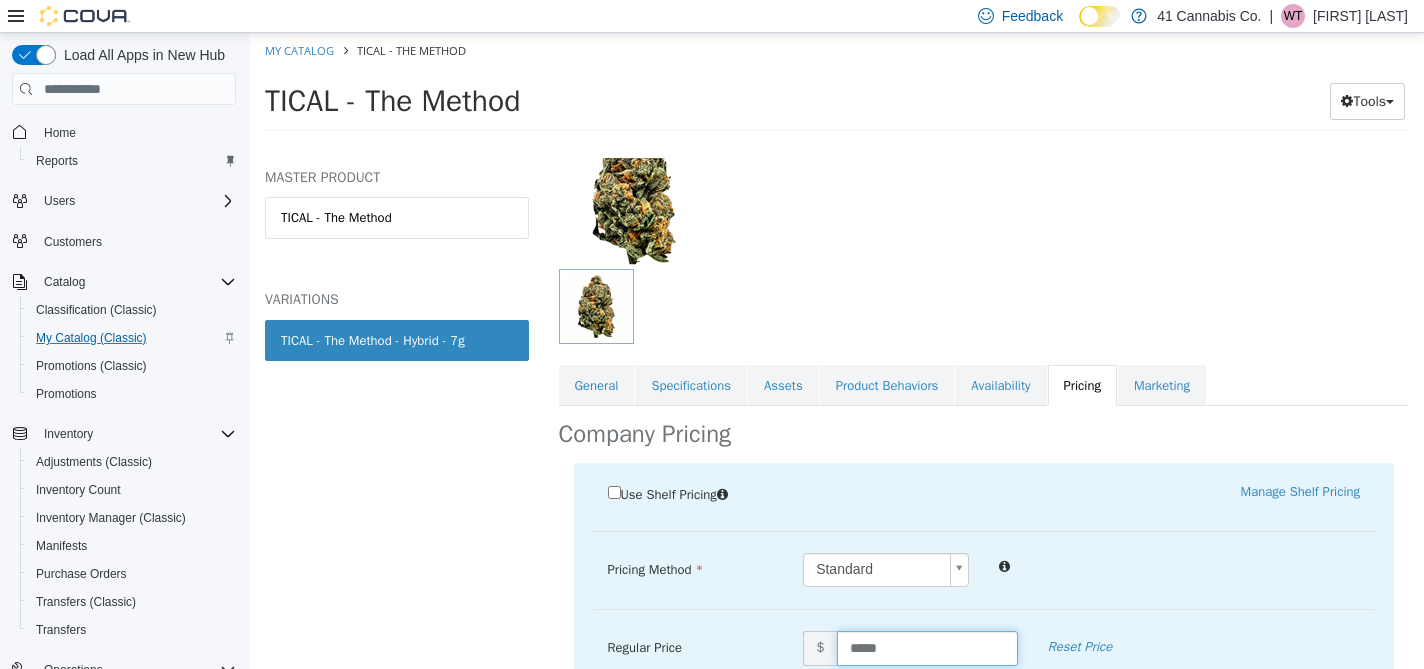 click on "Pricing Method     Standard                             * Regular Price $ ***** Reset Price Sale Price $ Select Date     (UTC-4) [CITY]                                Add Sale" at bounding box center [984, 581] 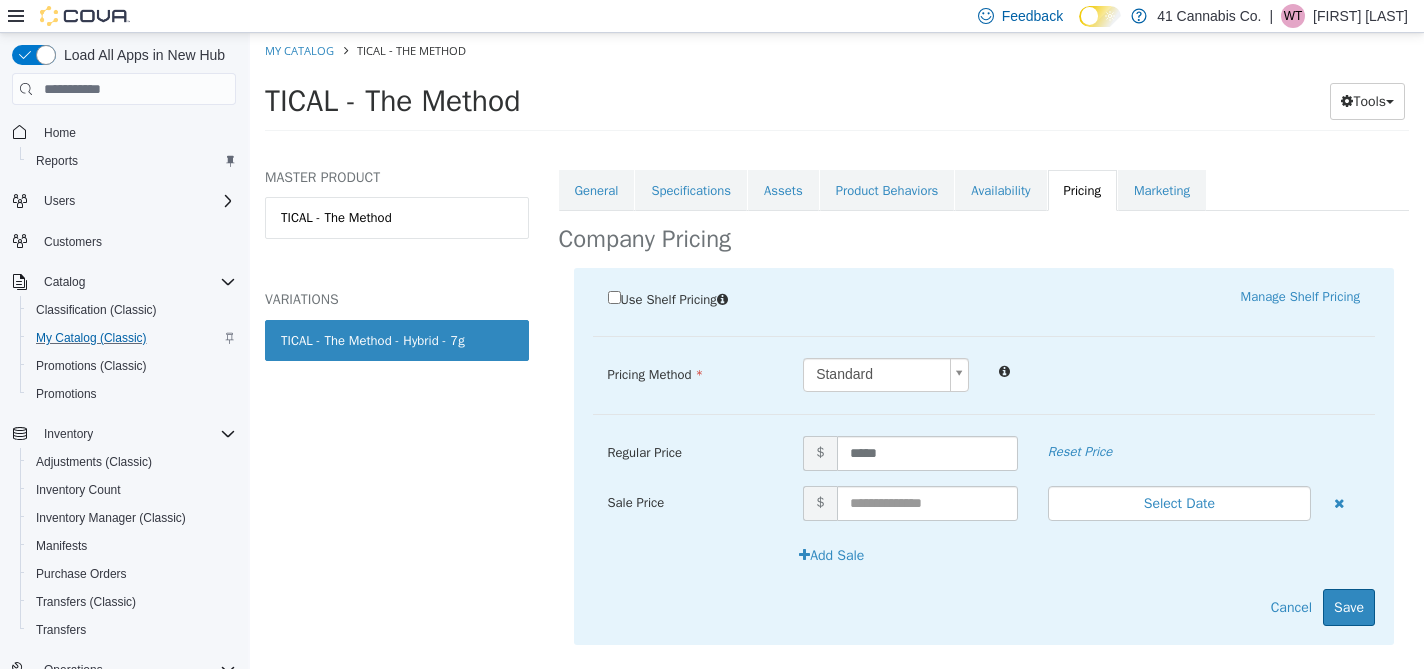 scroll, scrollTop: 374, scrollLeft: 0, axis: vertical 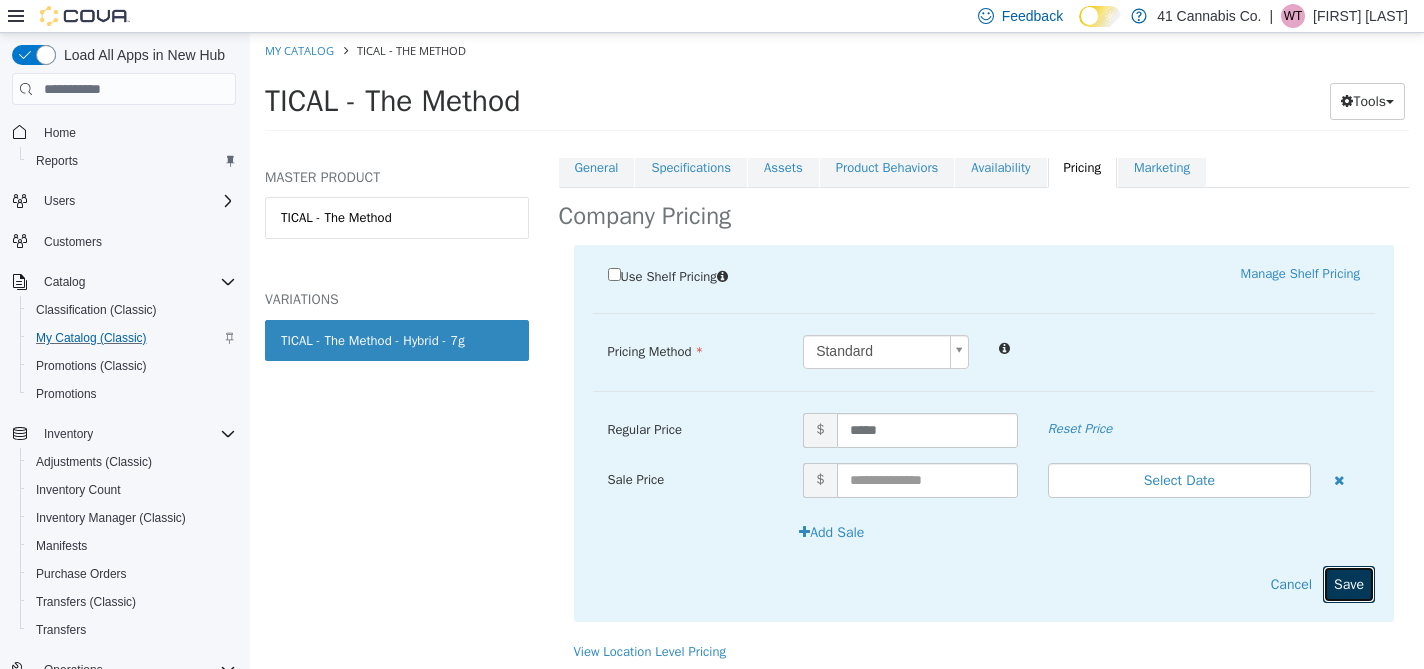 click on "Save" at bounding box center [1349, 584] 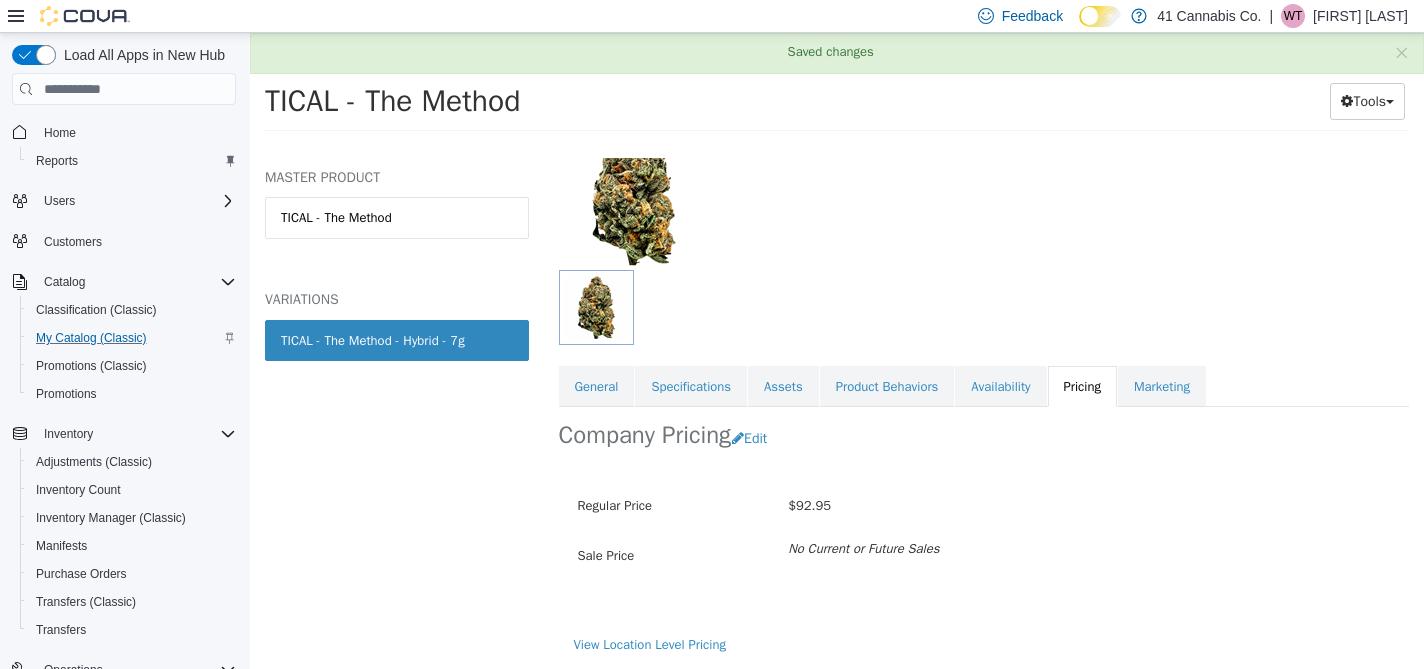 scroll, scrollTop: 156, scrollLeft: 0, axis: vertical 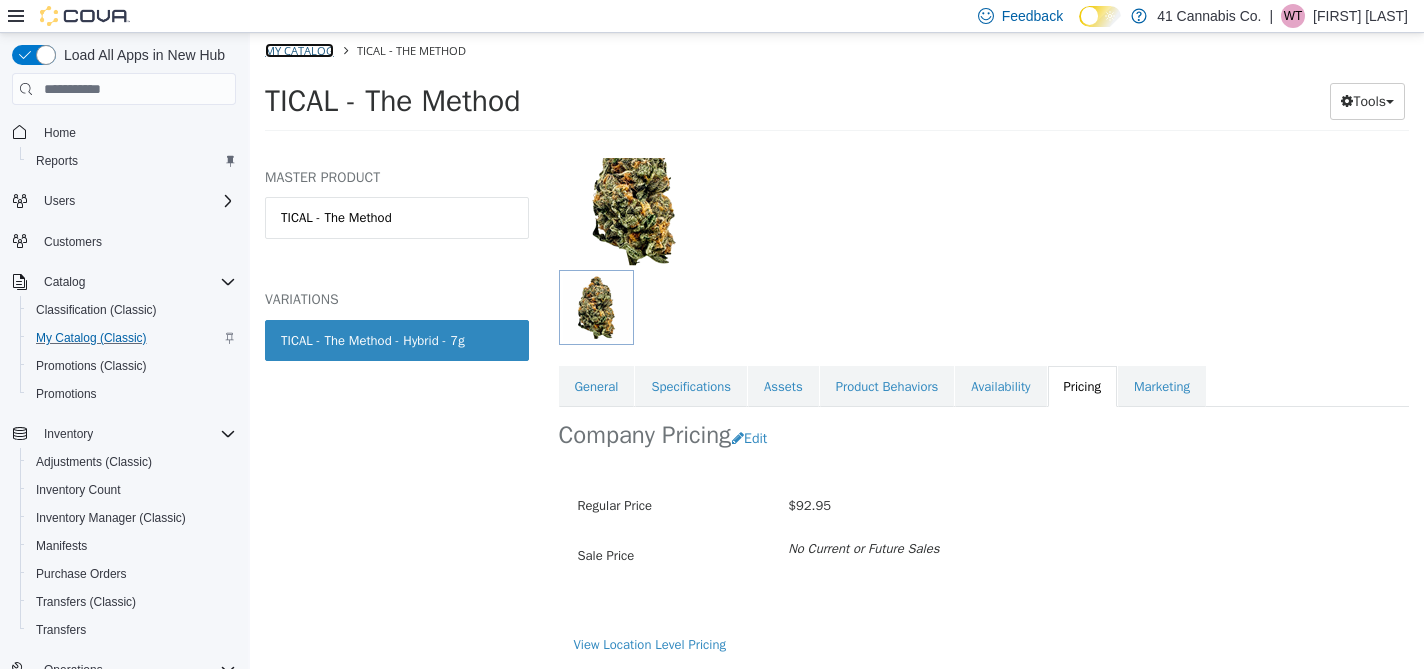 click on "My Catalog" at bounding box center (299, 50) 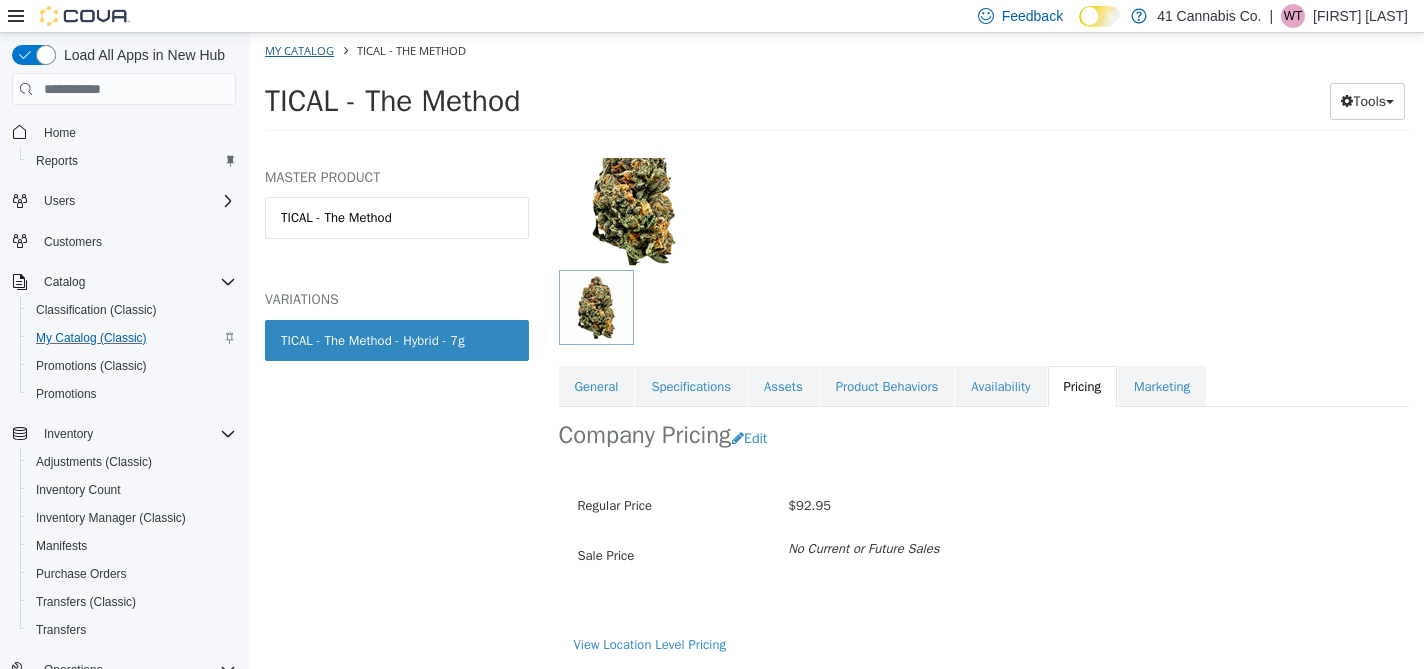 select on "**********" 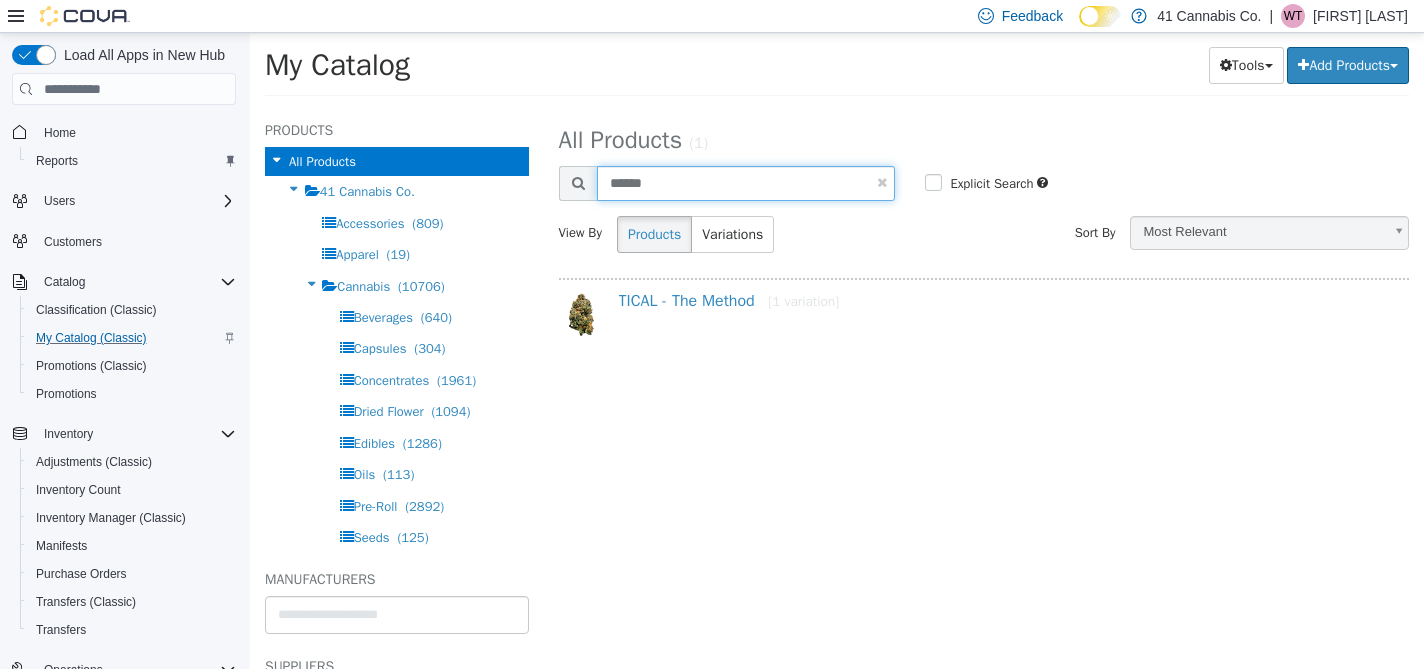 drag, startPoint x: 666, startPoint y: 187, endPoint x: 566, endPoint y: 184, distance: 100.04499 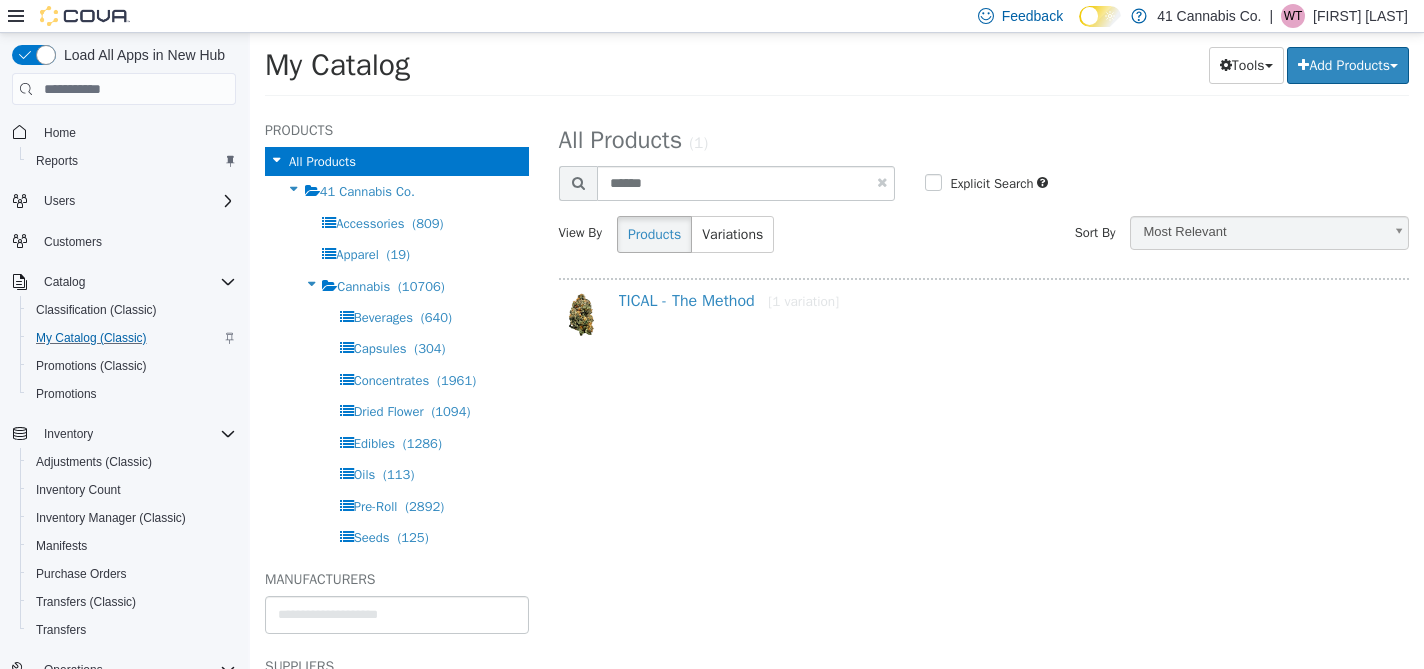 select on "**********" 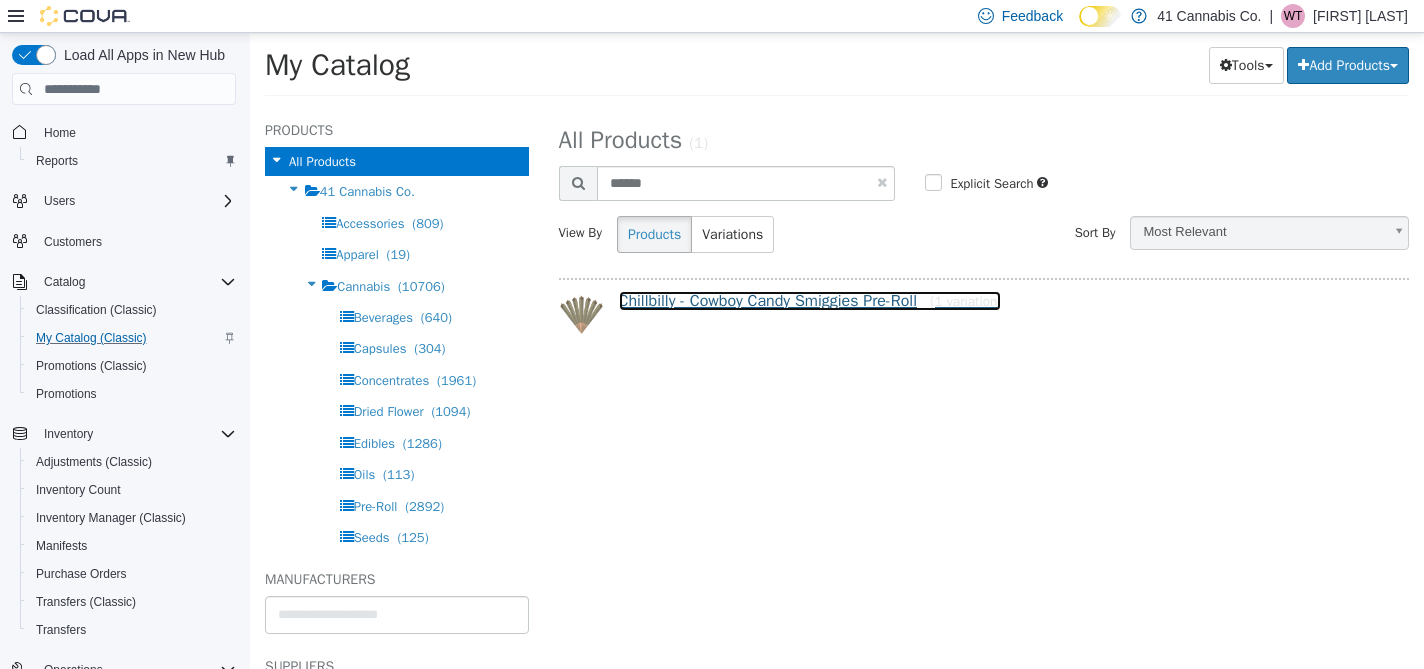click on "Chillbilly - Cowboy Candy Smiggies Pre-Roll
[1 variation]" at bounding box center (810, 301) 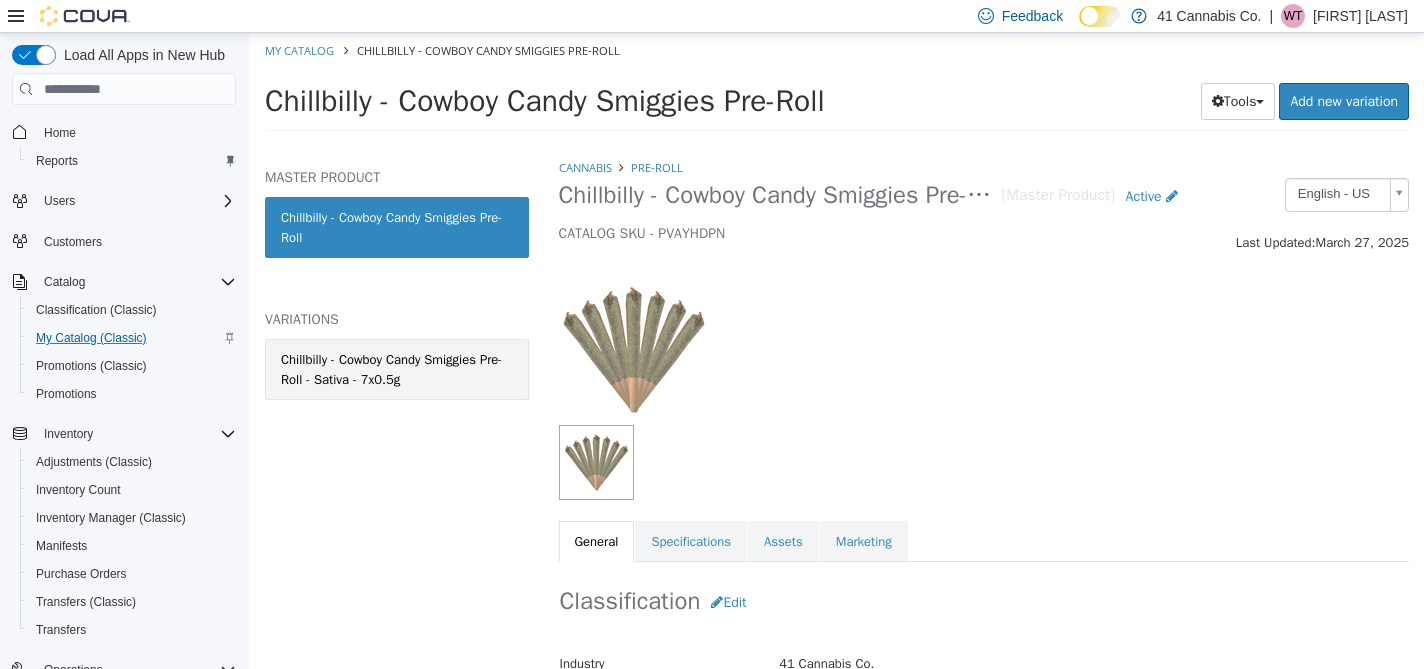 click on "Chillbilly - Cowboy Candy Smiggies Pre-Roll - Sativa - 7x0.5g" at bounding box center (397, 369) 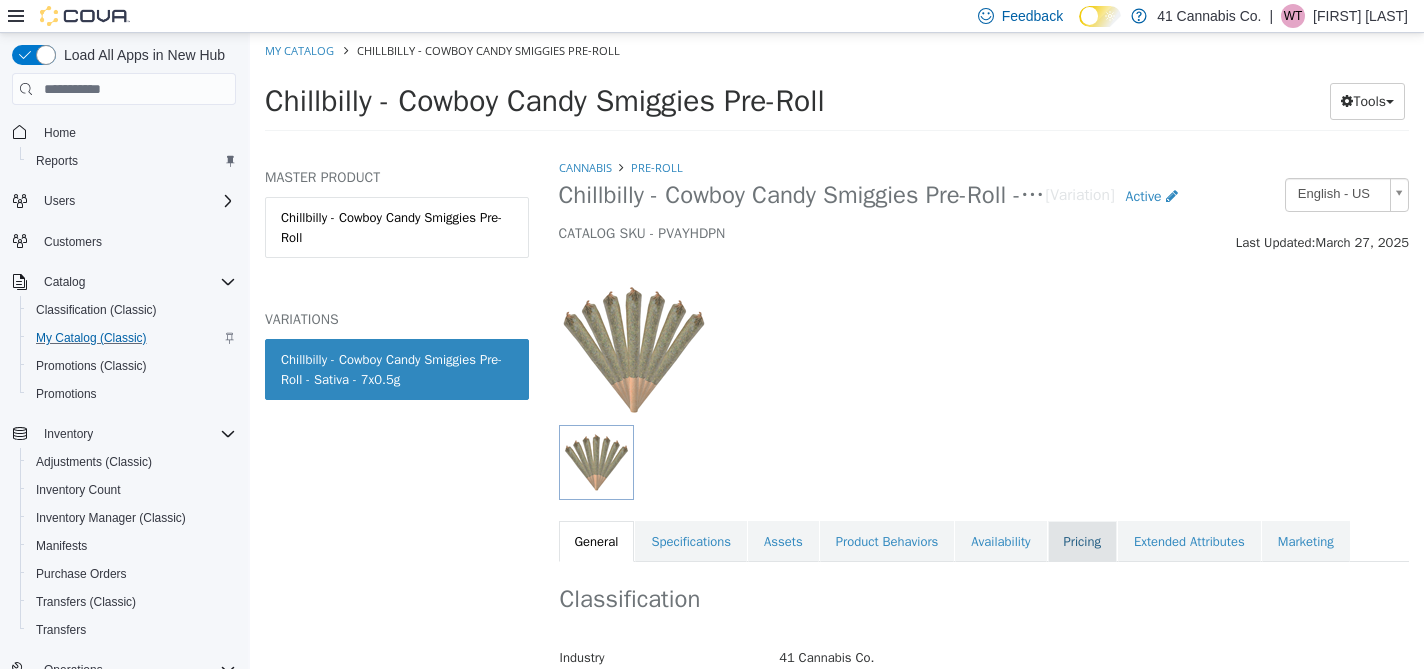 click on "Pricing" at bounding box center [1082, 542] 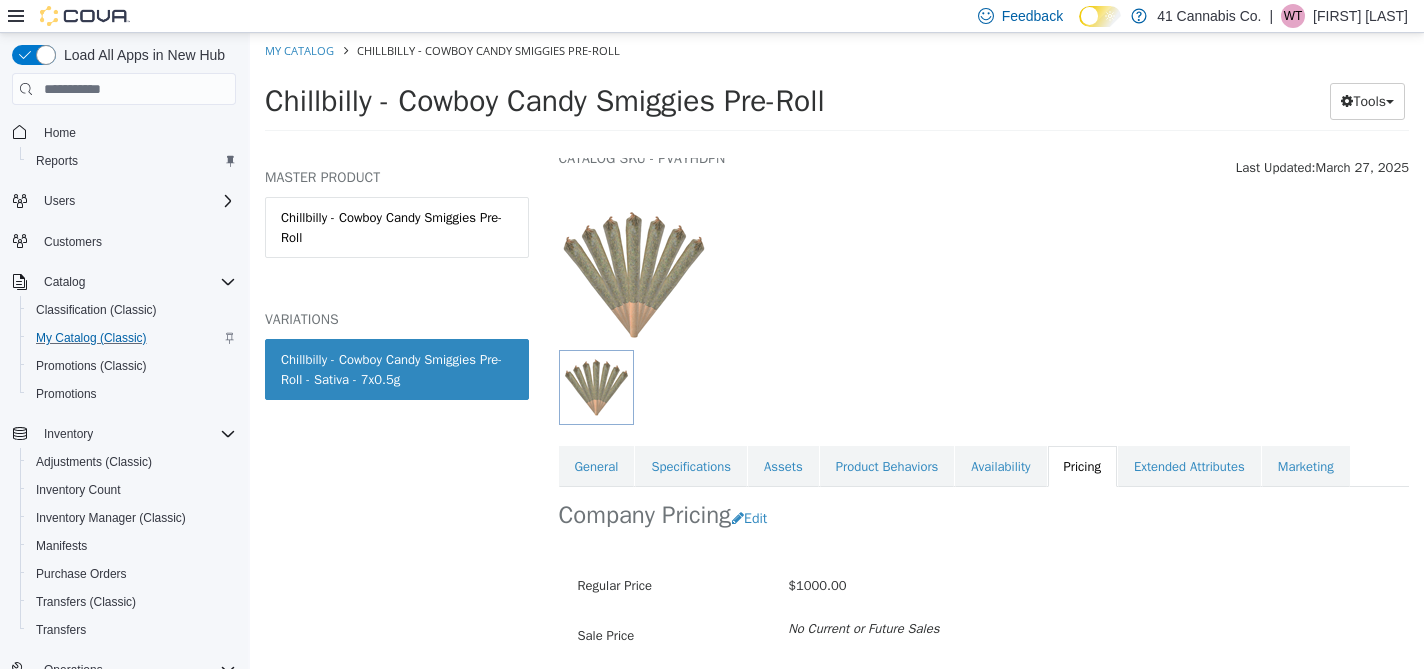 scroll, scrollTop: 156, scrollLeft: 0, axis: vertical 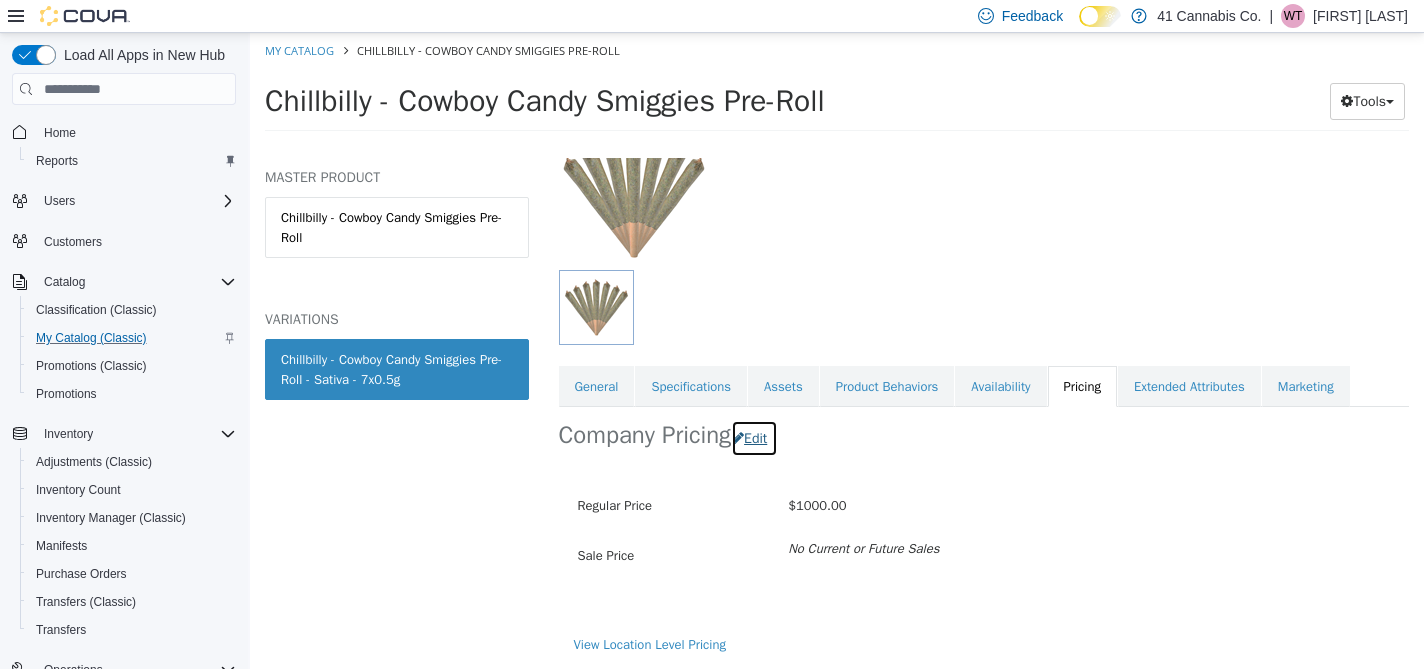 click on "Edit" at bounding box center (754, 438) 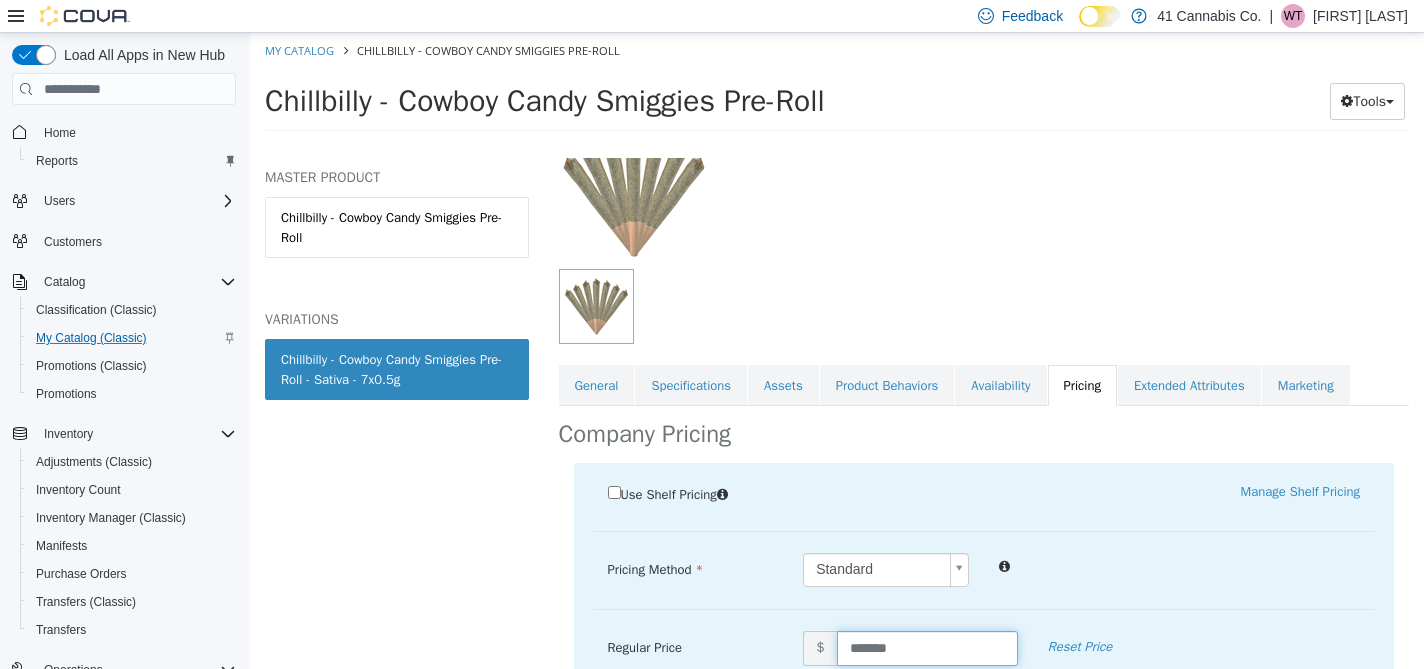 drag, startPoint x: 932, startPoint y: 643, endPoint x: 806, endPoint y: 641, distance: 126.01587 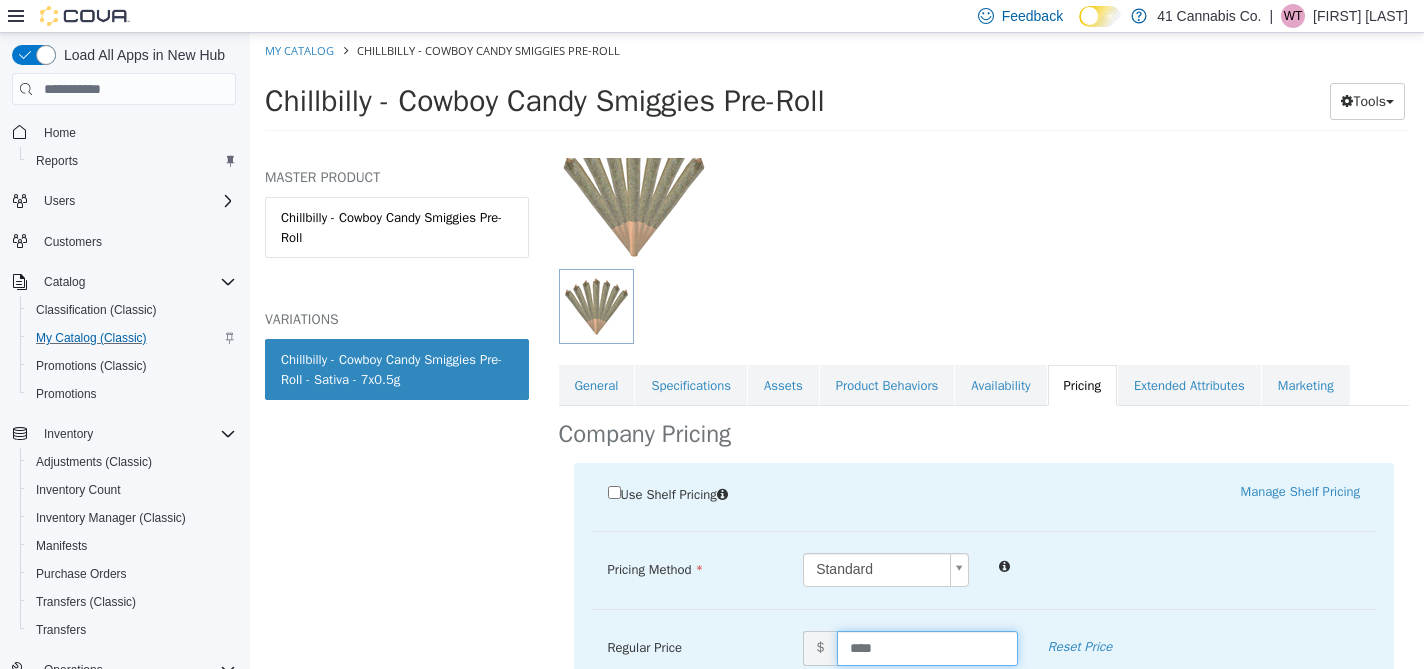 type on "*****" 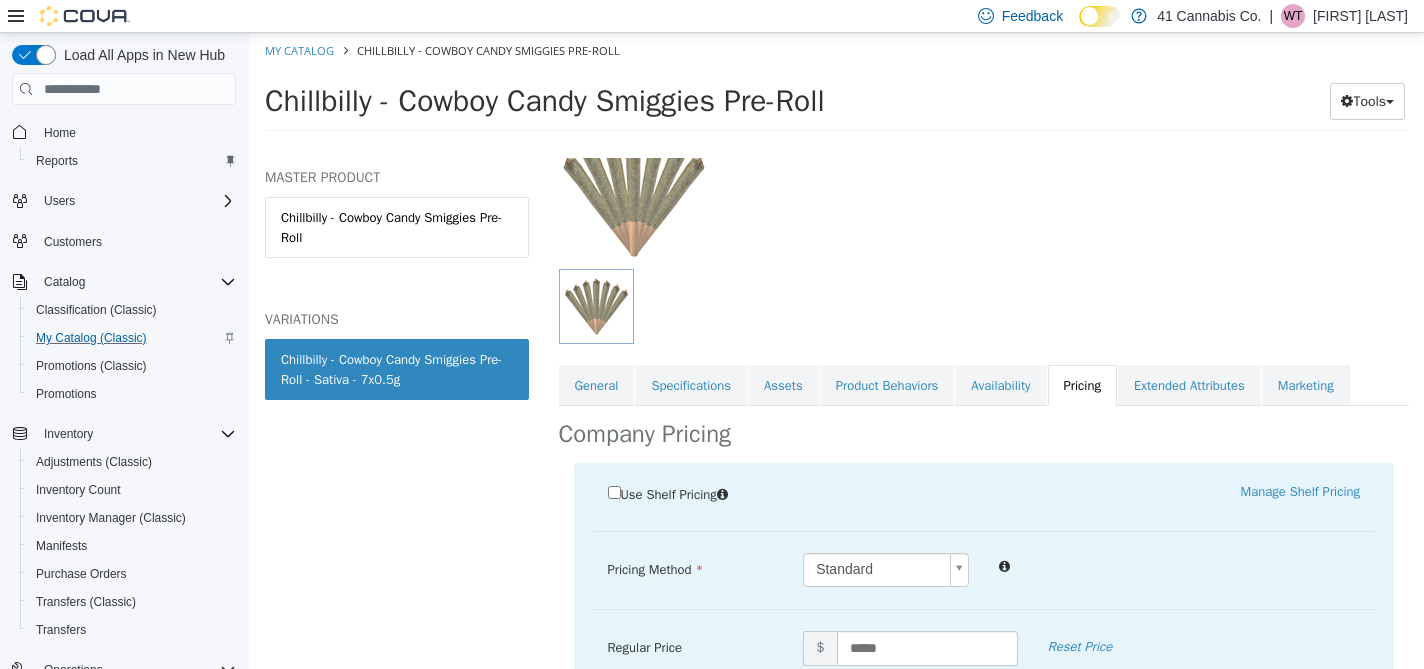 click on "Standard                             *" at bounding box center [1081, 570] 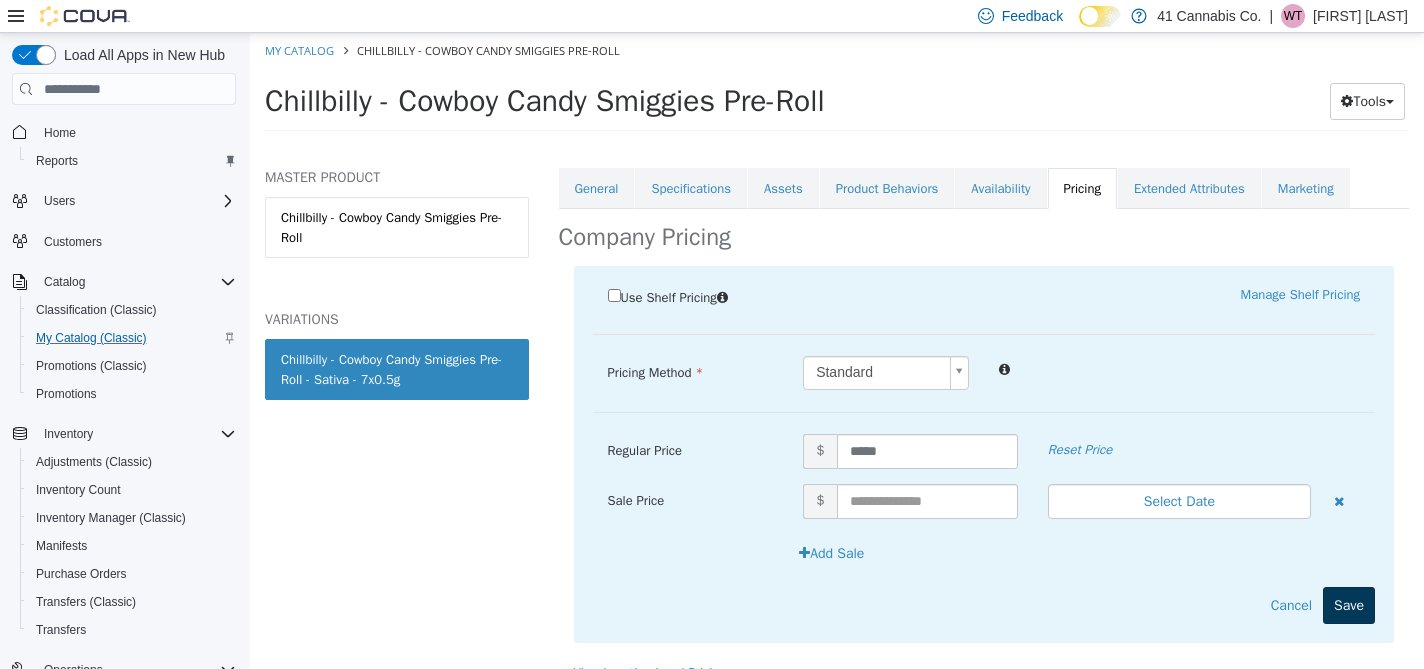 scroll, scrollTop: 382, scrollLeft: 0, axis: vertical 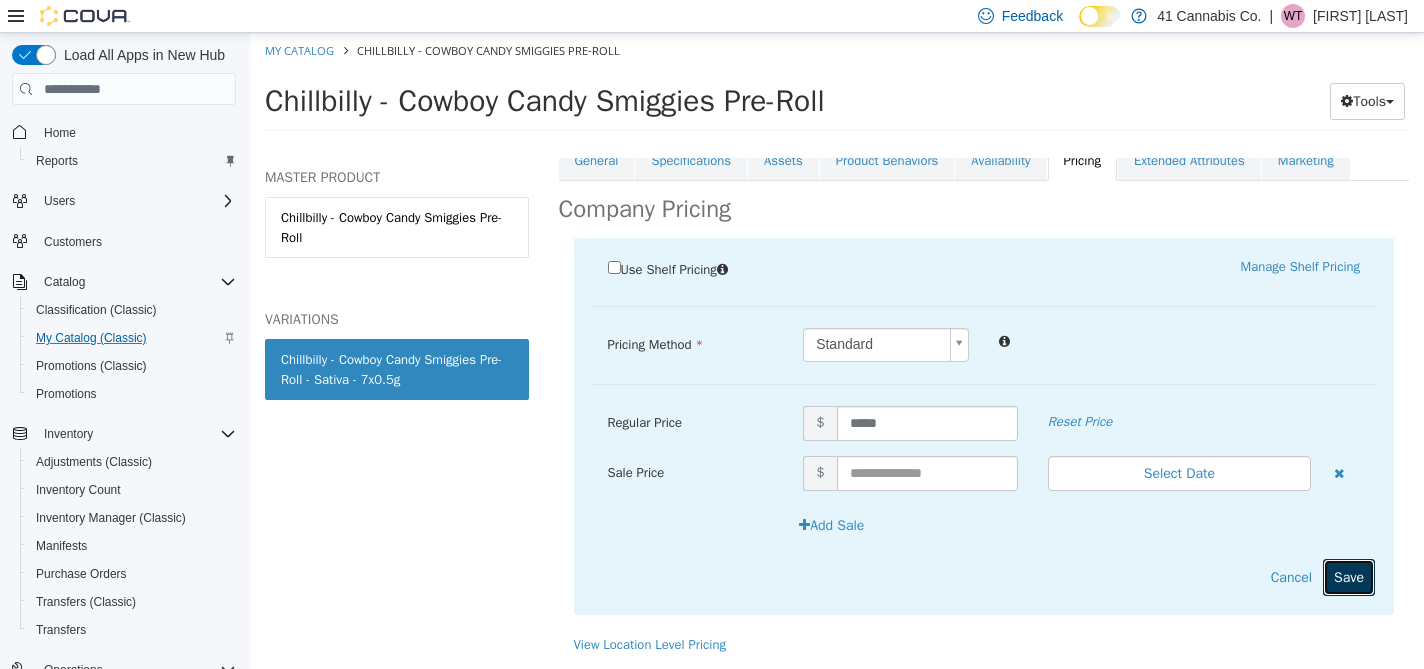 click on "Save" at bounding box center [1349, 577] 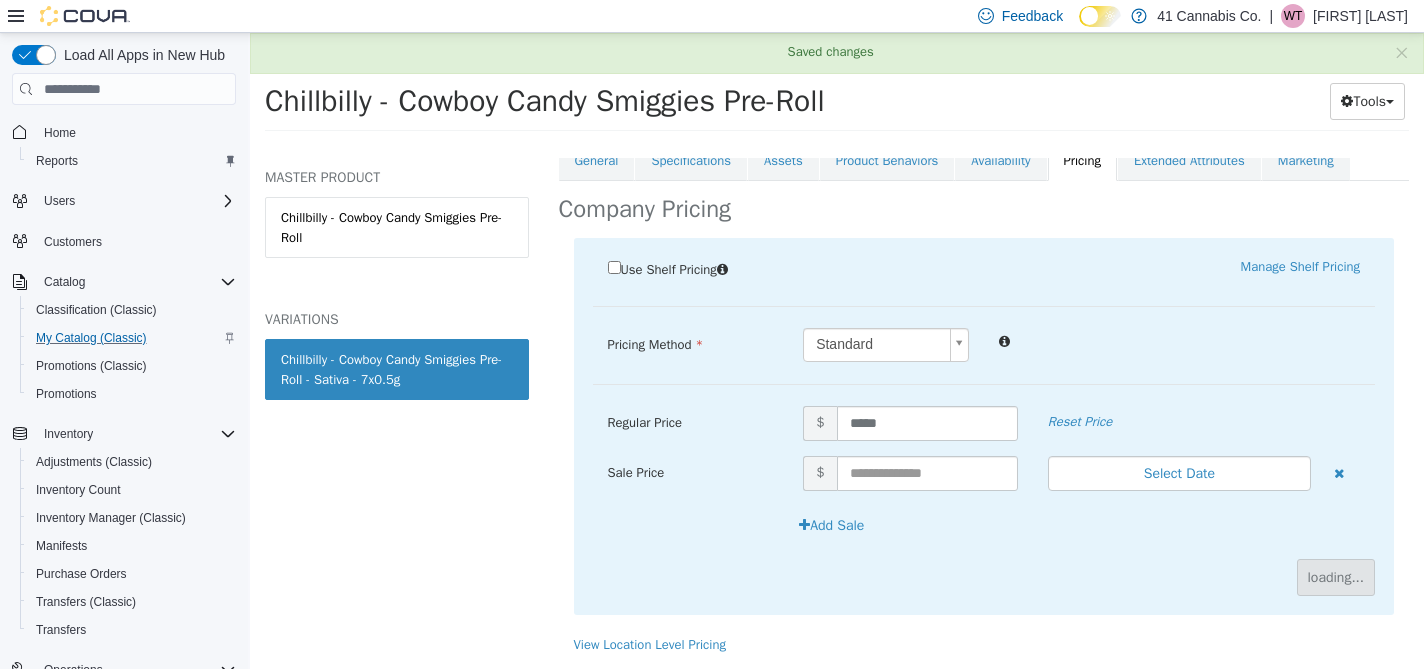 scroll, scrollTop: 156, scrollLeft: 0, axis: vertical 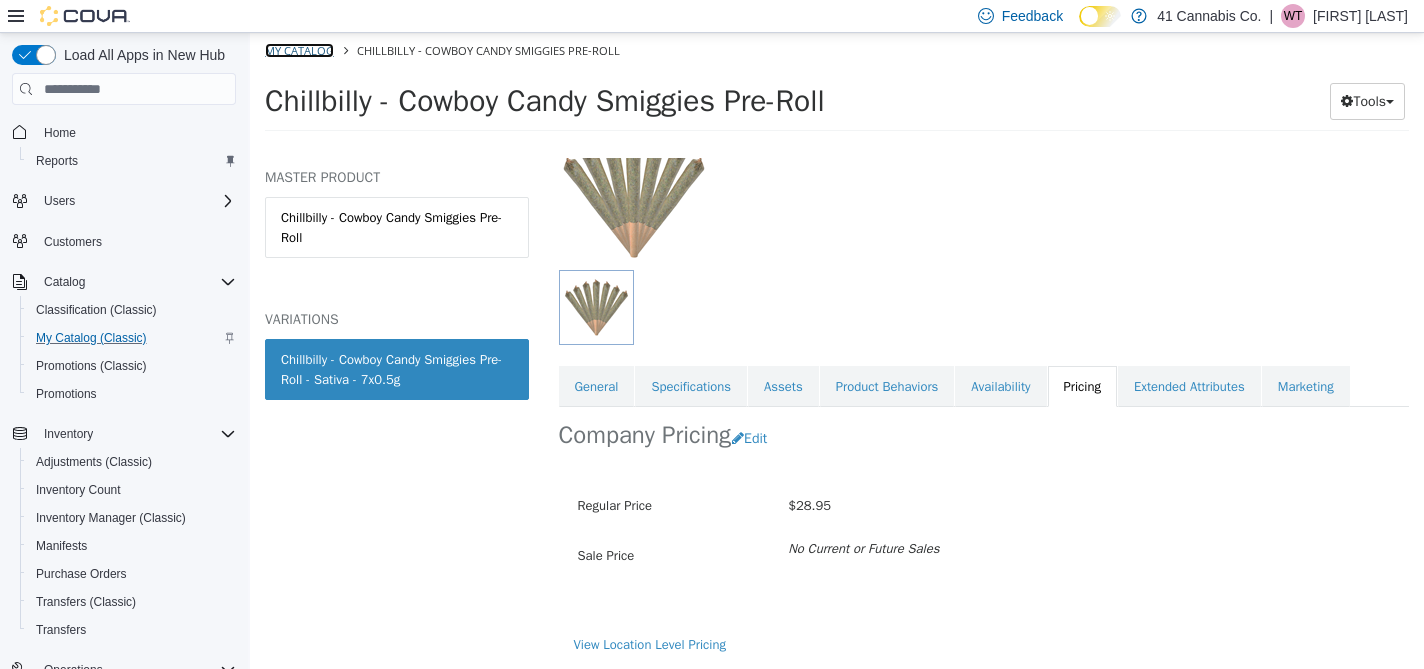 click on "My Catalog" at bounding box center (299, 50) 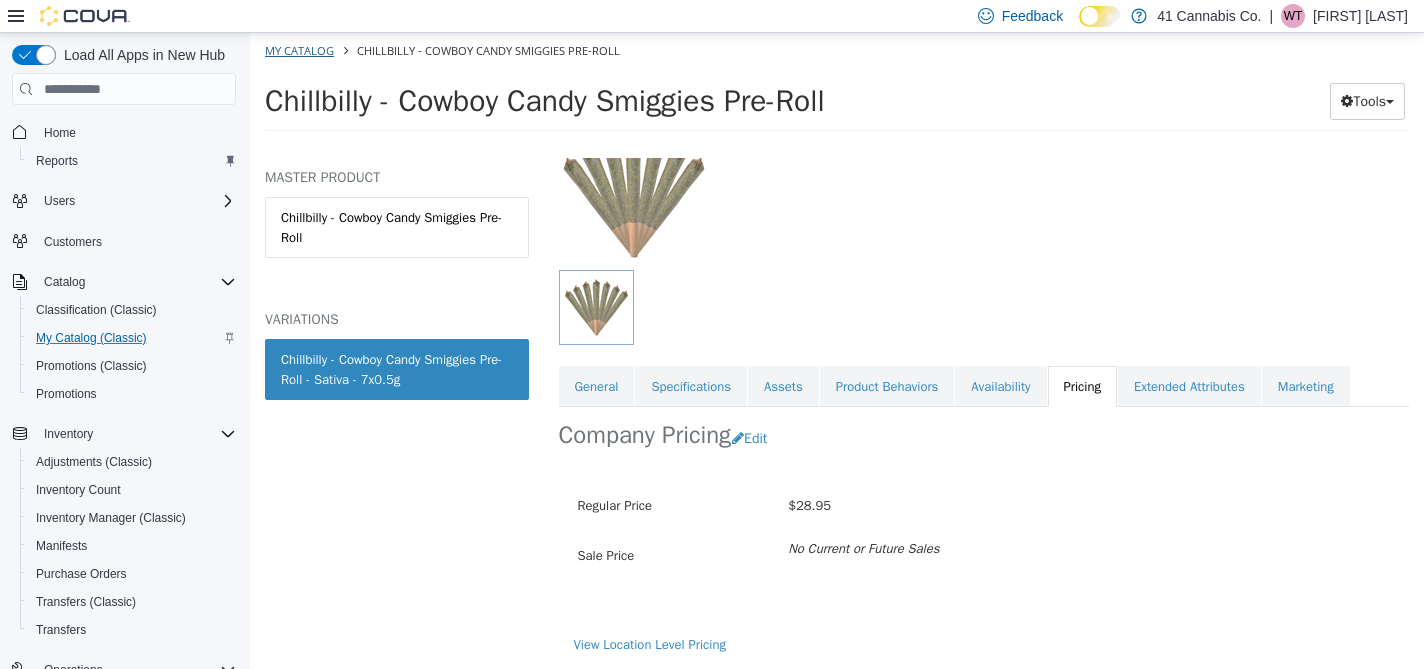 select on "**********" 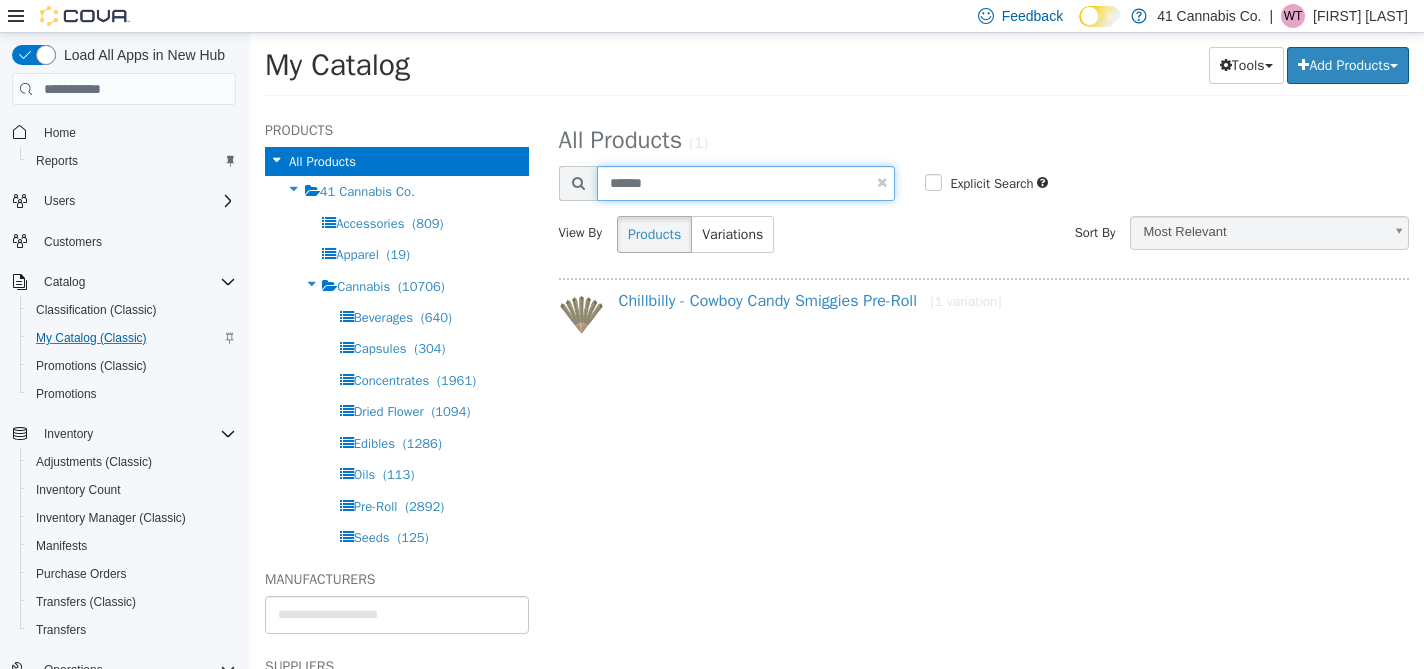 drag, startPoint x: 669, startPoint y: 183, endPoint x: 567, endPoint y: 183, distance: 102 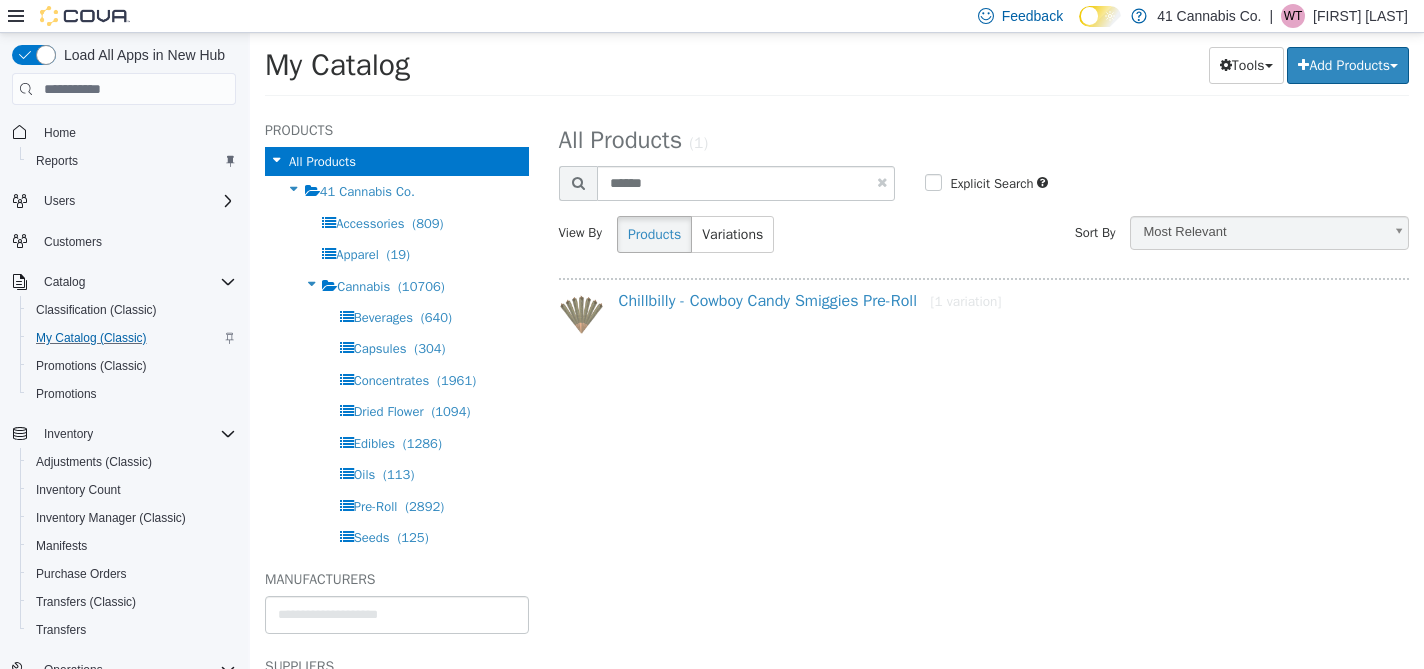 select on "**********" 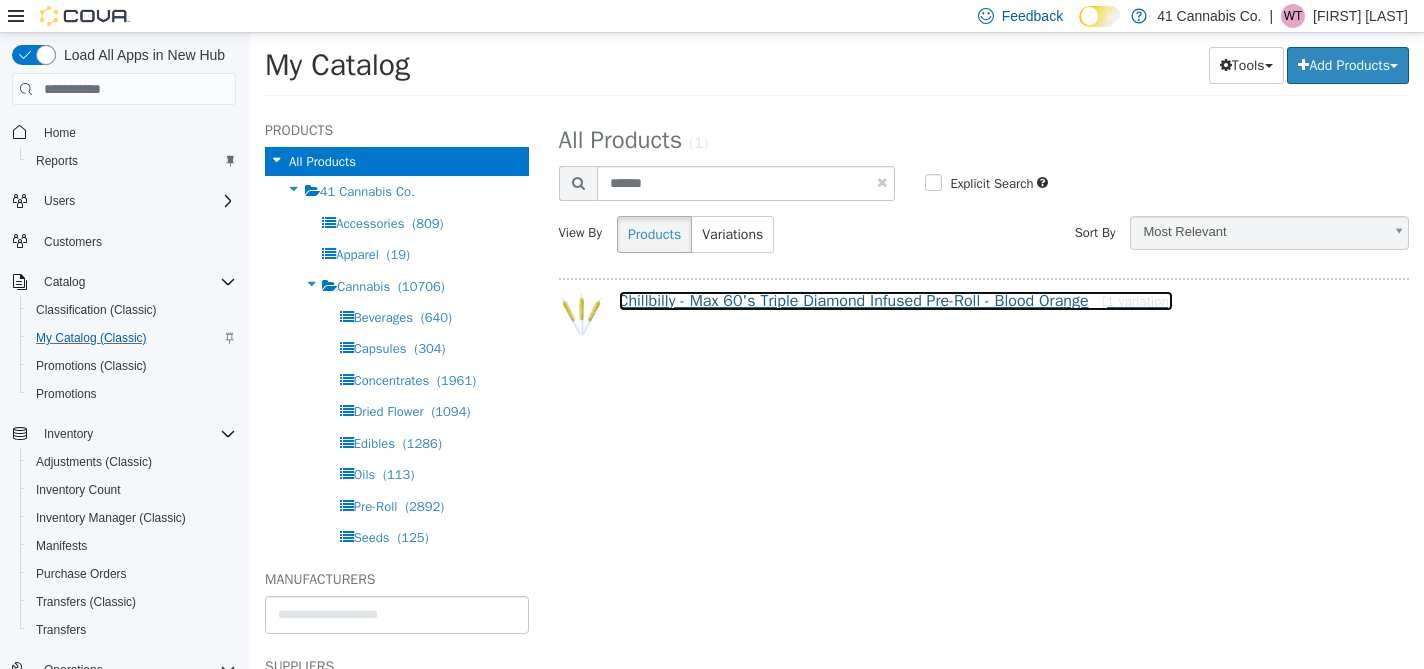 click on "Chillbilly - Max 60's Triple Diamond Infused Pre-Roll - Blood Orange
[1 variation]" at bounding box center [896, 301] 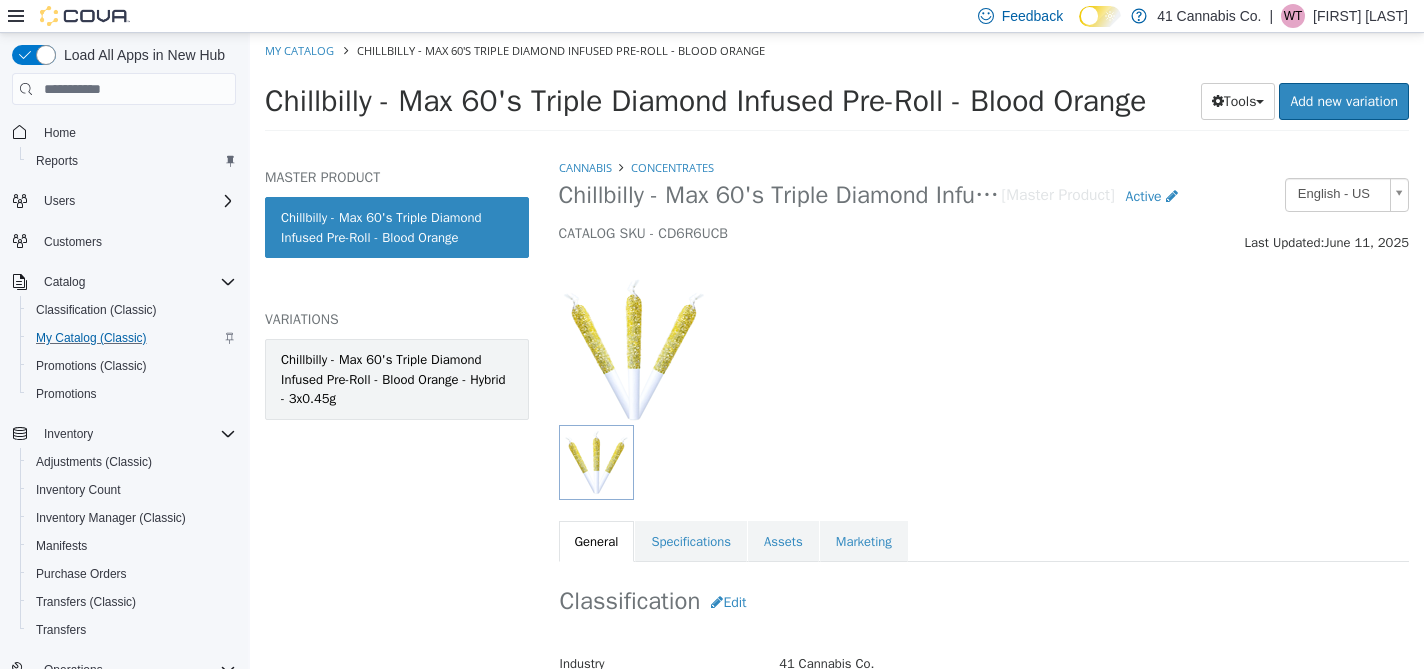 click on "Chillbilly - Max 60's Triple Diamond Infused Pre-Roll - Blood Orange - Hybrid - 3x0.45g" at bounding box center [397, 379] 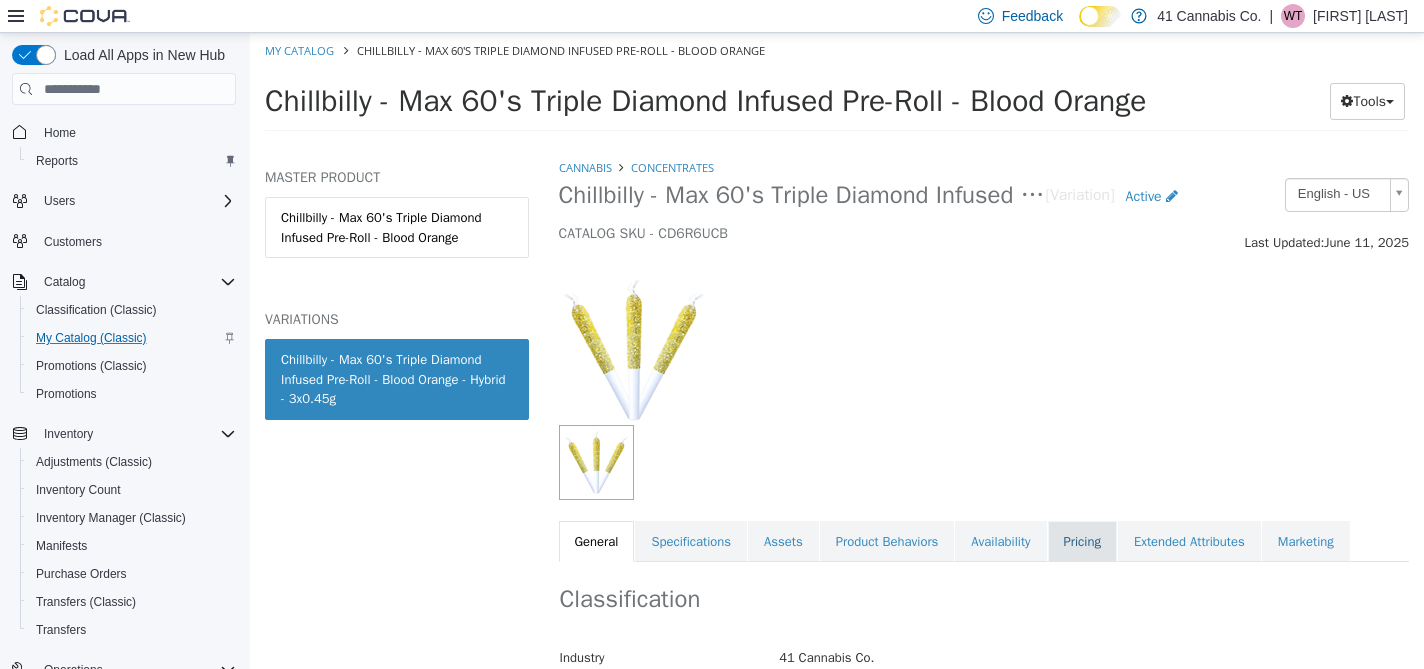 click on "Pricing" at bounding box center (1082, 542) 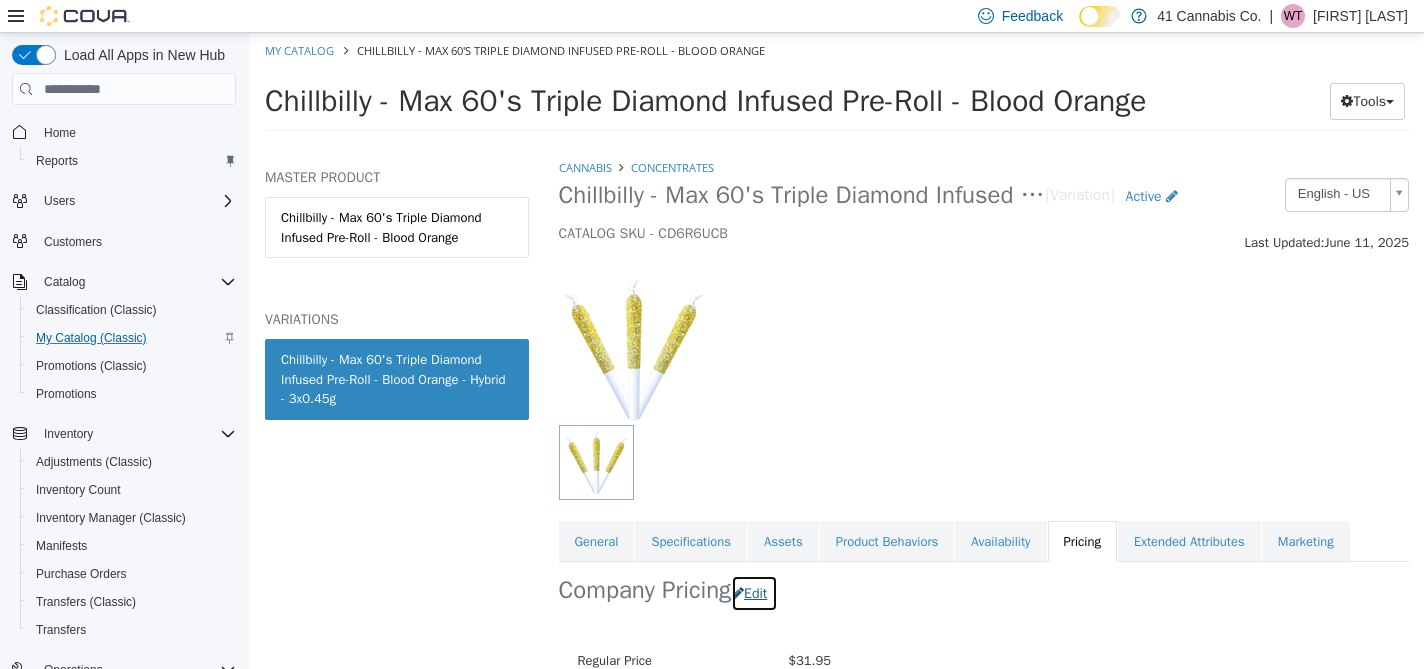 click on "Edit" at bounding box center (754, 593) 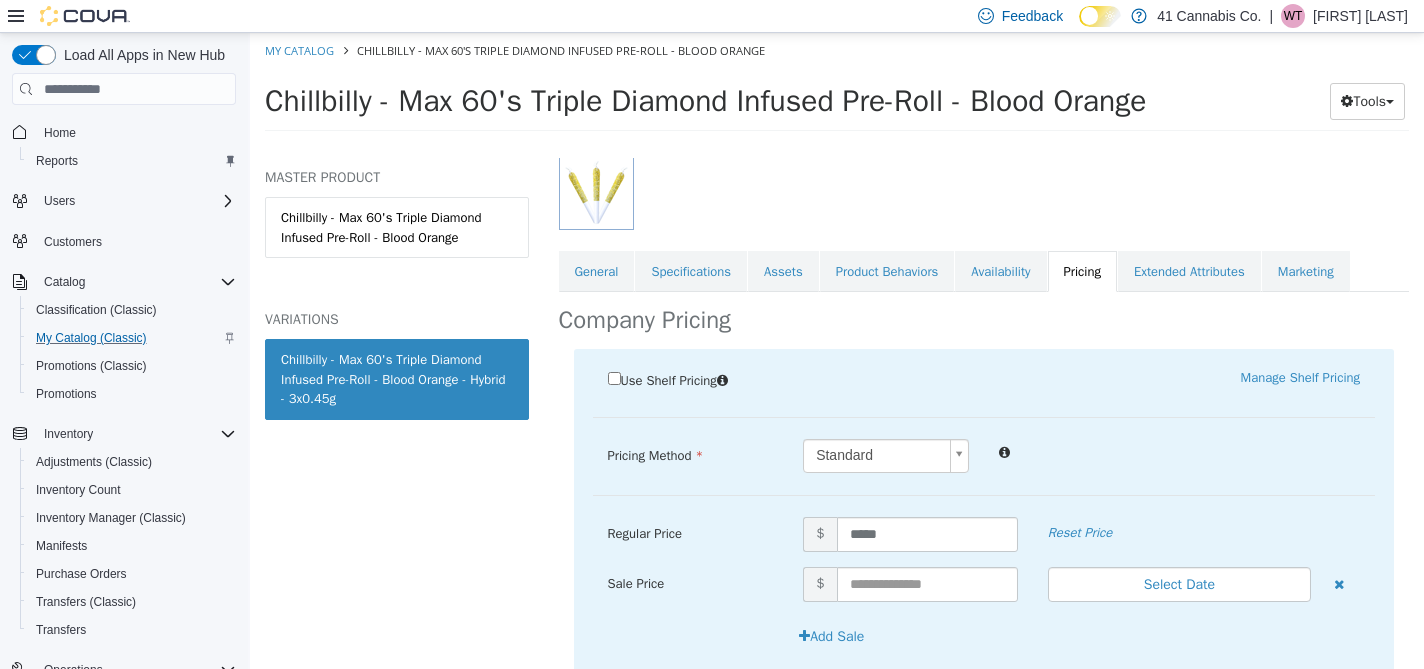 scroll, scrollTop: 280, scrollLeft: 0, axis: vertical 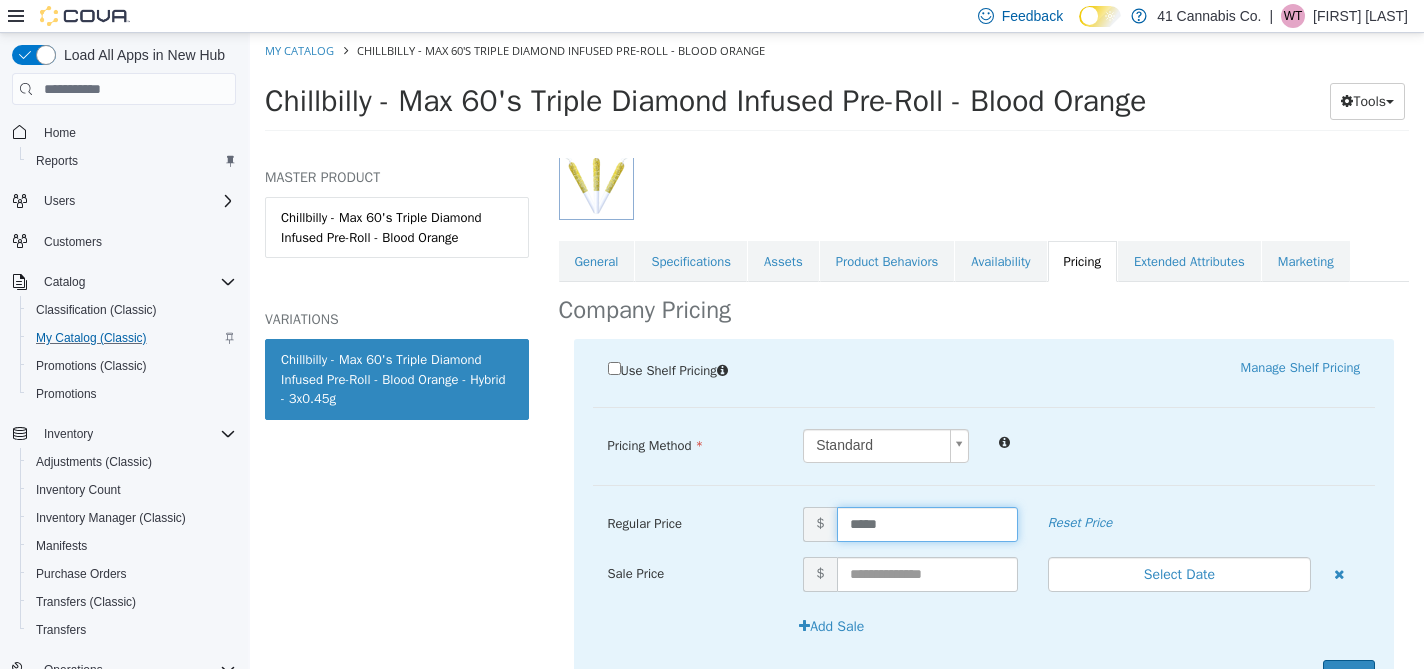 click on "*****" at bounding box center (927, 524) 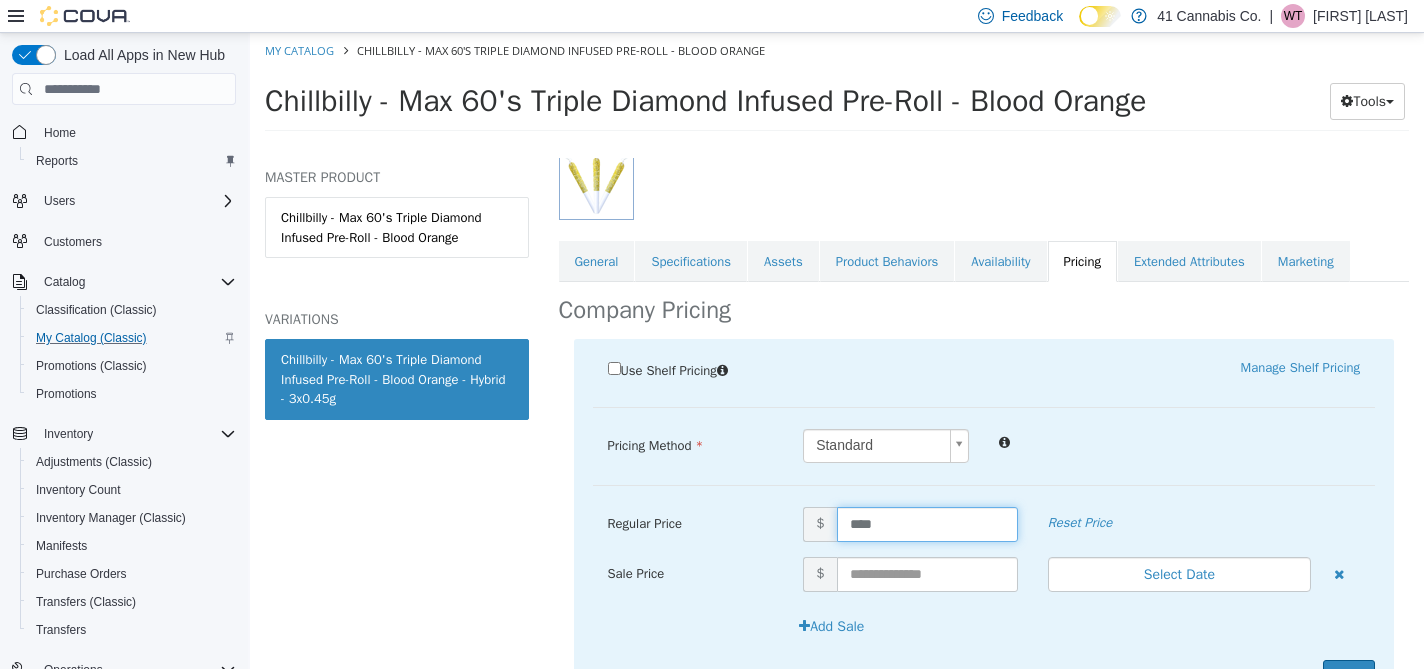 type on "*****" 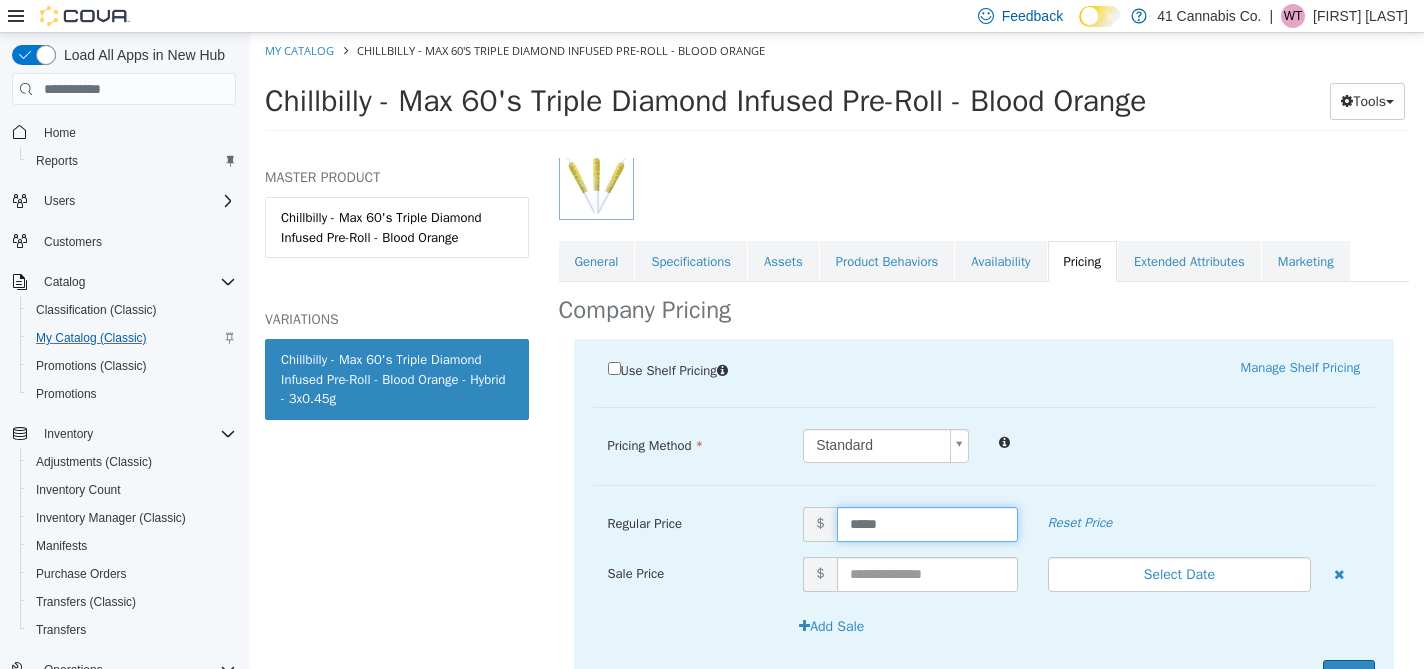 click on "Pricing Method     Standard                             * Regular Price $ ***** Reset Price Sale Price $ Select Date     (UTC-4) [CITY]                                Add Sale" at bounding box center [984, 457] 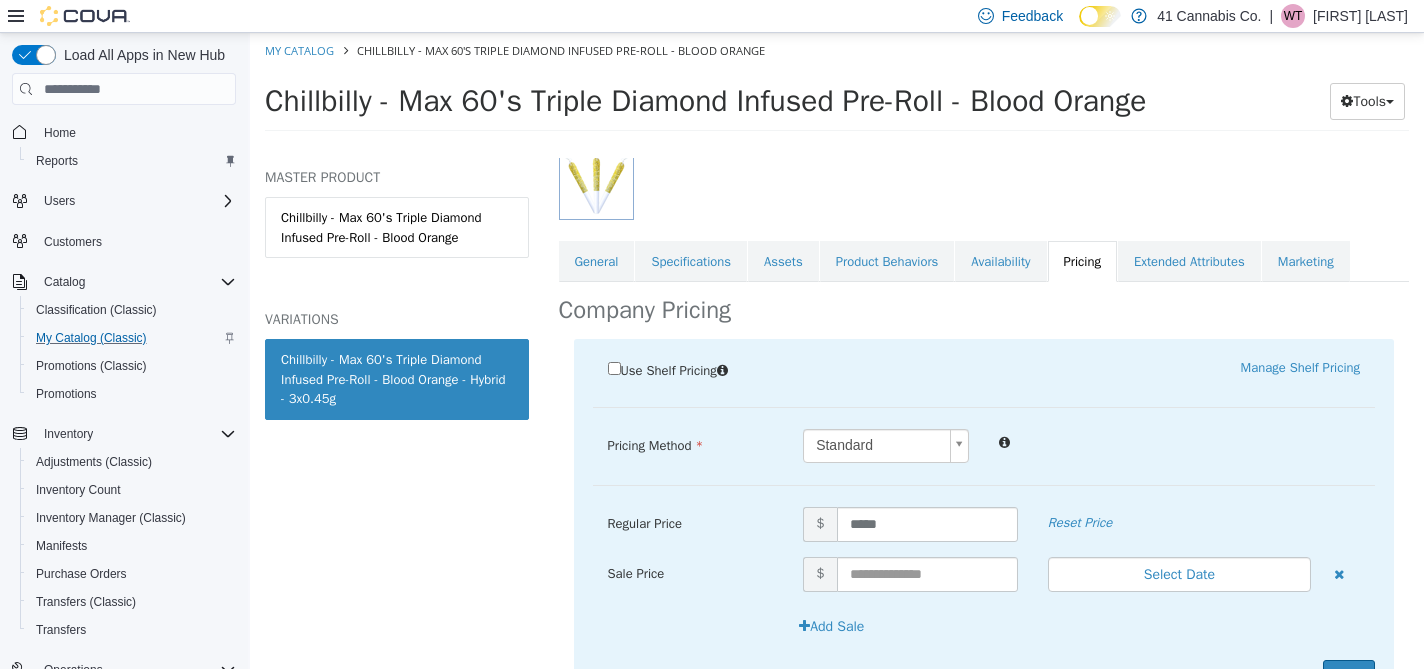 scroll, scrollTop: 382, scrollLeft: 0, axis: vertical 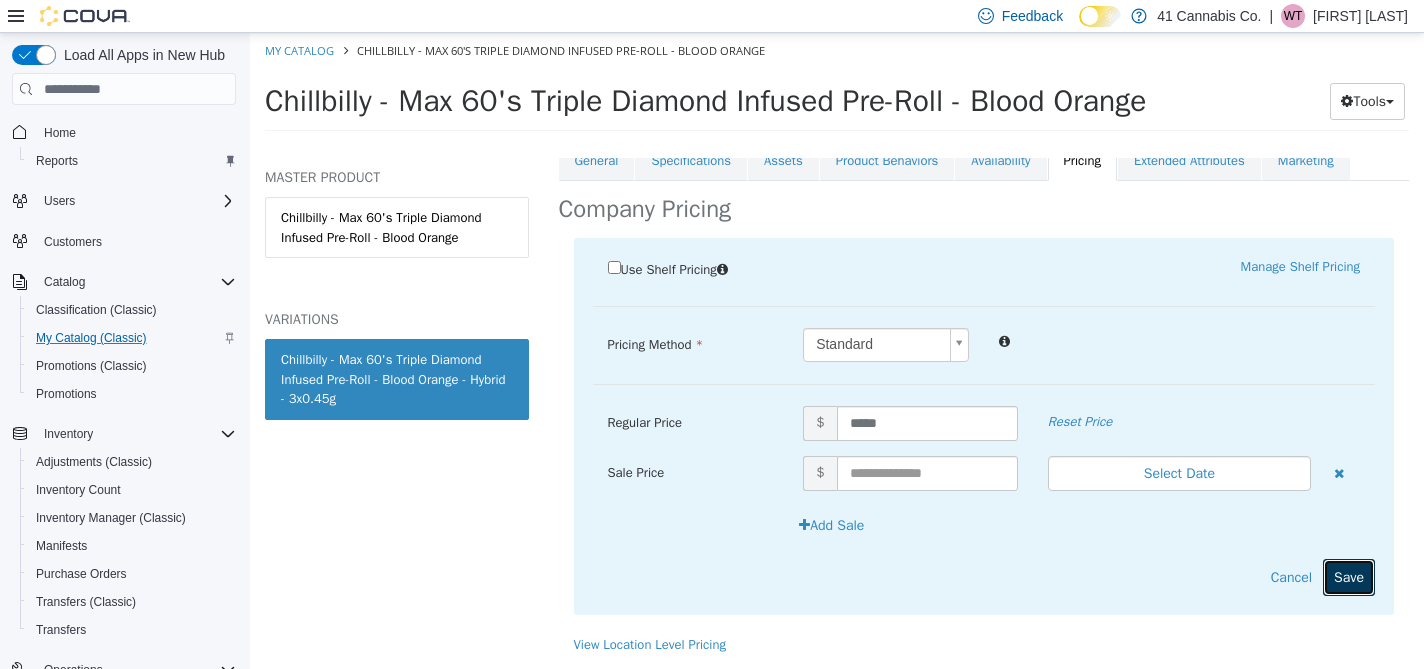click on "Save" at bounding box center (1349, 577) 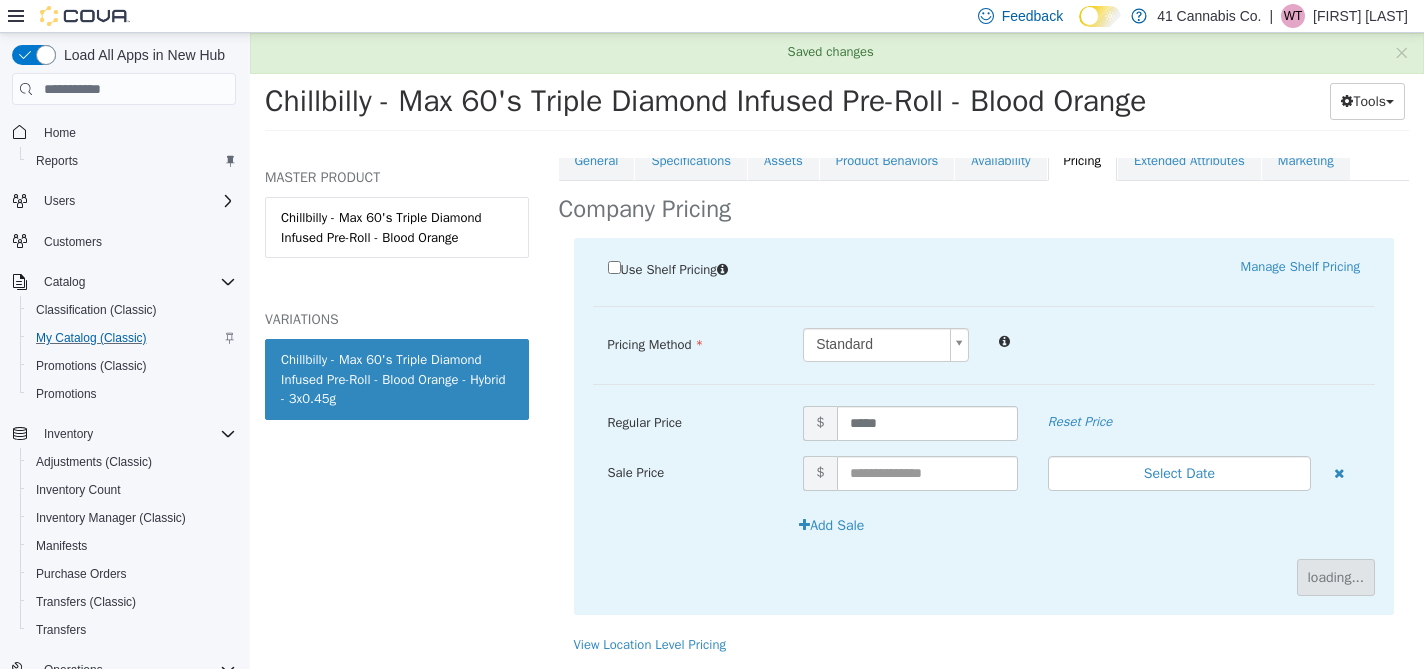 scroll, scrollTop: 206, scrollLeft: 0, axis: vertical 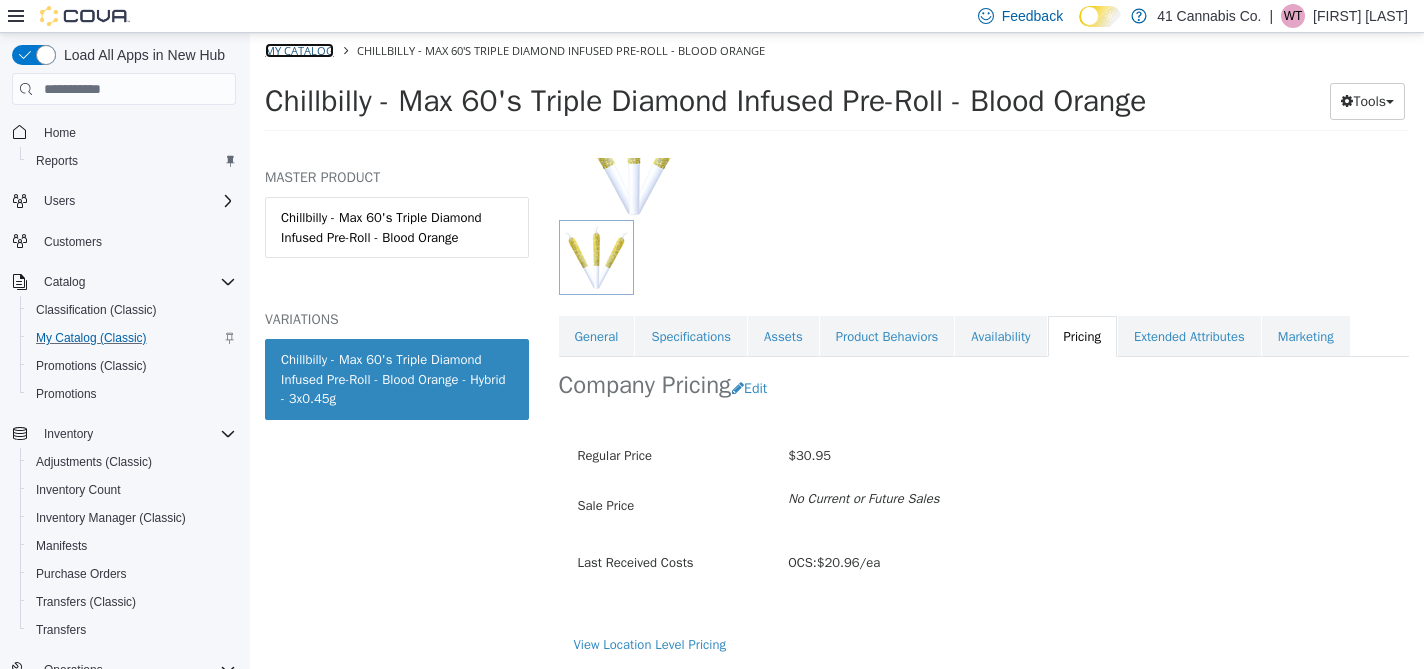 click on "My Catalog" at bounding box center (299, 50) 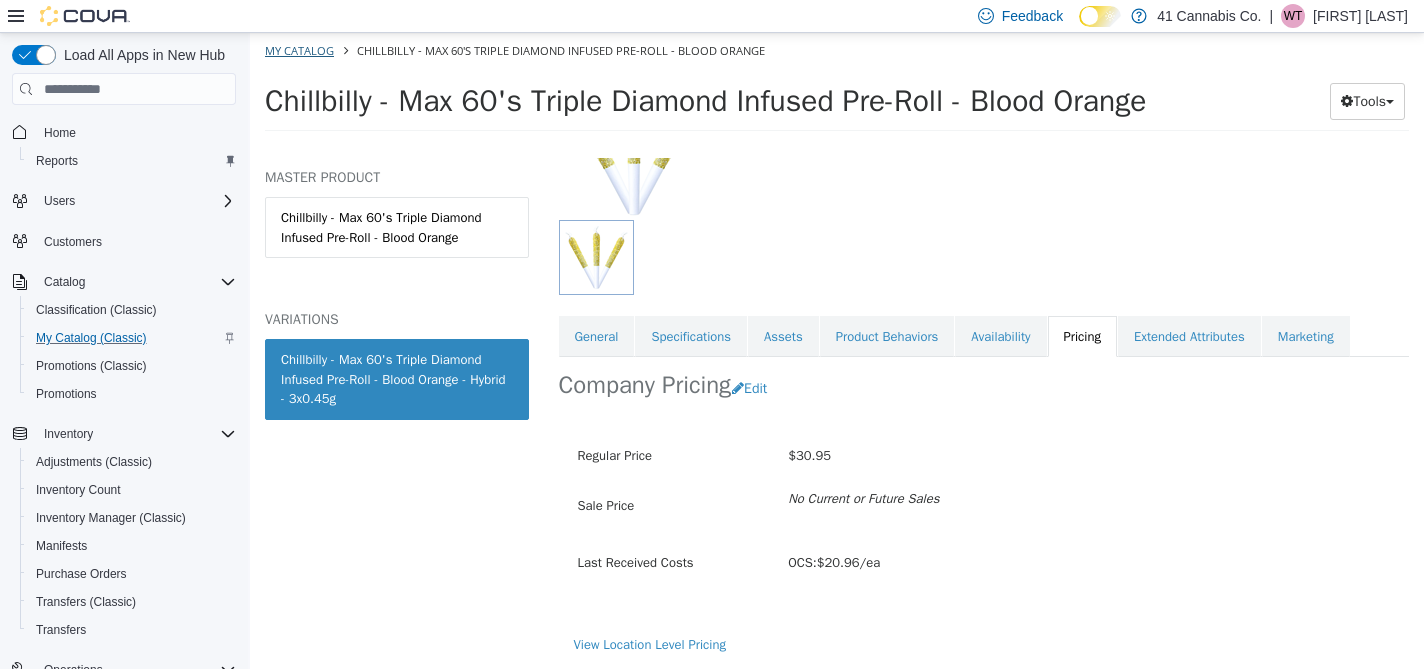 select on "**********" 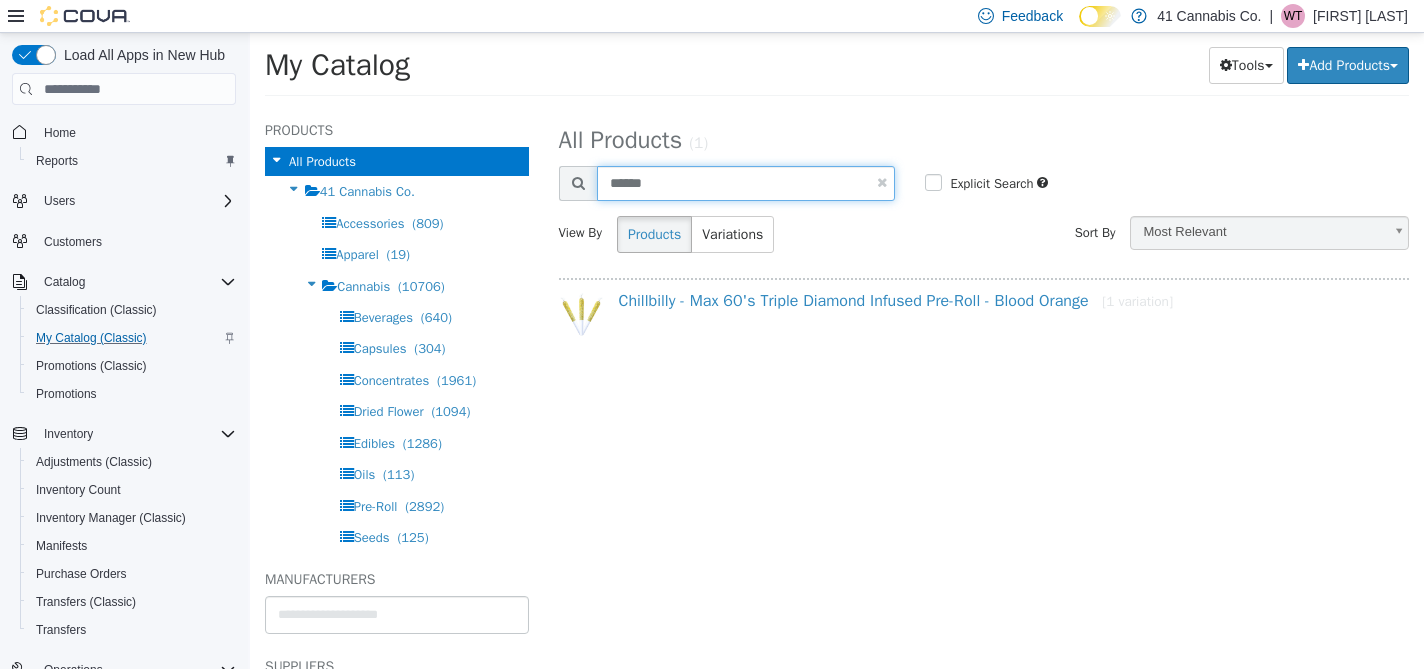 drag, startPoint x: 671, startPoint y: 183, endPoint x: 589, endPoint y: 182, distance: 82.006096 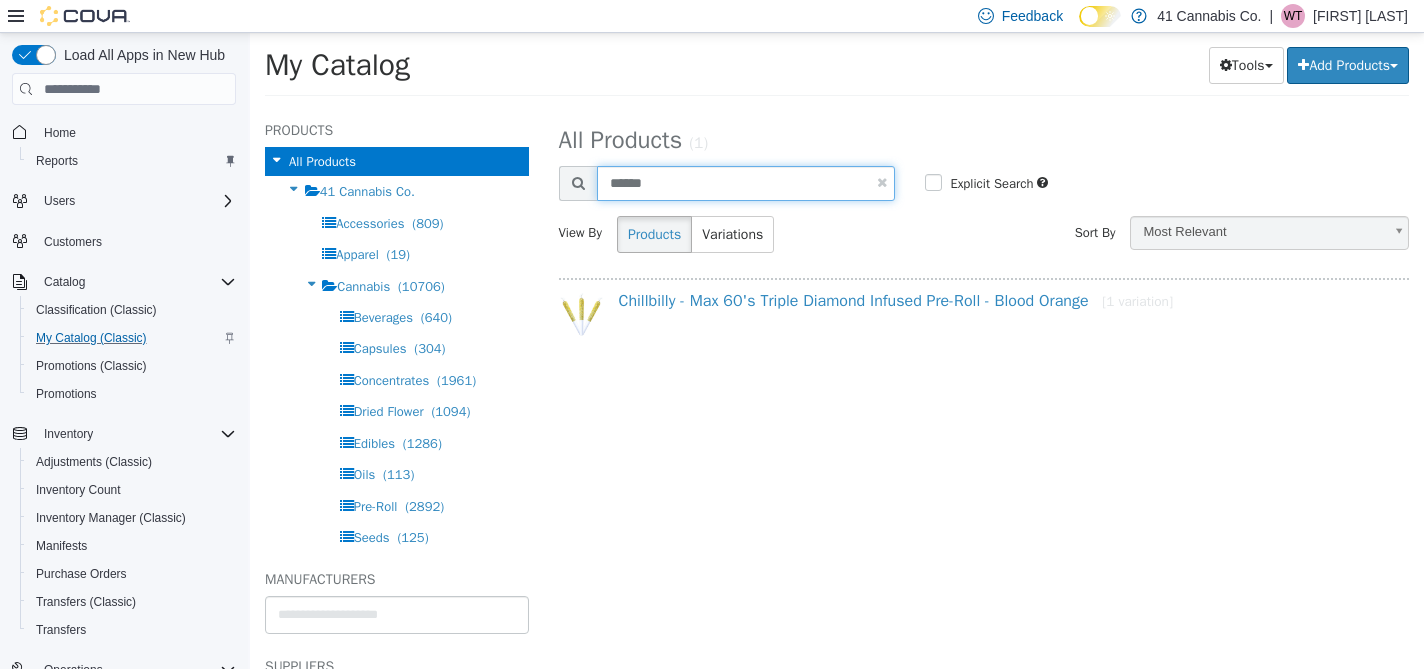 type on "******" 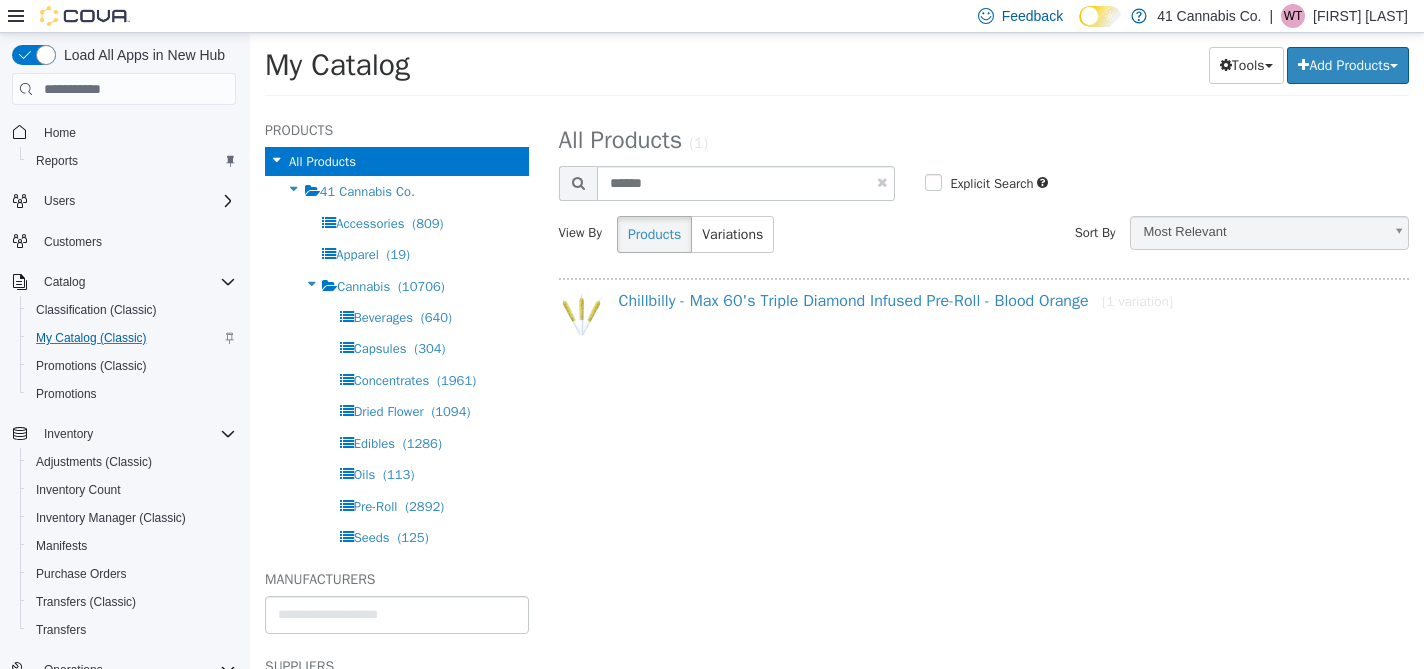 select on "**********" 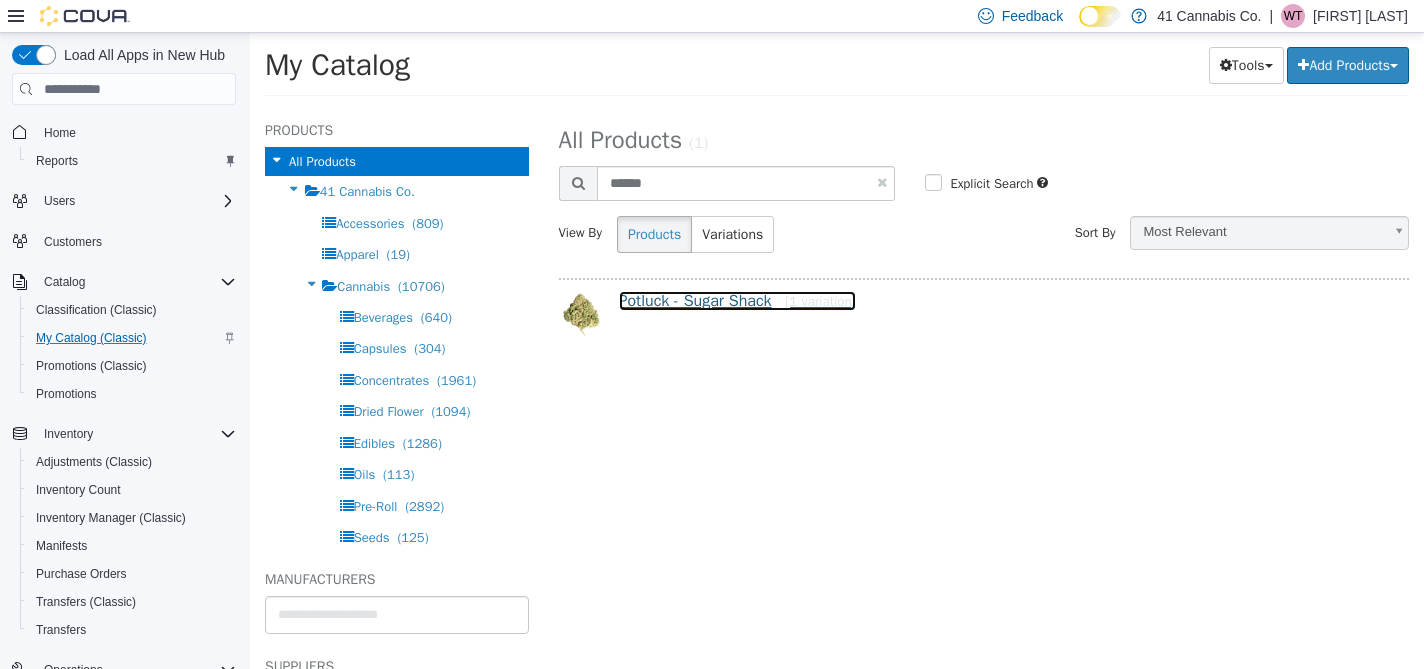click on "Potluck - Sugar Shack
[1 variation]" at bounding box center (738, 301) 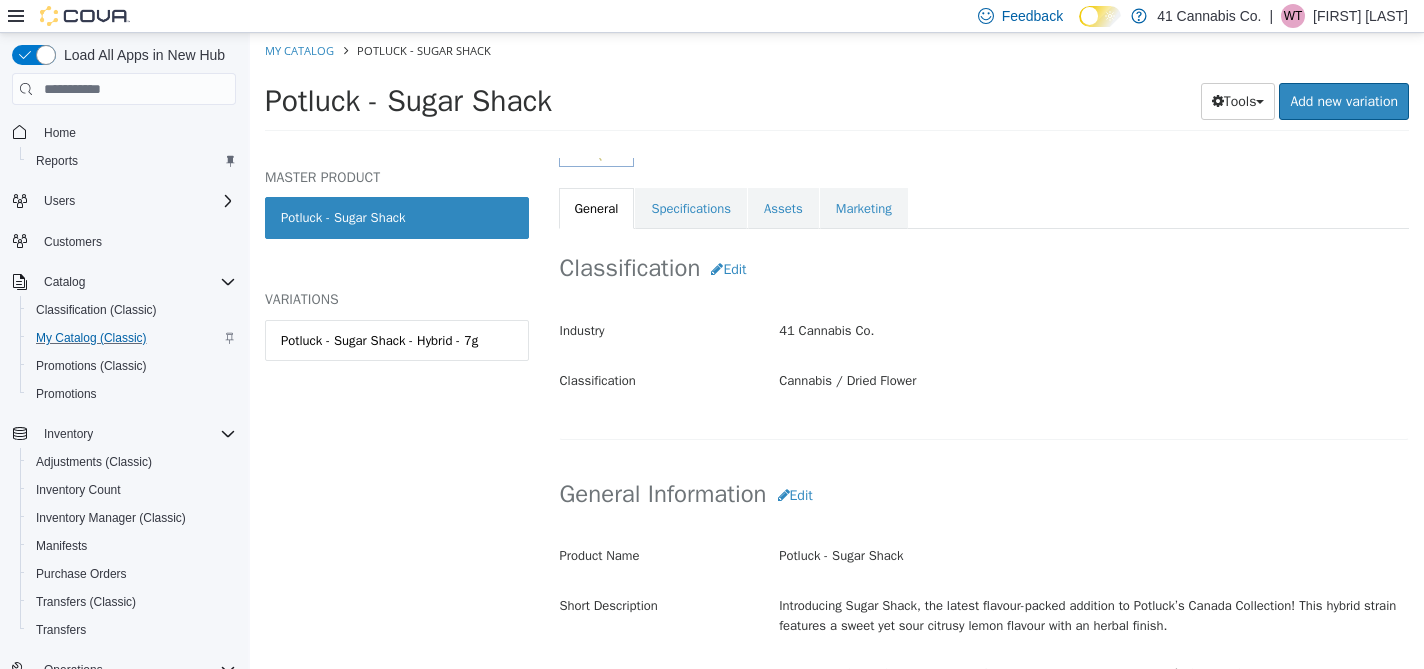 scroll, scrollTop: 363, scrollLeft: 0, axis: vertical 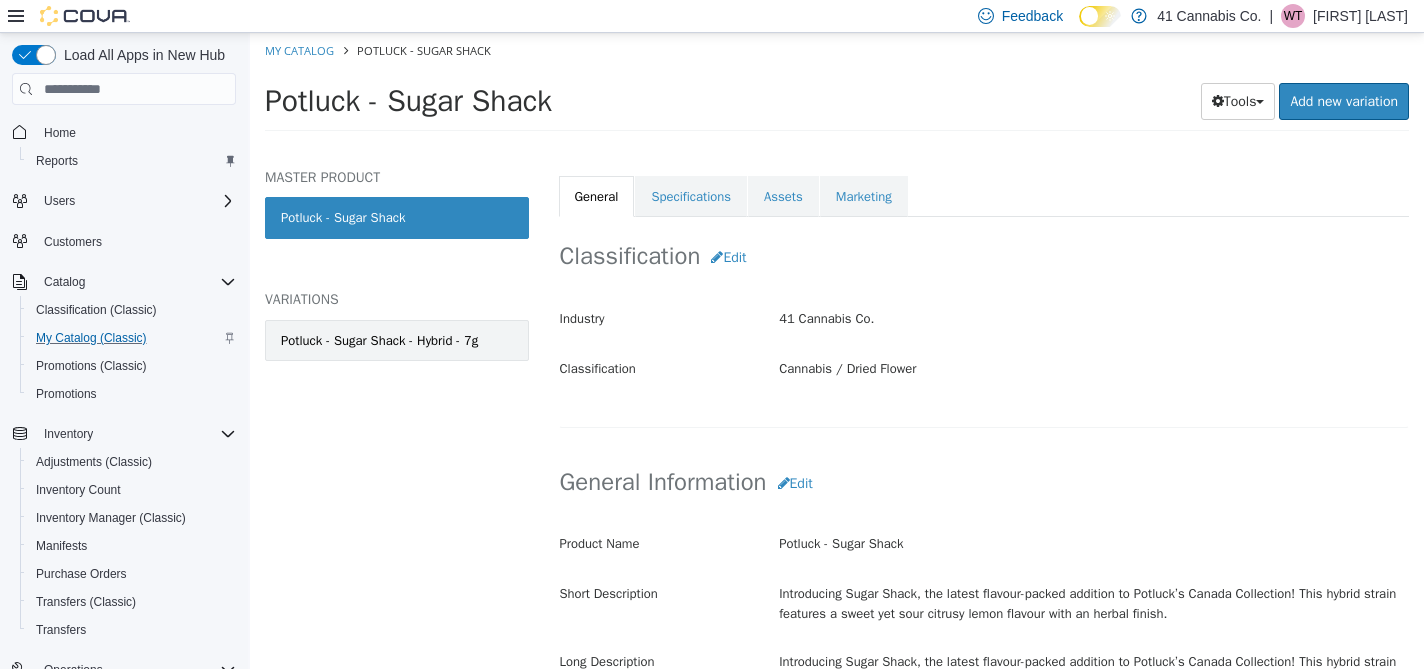 click on "Potluck - Sugar Shack - Hybrid - 7g" at bounding box center [379, 341] 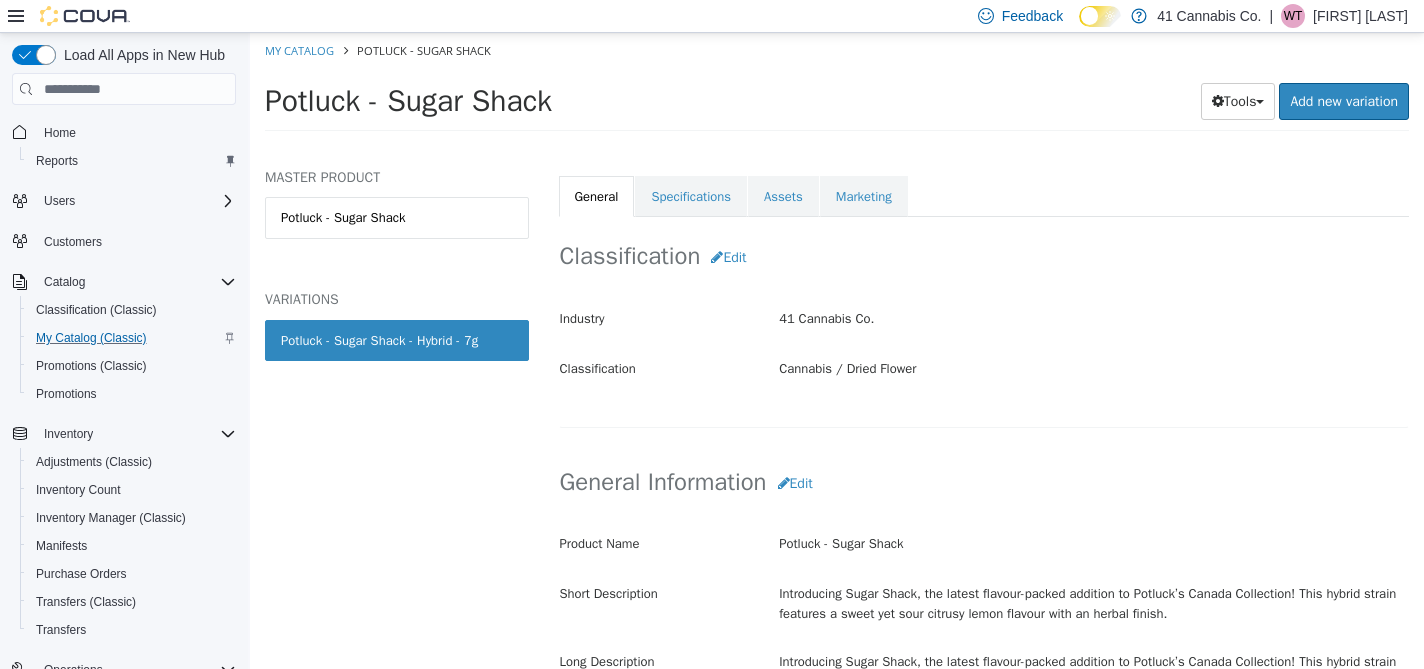 scroll, scrollTop: 361, scrollLeft: 0, axis: vertical 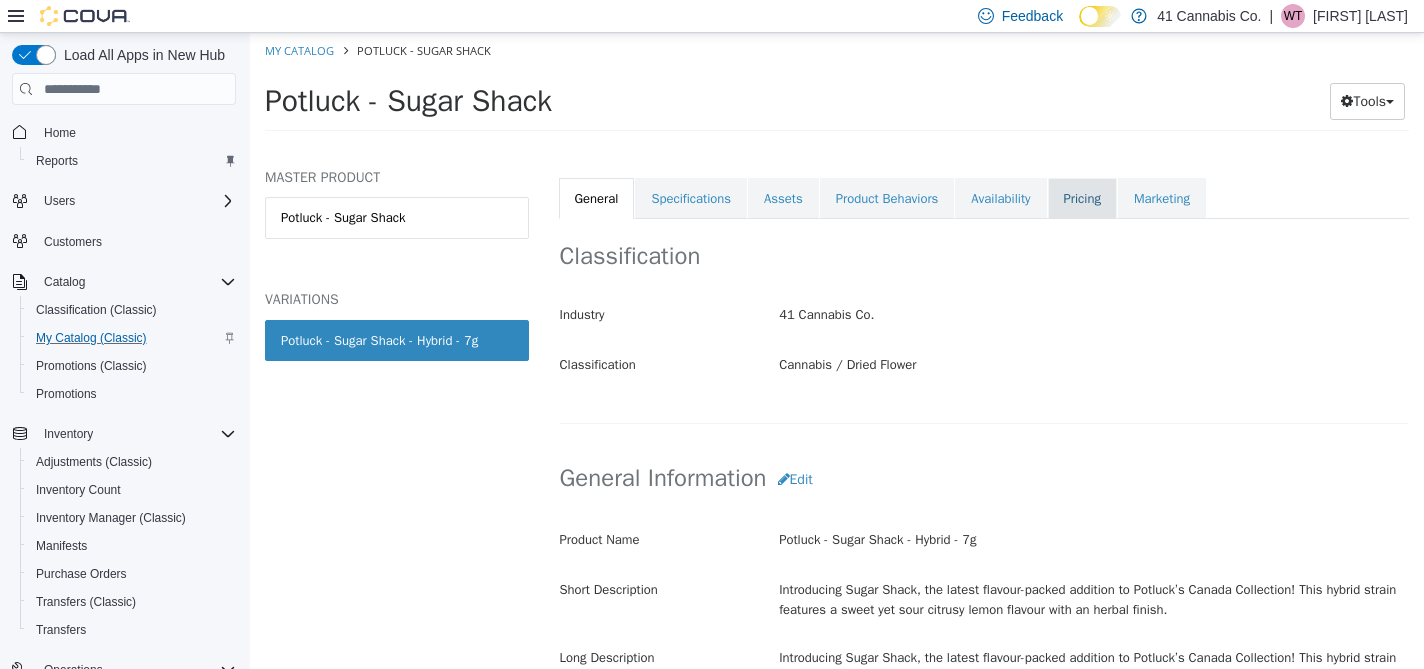 click on "Pricing" at bounding box center (1082, 199) 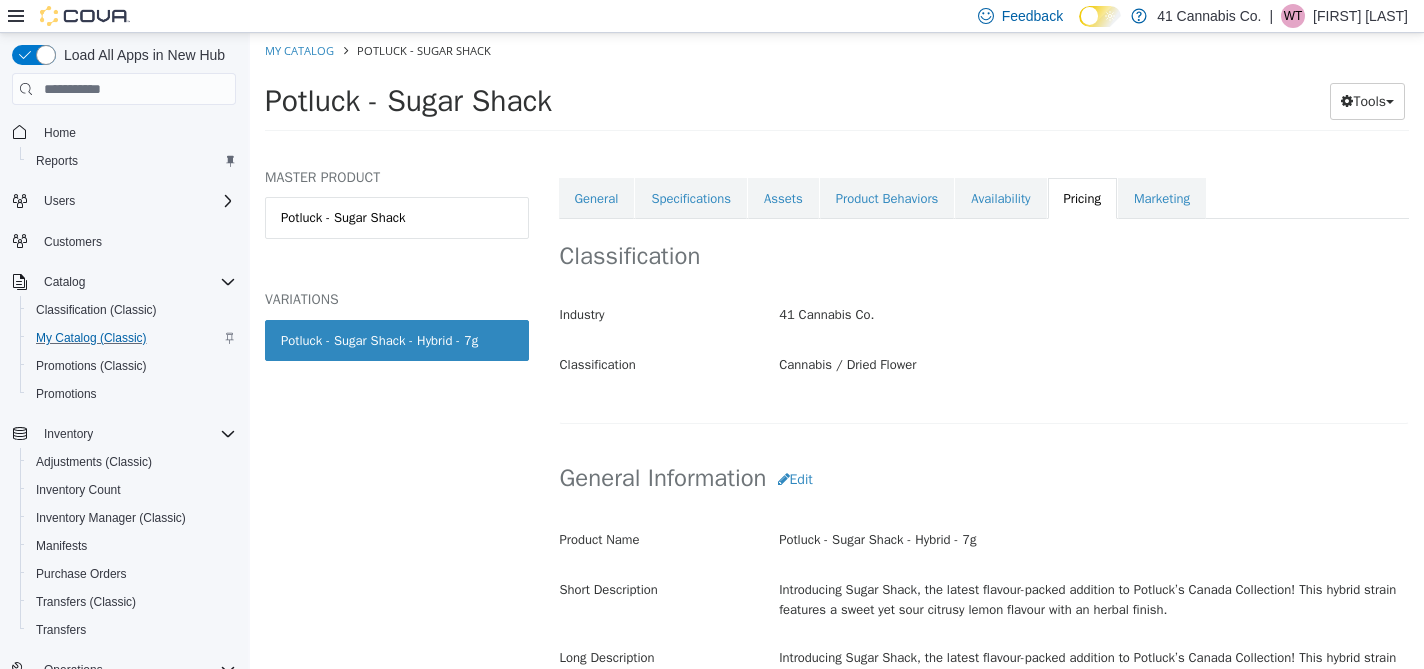 scroll, scrollTop: 206, scrollLeft: 0, axis: vertical 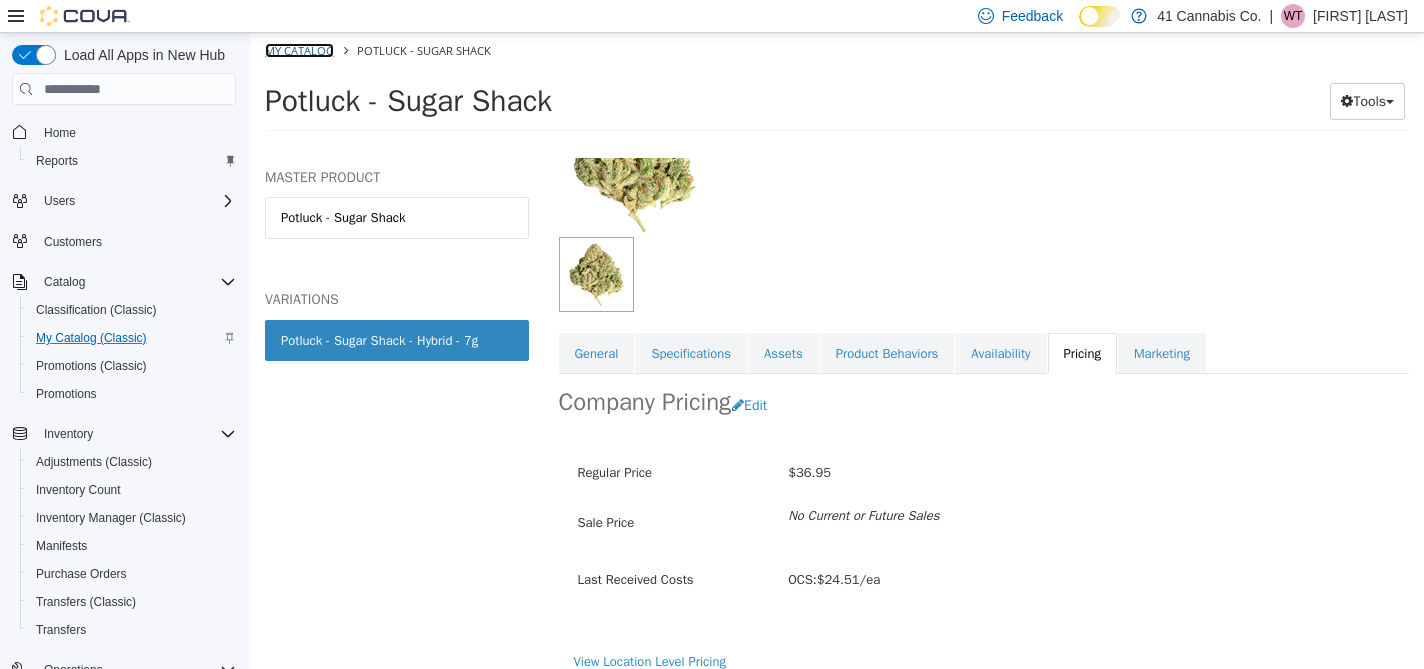 click on "My Catalog" at bounding box center (299, 50) 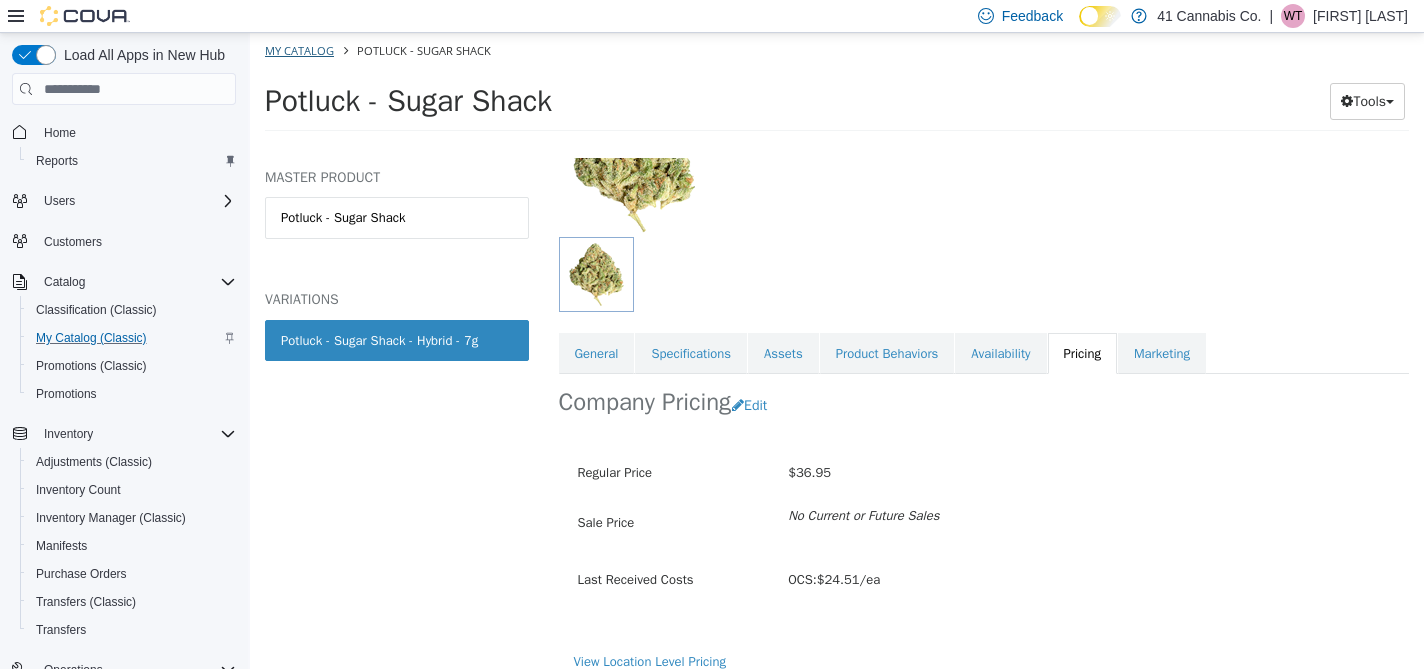 select on "**********" 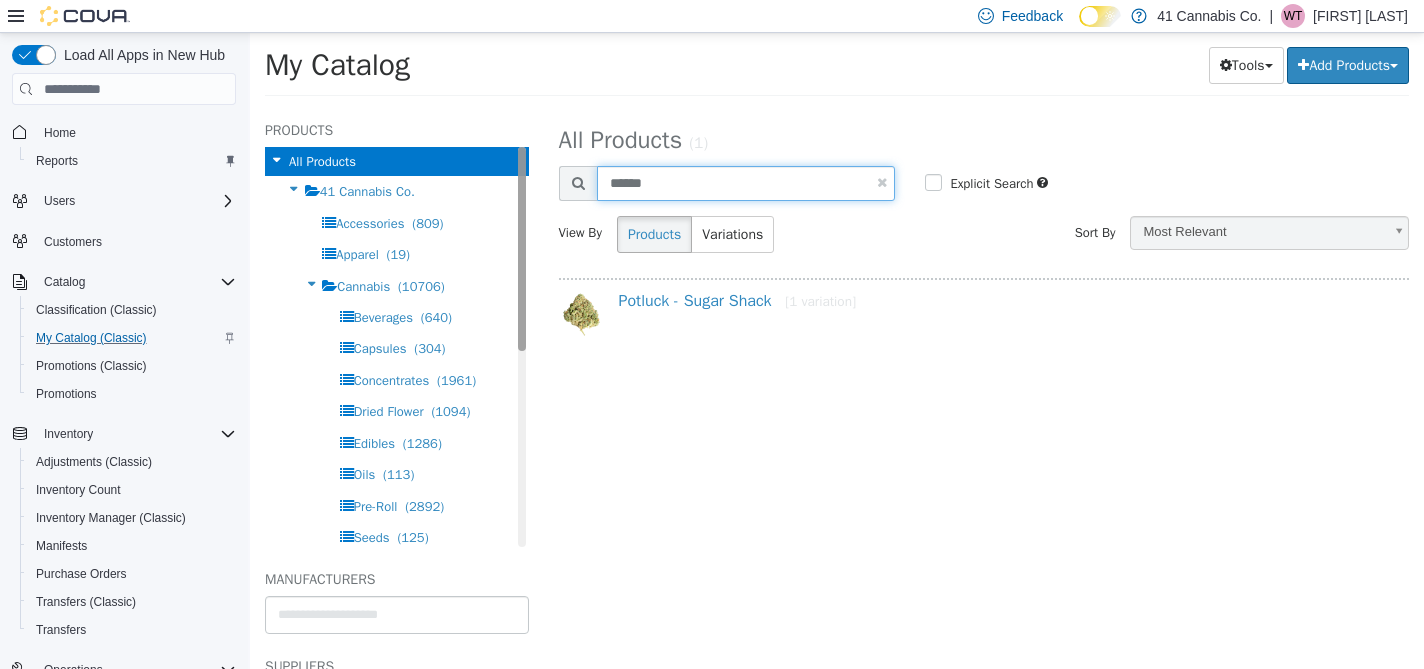 drag, startPoint x: 684, startPoint y: 183, endPoint x: 521, endPoint y: 194, distance: 163.37074 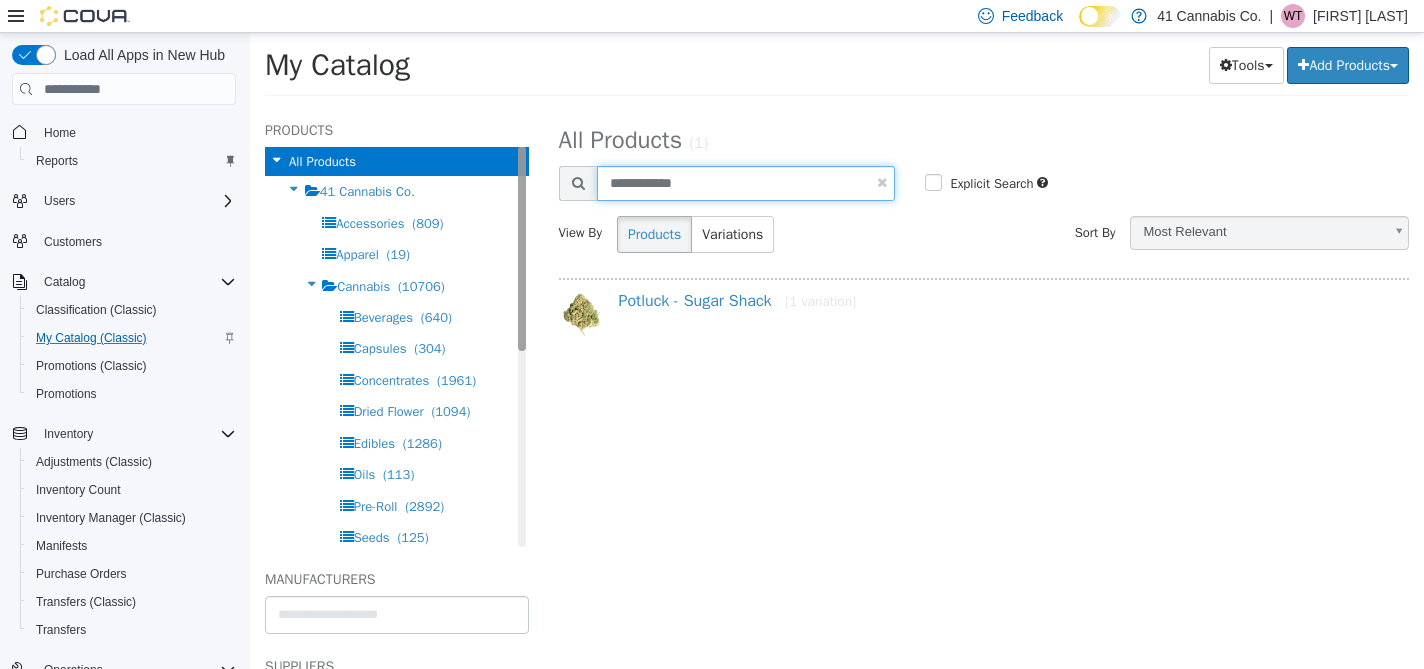 type on "**********" 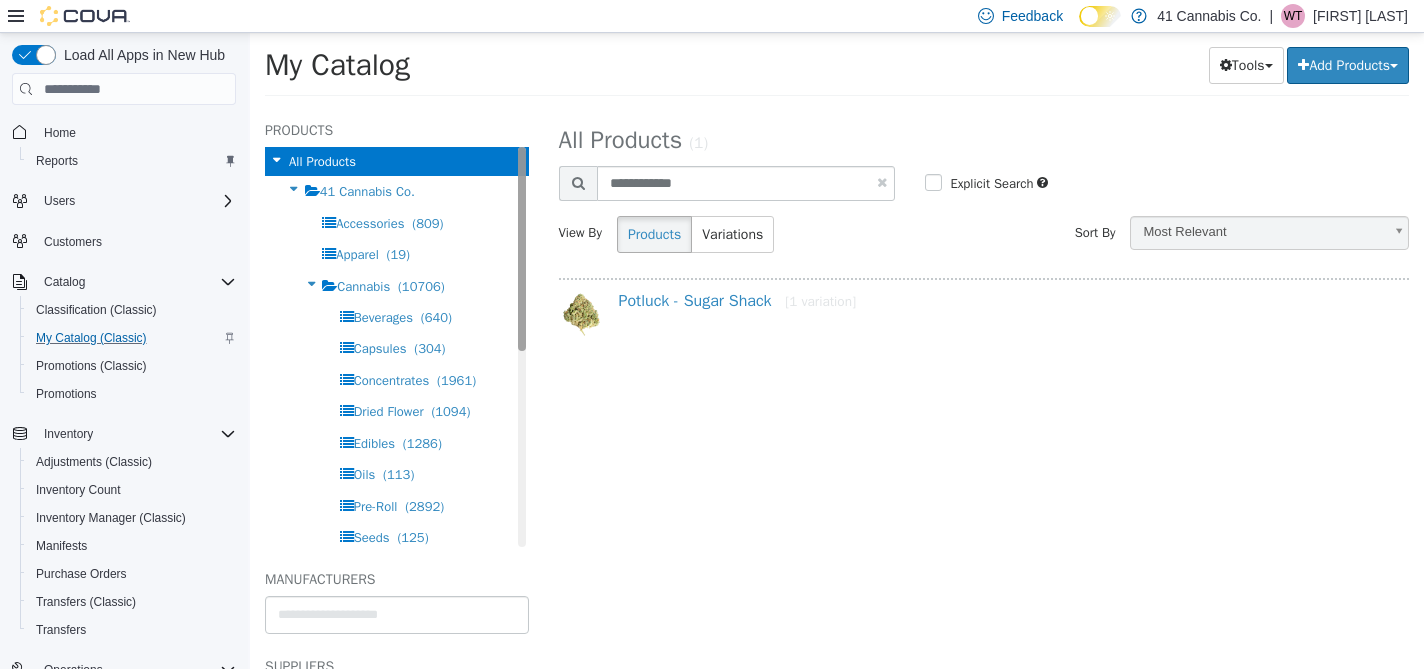 select on "**********" 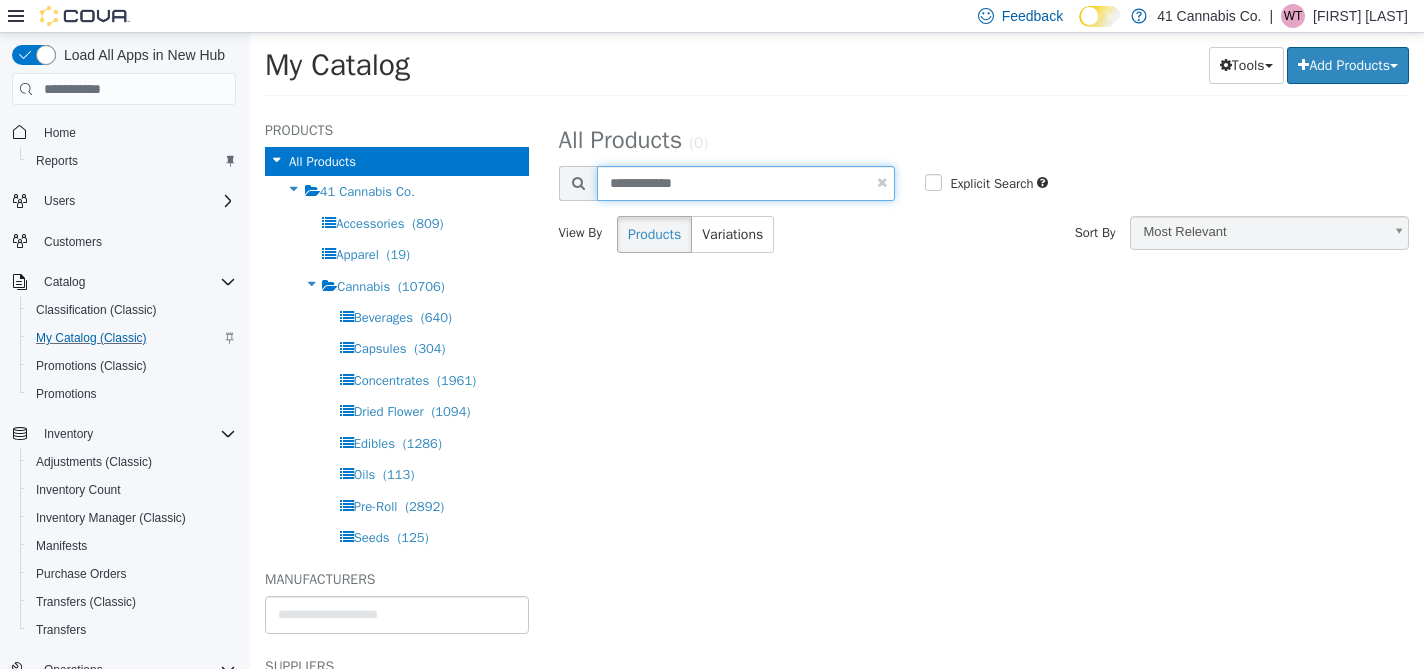 drag, startPoint x: 659, startPoint y: 183, endPoint x: 567, endPoint y: 188, distance: 92.13577 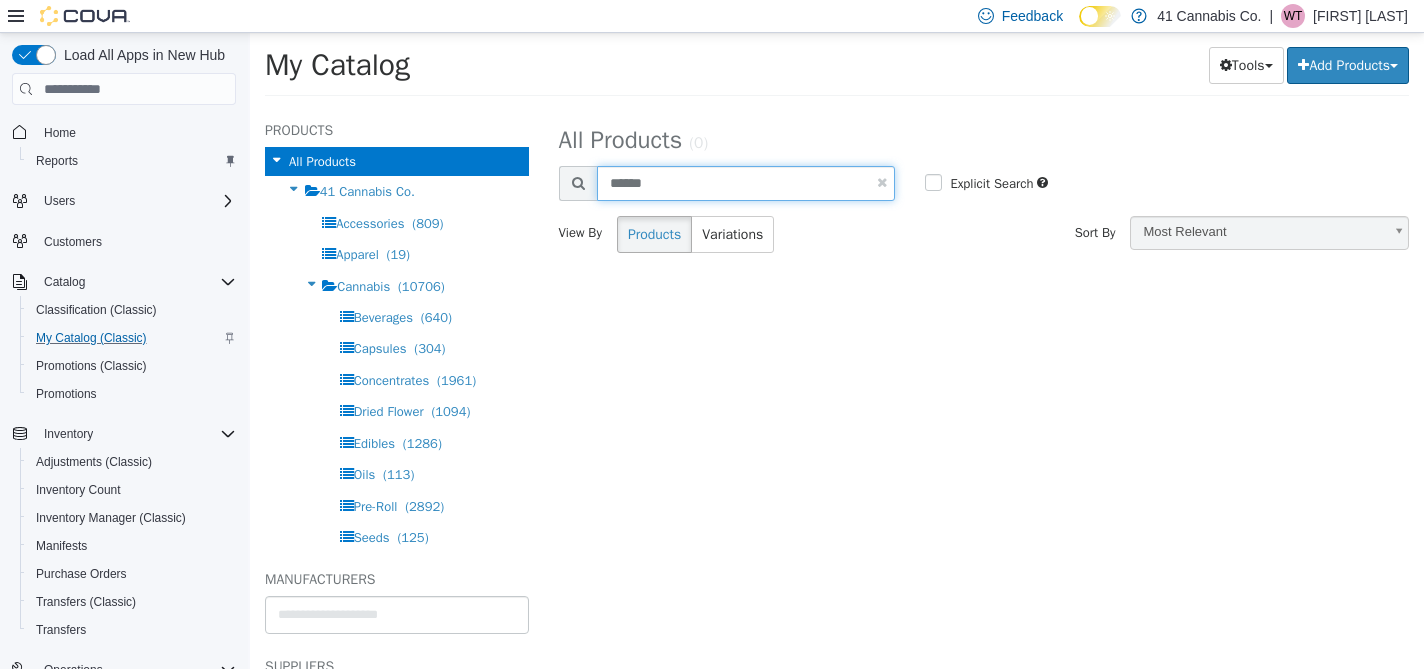 type on "******" 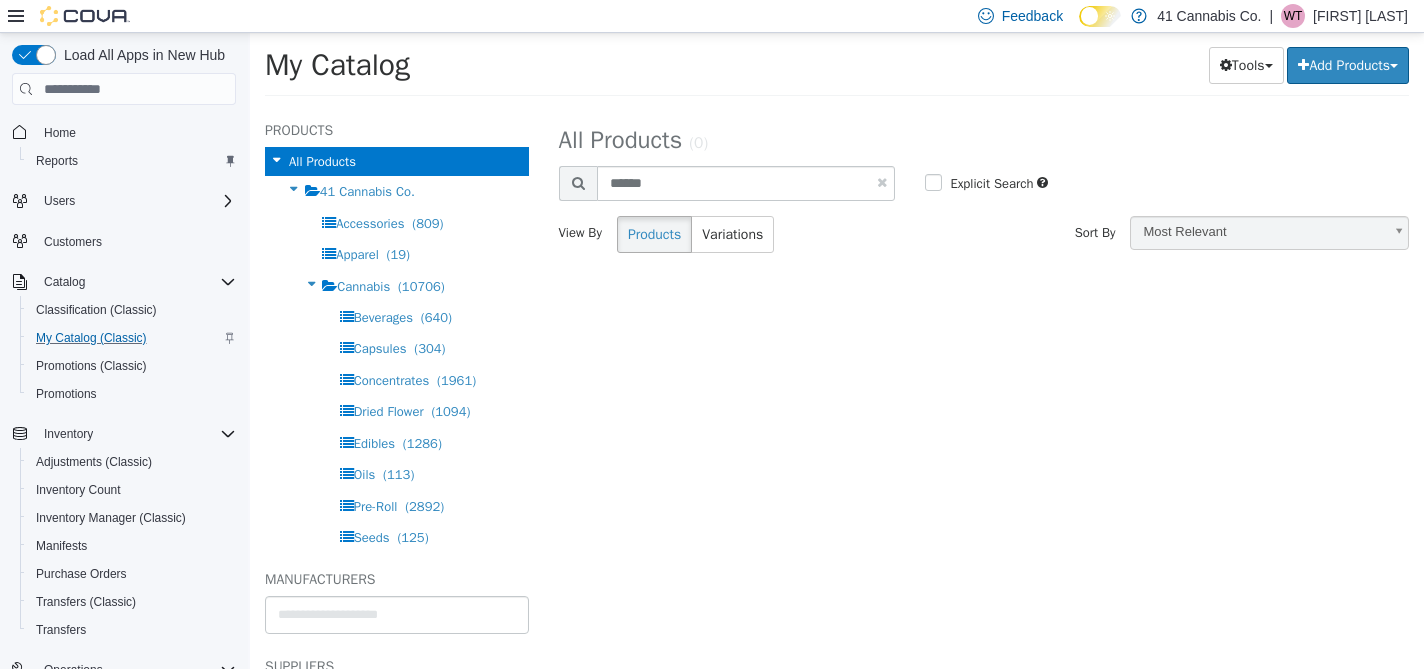 select on "**********" 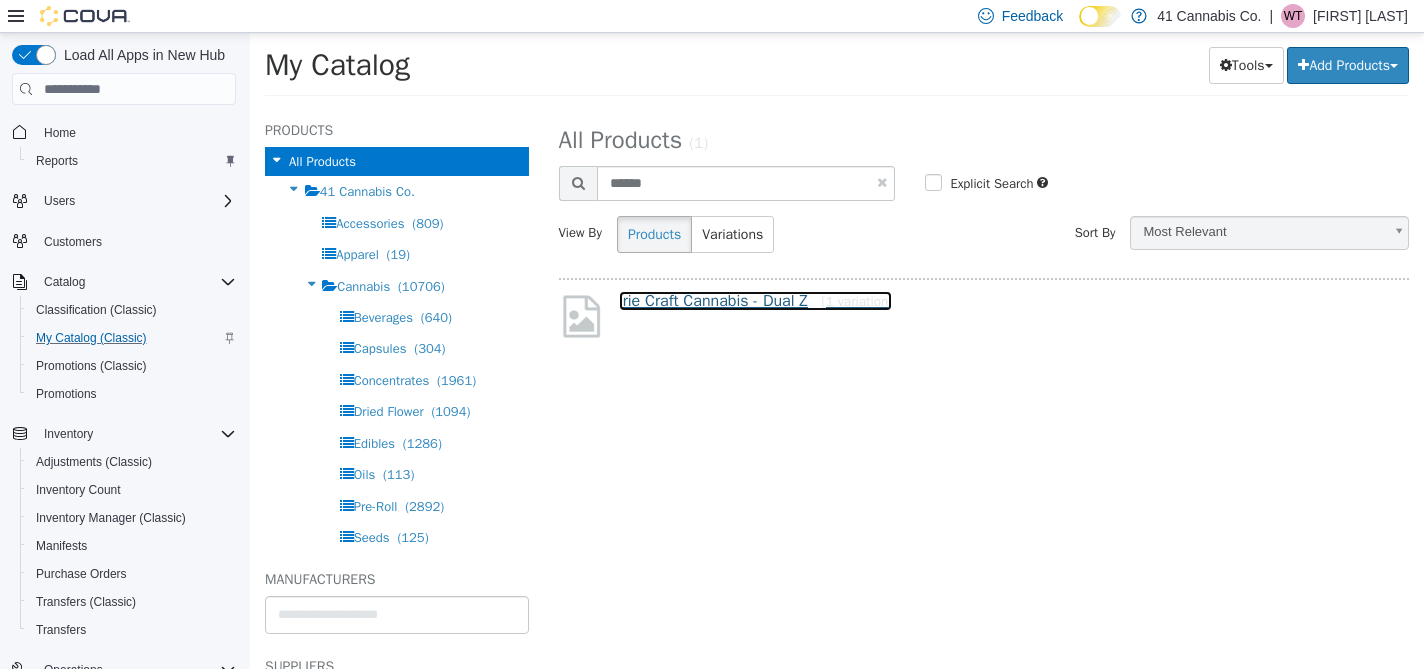 click on "Irie Craft Cannabis - Dual Z
[1 variation]" at bounding box center [756, 301] 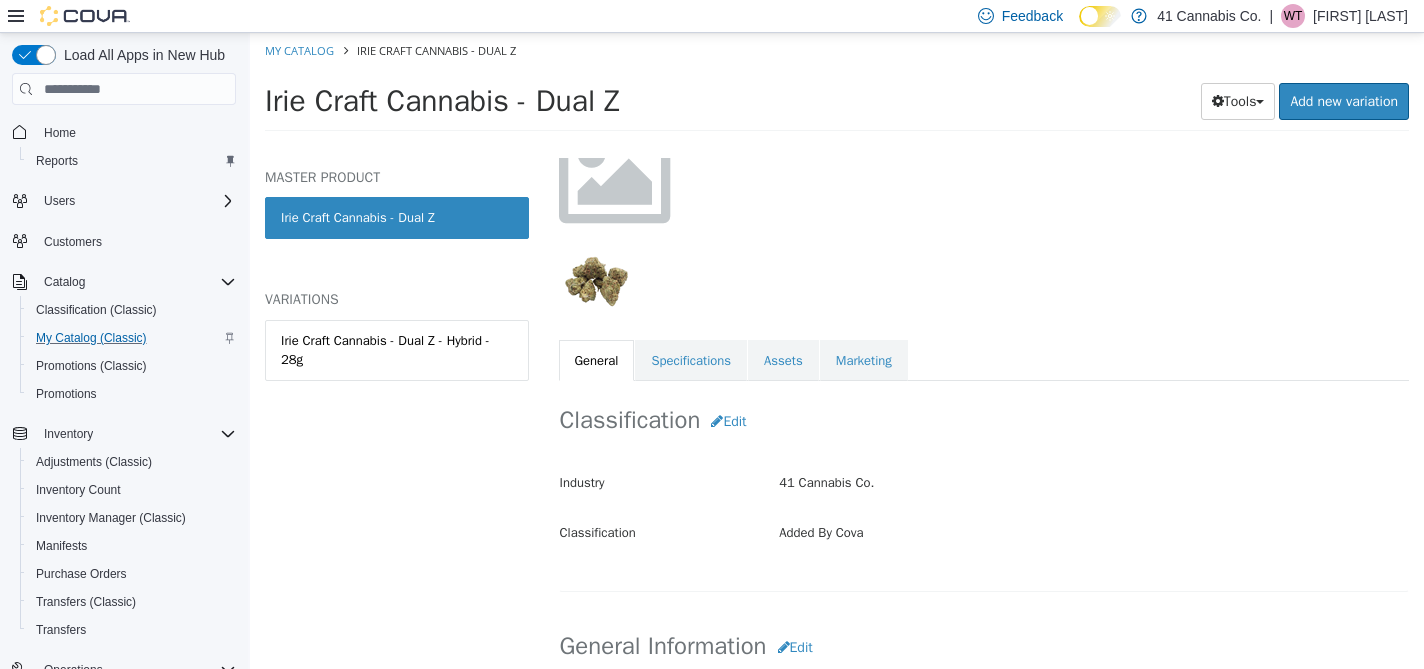 scroll, scrollTop: 227, scrollLeft: 0, axis: vertical 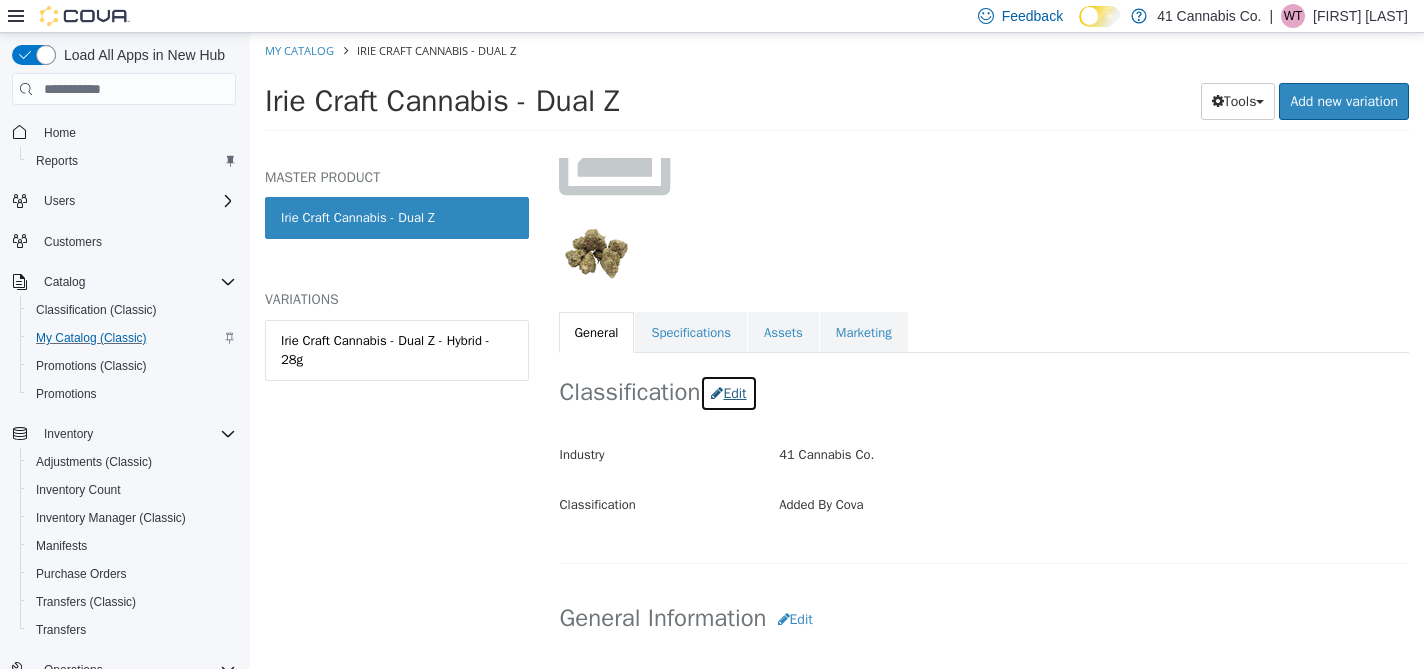 click on "Edit" at bounding box center [728, 393] 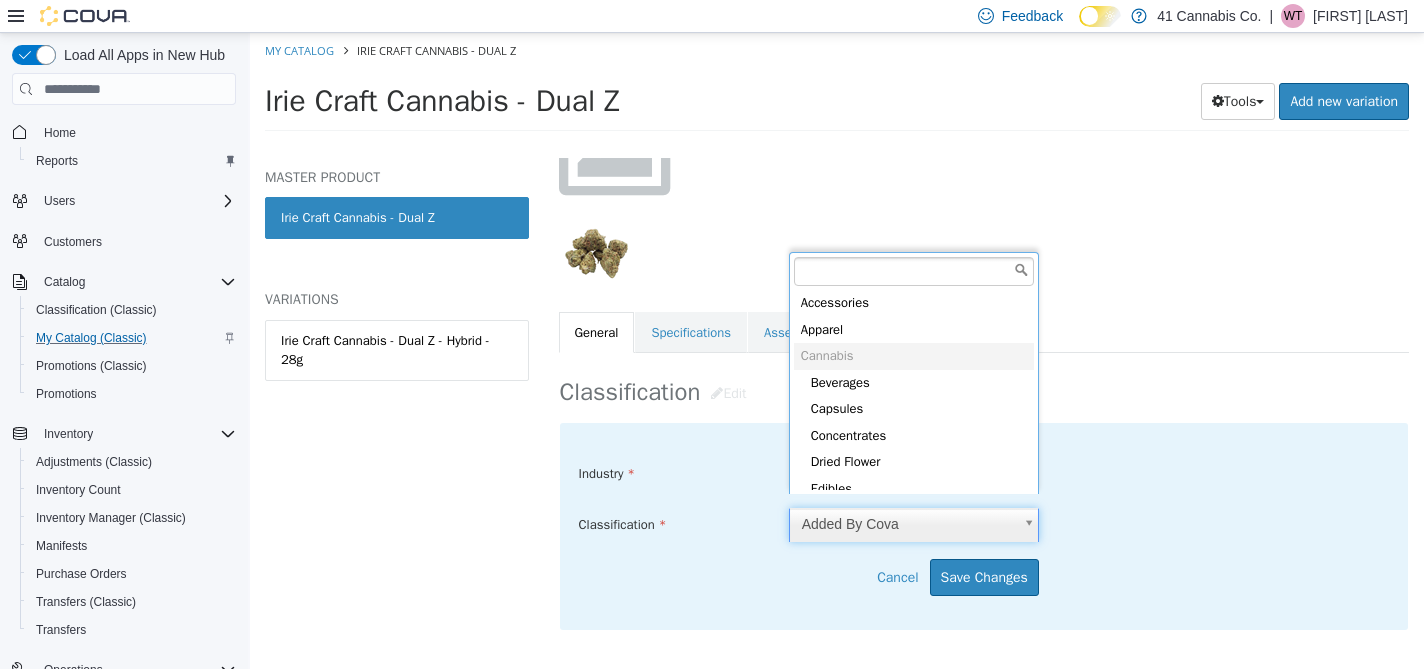 click on "Saving Bulk Changes...
×
Saved changes
My Catalog
Irie Craft Cannabis - Dual Z
Irie Craft Cannabis - Dual Z
Tools
Clone Print Labels   Add new variation
MASTER PRODUCT
Irie Craft Cannabis - Dual Z
VARIATIONS
Irie Craft Cannabis - Dual Z - Hybrid - 28g
Added By Cova
Irie Craft Cannabis - Dual Z
[Master Product] Active   CATALOG SKU - AL57U4GL     English - US                             Last Updated:  [DATE]
General Specifications Assets Marketing Classification  Edit Industry
41 Cannabis Co.                             ***** Classification
Added By Cova     ***** Cancel Save Changes General Information  Edit Product Name
Irie Craft Cannabis - Dual Z
Short Description
< empty >
Long Description
< empty >
MSRP
< empty >
Release Date
< empty >
I only want to update the master product. Cancel Save & select variations to update Manufacturer  Edit" at bounding box center [837, 88] 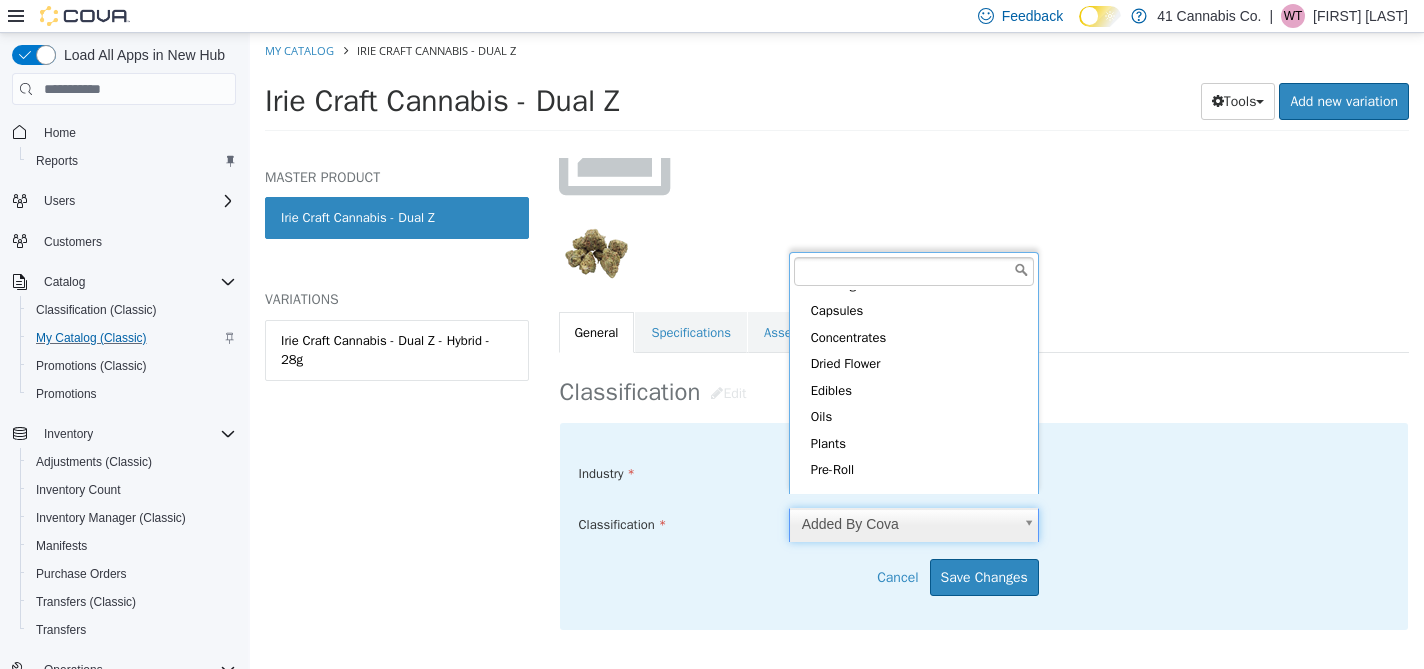 scroll, scrollTop: 96, scrollLeft: 0, axis: vertical 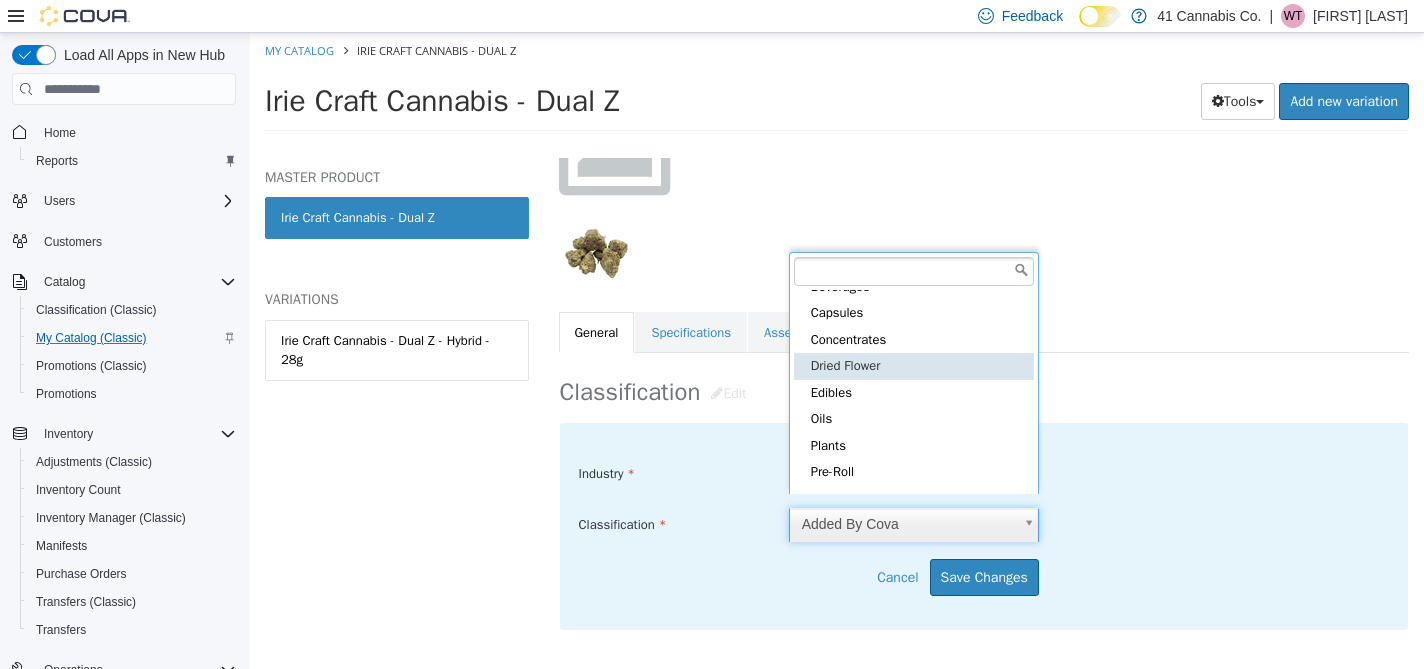 type on "*****" 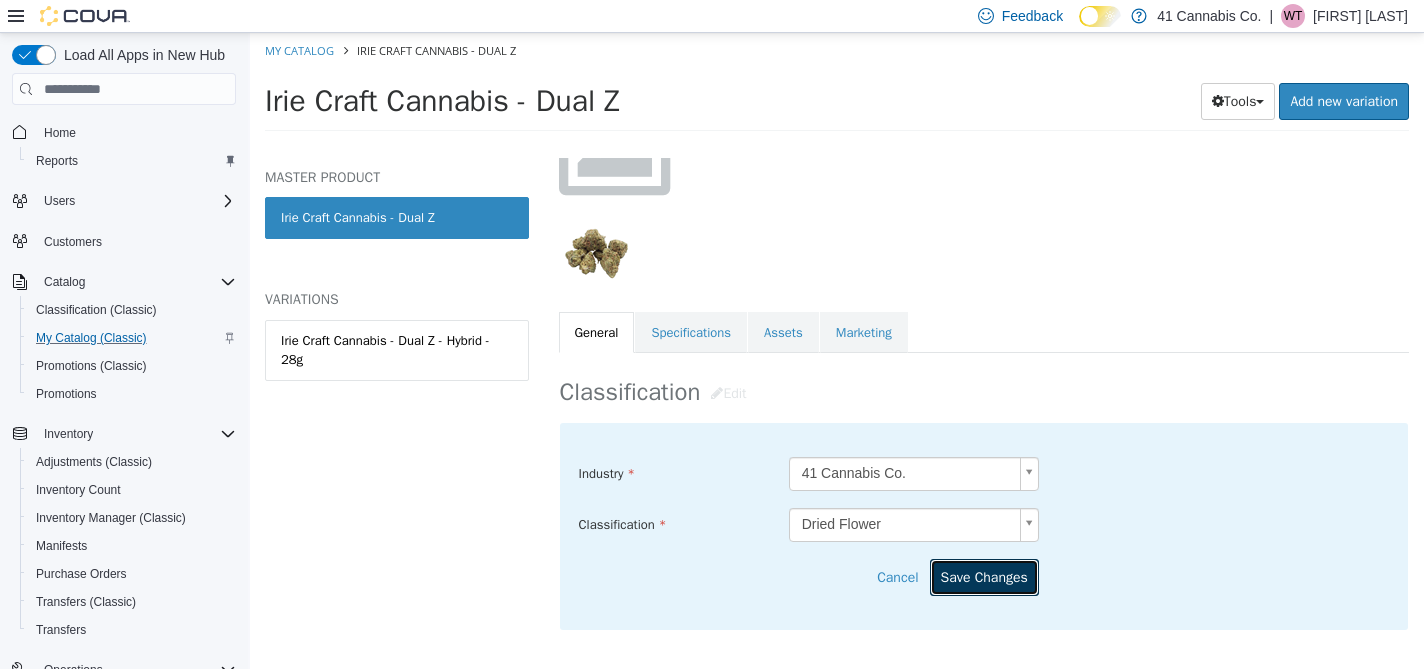 click on "Save Changes" at bounding box center [984, 577] 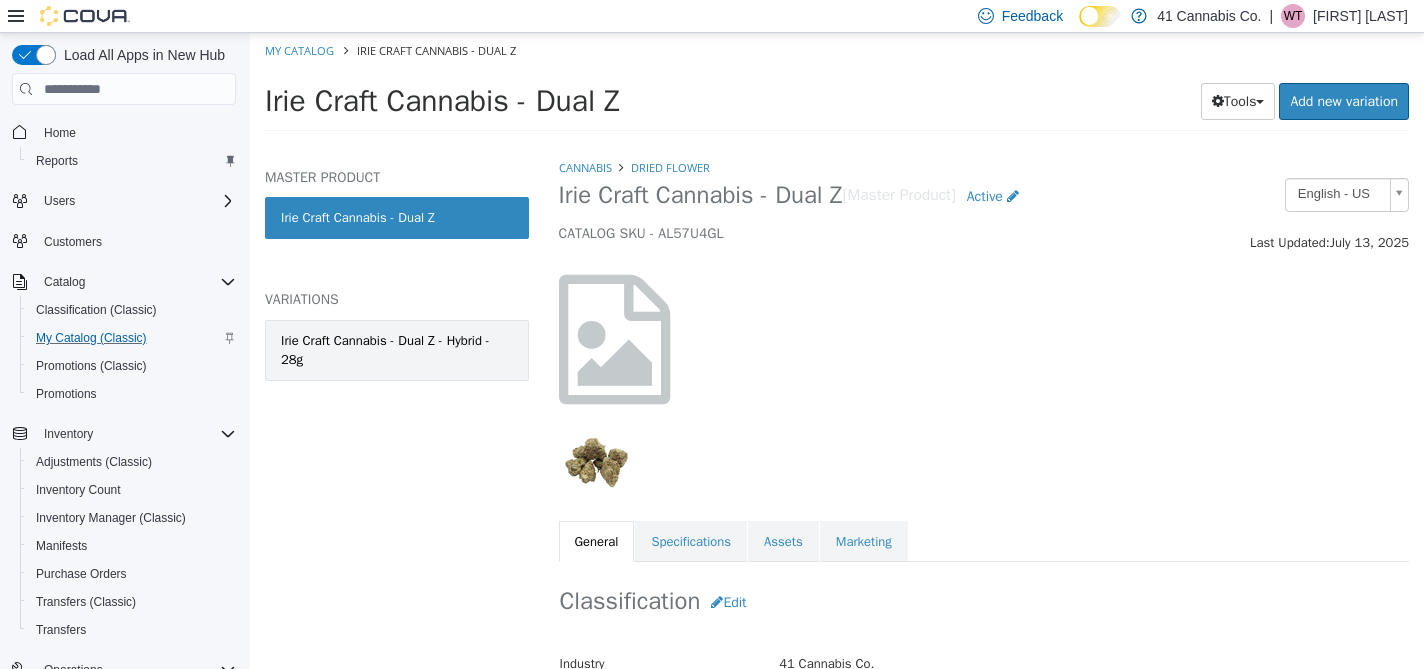 click on "Irie Craft Cannabis - Dual Z - Hybrid - 28g" at bounding box center (397, 350) 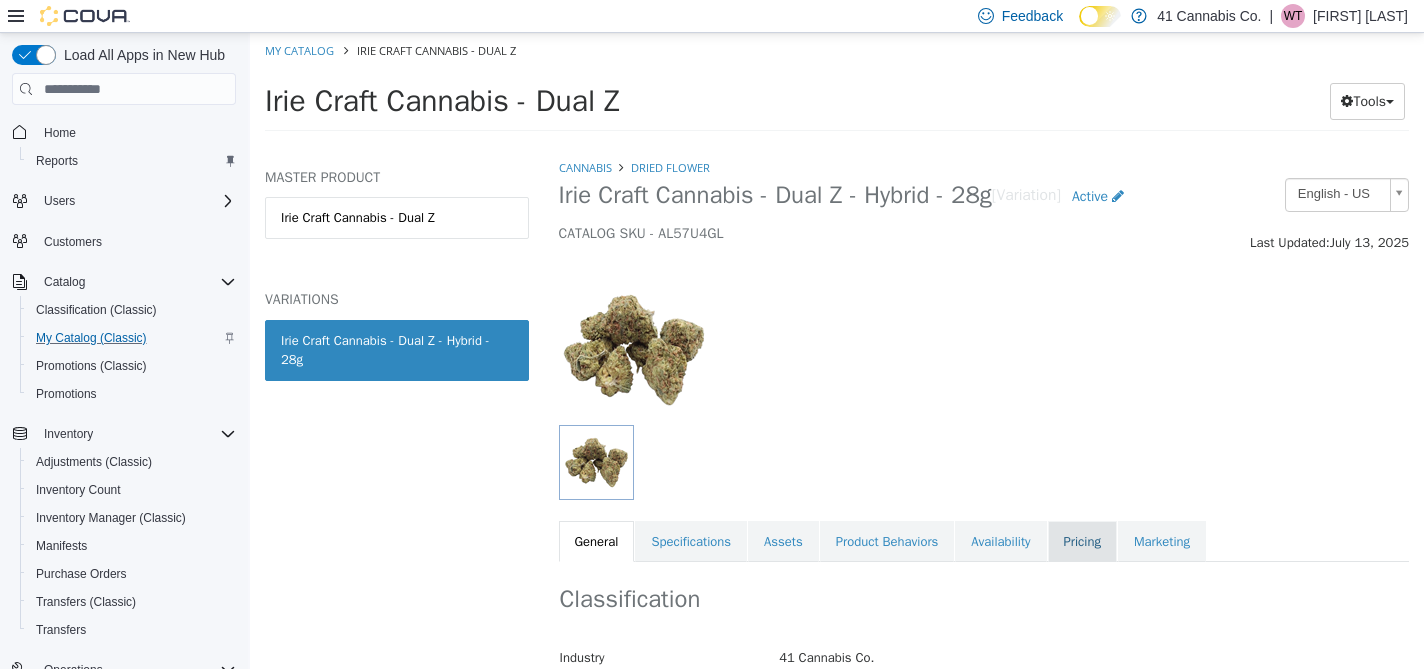 click on "Pricing" at bounding box center (1082, 542) 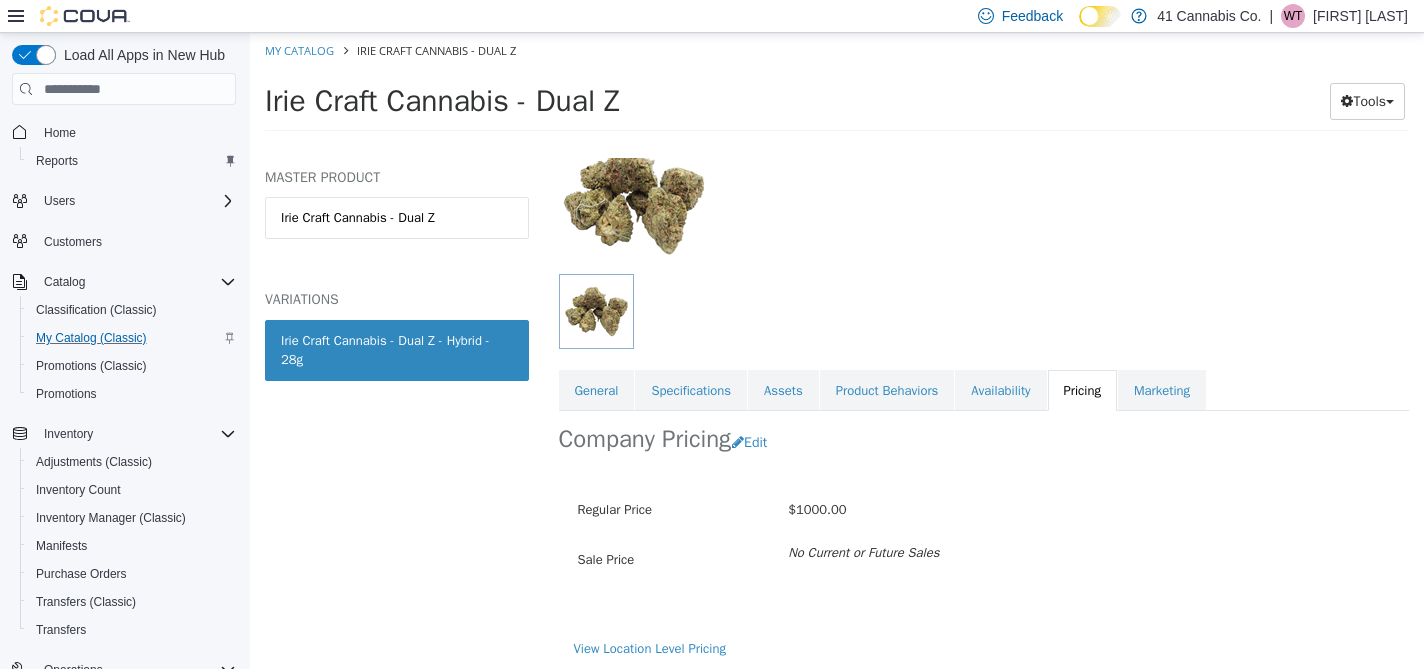scroll, scrollTop: 156, scrollLeft: 0, axis: vertical 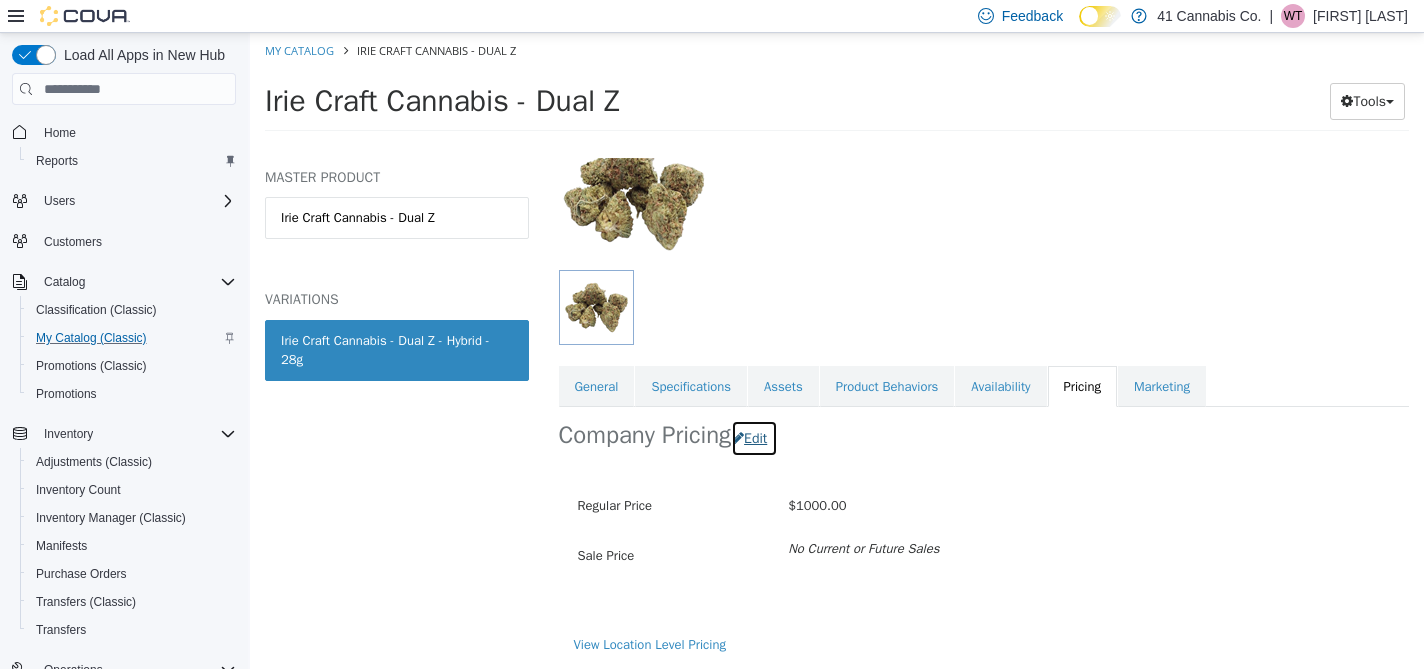 click on "Edit" at bounding box center (754, 438) 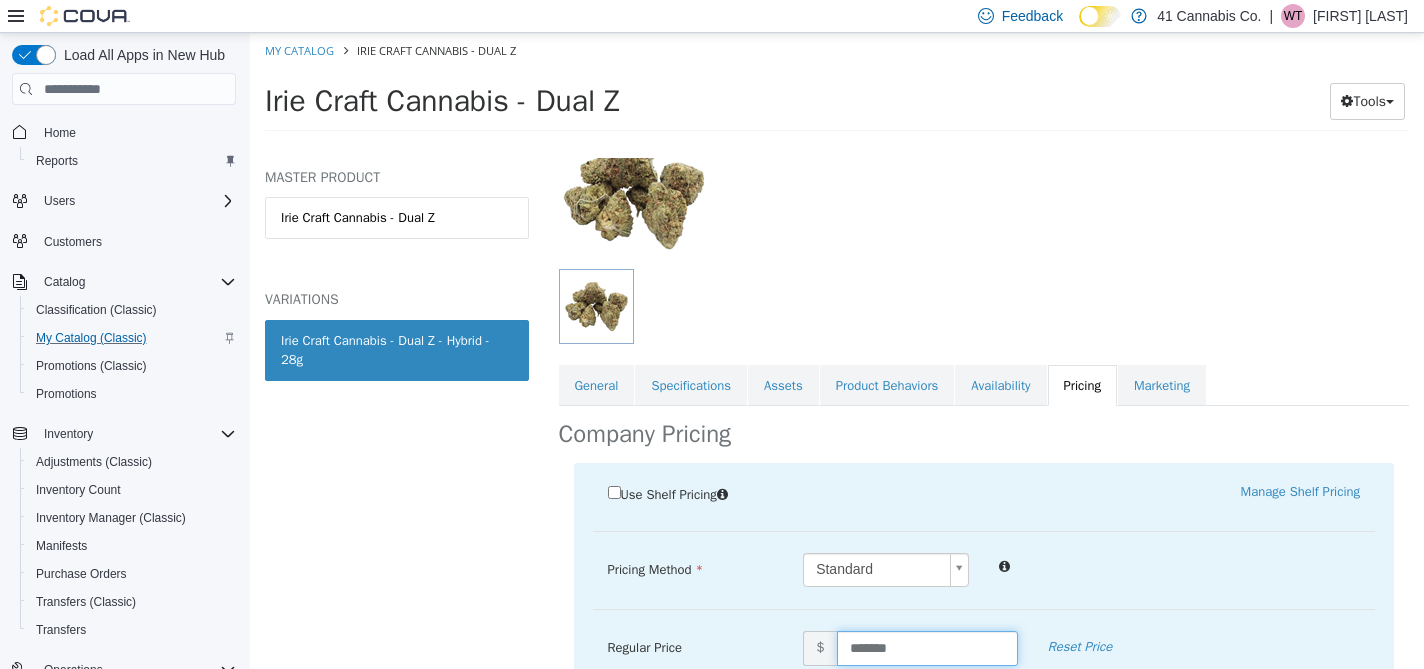 drag, startPoint x: 931, startPoint y: 653, endPoint x: 827, endPoint y: 644, distance: 104.388695 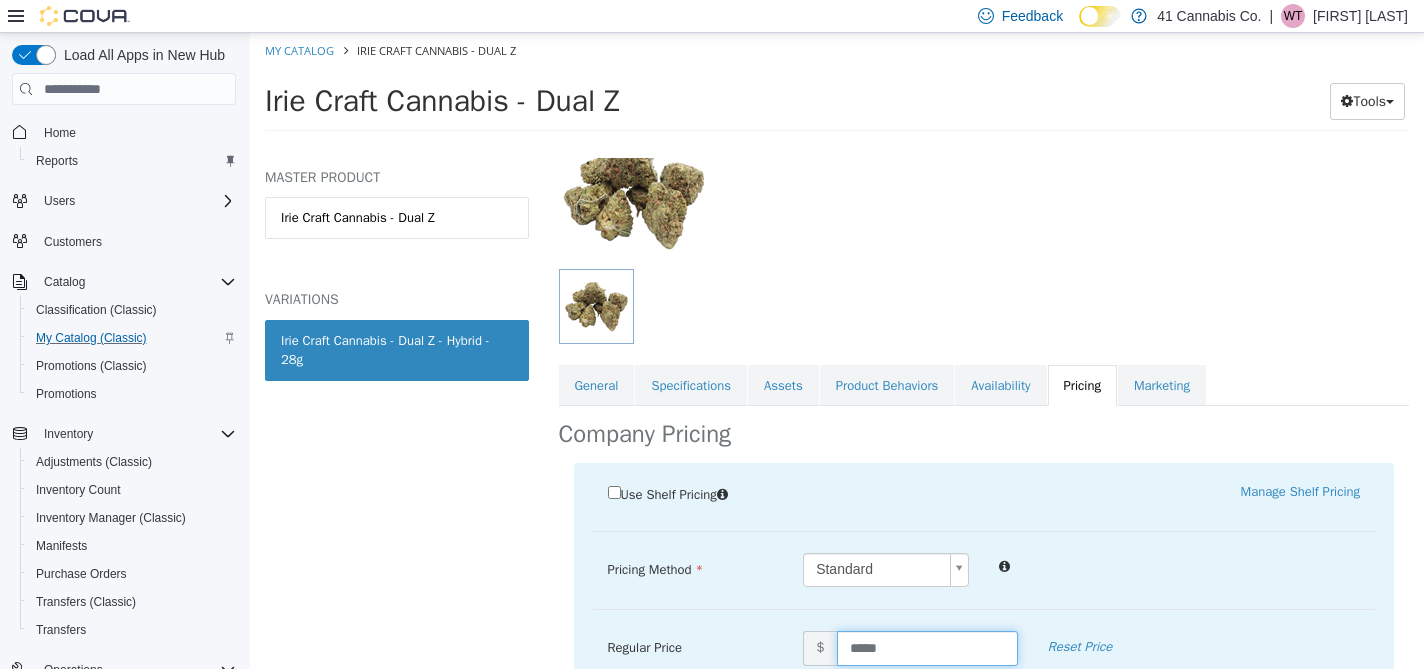 type on "******" 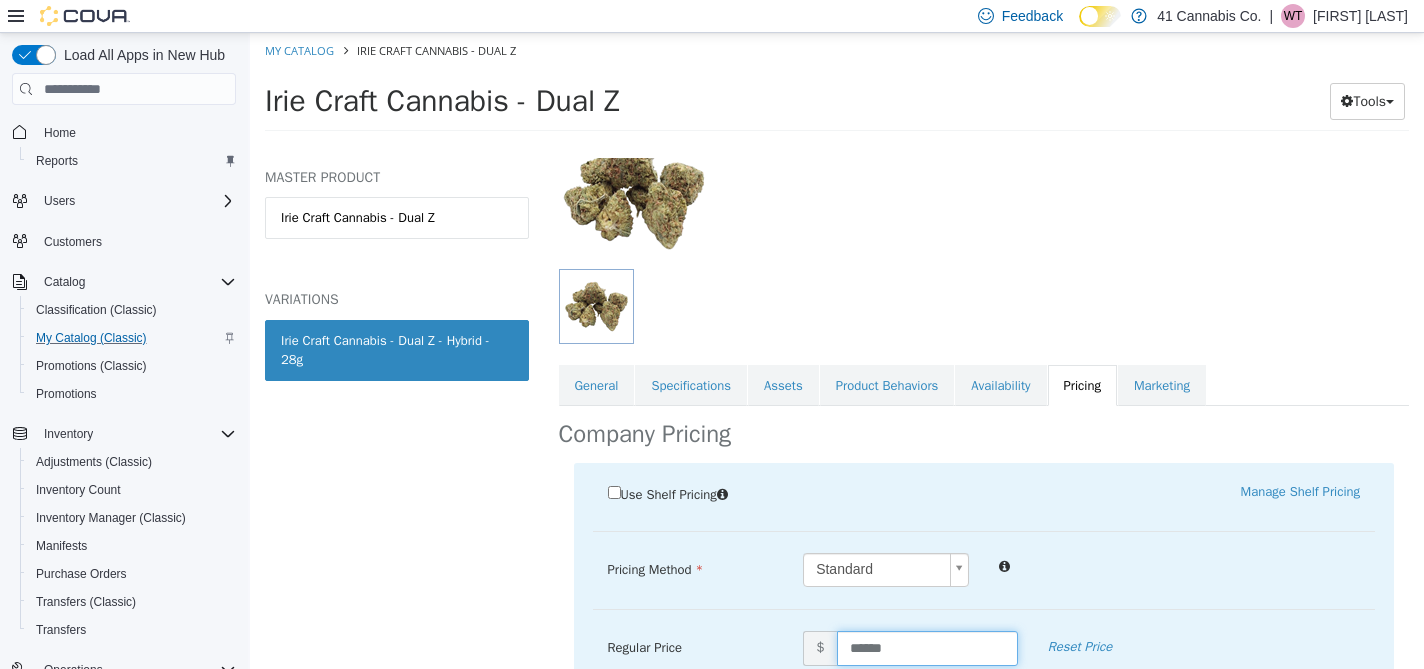 click on "Pricing Method     Standard                             * Regular Price $ ****** Reset Price Sale Price $ Select Date     (UTC-4) [CITY]                                Add Sale" at bounding box center (984, 581) 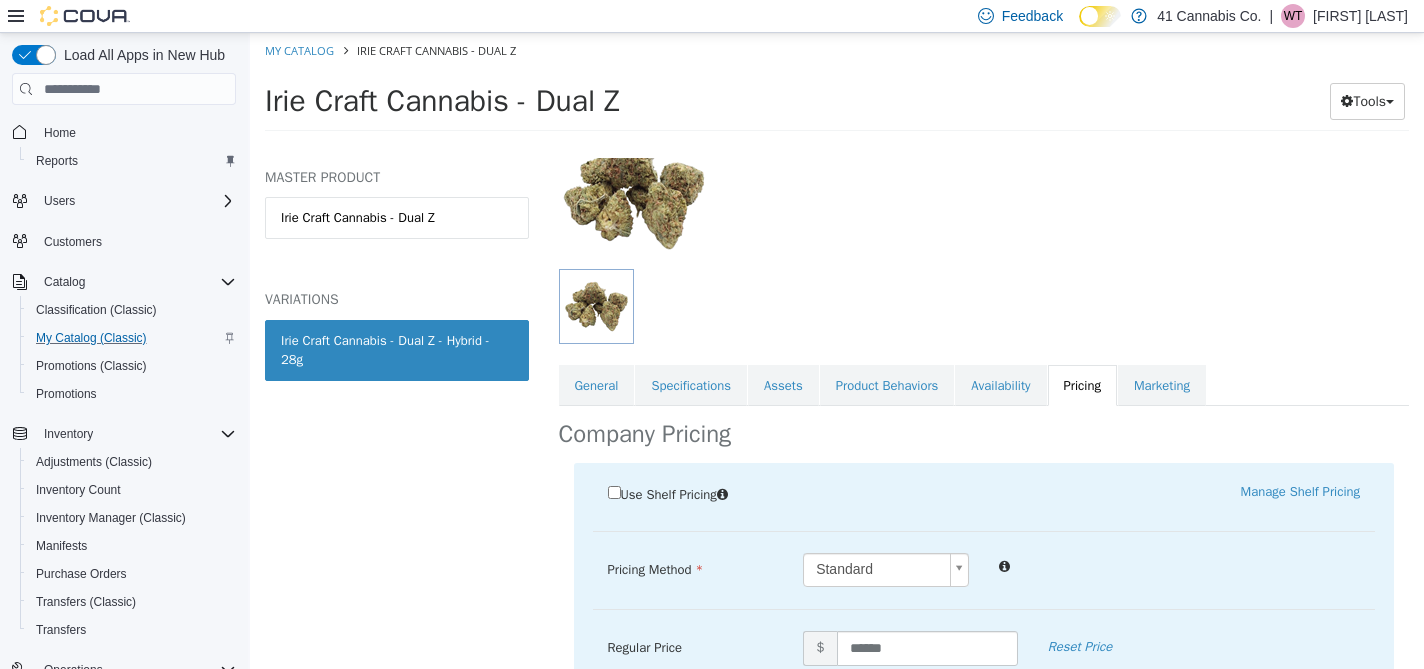 scroll, scrollTop: 382, scrollLeft: 0, axis: vertical 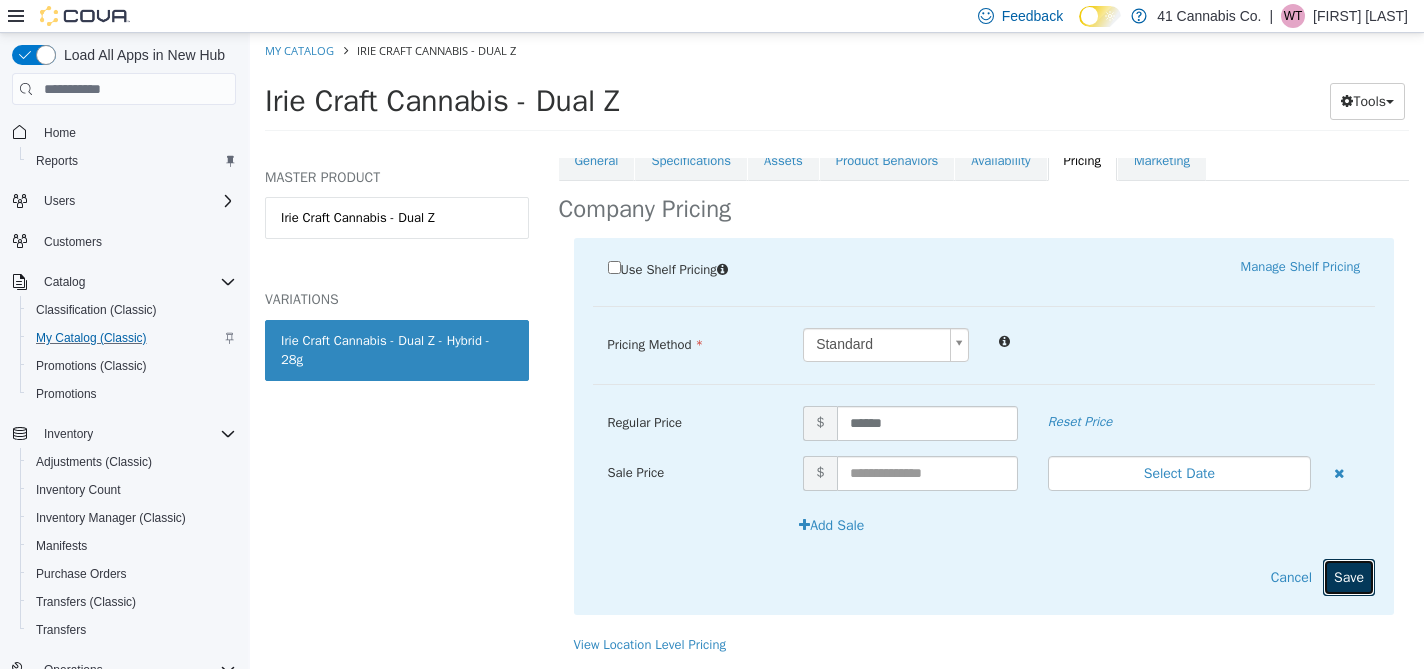 click on "Save" at bounding box center (1349, 577) 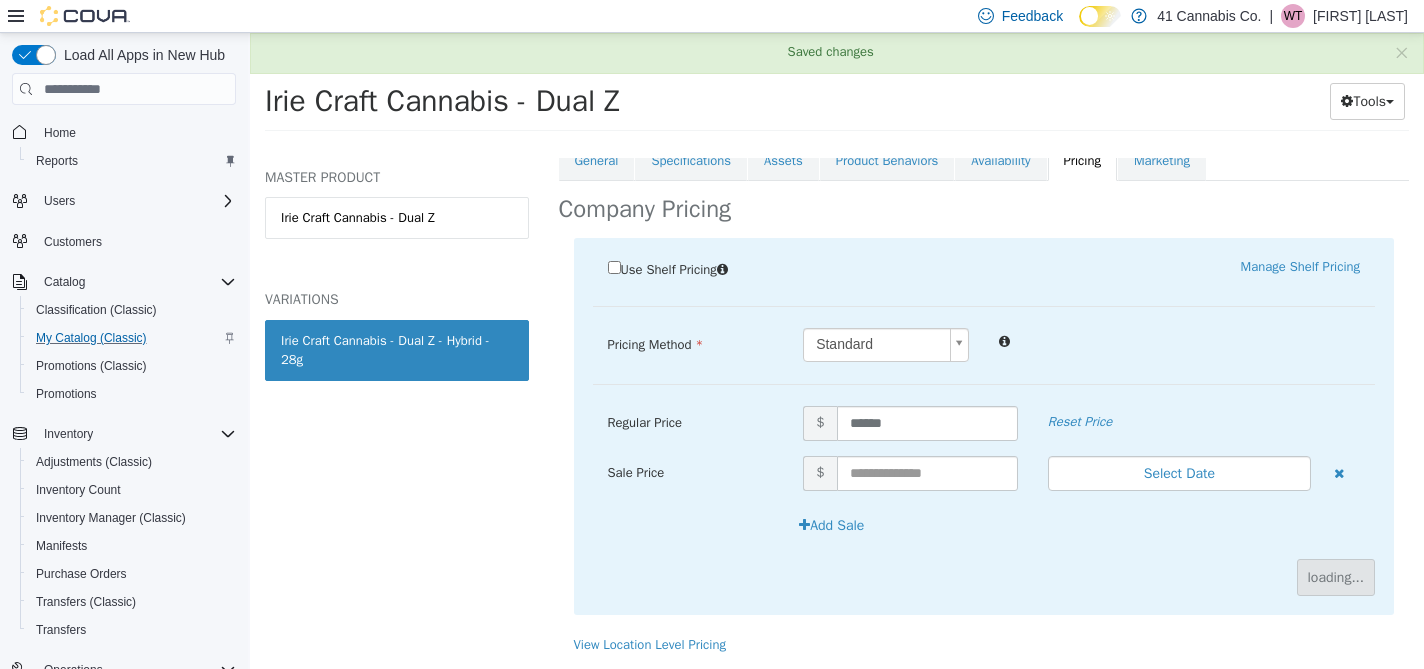 scroll, scrollTop: 156, scrollLeft: 0, axis: vertical 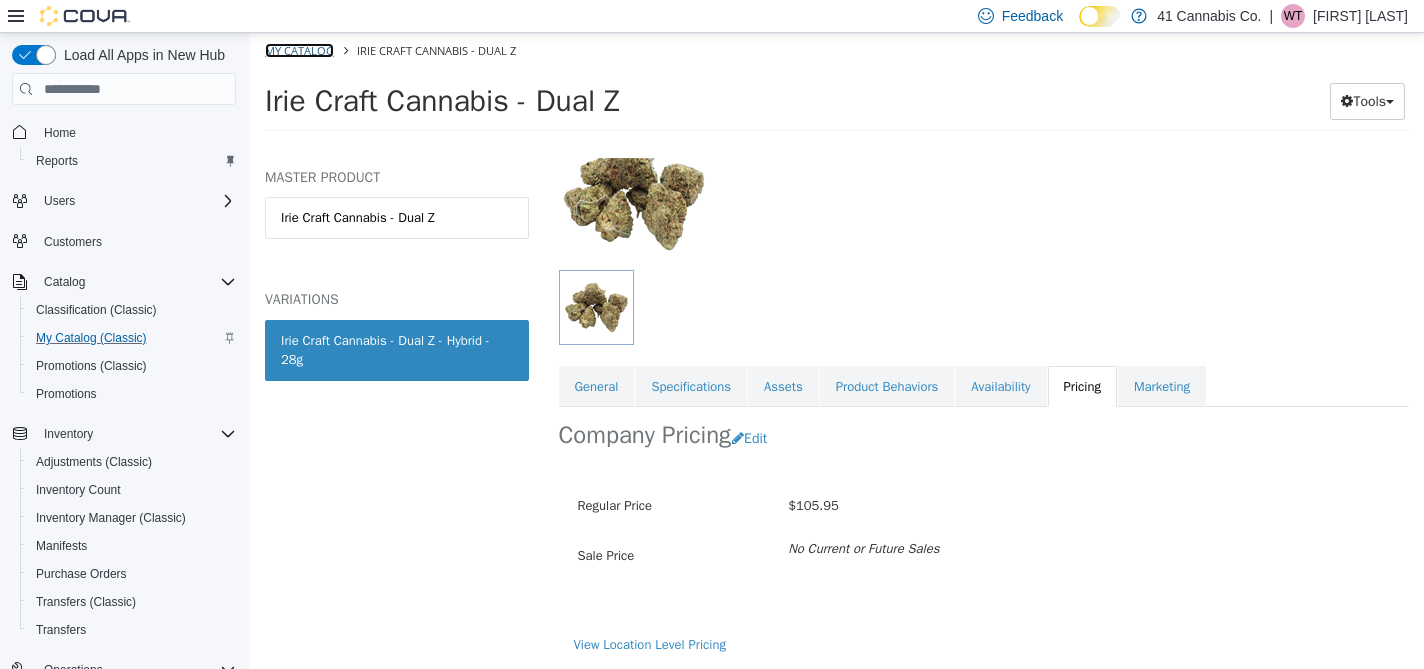 click on "My Catalog" at bounding box center [299, 50] 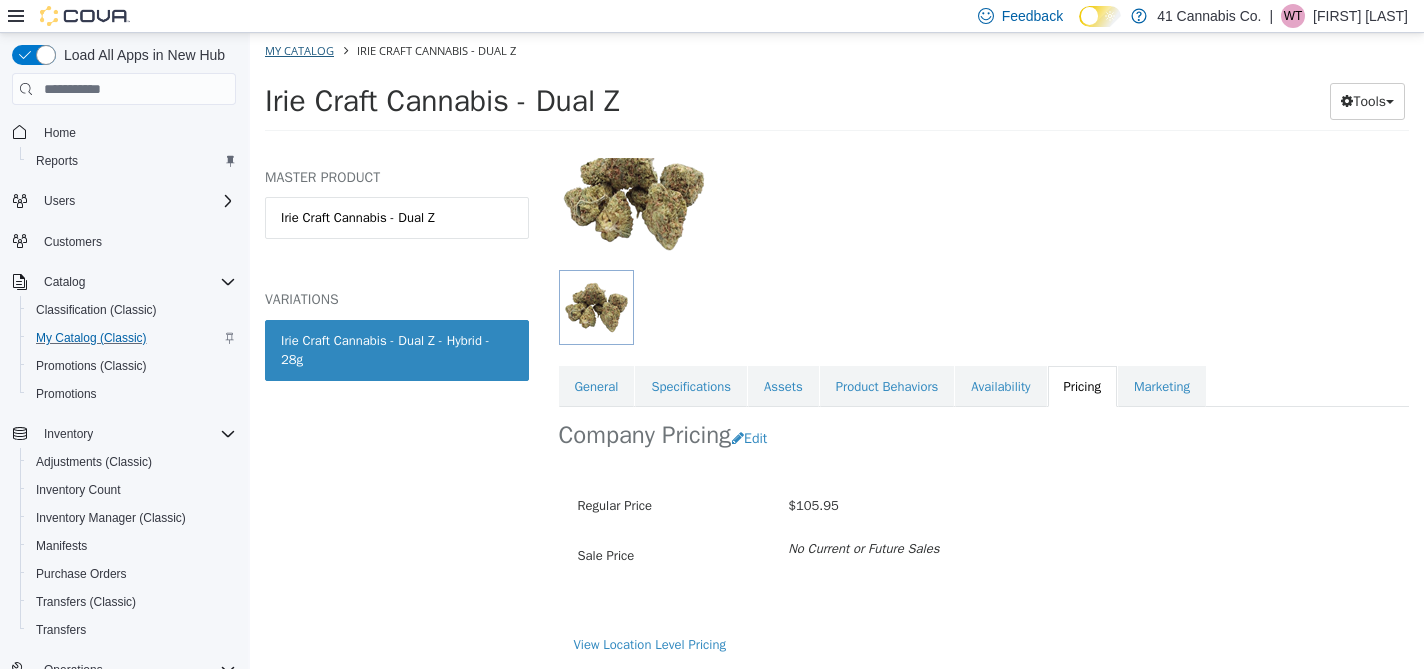 select on "**********" 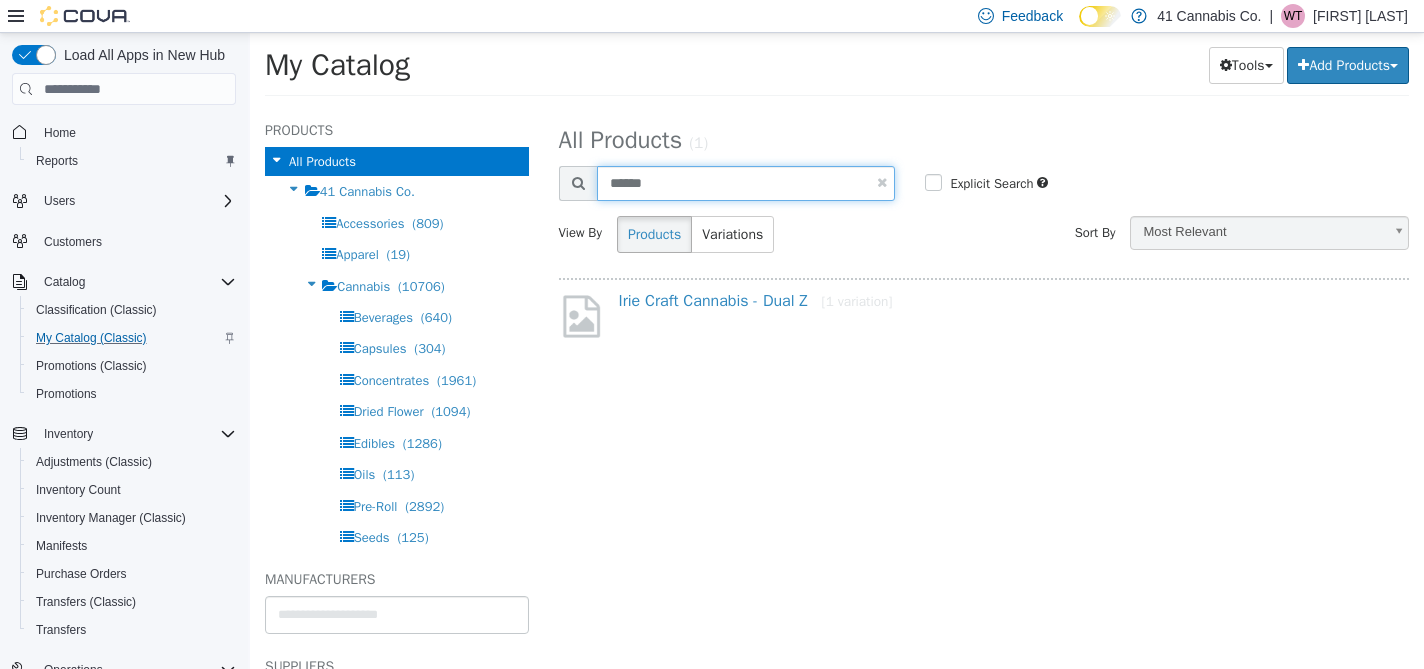 drag, startPoint x: 677, startPoint y: 184, endPoint x: 576, endPoint y: 184, distance: 101 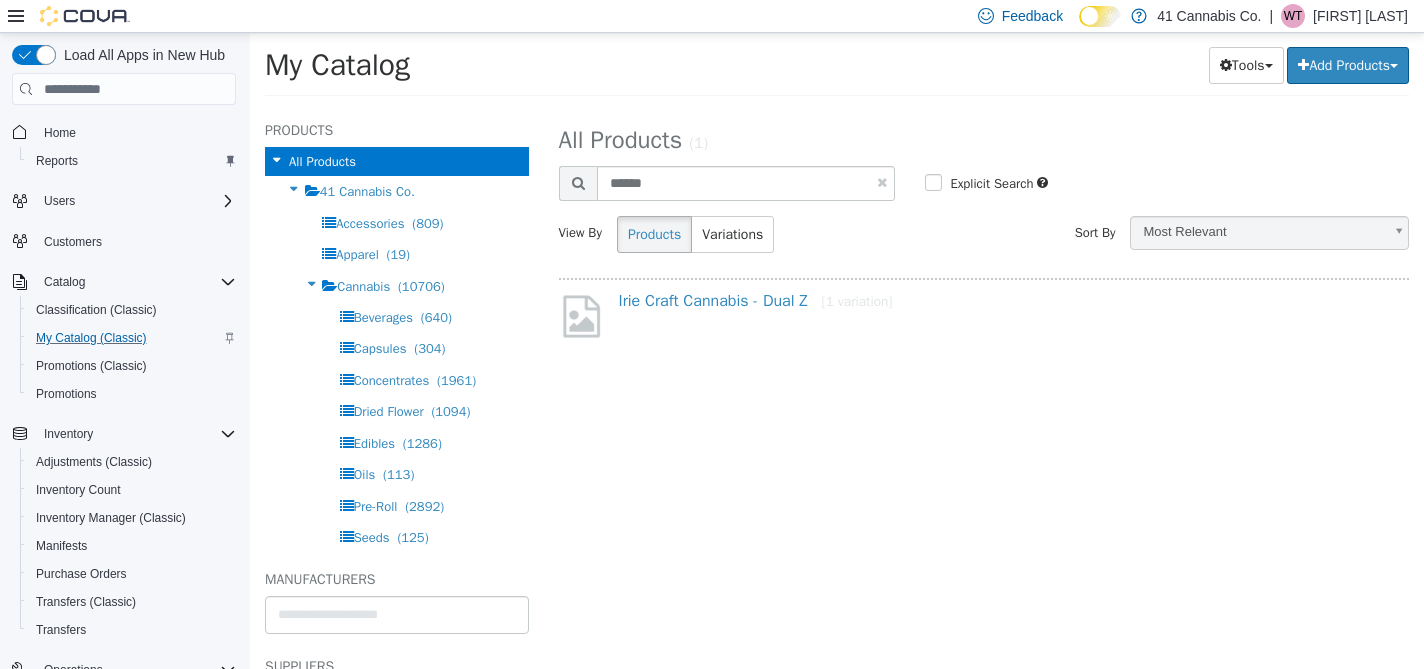 select on "**********" 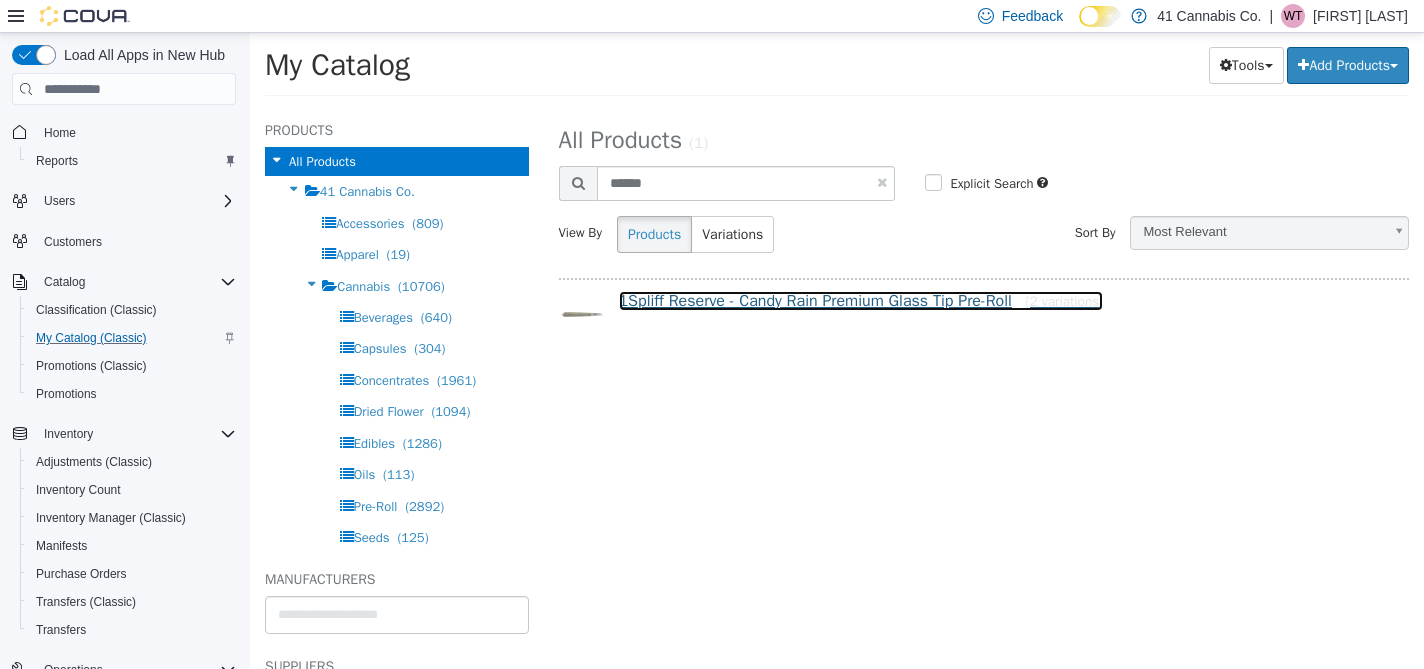 click on "1Spliff Reserve - Candy Rain Premium Glass Tip Pre-Roll
[2 variations]" at bounding box center (861, 301) 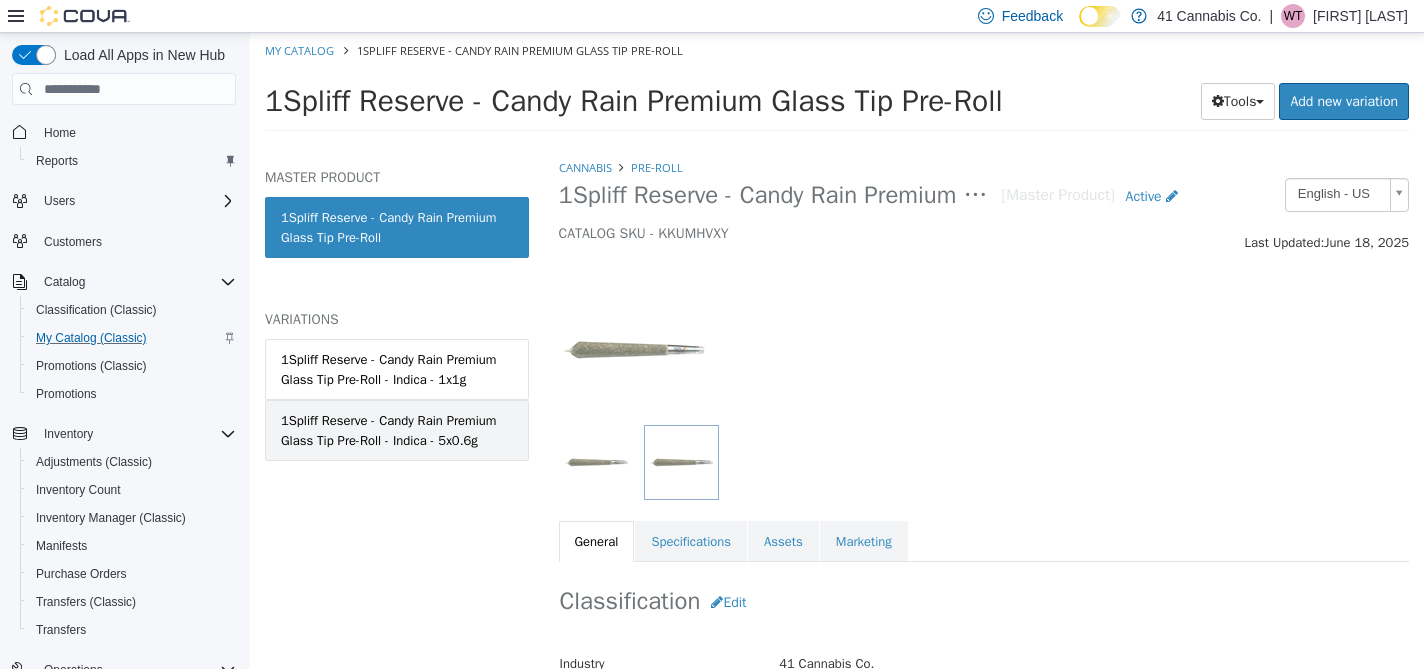 click on "1Spliff Reserve - Candy Rain Premium Glass Tip Pre-Roll - Indica - 5x0.6g" at bounding box center (397, 430) 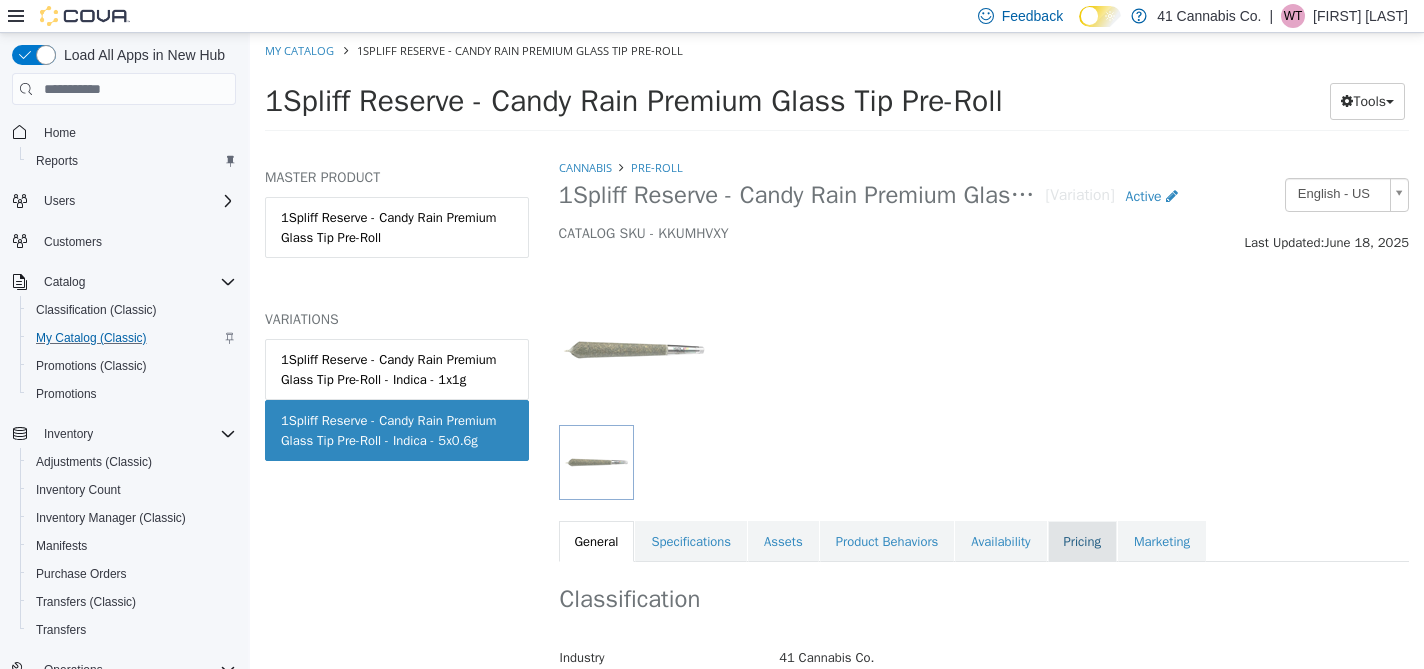 click on "Pricing" at bounding box center [1082, 542] 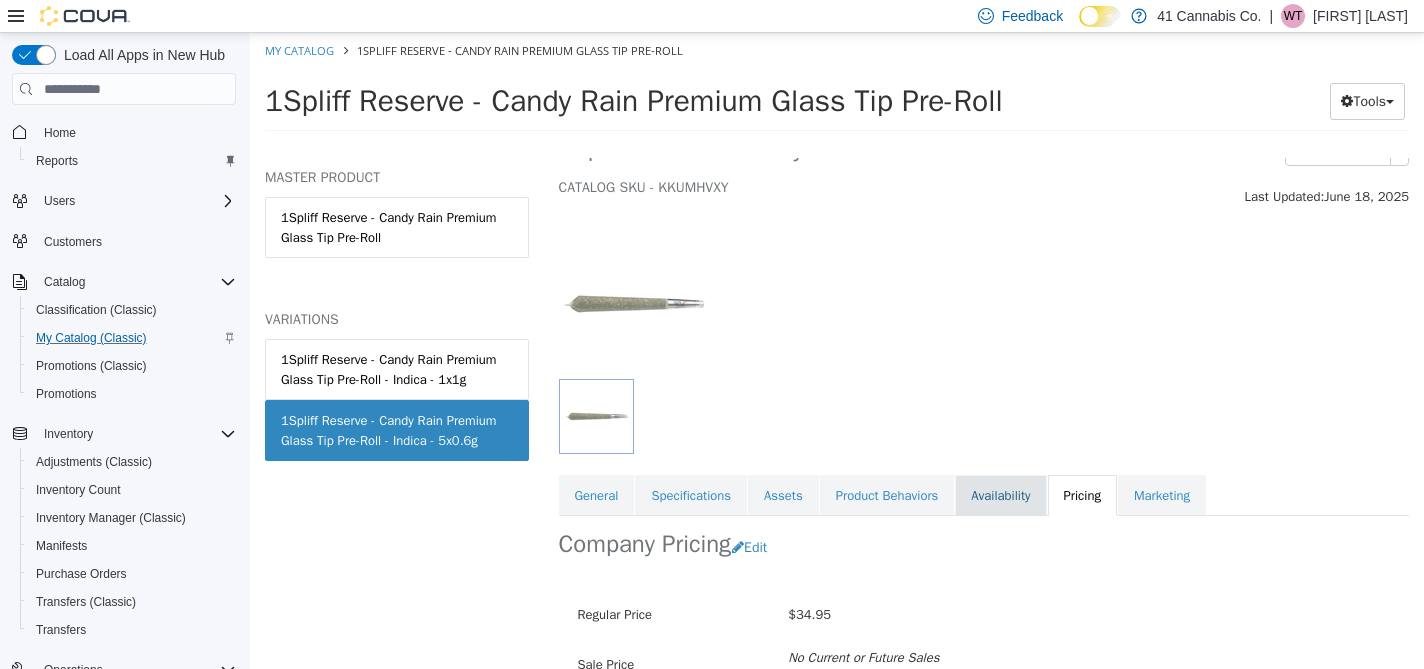 scroll, scrollTop: 60, scrollLeft: 0, axis: vertical 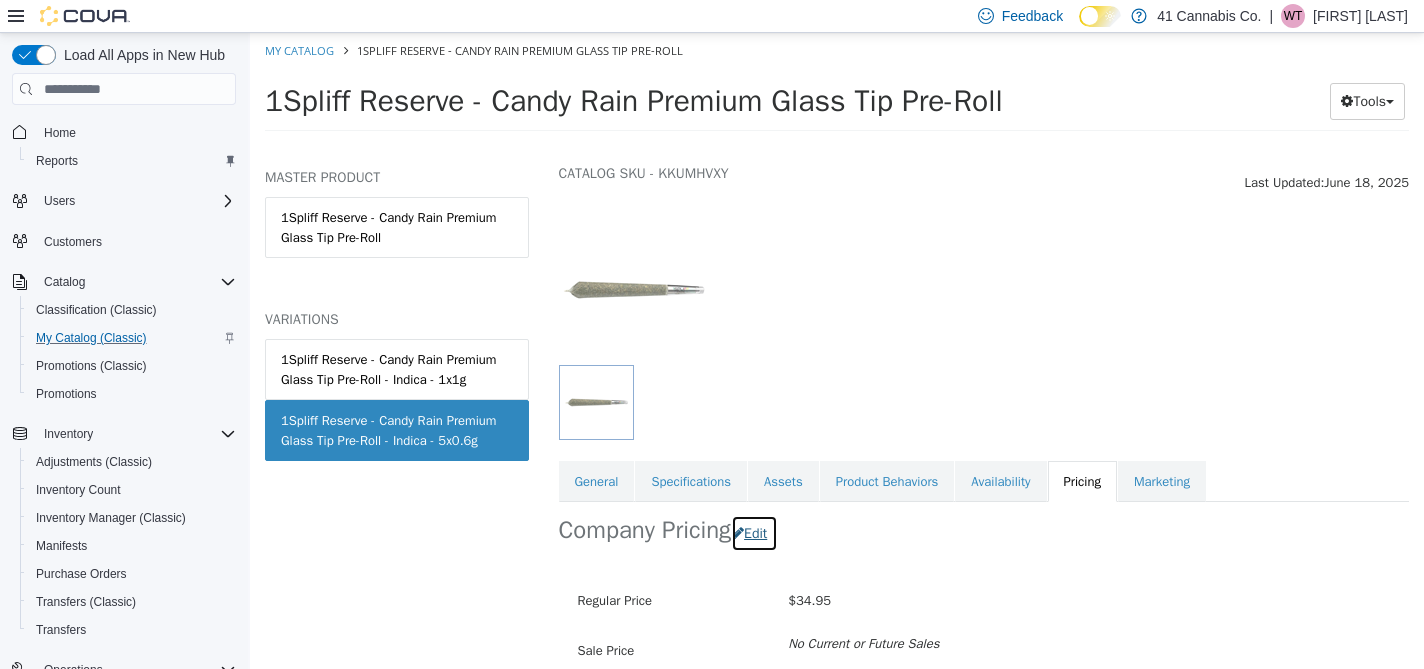 click on "Edit" at bounding box center (754, 533) 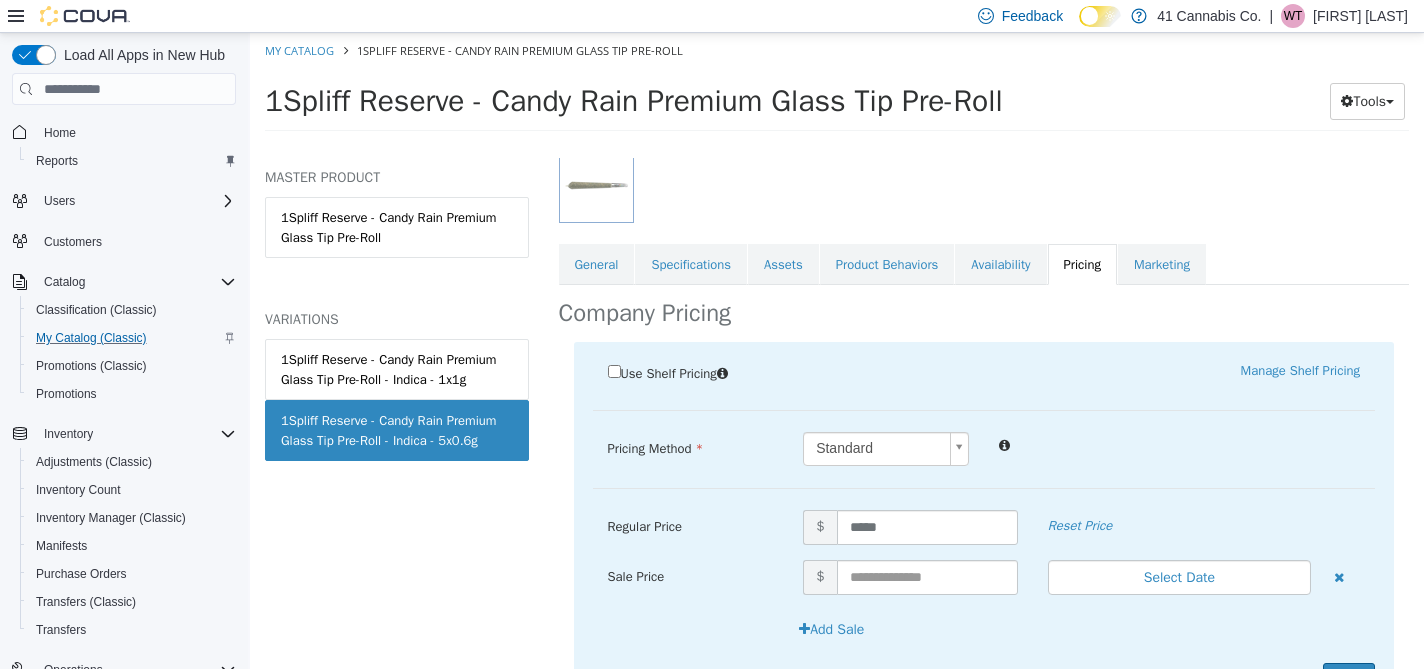 scroll, scrollTop: 292, scrollLeft: 0, axis: vertical 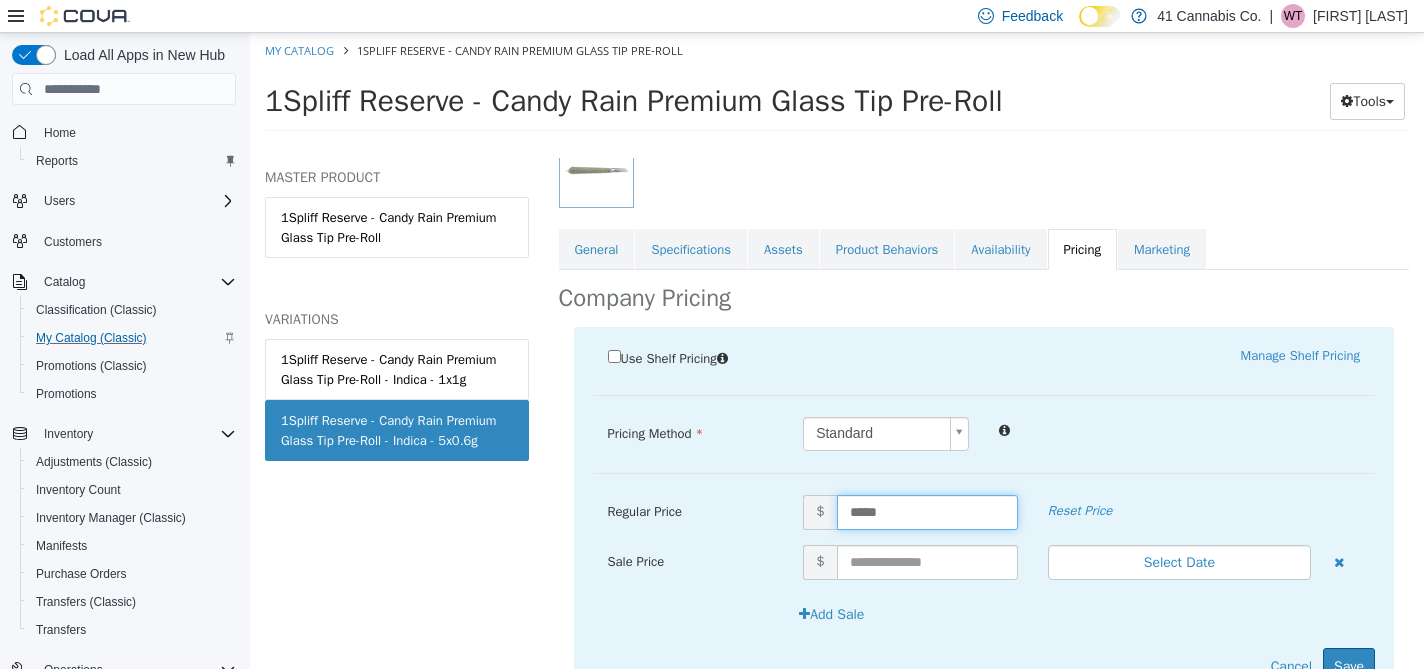 click on "*****" at bounding box center (927, 512) 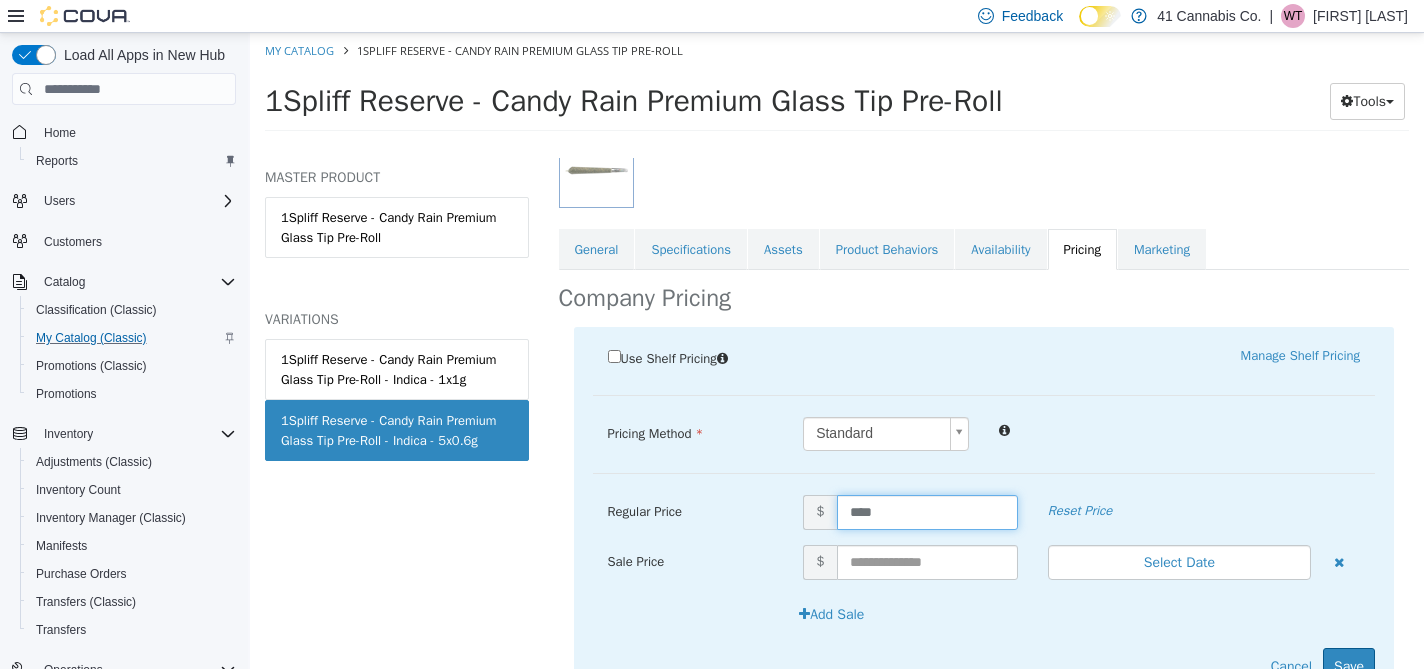 type on "*****" 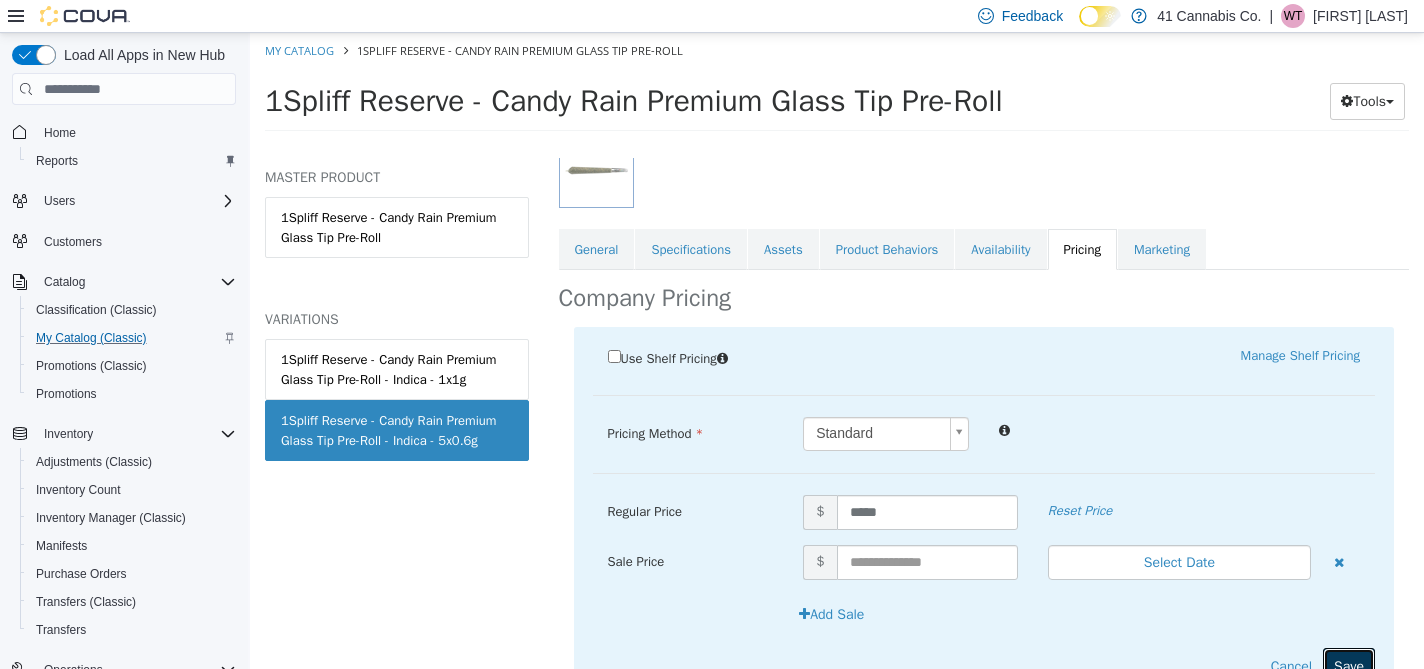 drag, startPoint x: 1361, startPoint y: 654, endPoint x: 1330, endPoint y: 624, distance: 43.13931 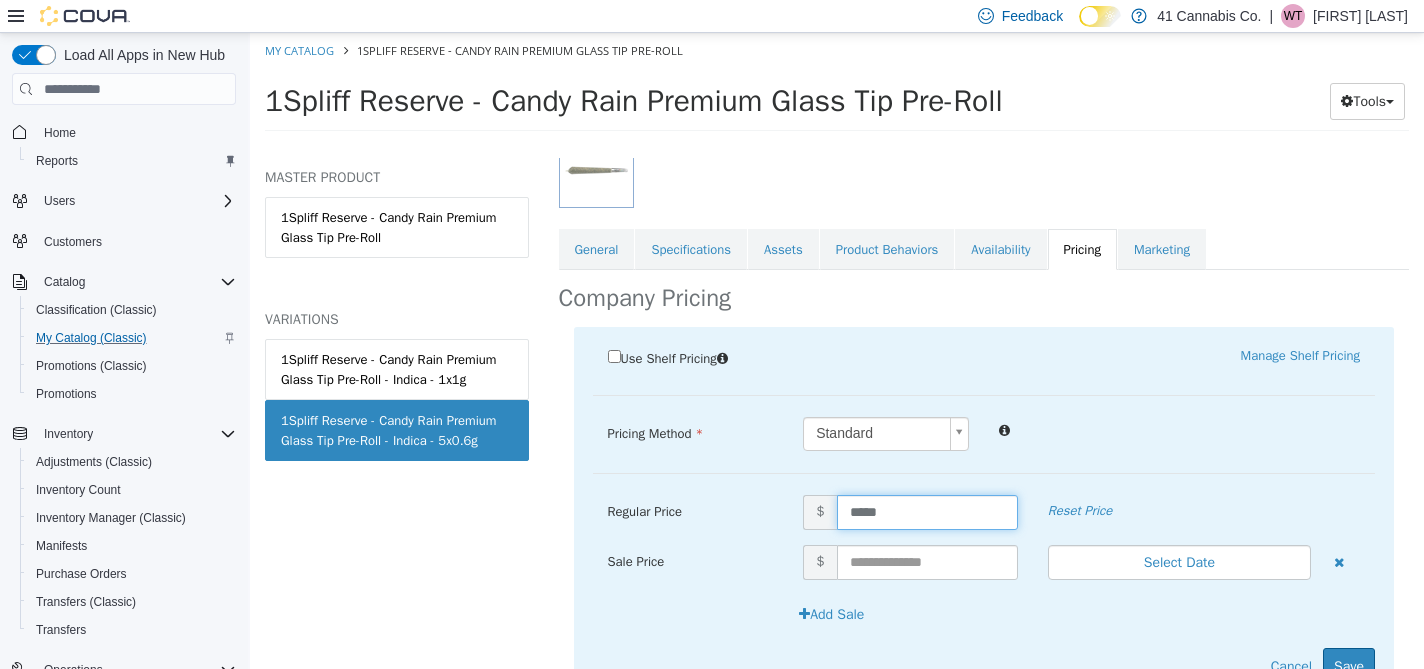 click on "*****" at bounding box center [927, 512] 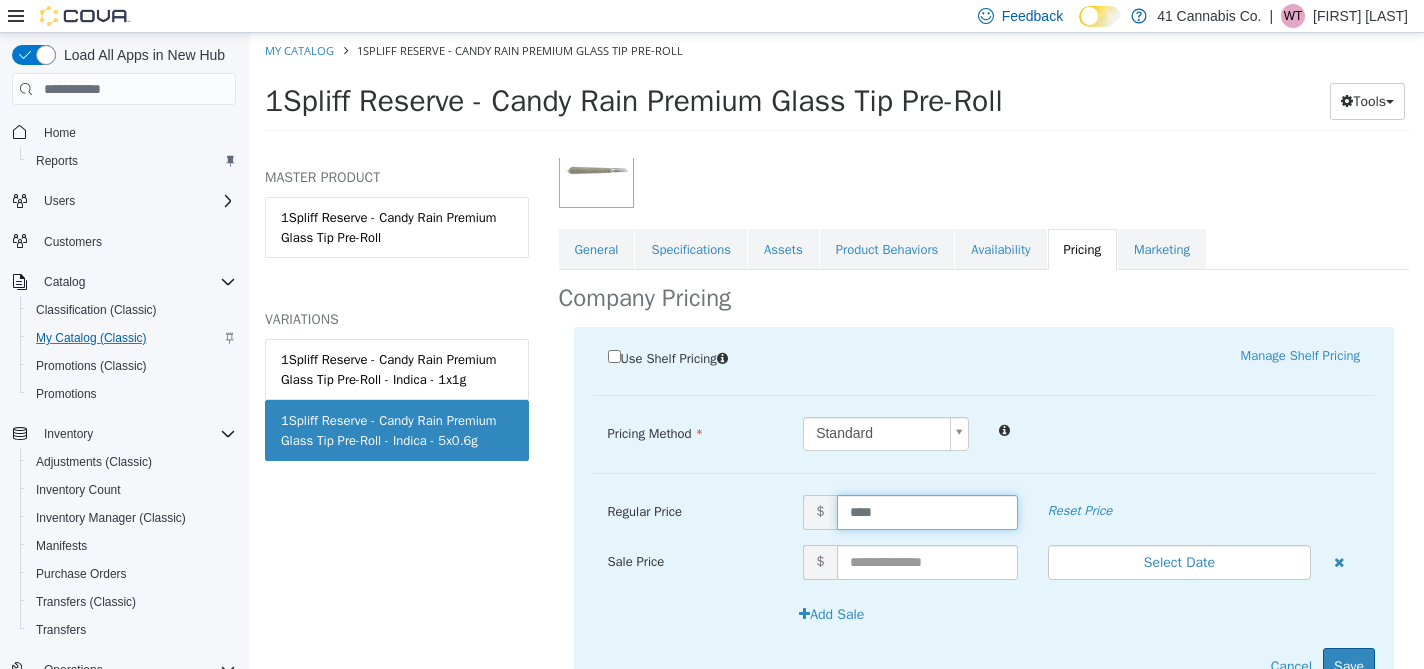 type on "*****" 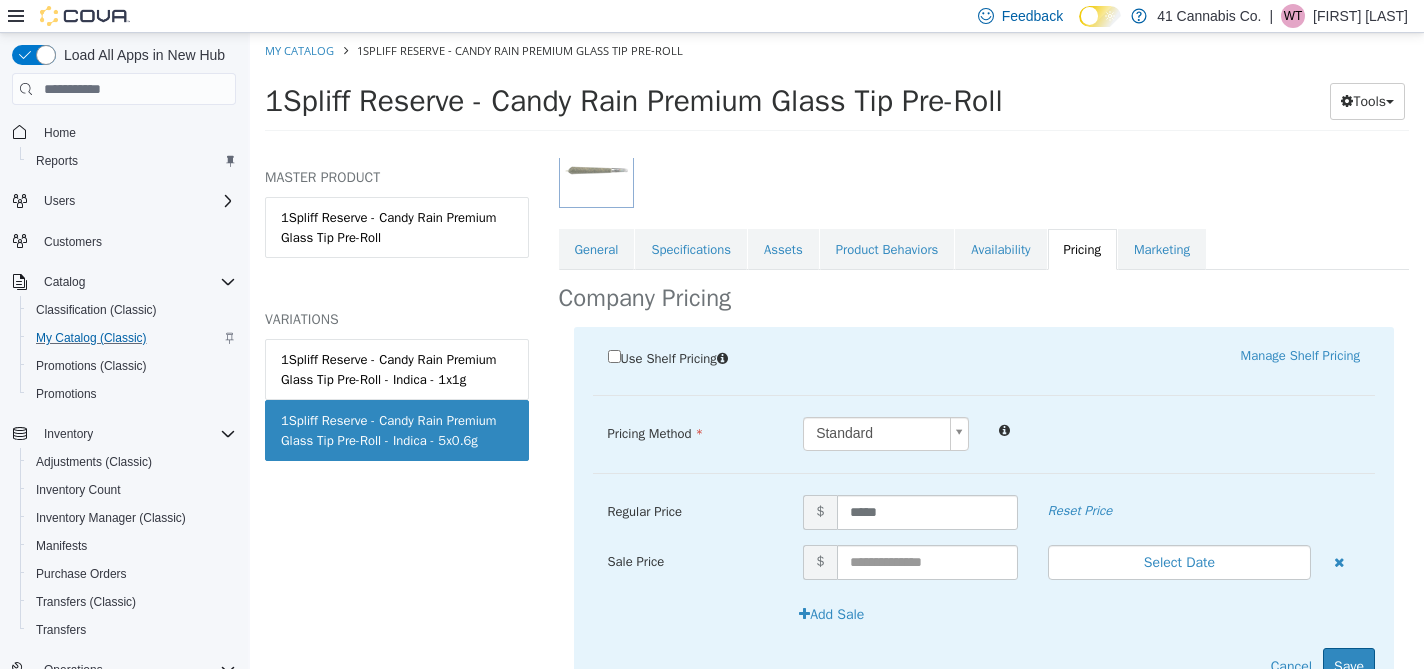 click on "Add Sale" at bounding box center [1081, 614] 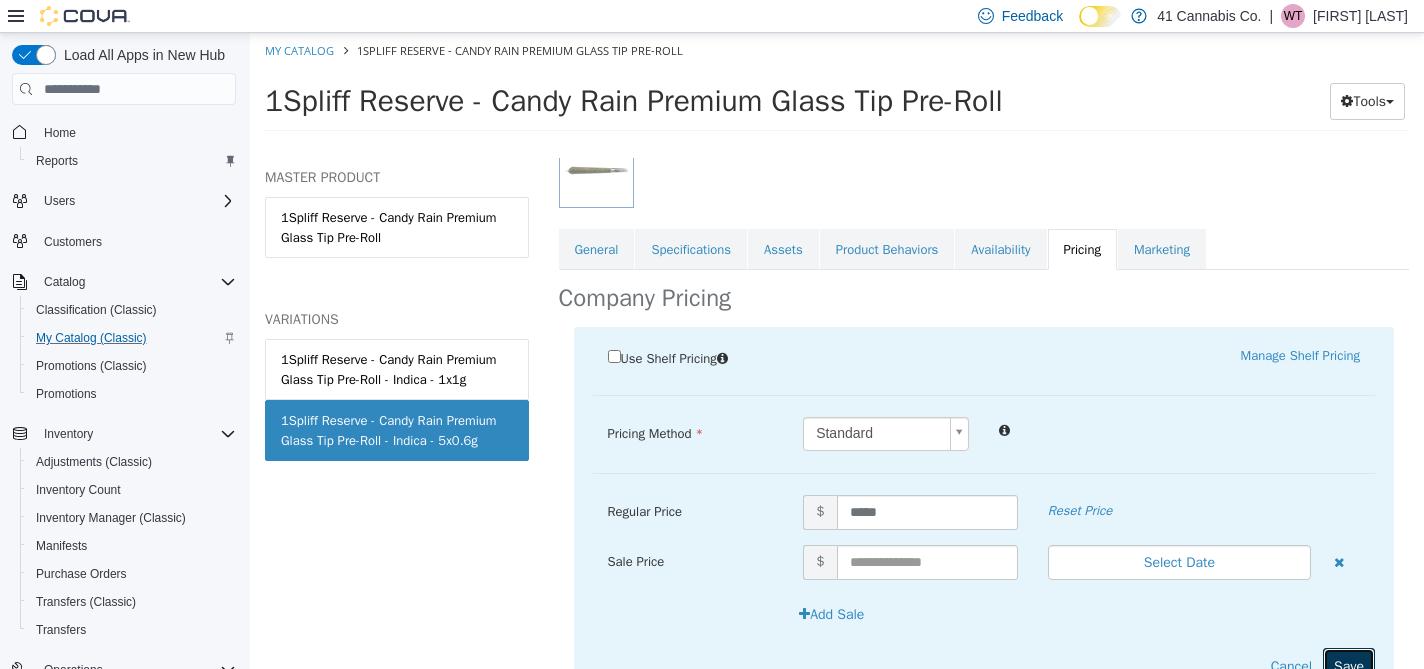 click on "Save" at bounding box center [1349, 666] 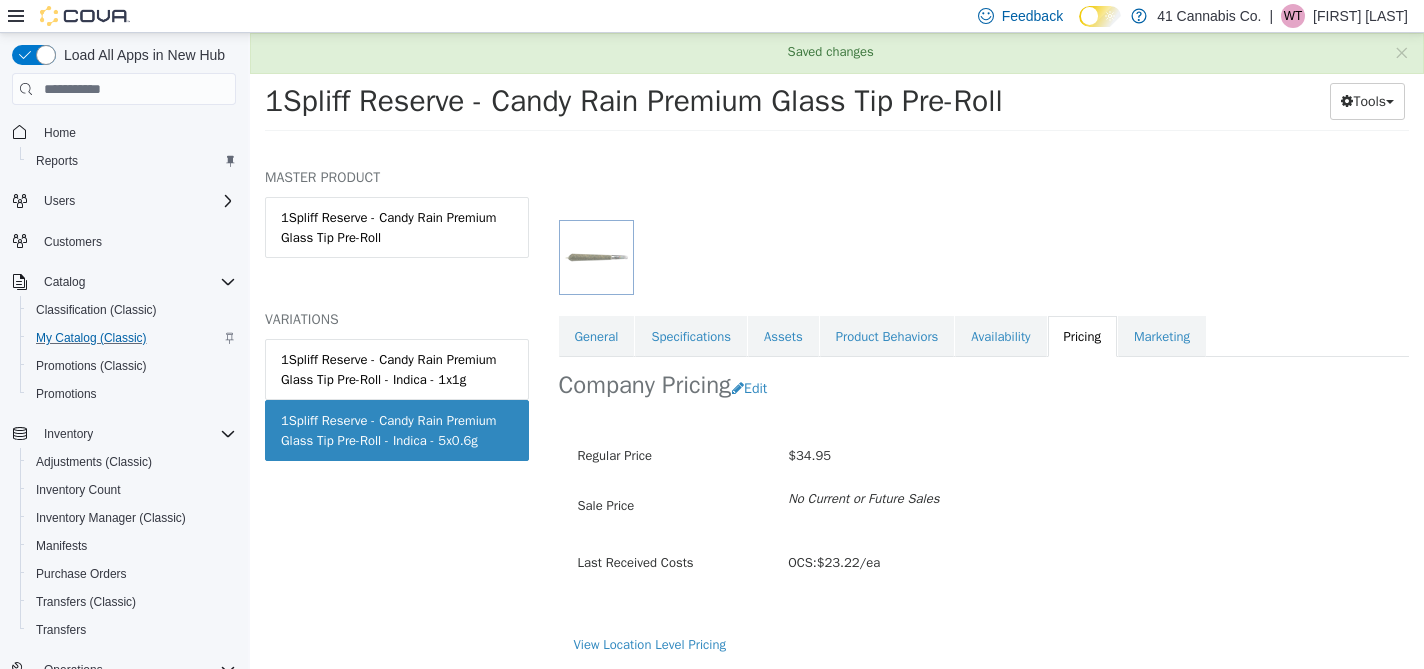 scroll, scrollTop: 206, scrollLeft: 0, axis: vertical 